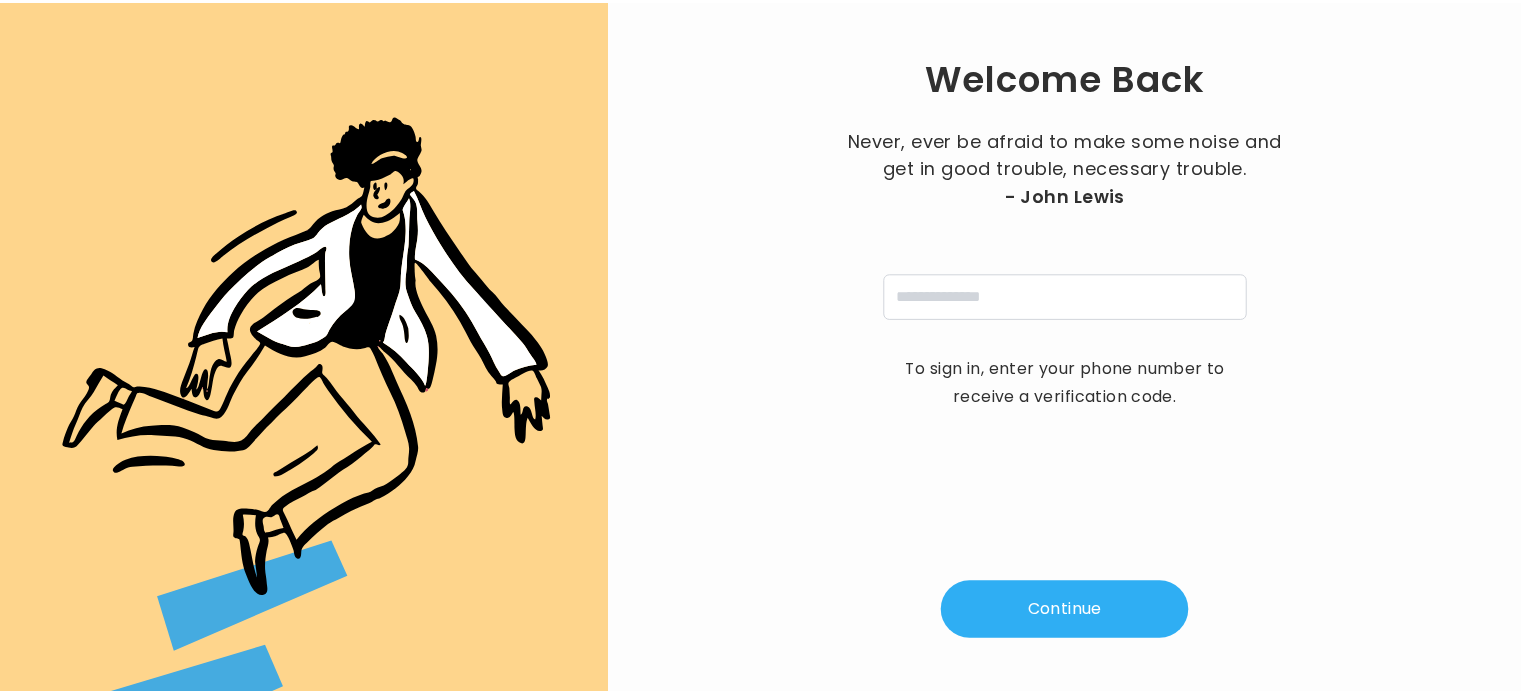 scroll, scrollTop: 0, scrollLeft: 0, axis: both 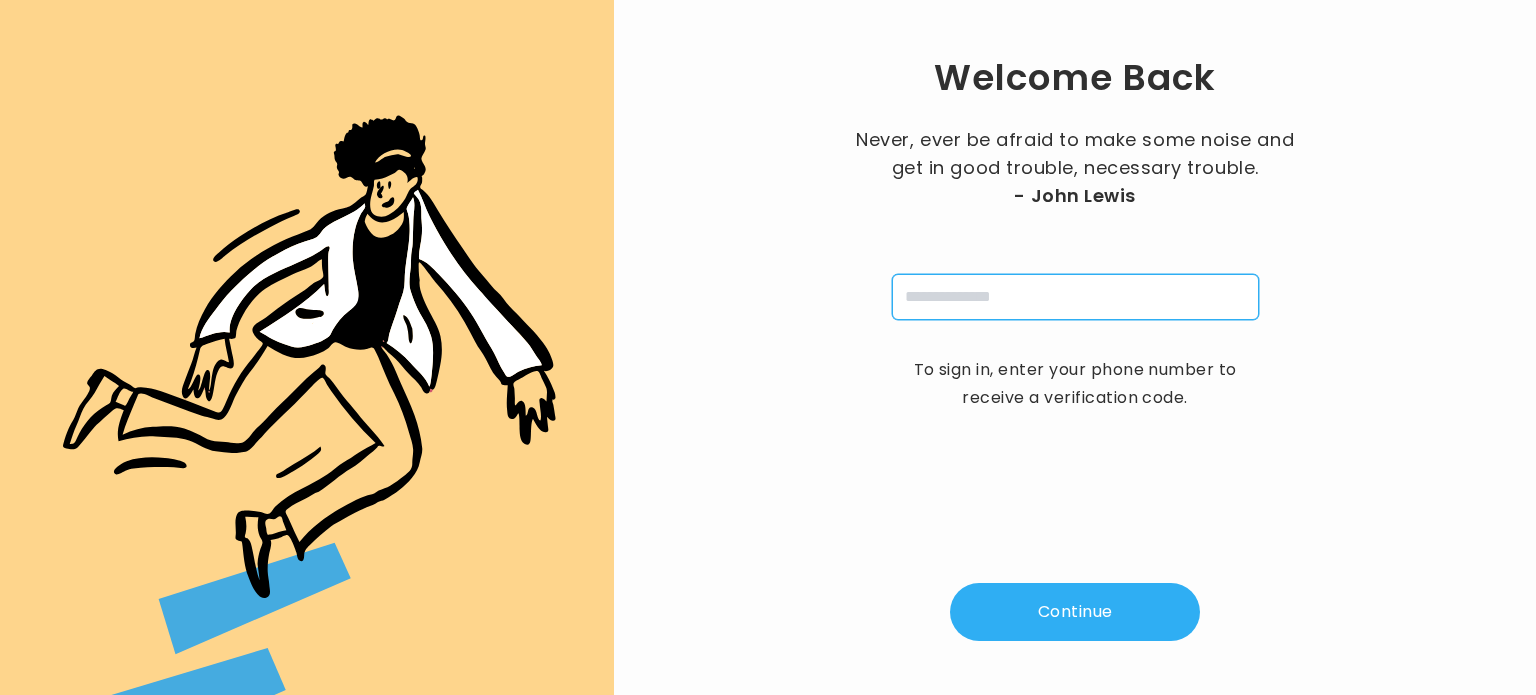 click at bounding box center (1075, 297) 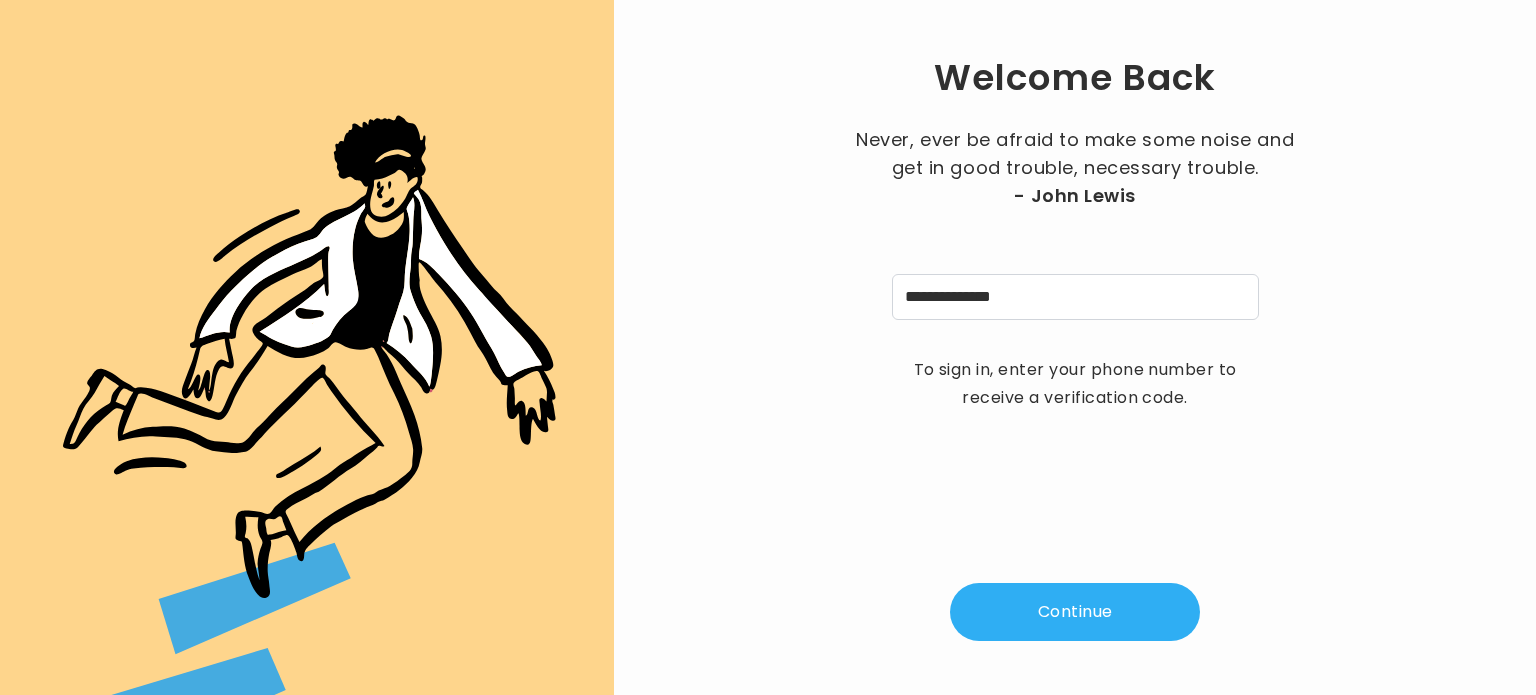 click on "Continue" at bounding box center [1075, 612] 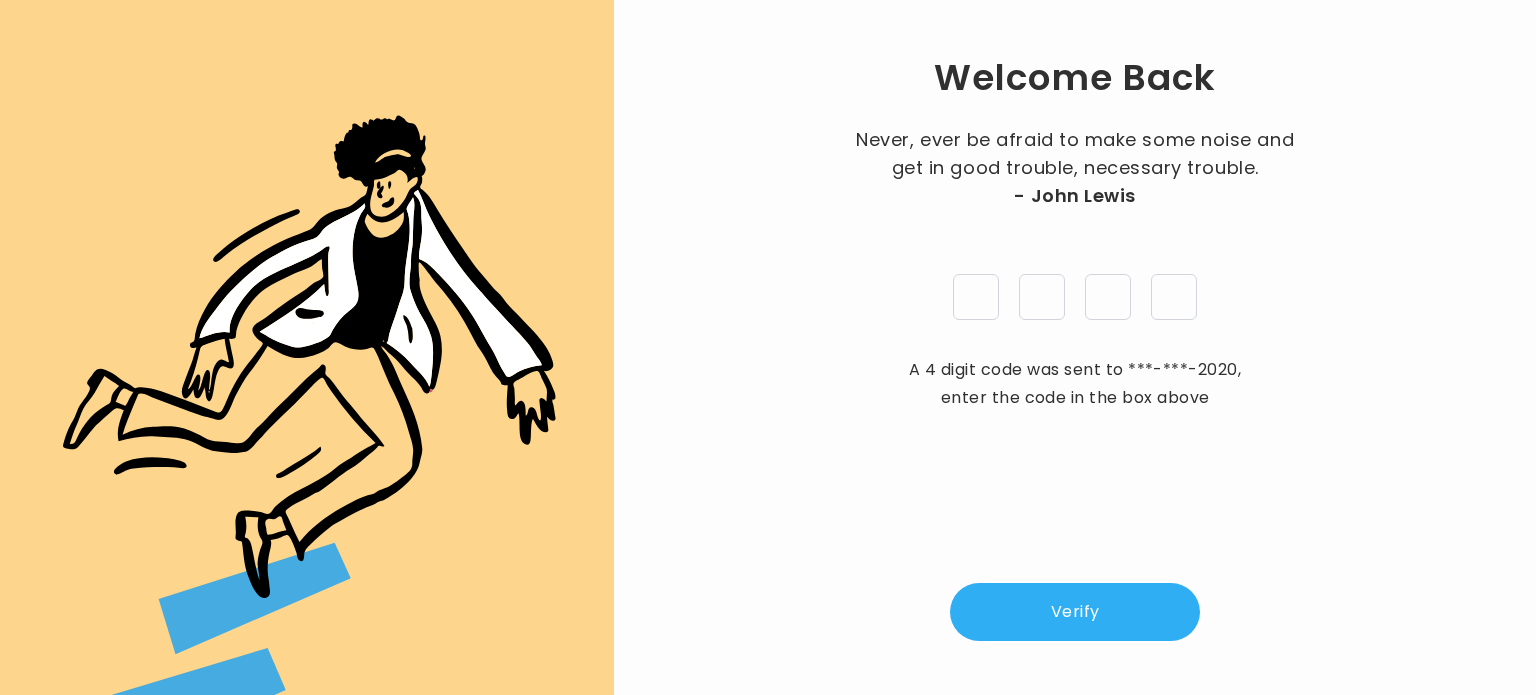 click on "Verify" at bounding box center (1075, 612) 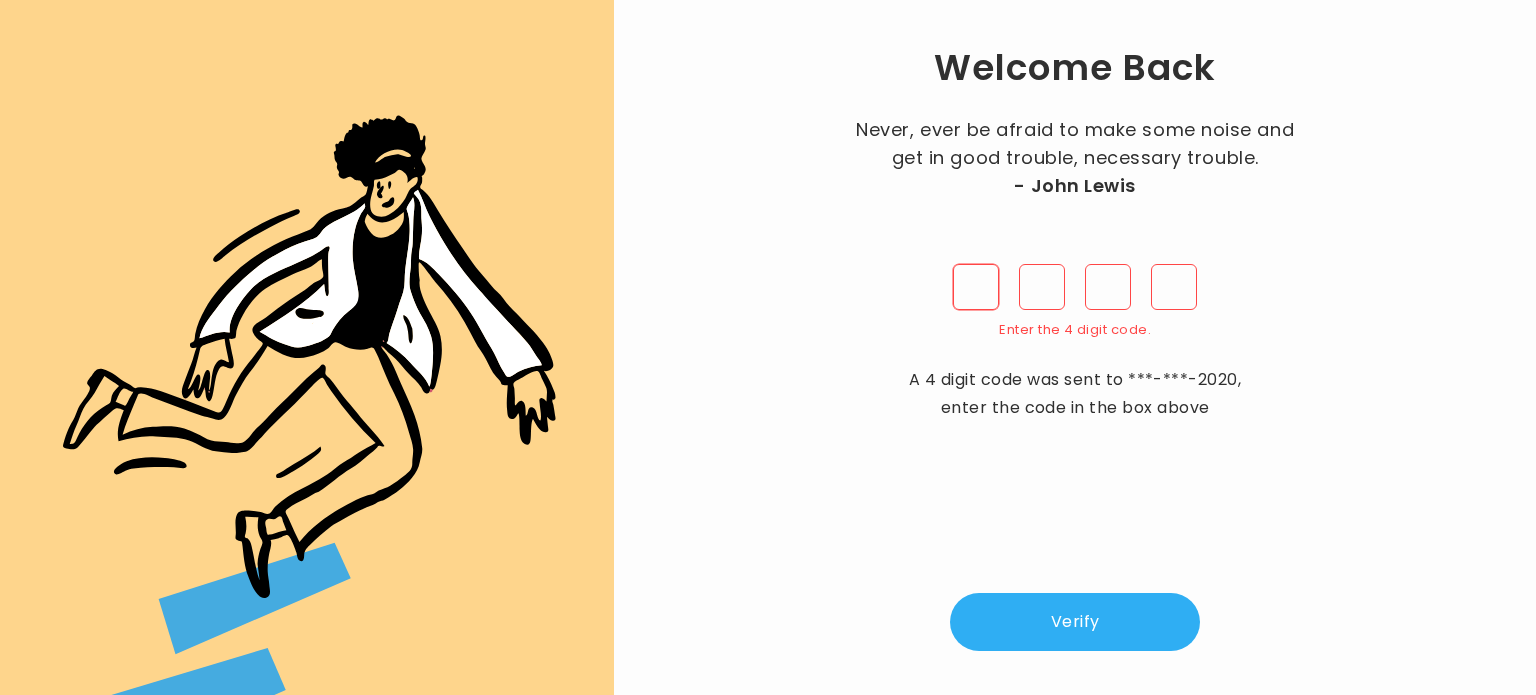 click at bounding box center [976, 287] 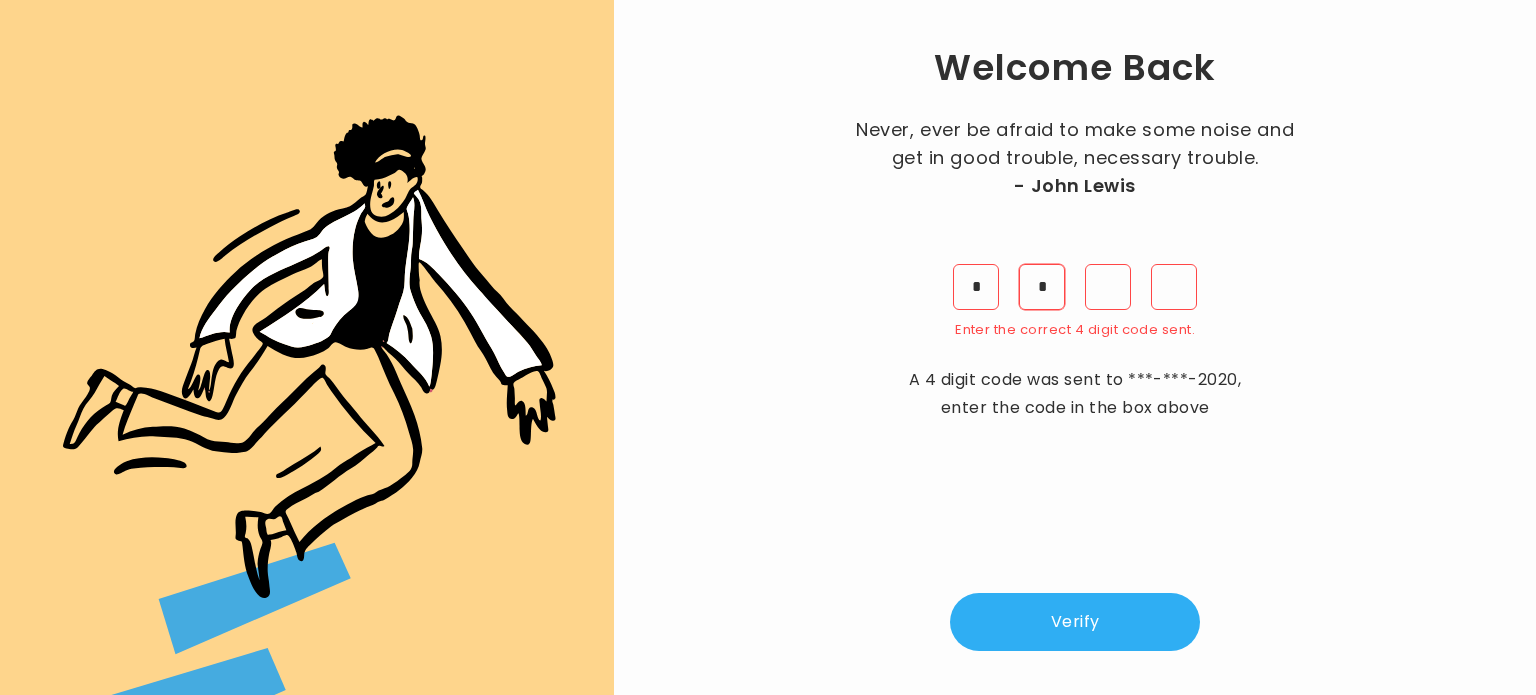 type on "*" 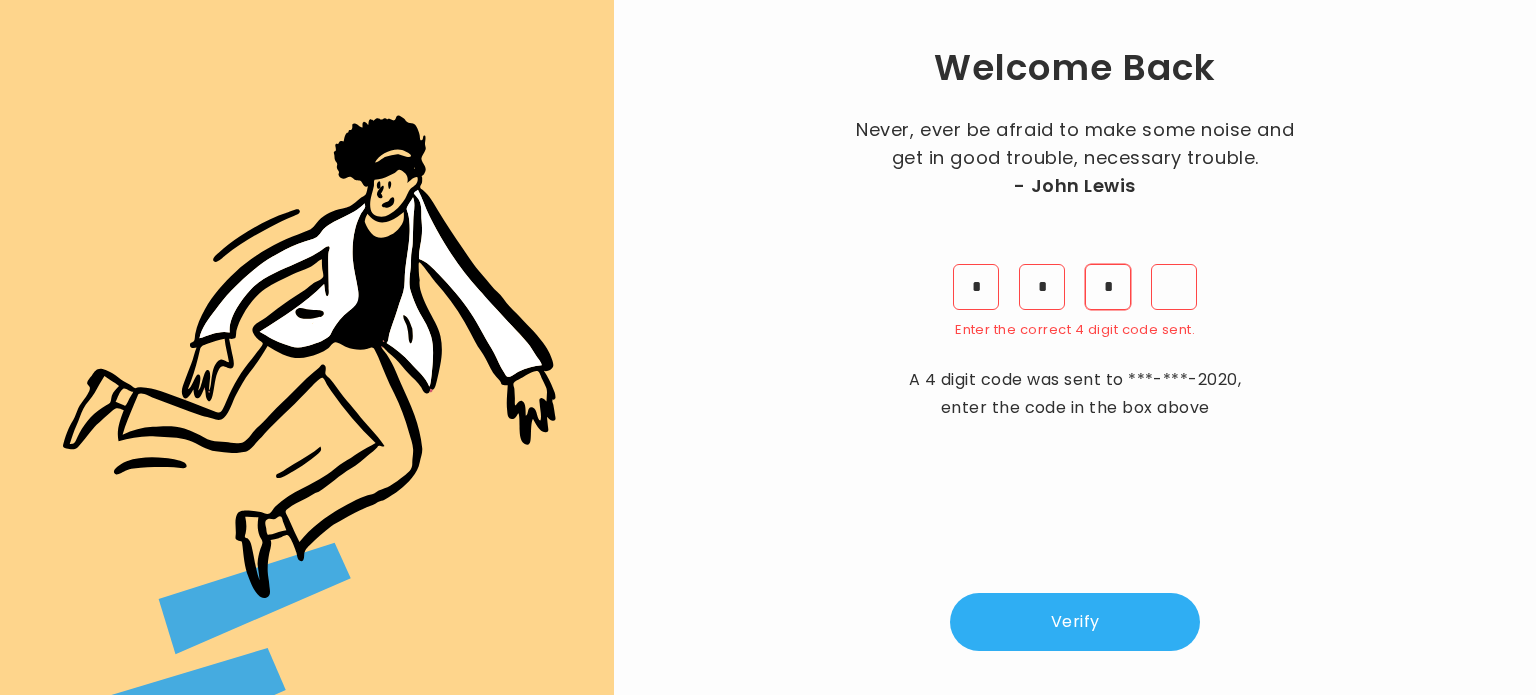 type on "*" 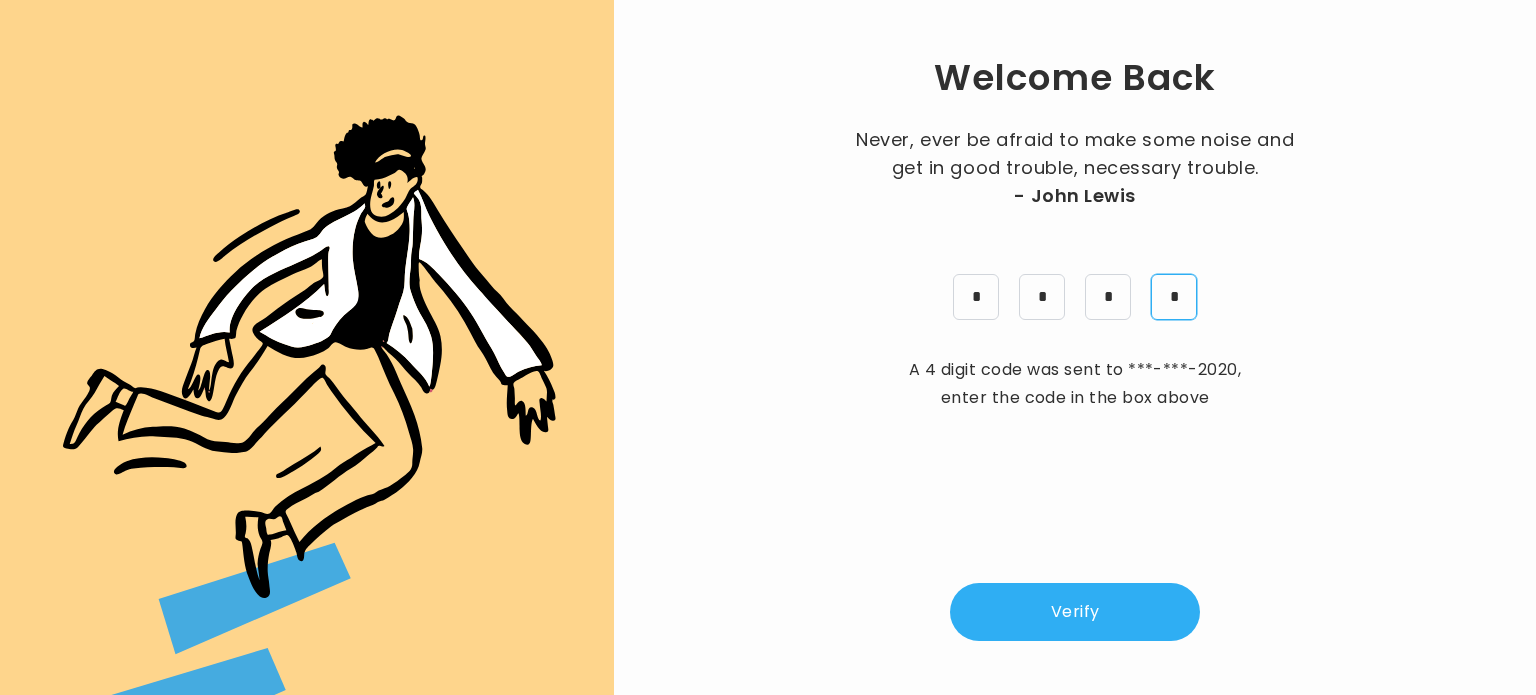 type on "*" 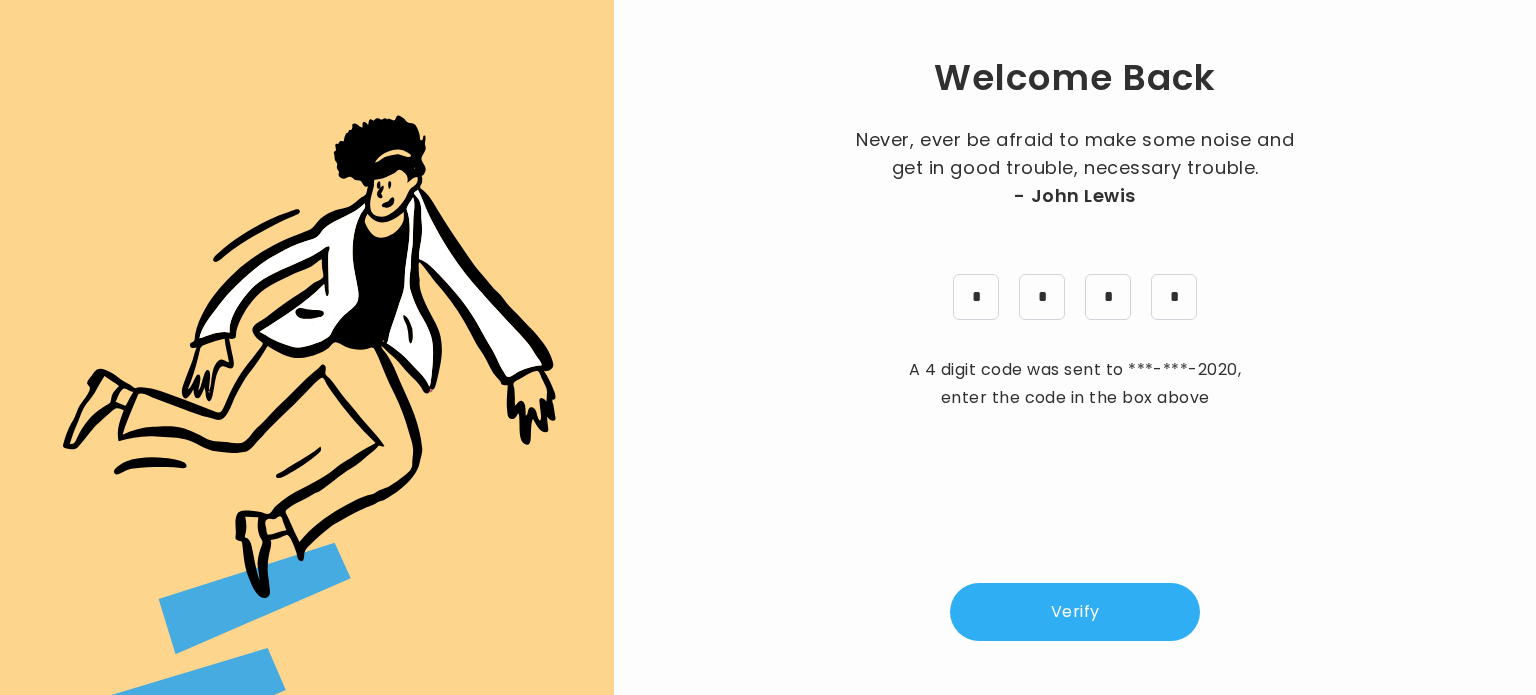 click on "Verify" at bounding box center [1075, 612] 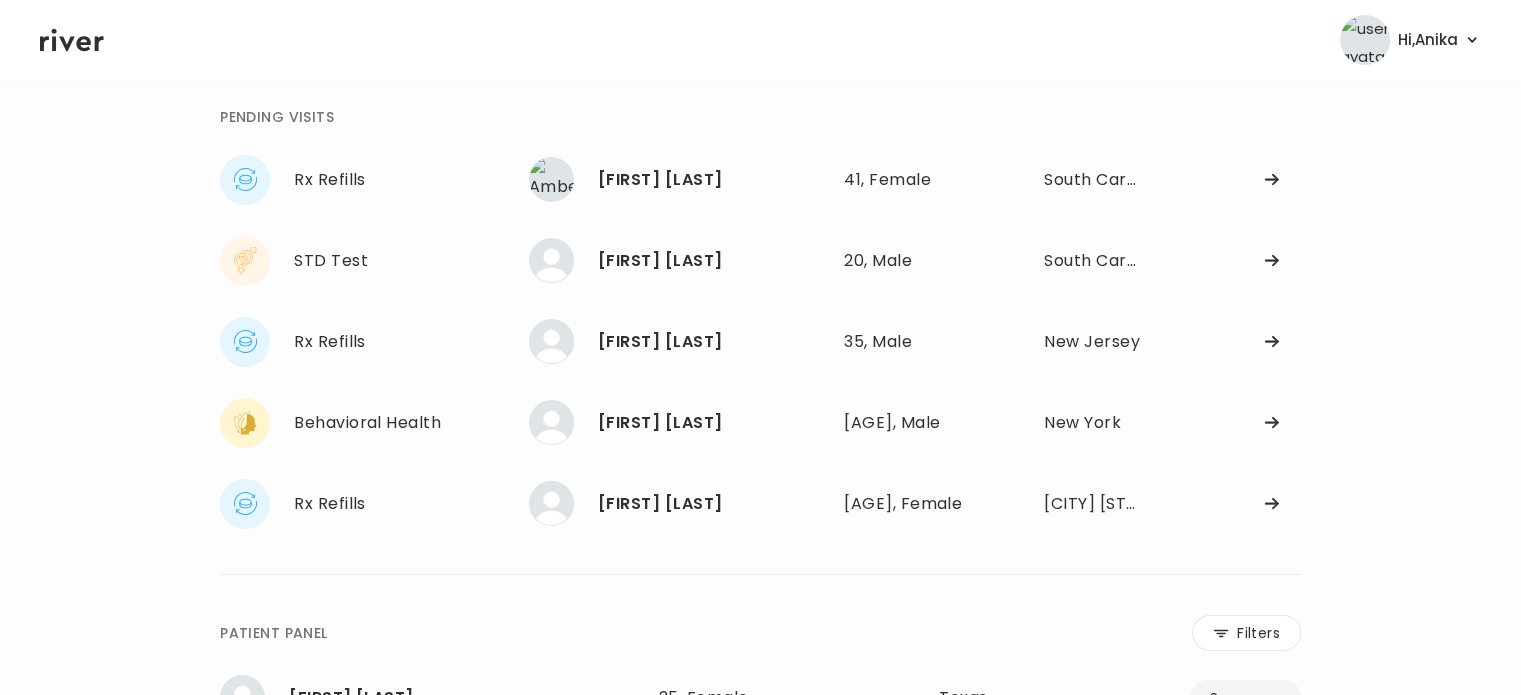 scroll, scrollTop: 84, scrollLeft: 0, axis: vertical 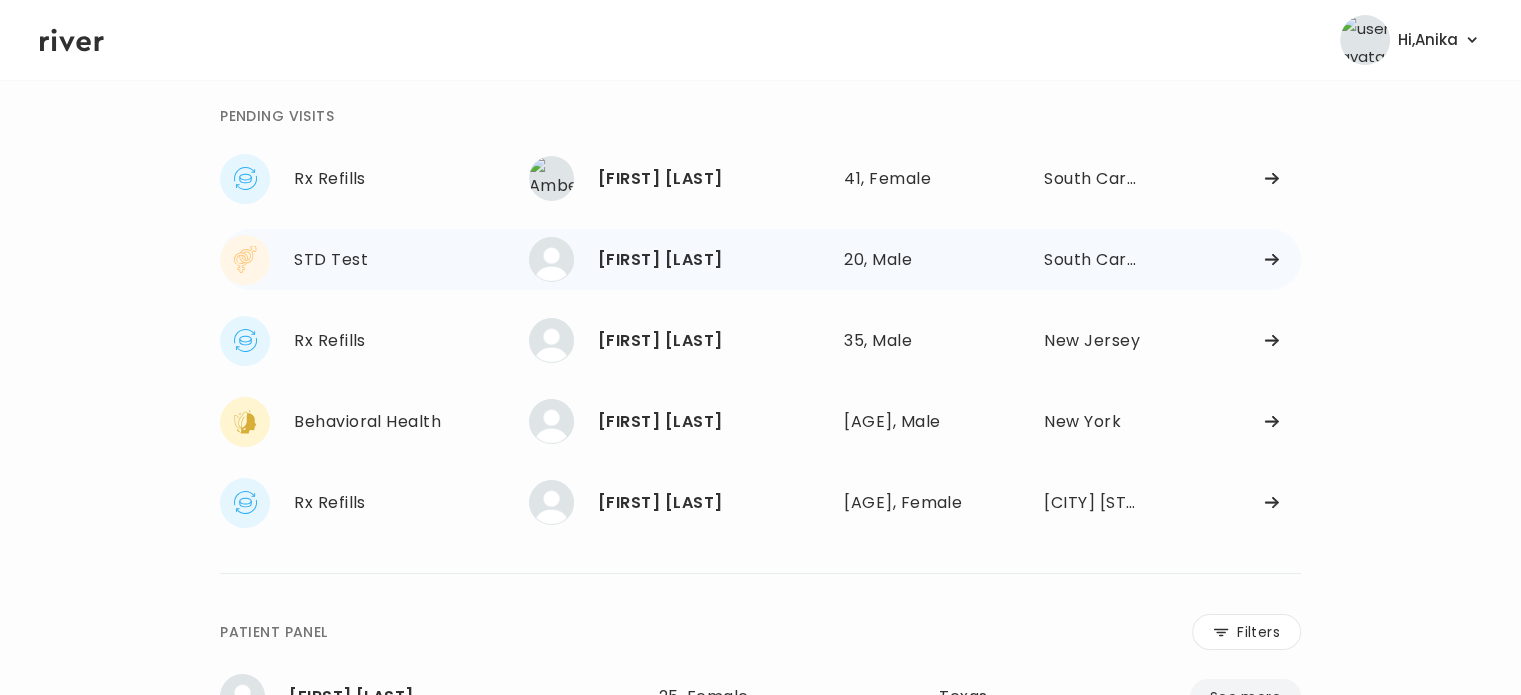 click on "JOSHUA MEEKS" at bounding box center (713, 260) 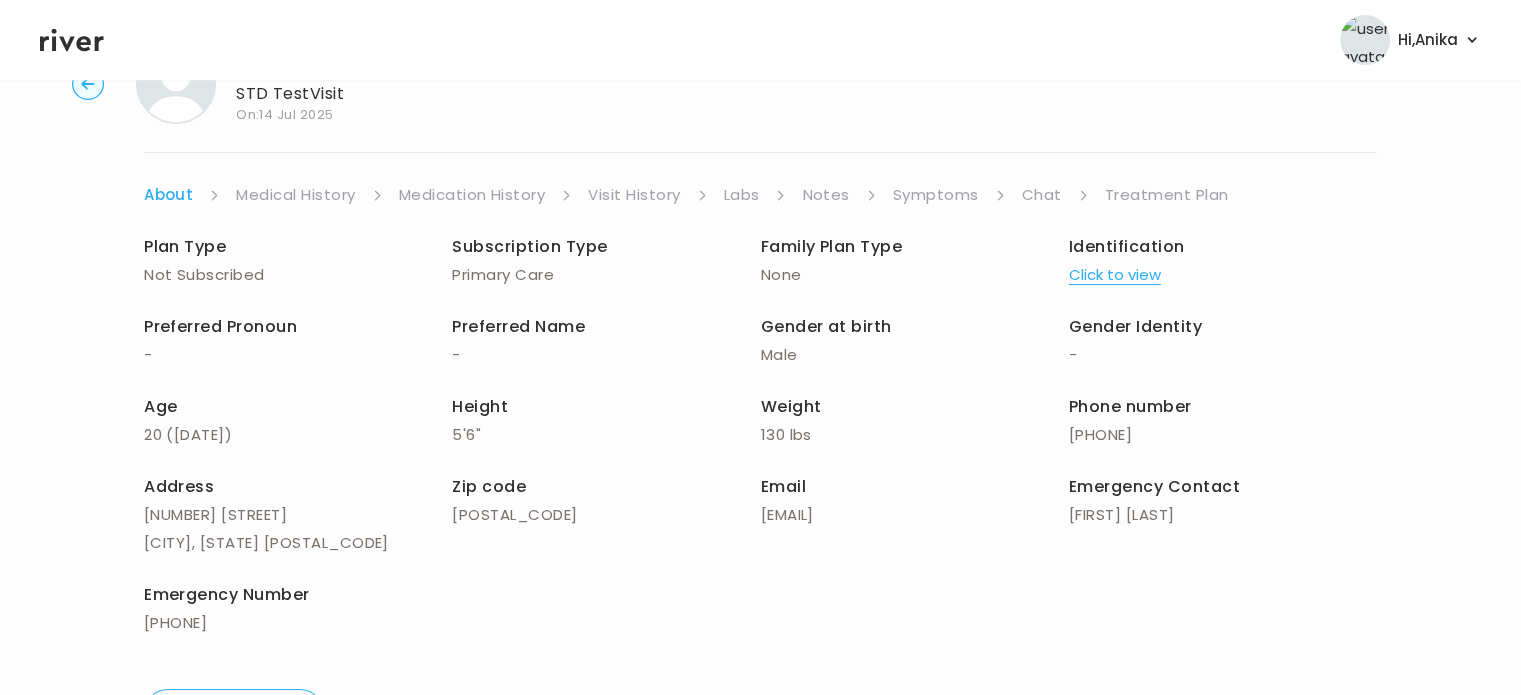 click on "Visit History" at bounding box center (634, 195) 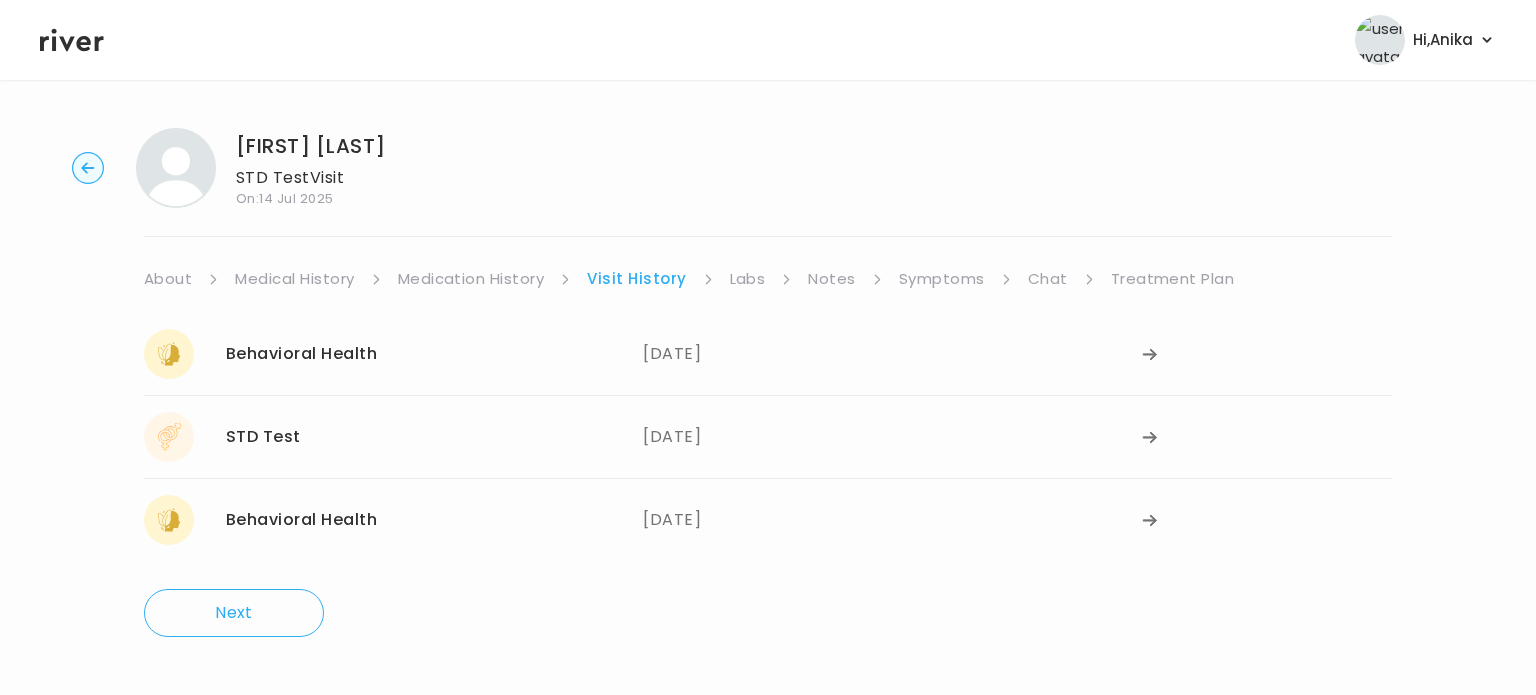 click on "Symptoms" at bounding box center (942, 279) 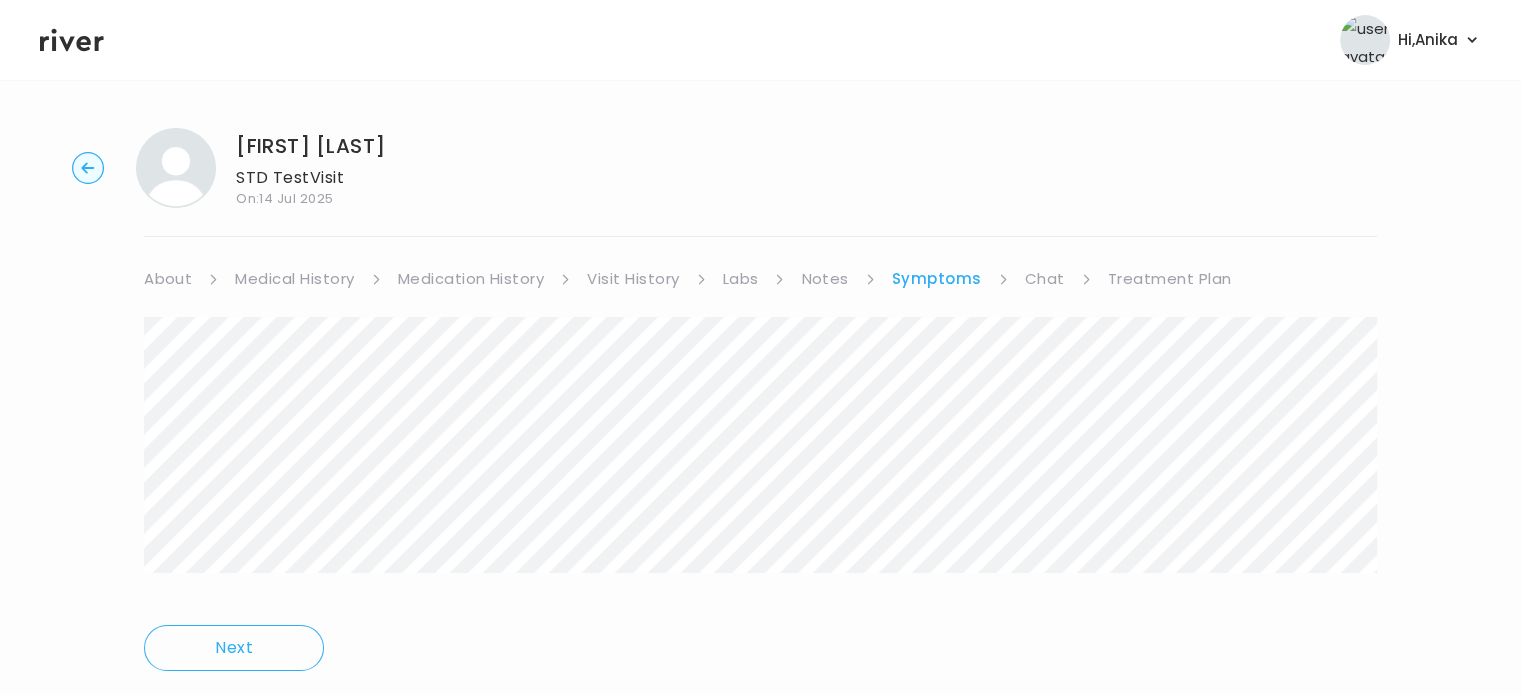 click on "Medication History" at bounding box center (471, 279) 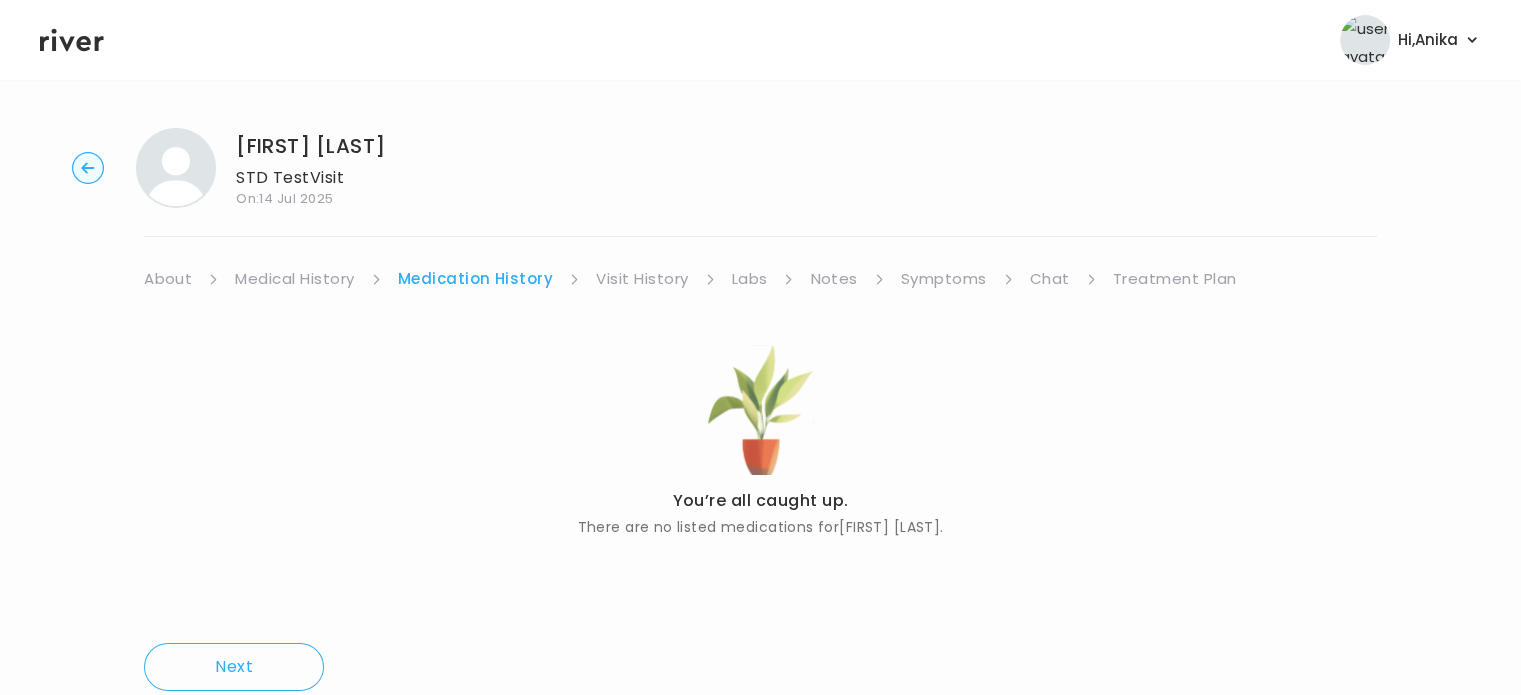 click on "Labs" at bounding box center [750, 279] 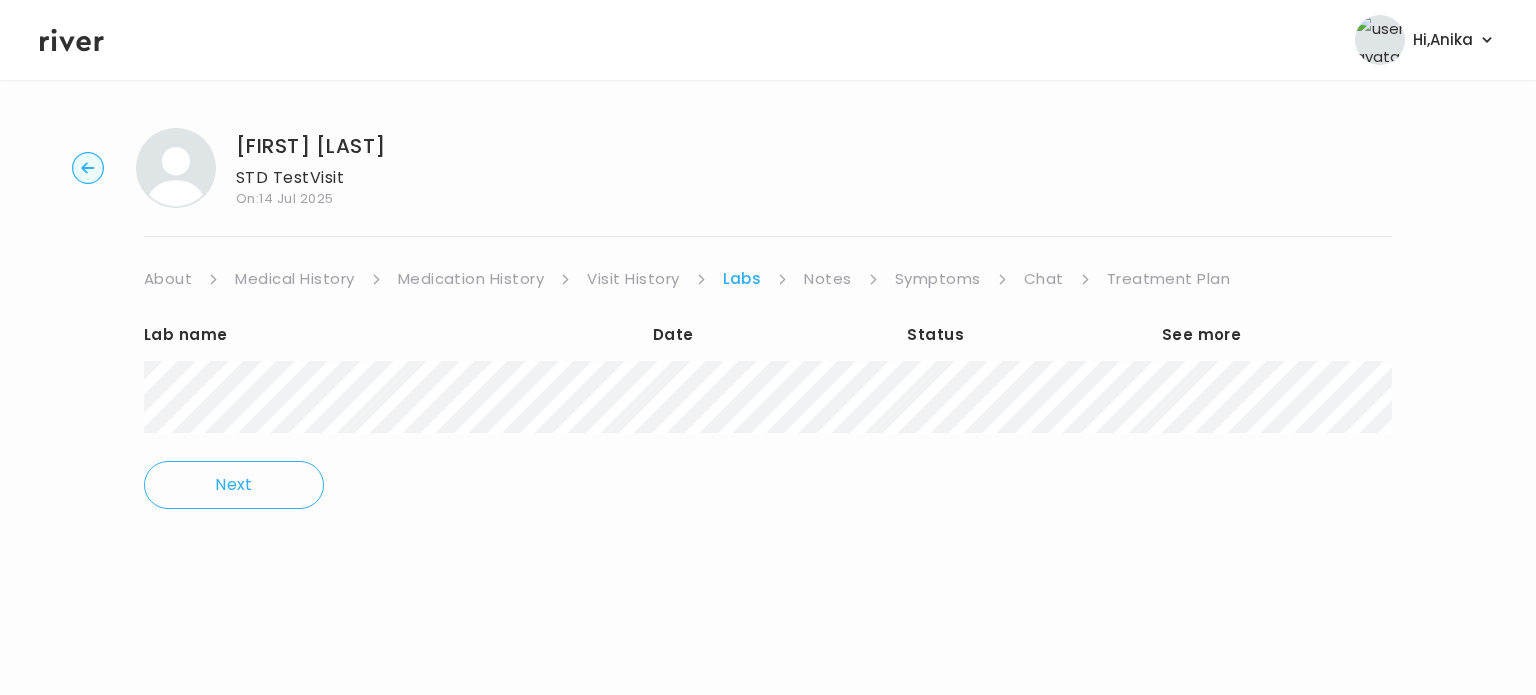 click on "Visit History" at bounding box center [633, 279] 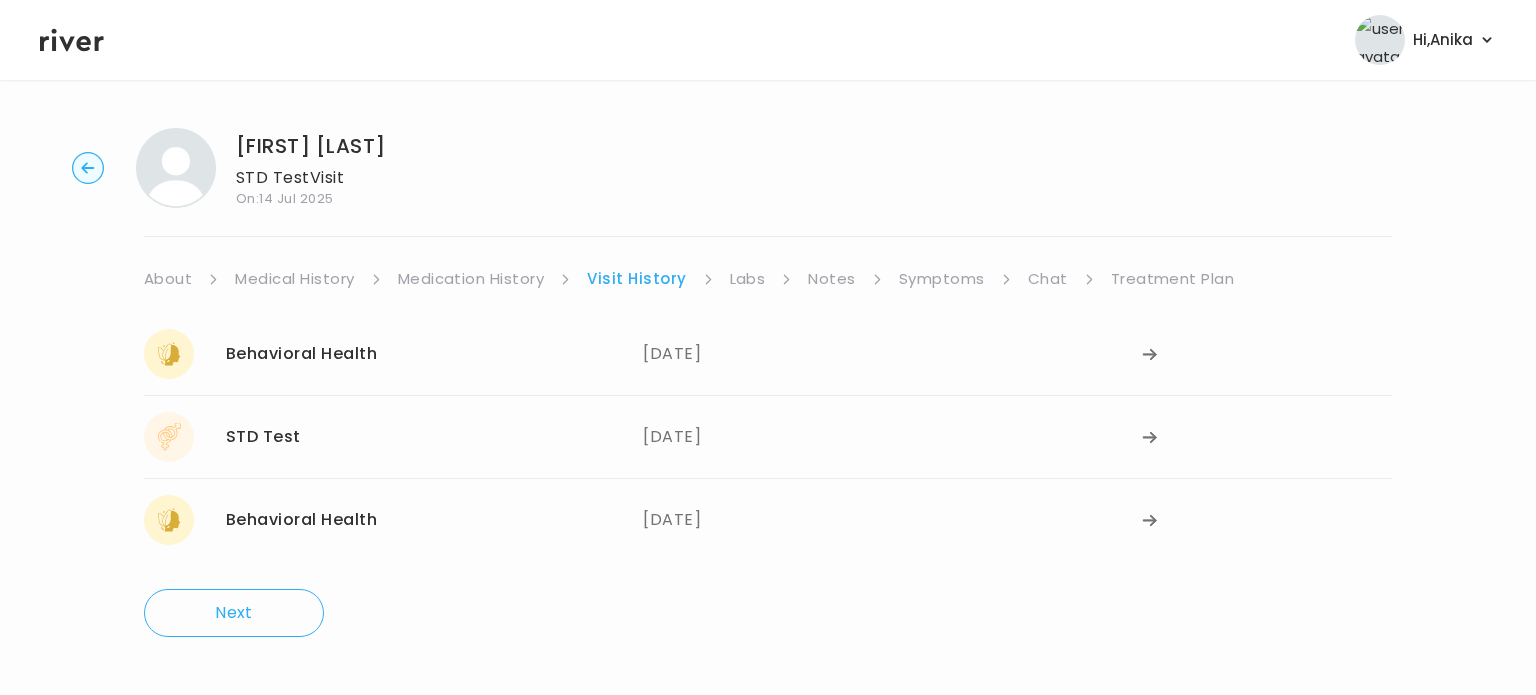 click on "Labs" at bounding box center [748, 279] 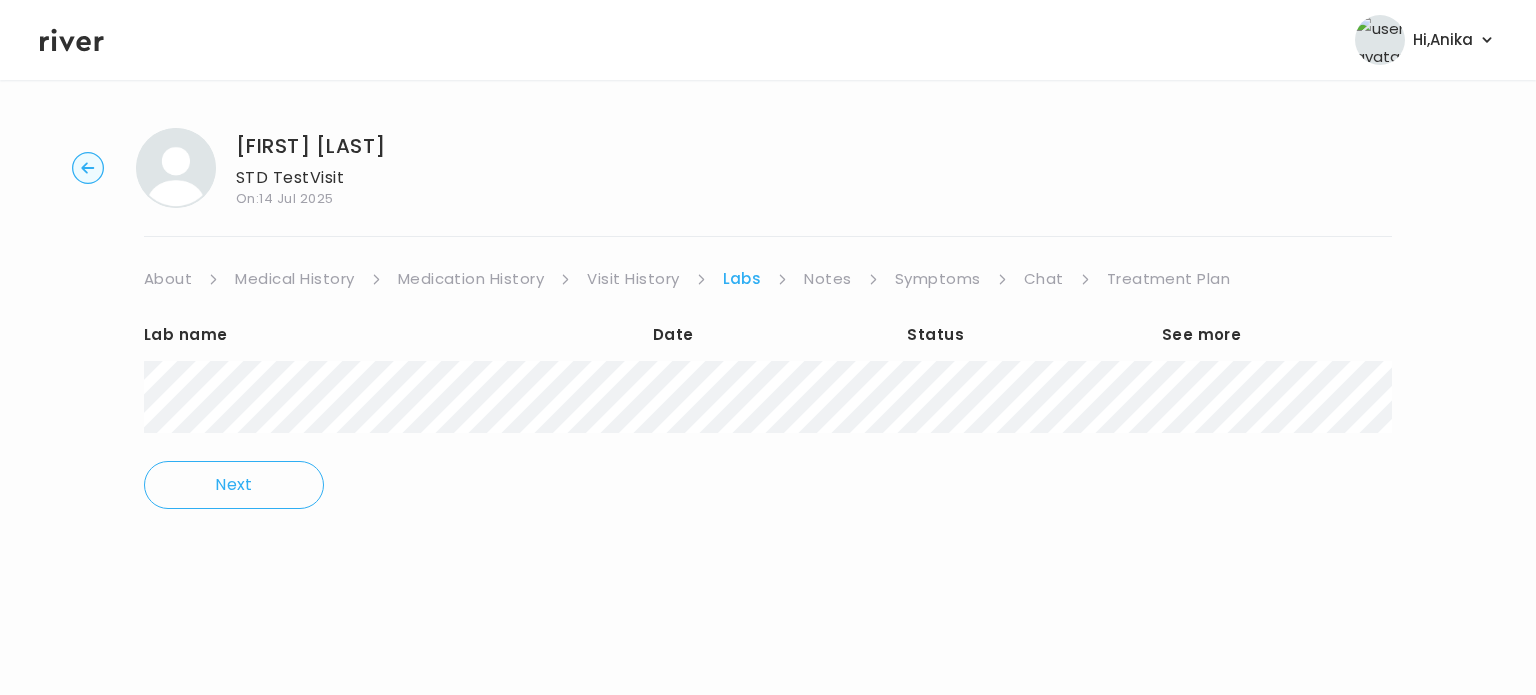 click on "Symptoms" at bounding box center (938, 279) 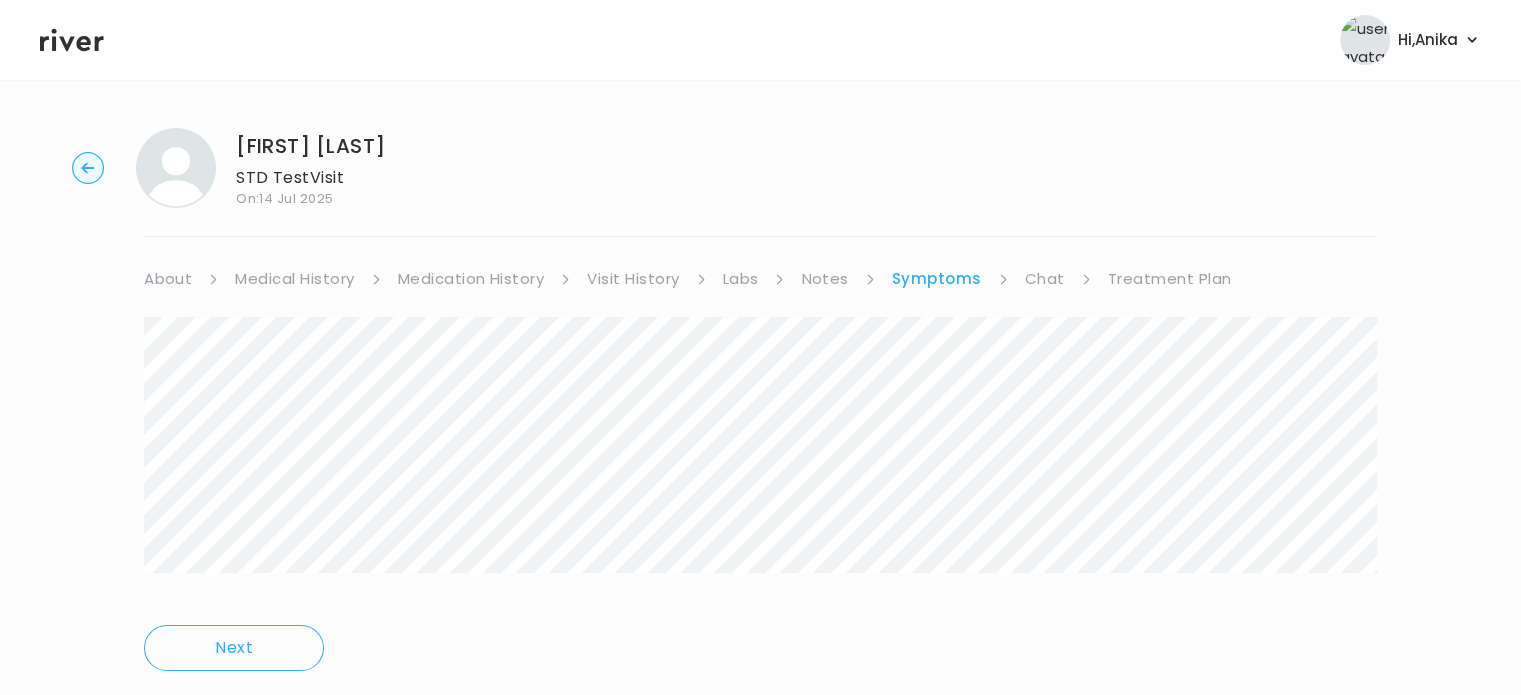 click on "Visit History" at bounding box center (633, 279) 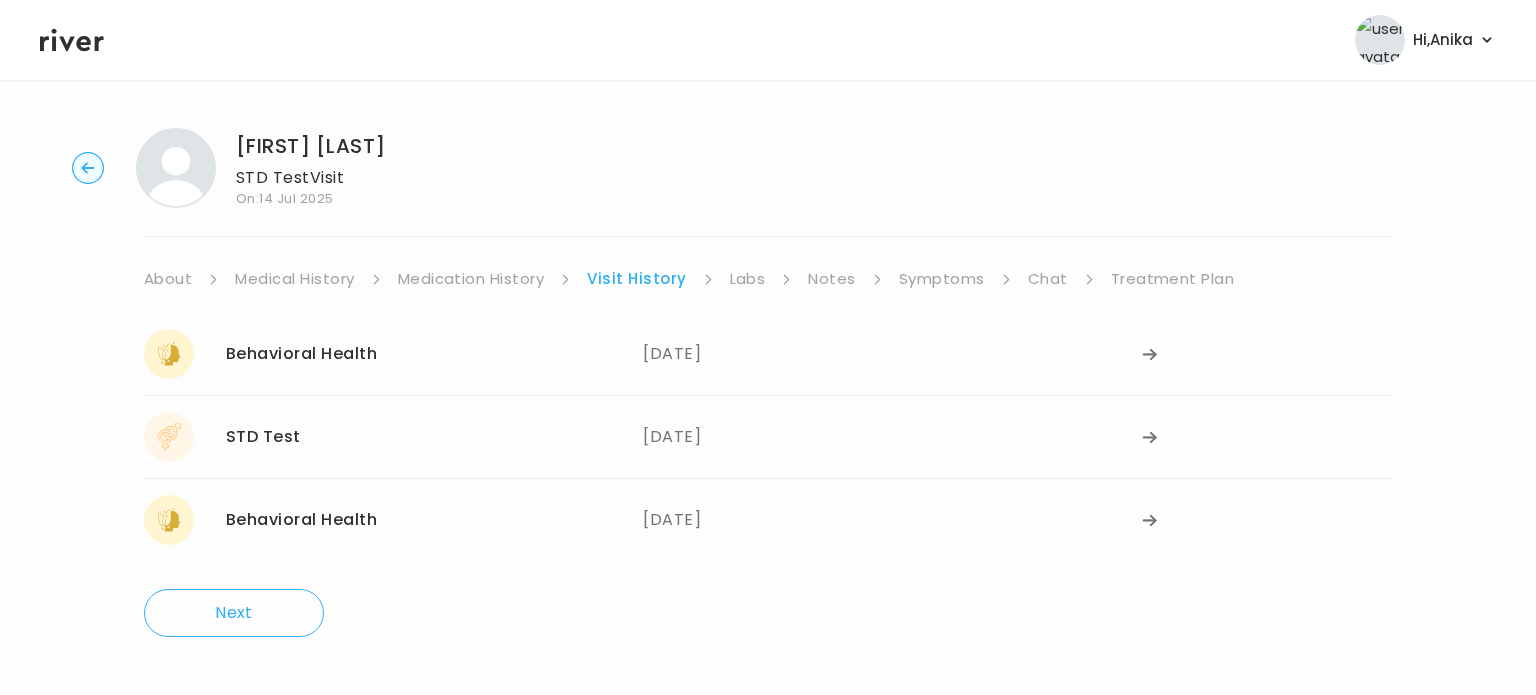 click on "JOSHUA MEEKS STD Test  Visit On:  14 Jul 2025 About Medical History Medication History Visit History Labs Notes Symptoms Chat Treatment Plan Behavioral Health 06/02/2025 06/02/2025 STD Test 05/19/2025 05/19/2025 Behavioral Health 04/28/2025 04/28/2025 Next" at bounding box center [768, 382] 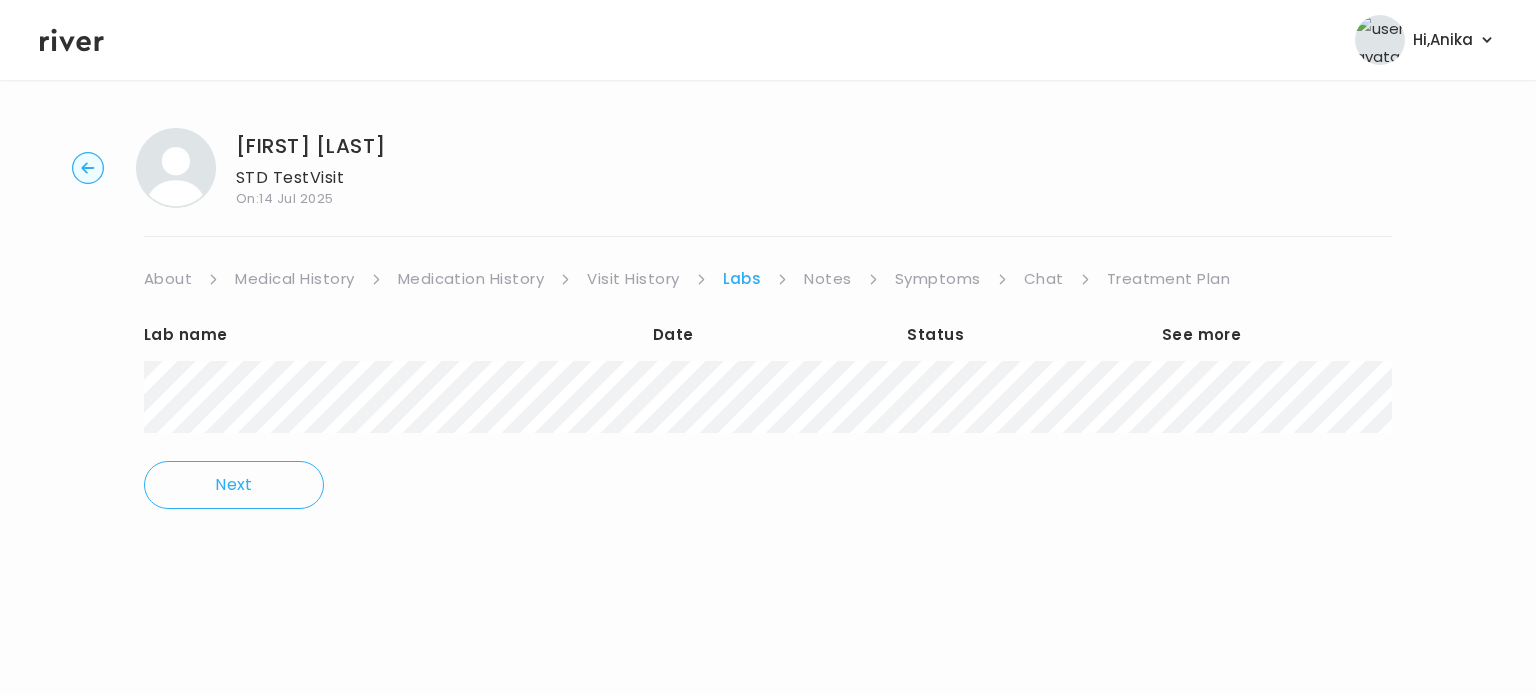 click on "Treatment Plan" at bounding box center [1169, 279] 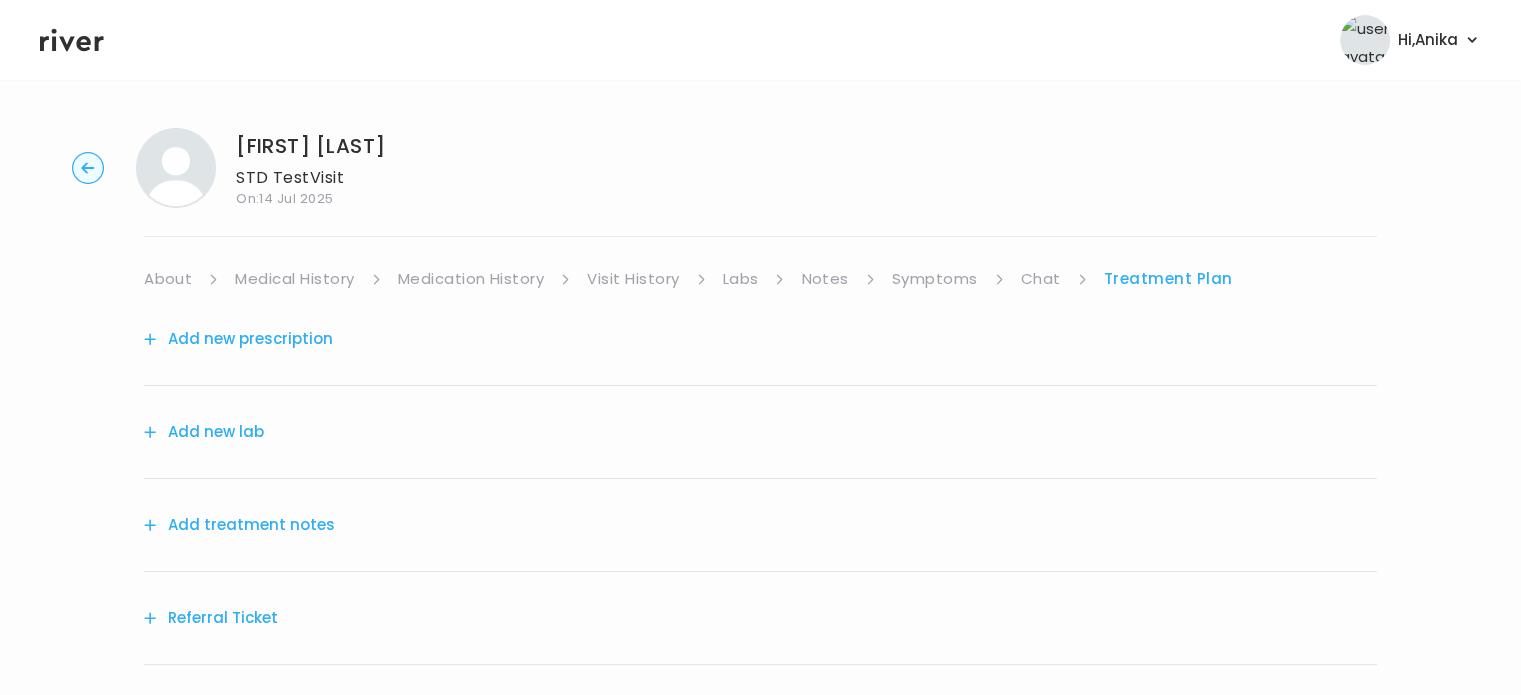 click on "Add treatment notes" at bounding box center (239, 525) 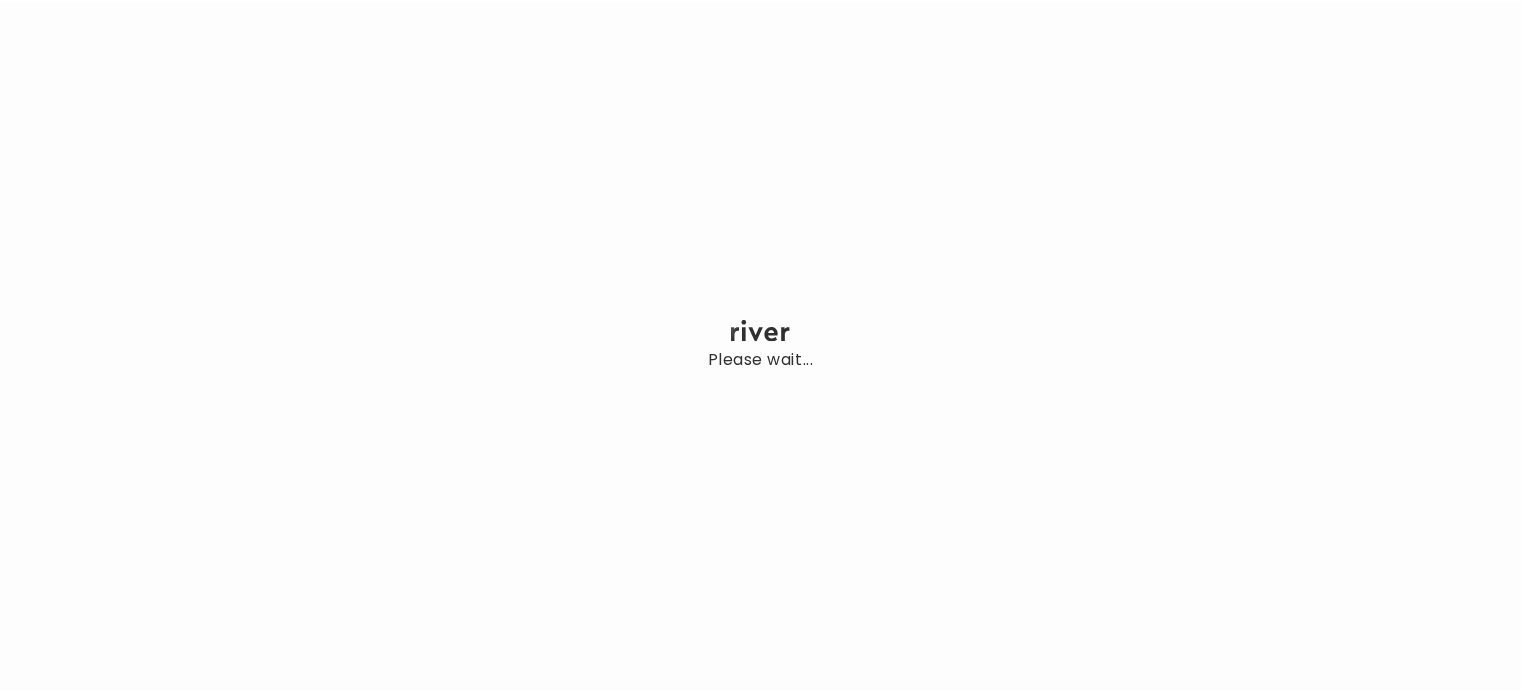 scroll, scrollTop: 0, scrollLeft: 0, axis: both 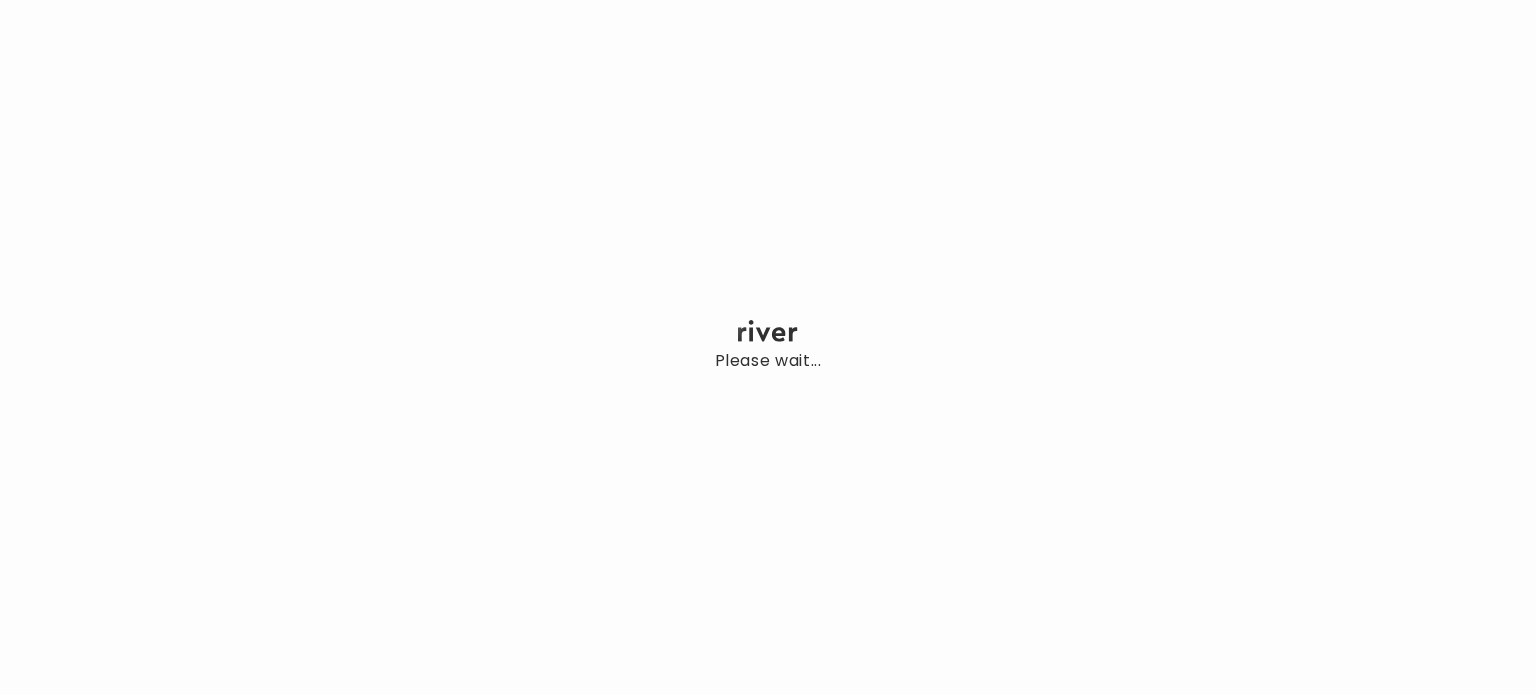 click on "Please wait..." at bounding box center (768, 347) 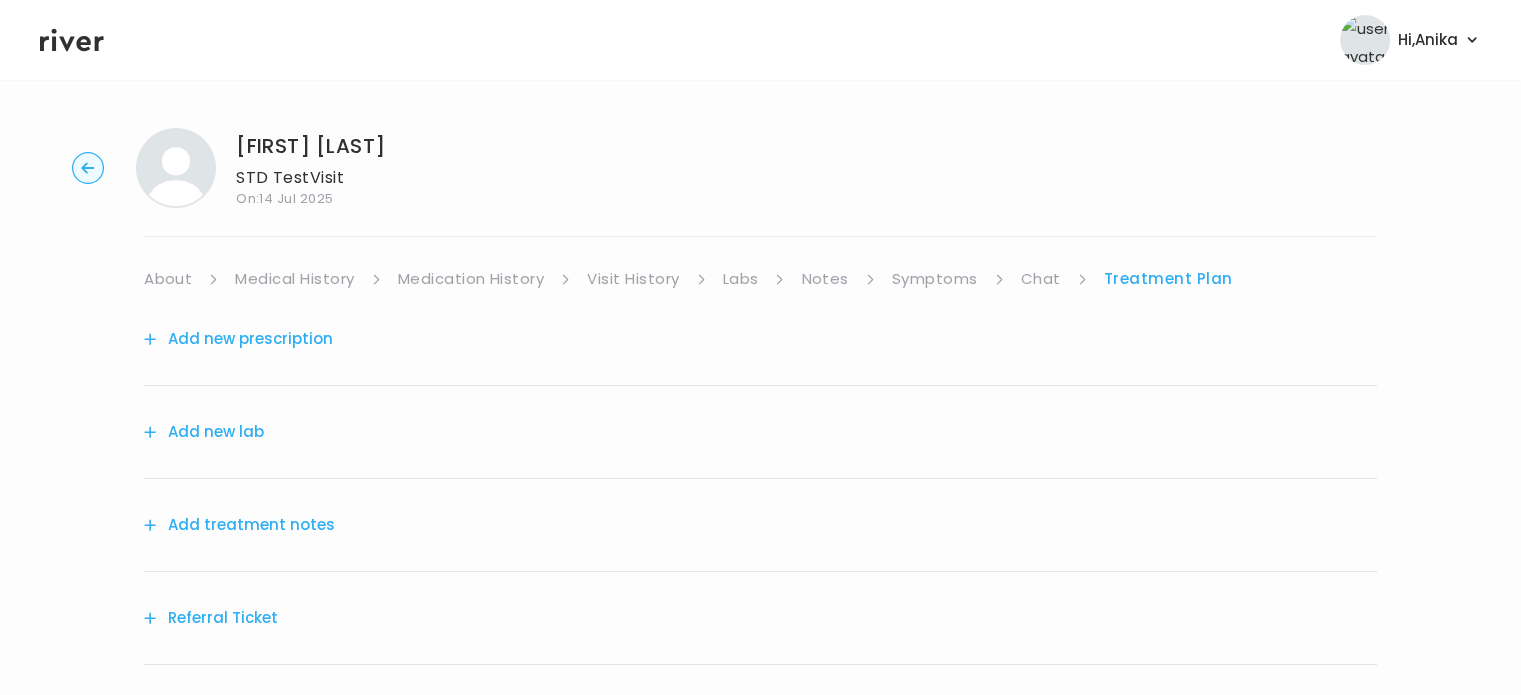 click on "Add treatment notes" at bounding box center (239, 525) 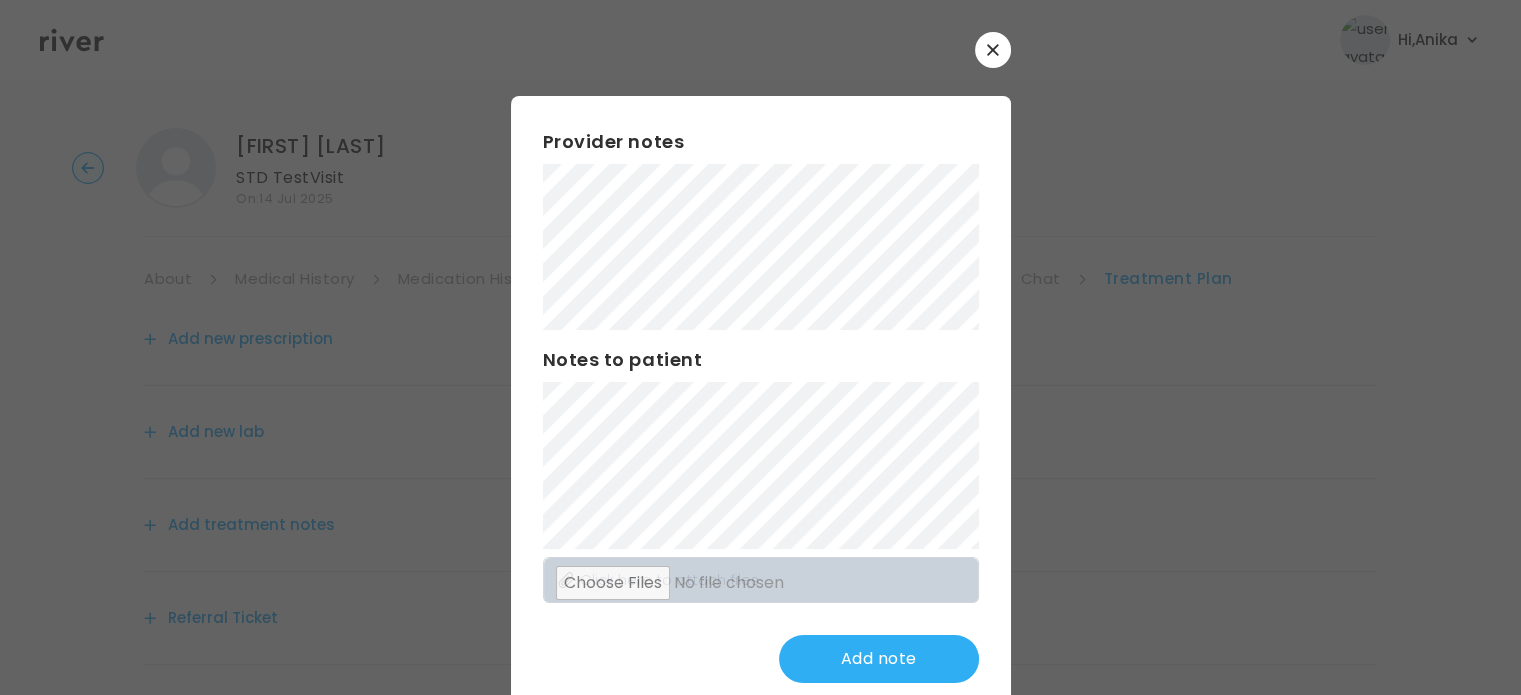 click on "Provider notes Notes to patient Click here to attach files Add note" at bounding box center (761, 405) 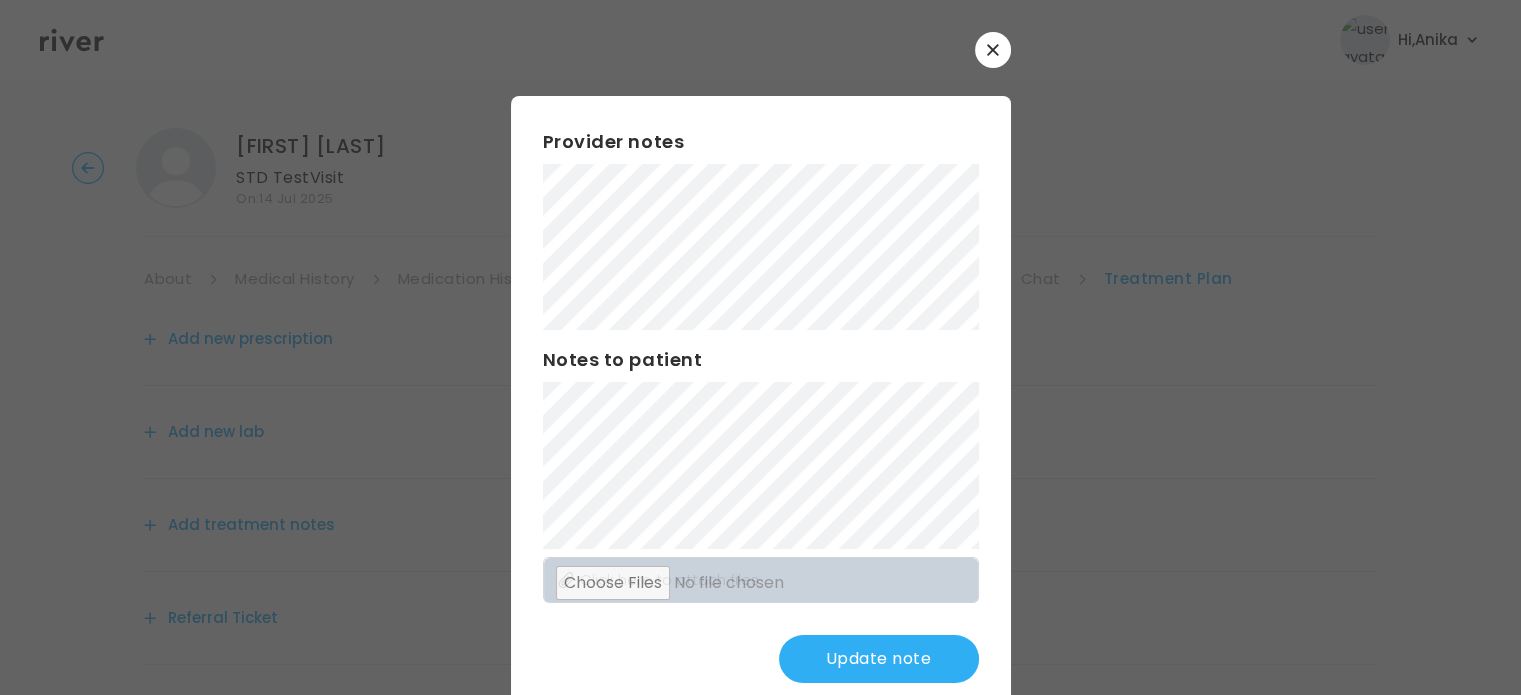 click on "Update note" at bounding box center (879, 659) 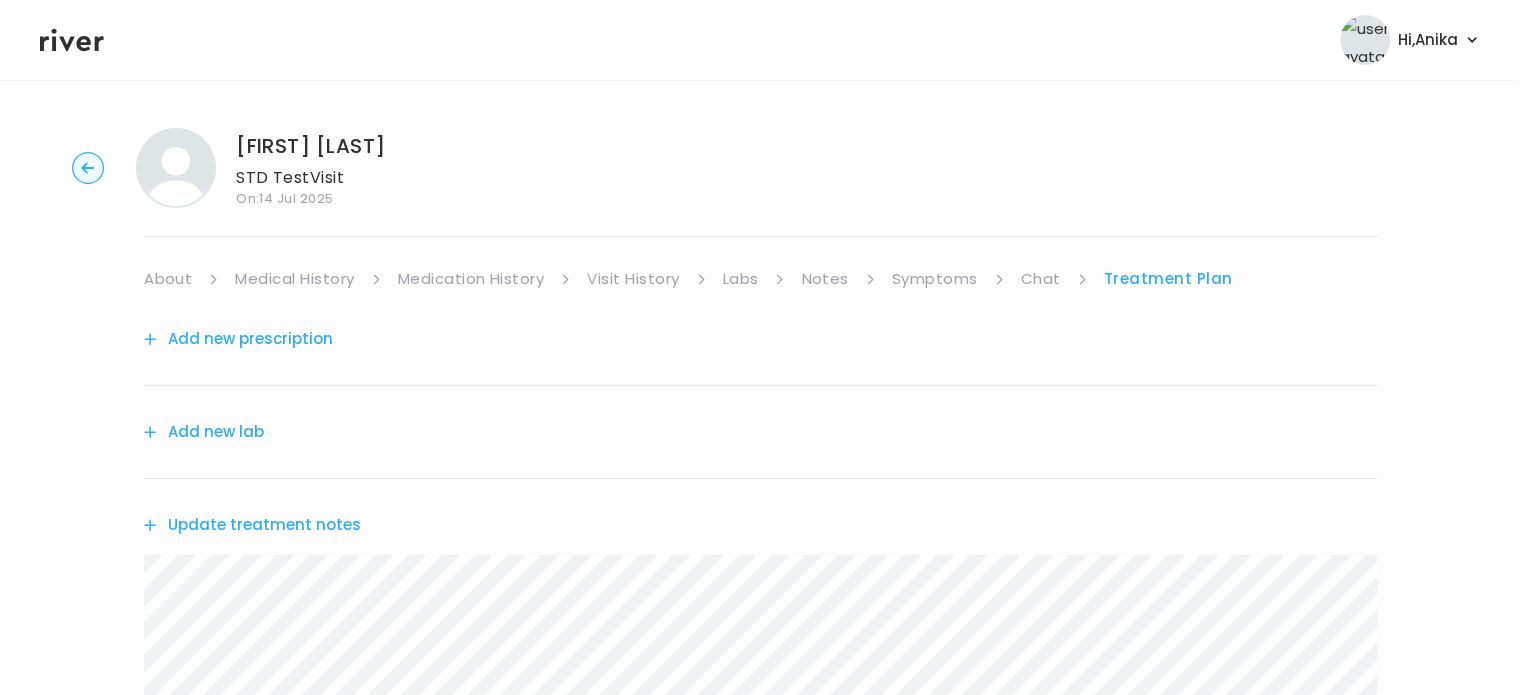 click on "Add new lab" at bounding box center [204, 432] 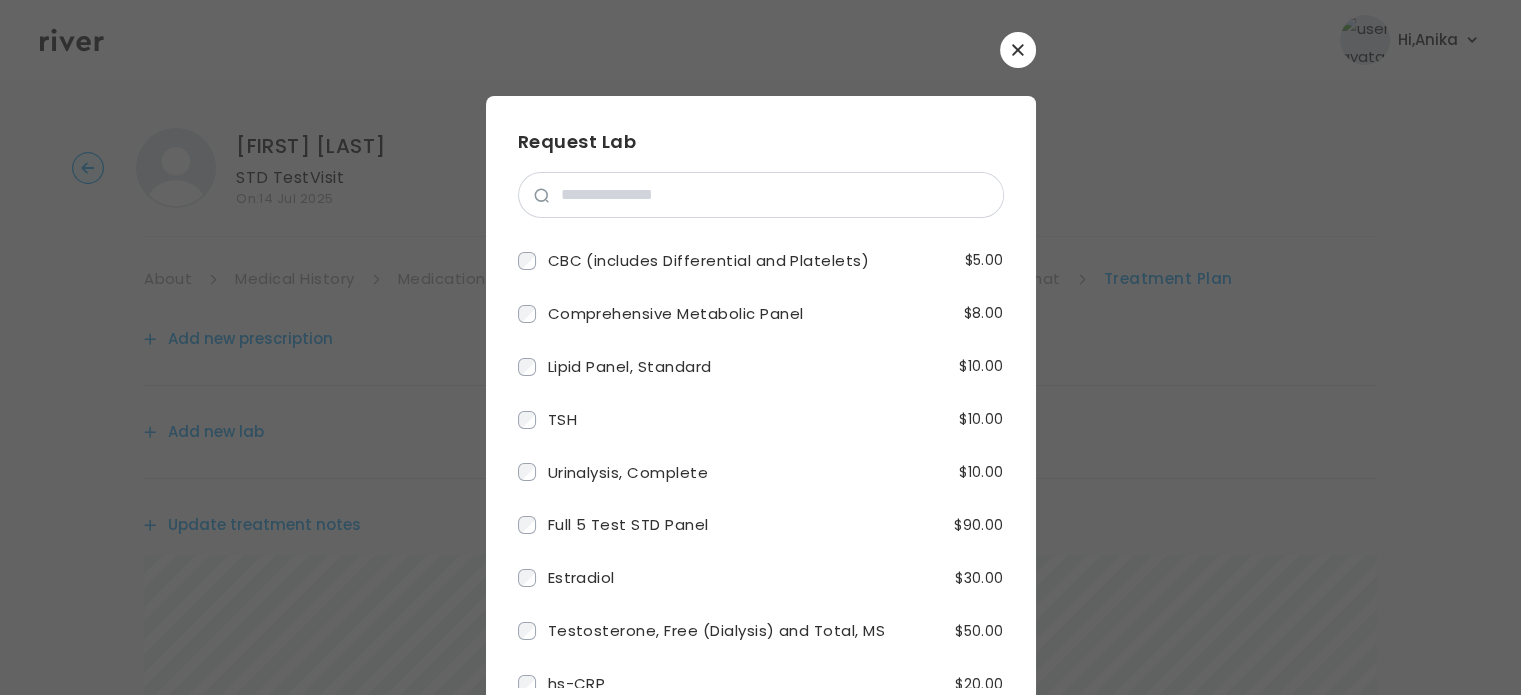 type 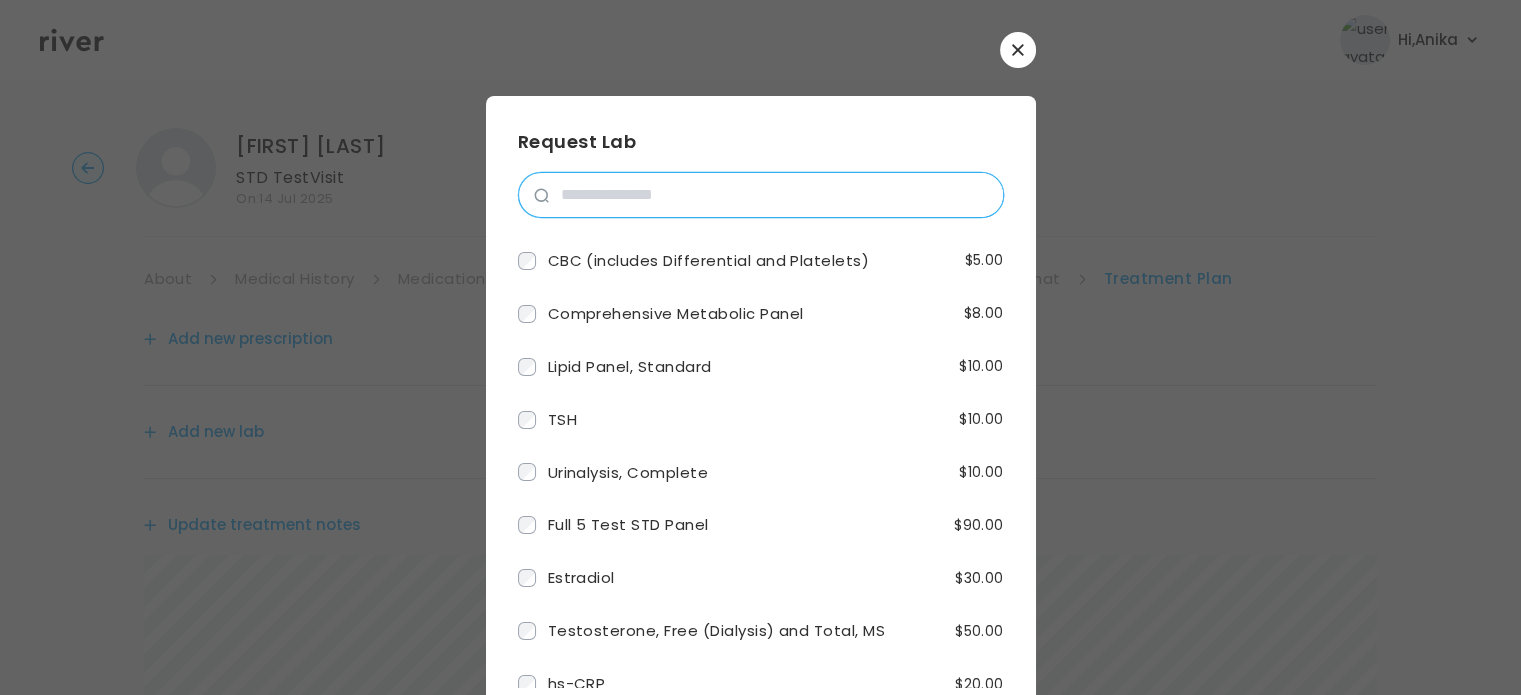 click at bounding box center [776, 195] 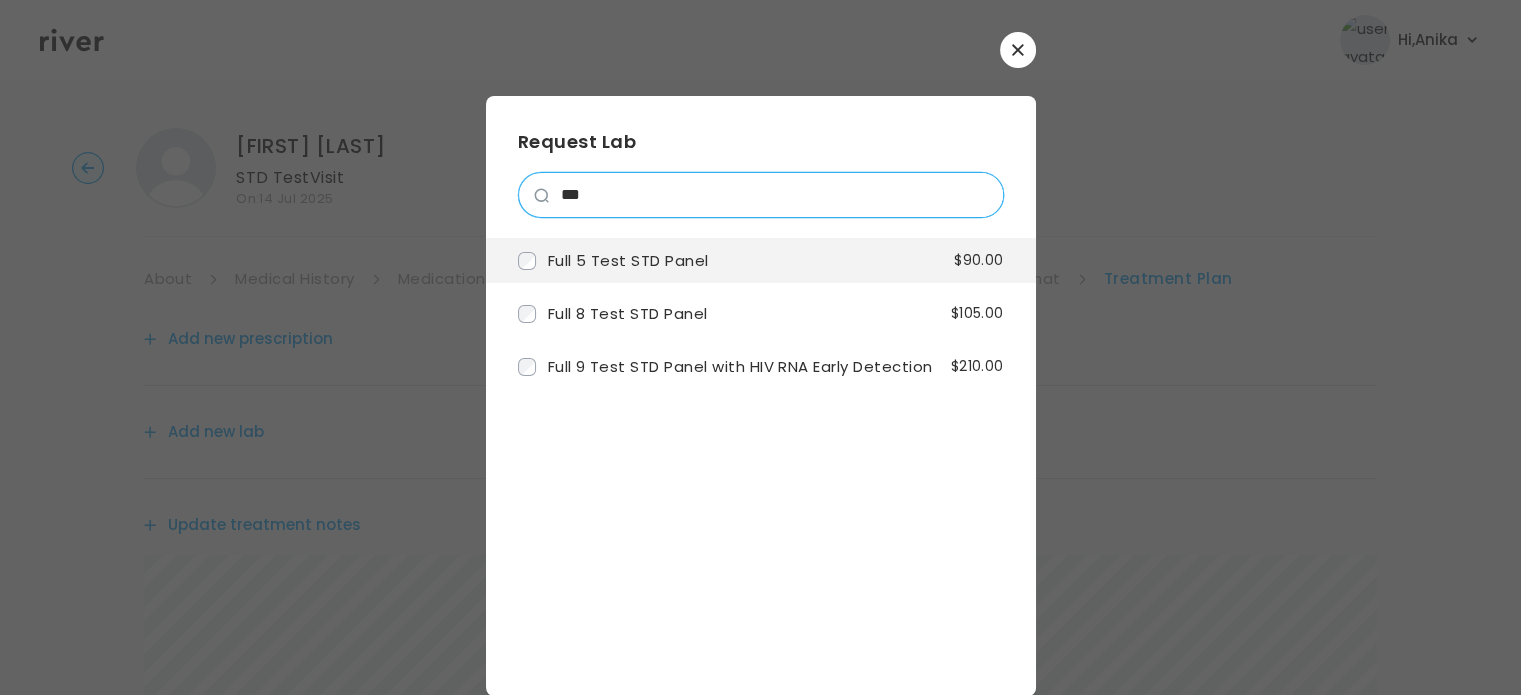 type on "***" 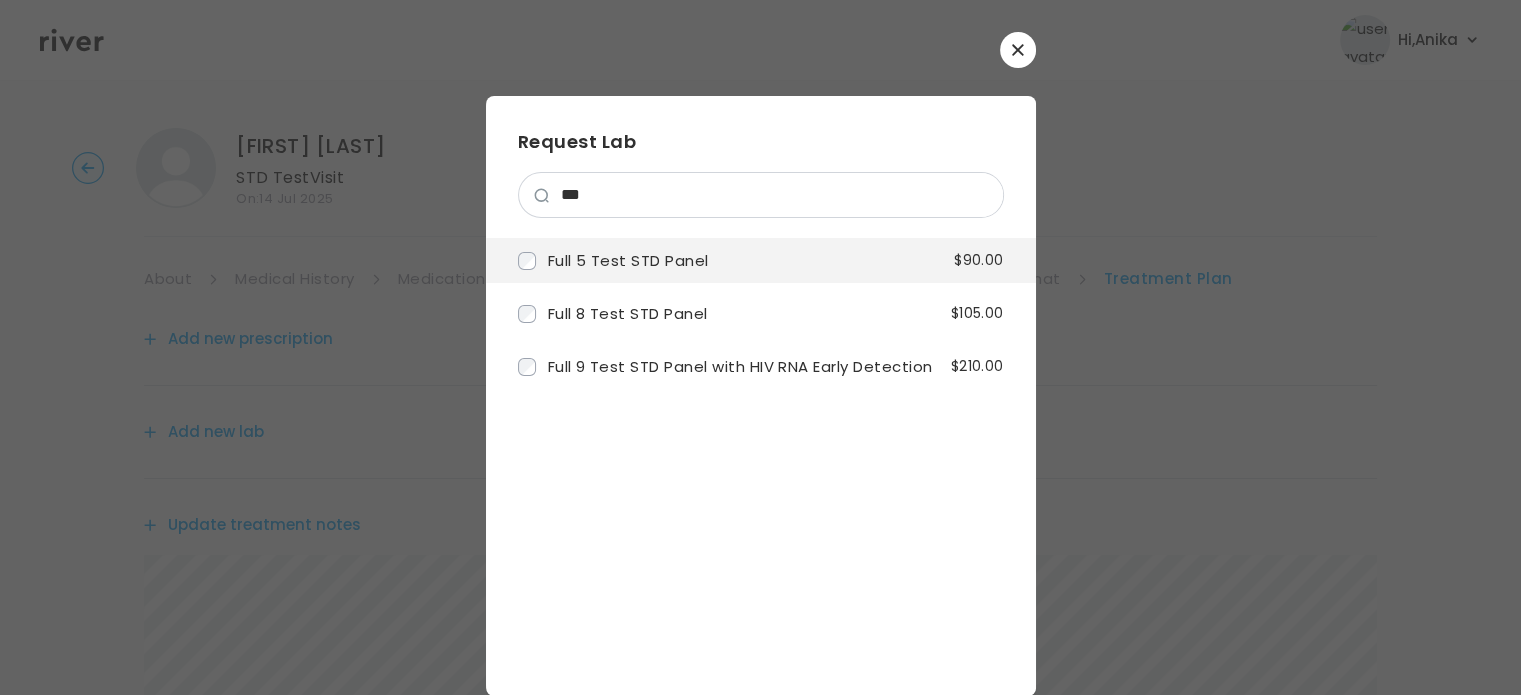 click on "Full 5 Test STD Panel" at bounding box center (628, 260) 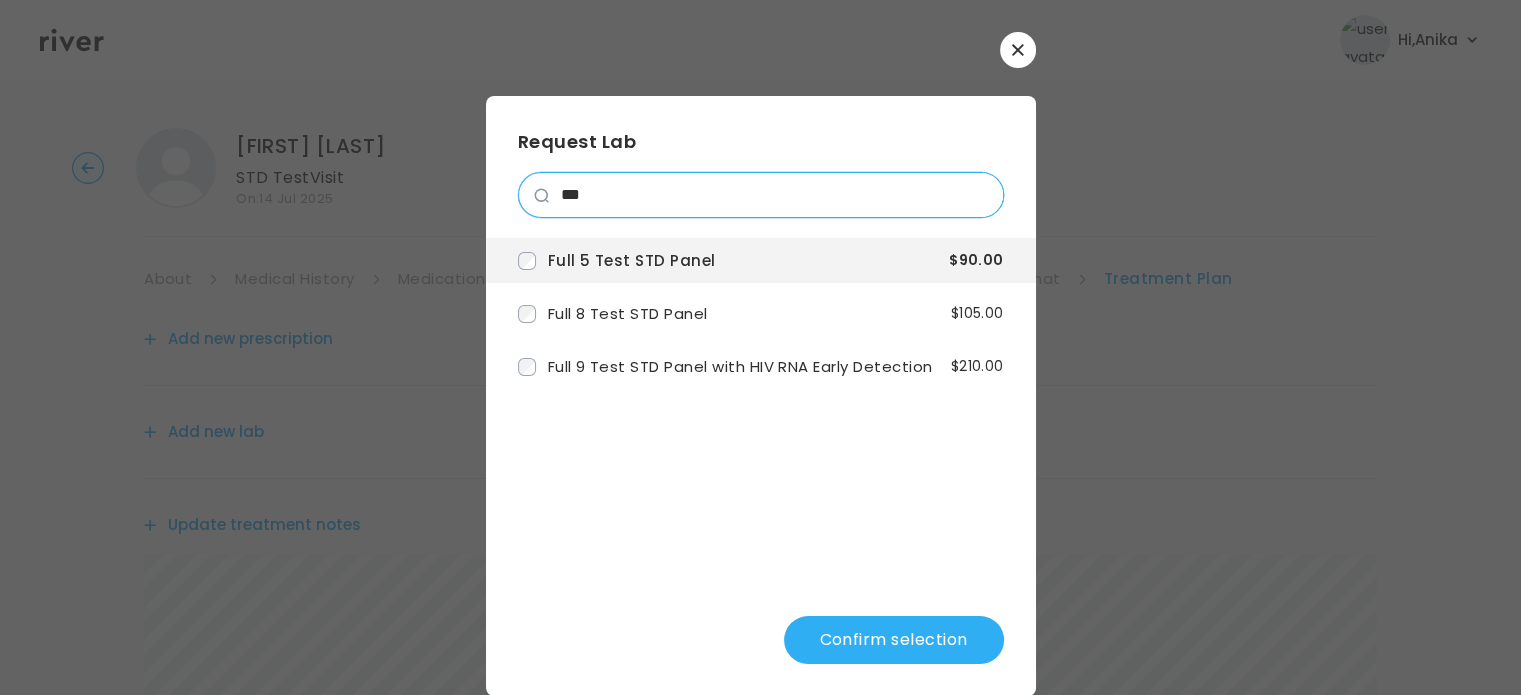 click on "***" at bounding box center [776, 195] 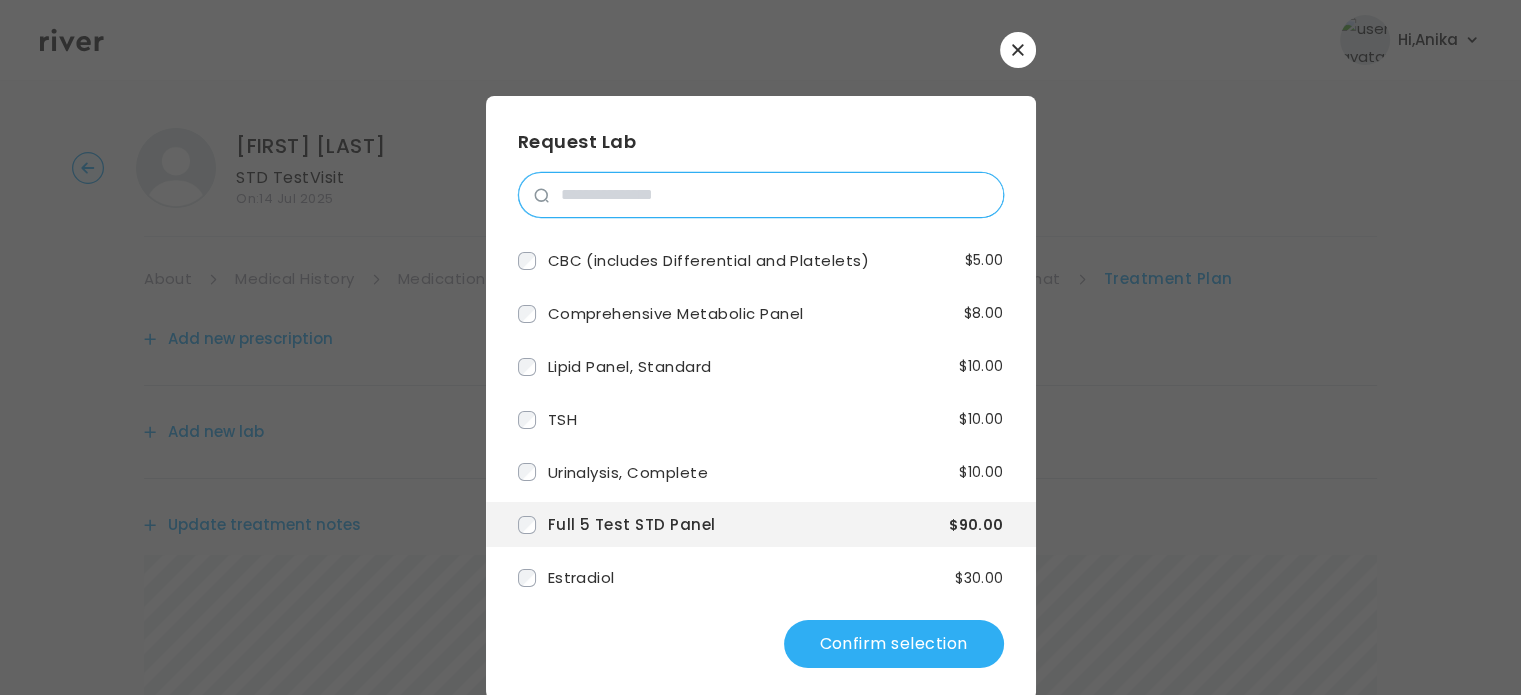 click at bounding box center (776, 195) 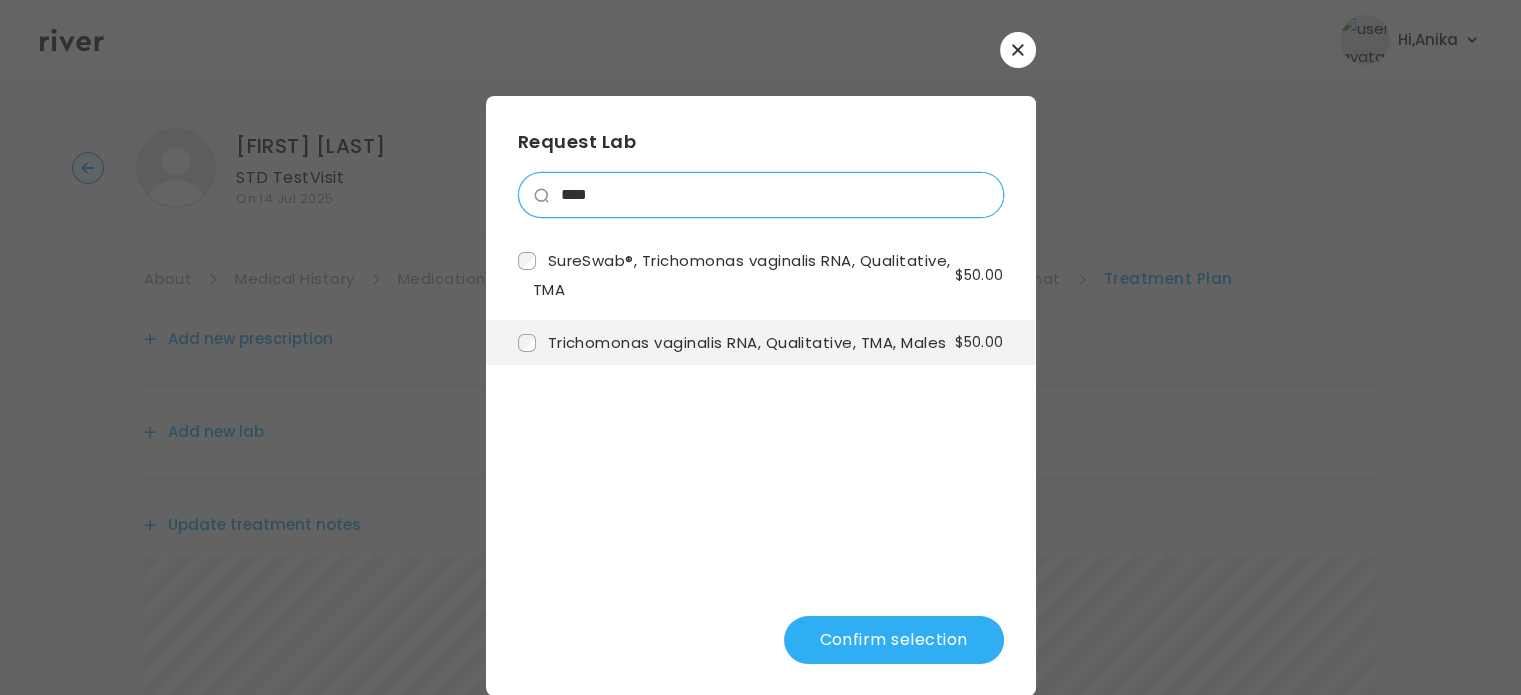 type on "****" 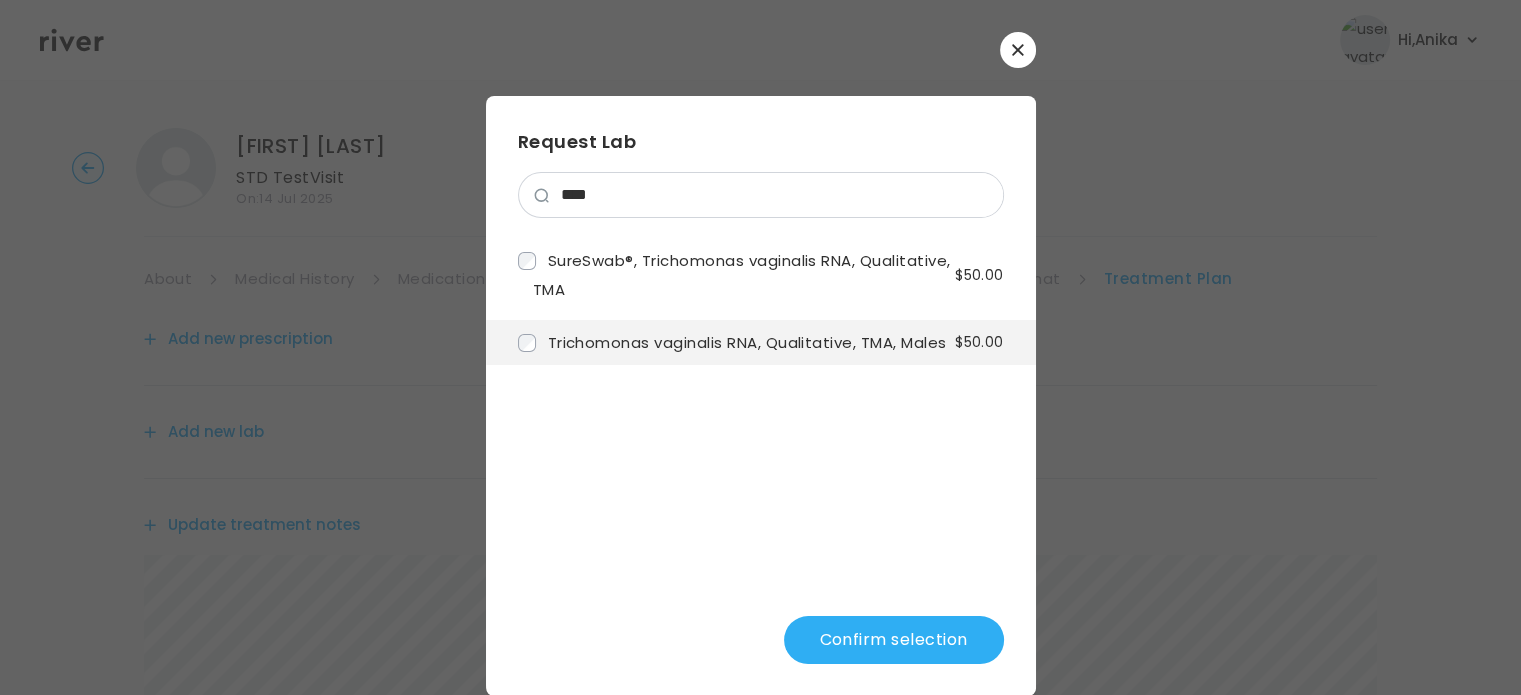 click on "Trichomonas vaginalis RNA, Qualitative, TMA, Males" at bounding box center [747, 342] 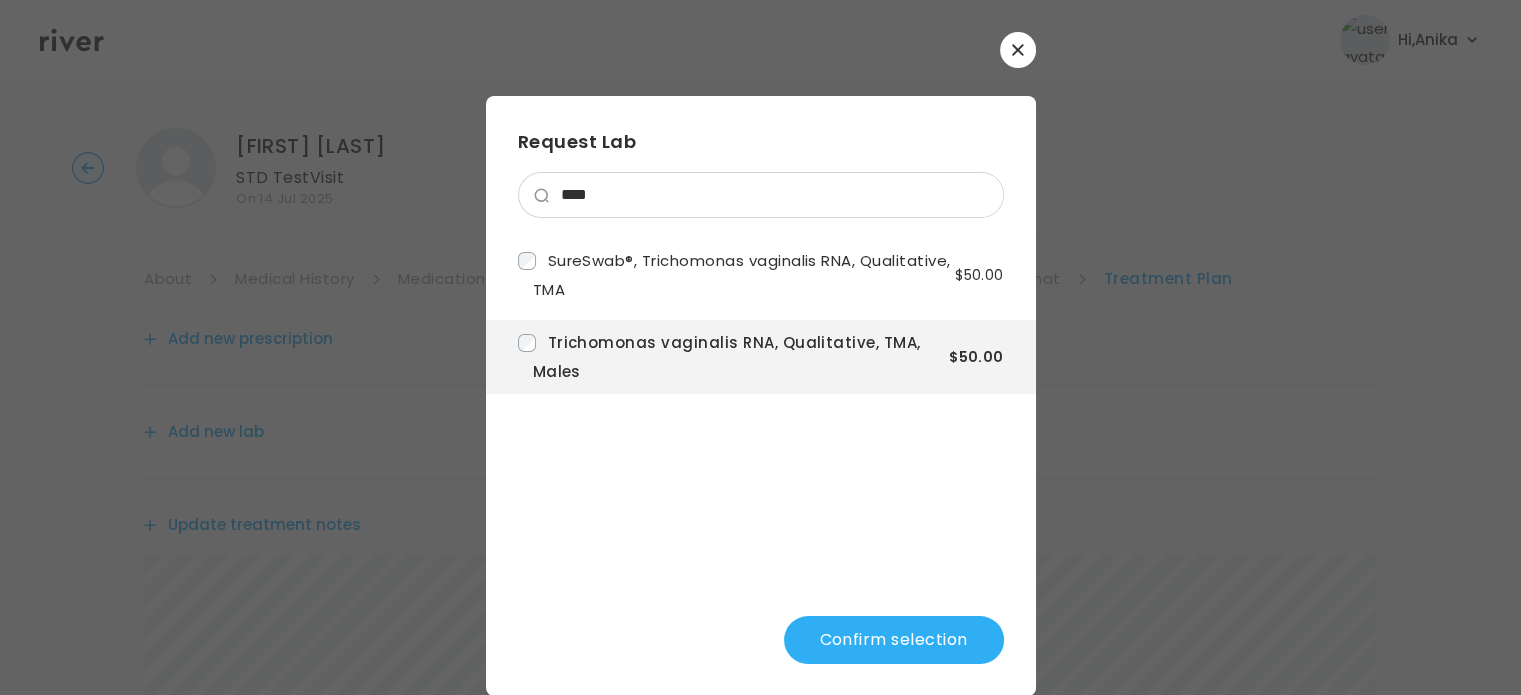 click on "Confirm selection" at bounding box center [894, 640] 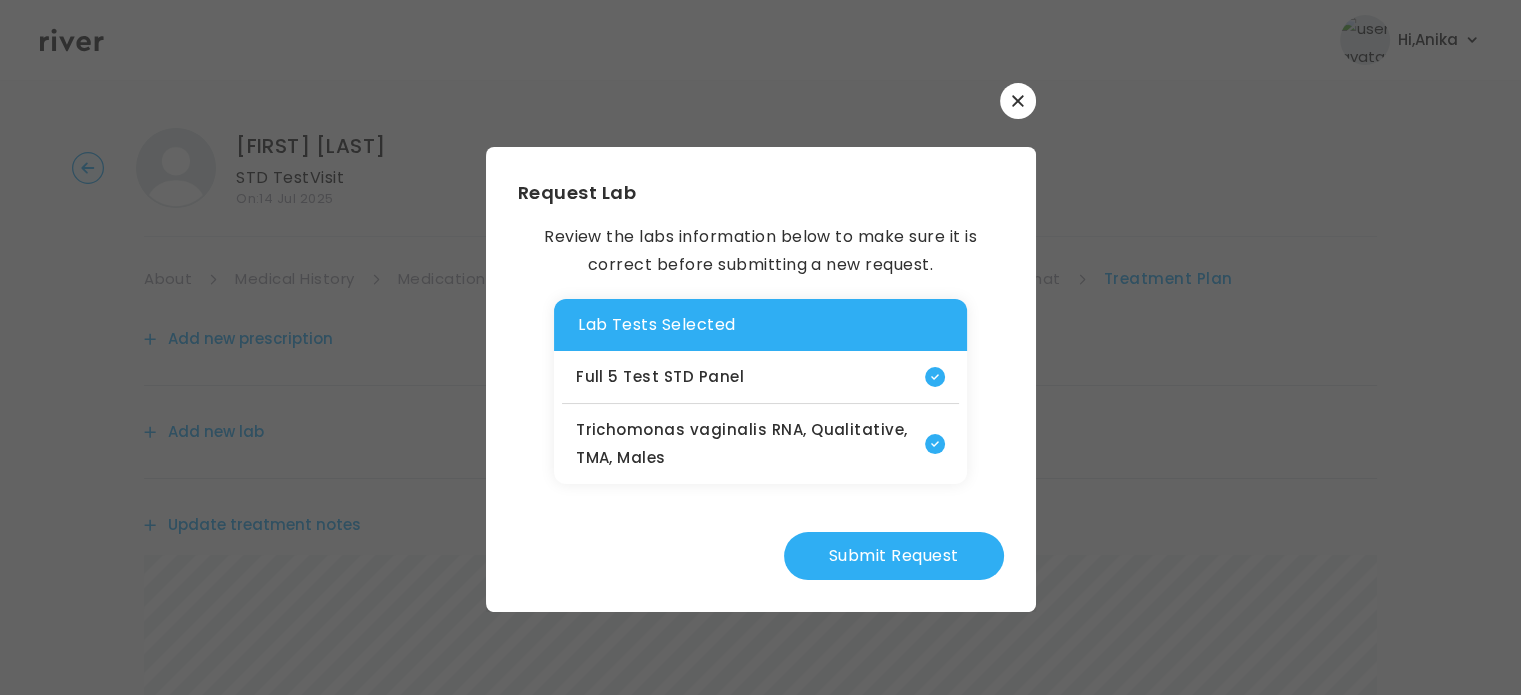 click on "Submit Request" at bounding box center [894, 556] 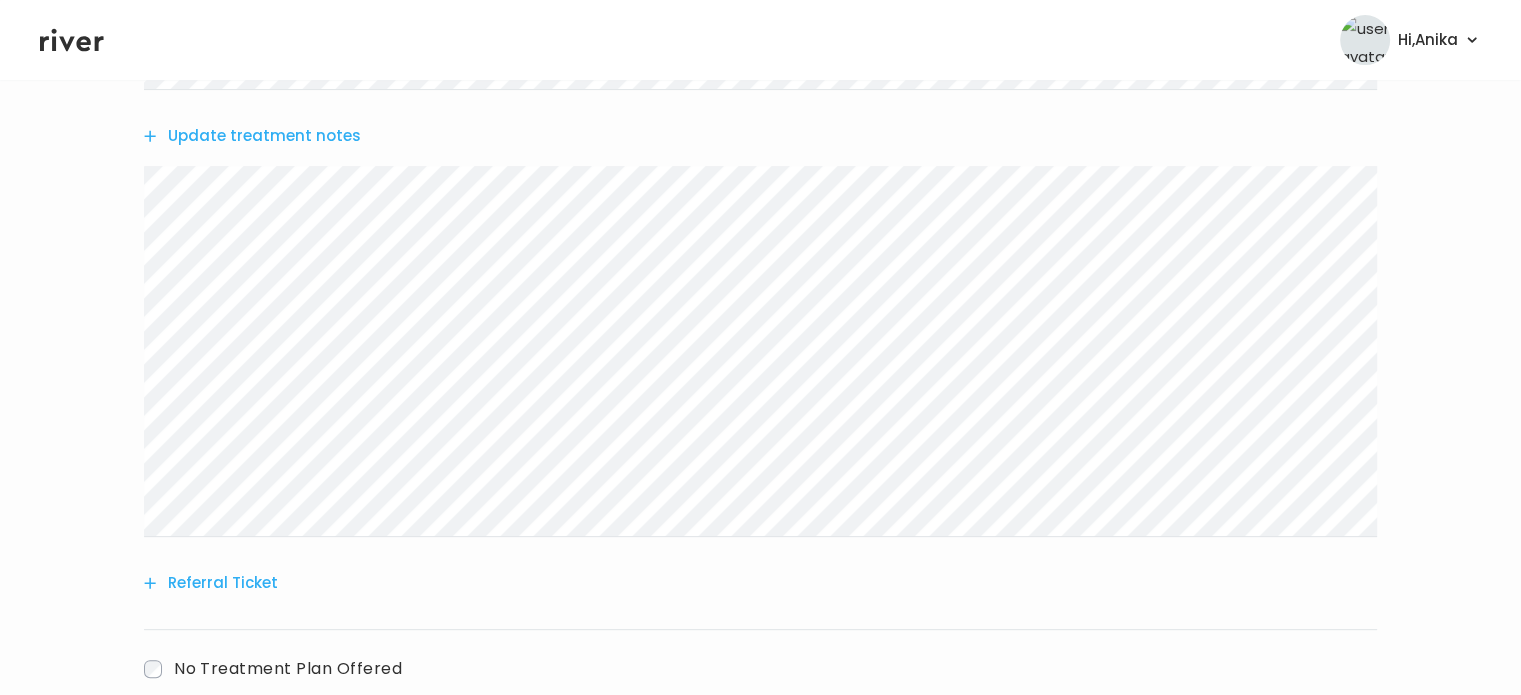 scroll, scrollTop: 668, scrollLeft: 0, axis: vertical 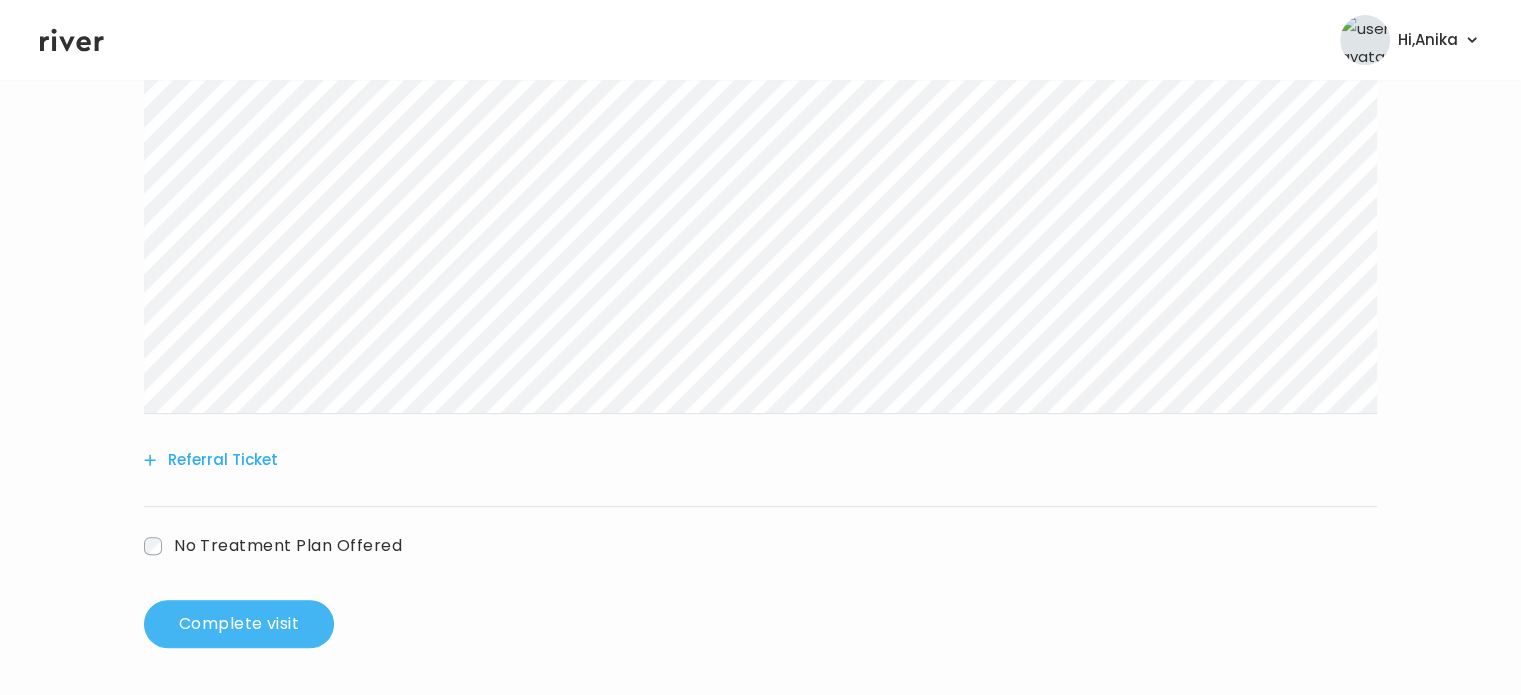 click on "Complete visit" at bounding box center (239, 624) 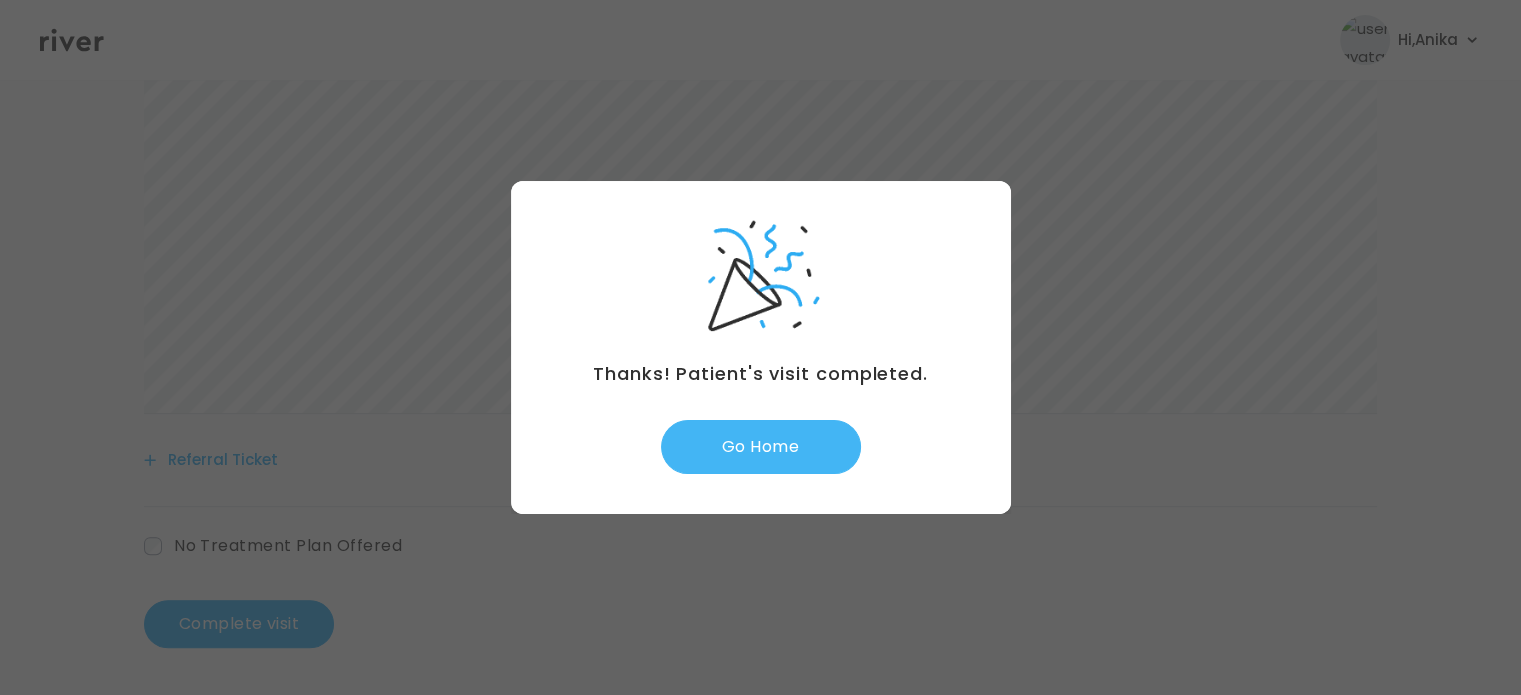 click on "Go Home" at bounding box center [761, 447] 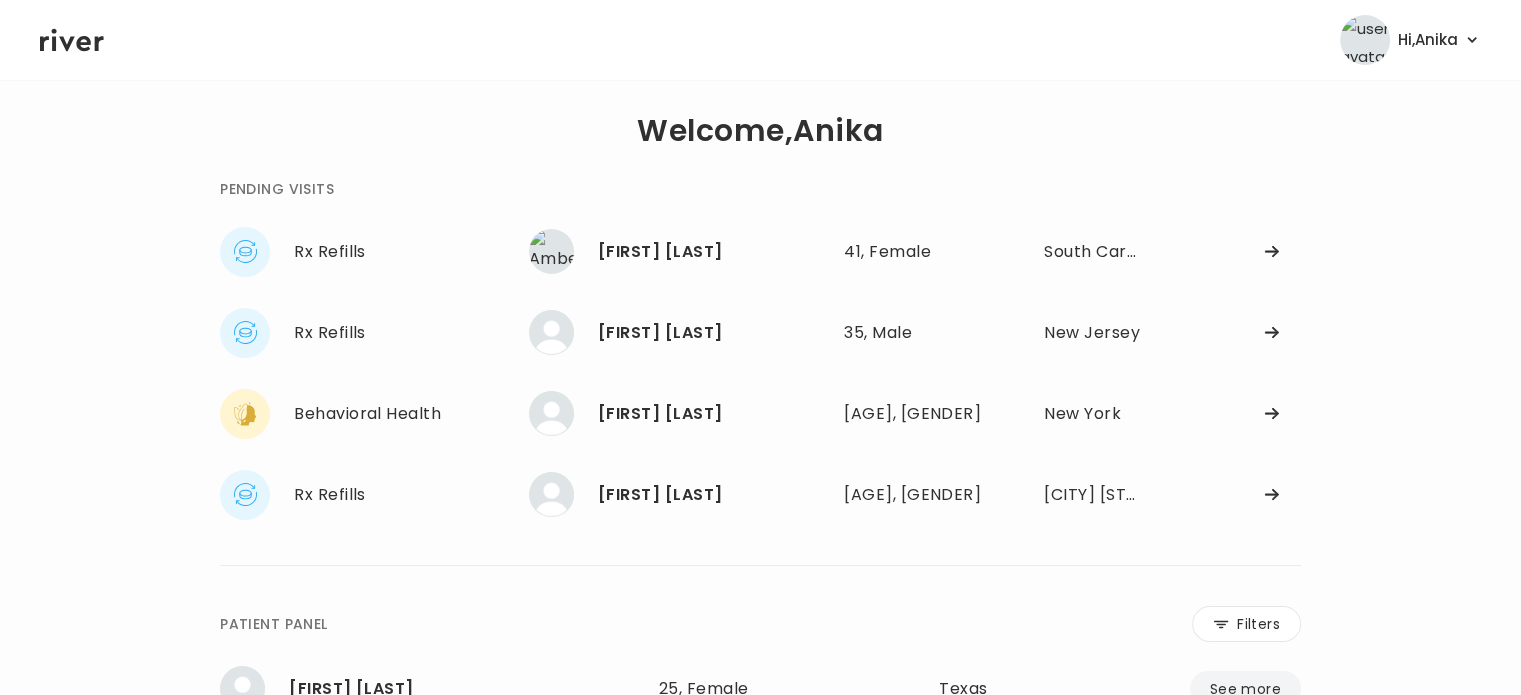 scroll, scrollTop: 0, scrollLeft: 0, axis: both 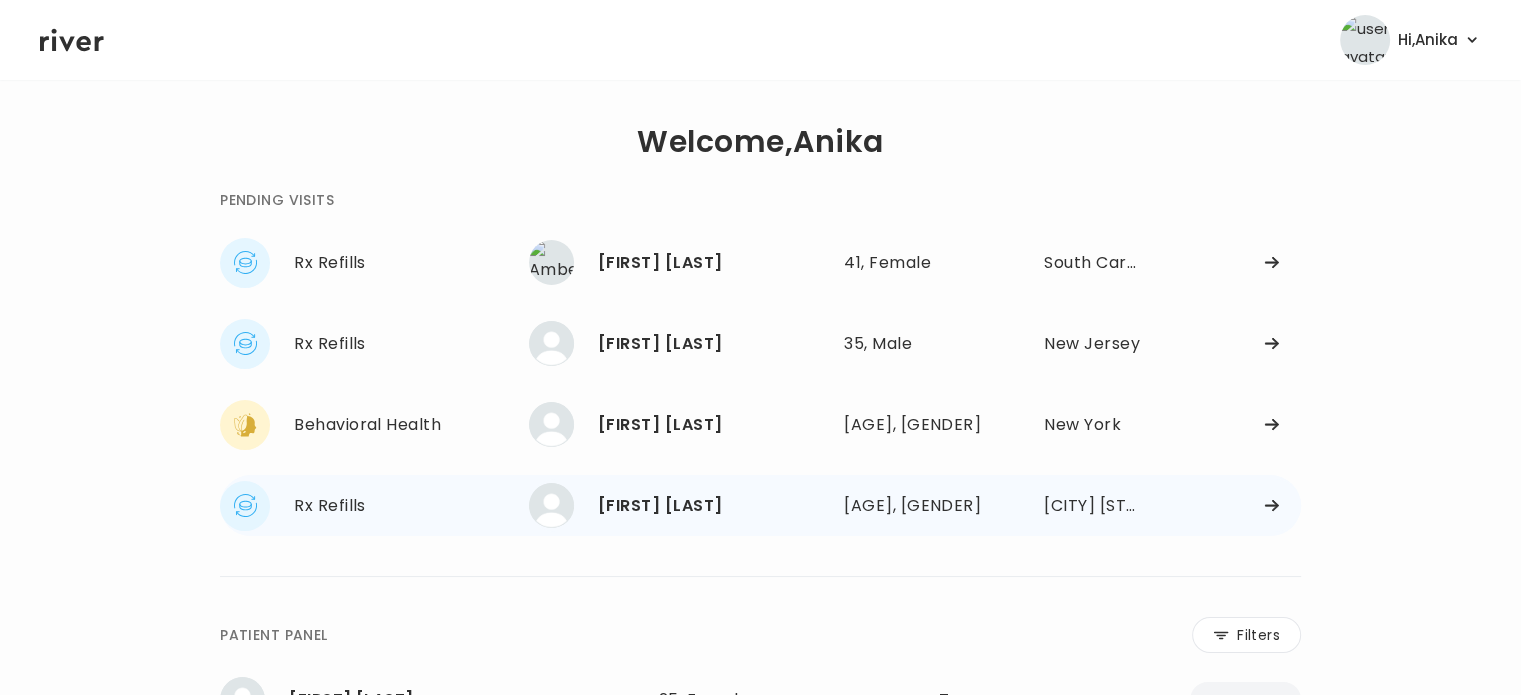 click on "[FIRST] [LAST]" at bounding box center (713, 506) 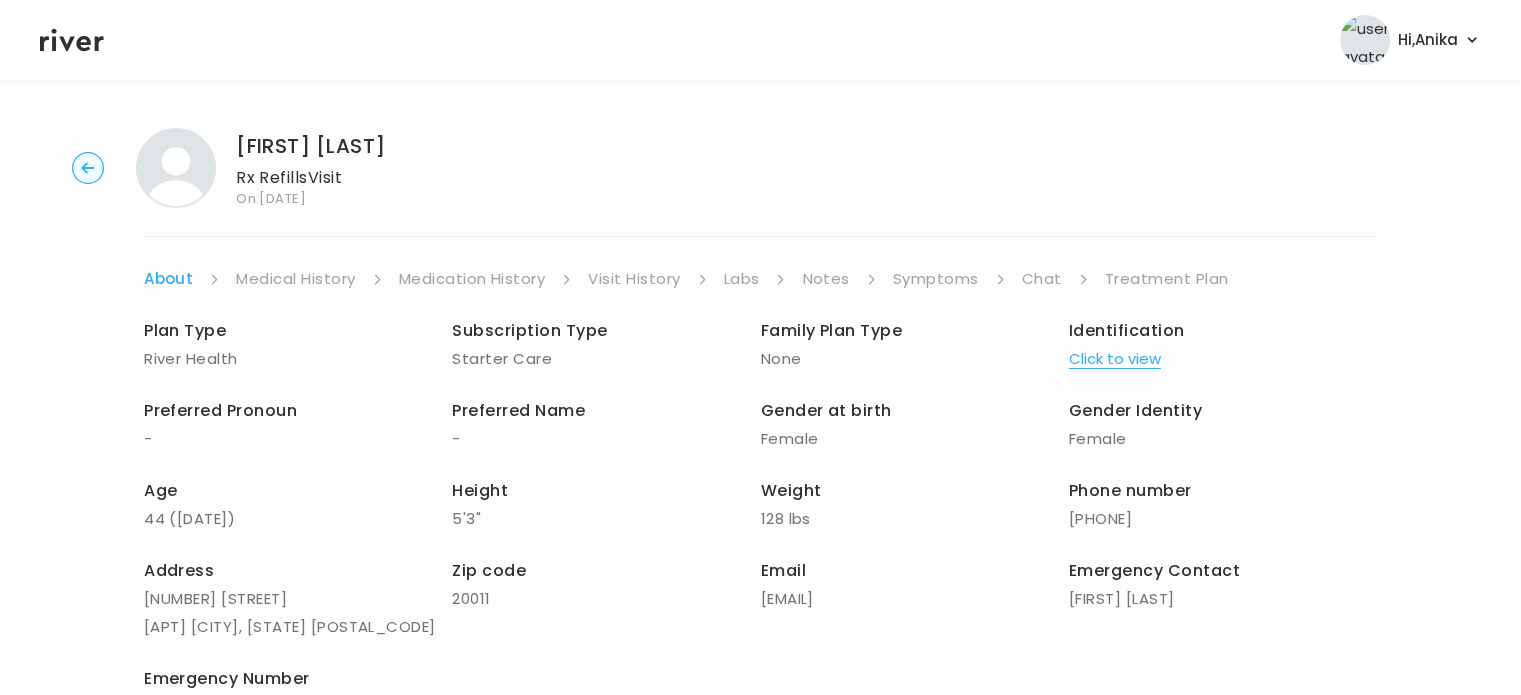 click on "128 lbs" at bounding box center (915, 519) 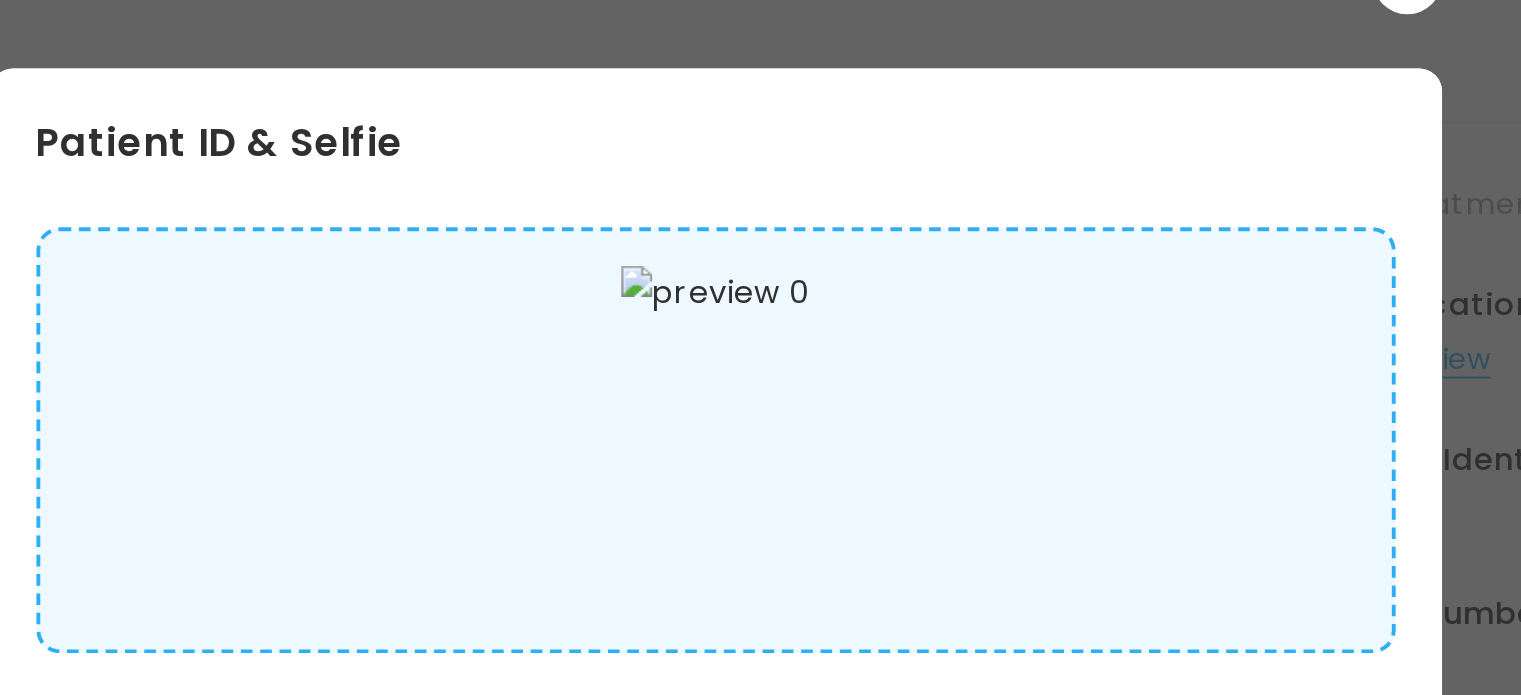 scroll, scrollTop: 0, scrollLeft: 0, axis: both 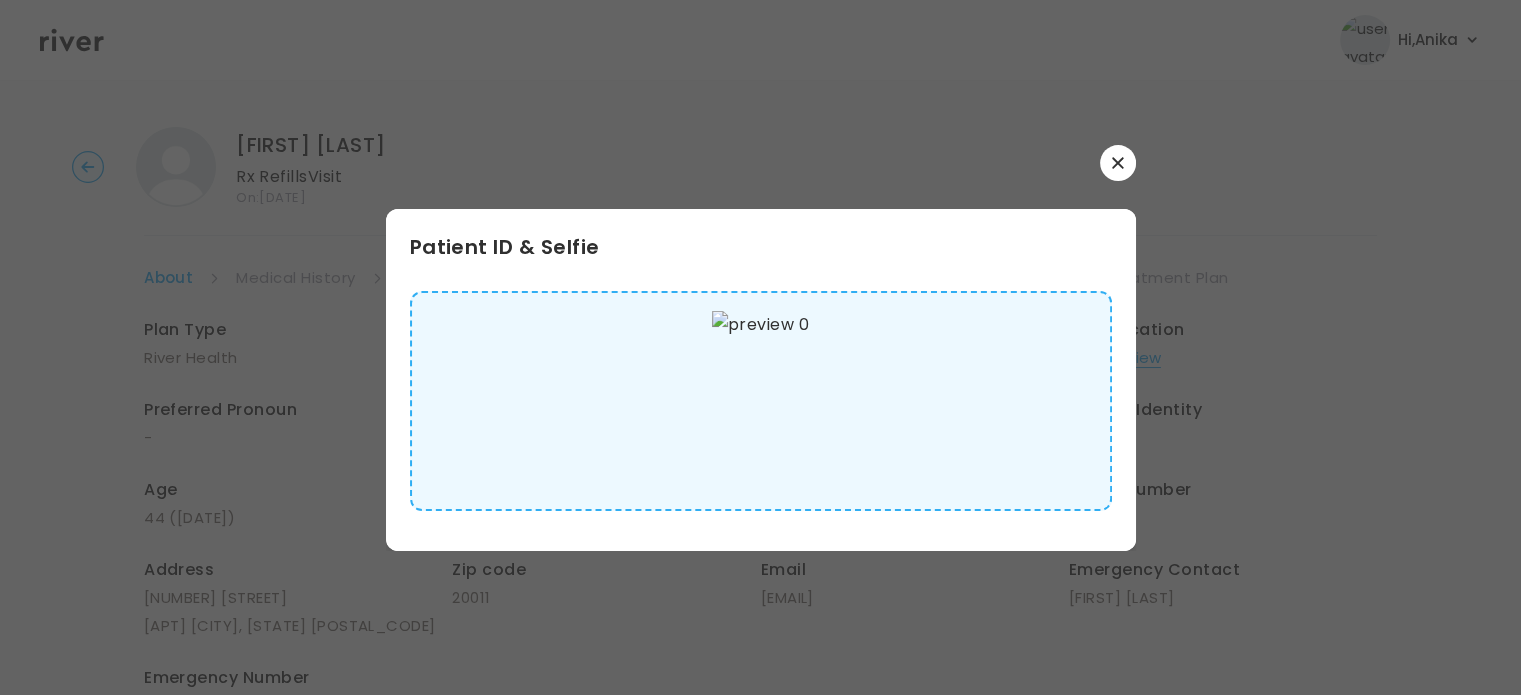 click 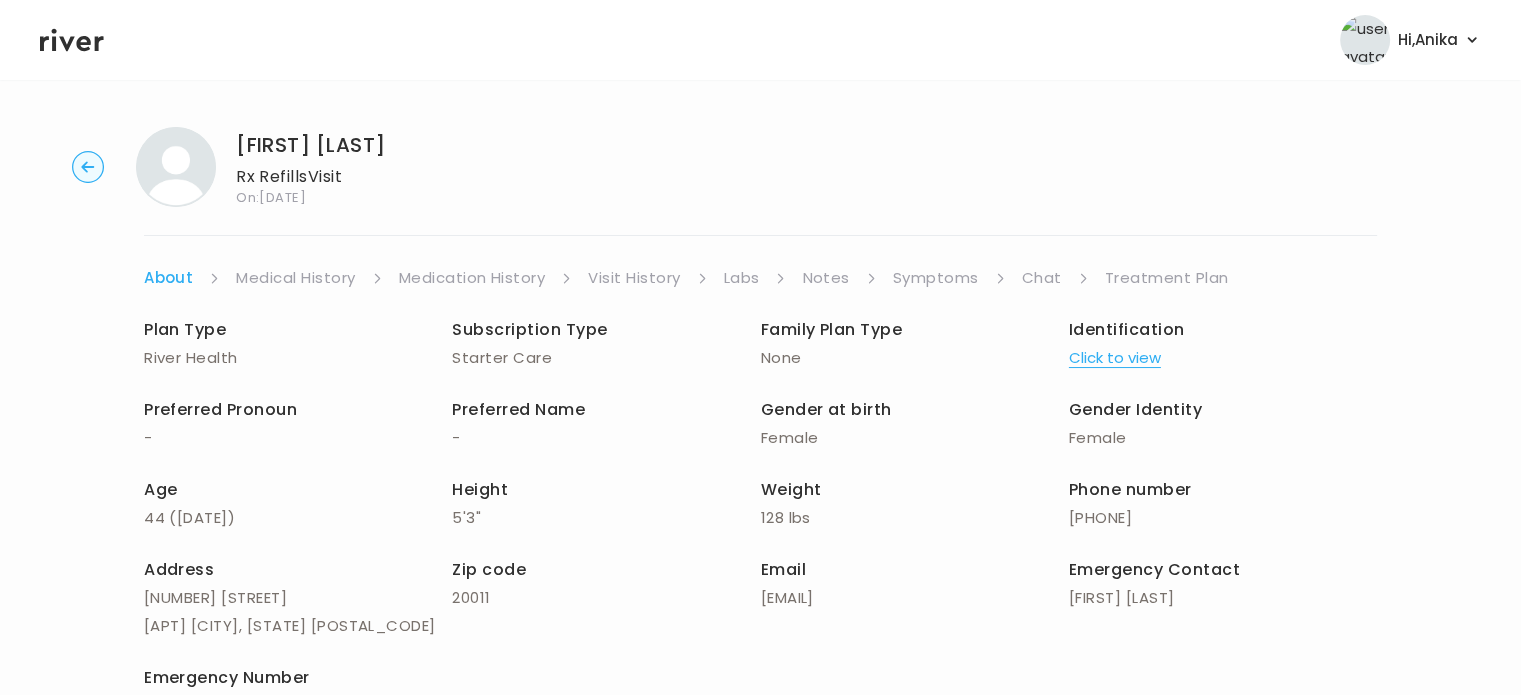 click on "Medical History" at bounding box center (295, 278) 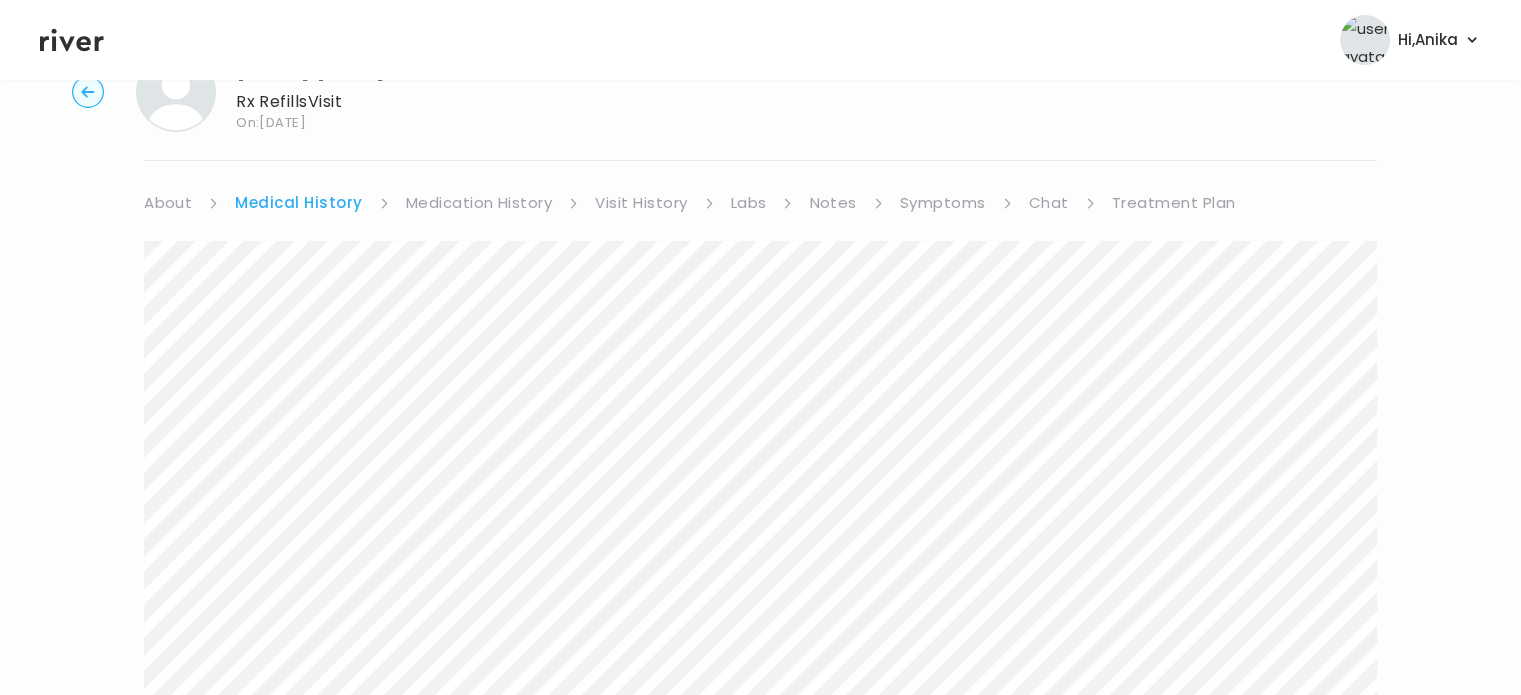 scroll, scrollTop: 0, scrollLeft: 0, axis: both 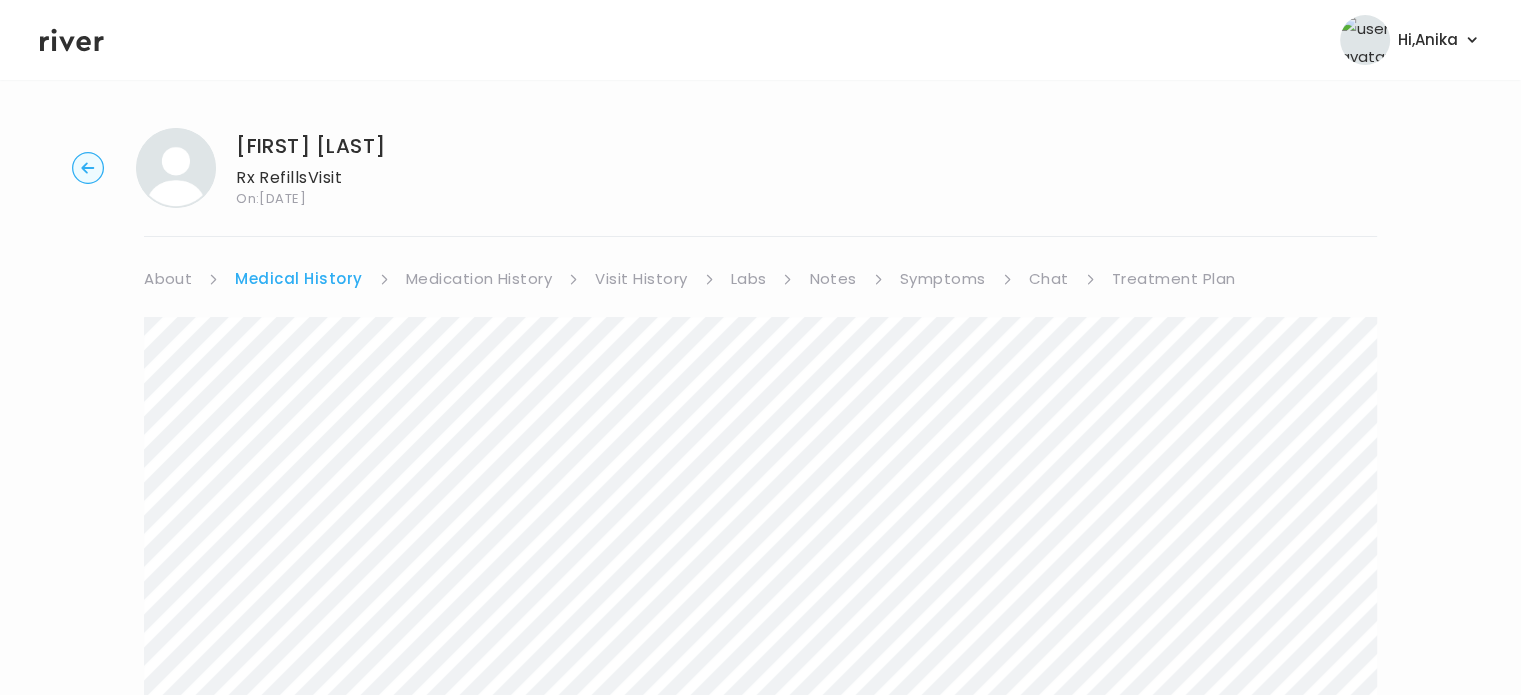 click on "Medication History" at bounding box center (479, 279) 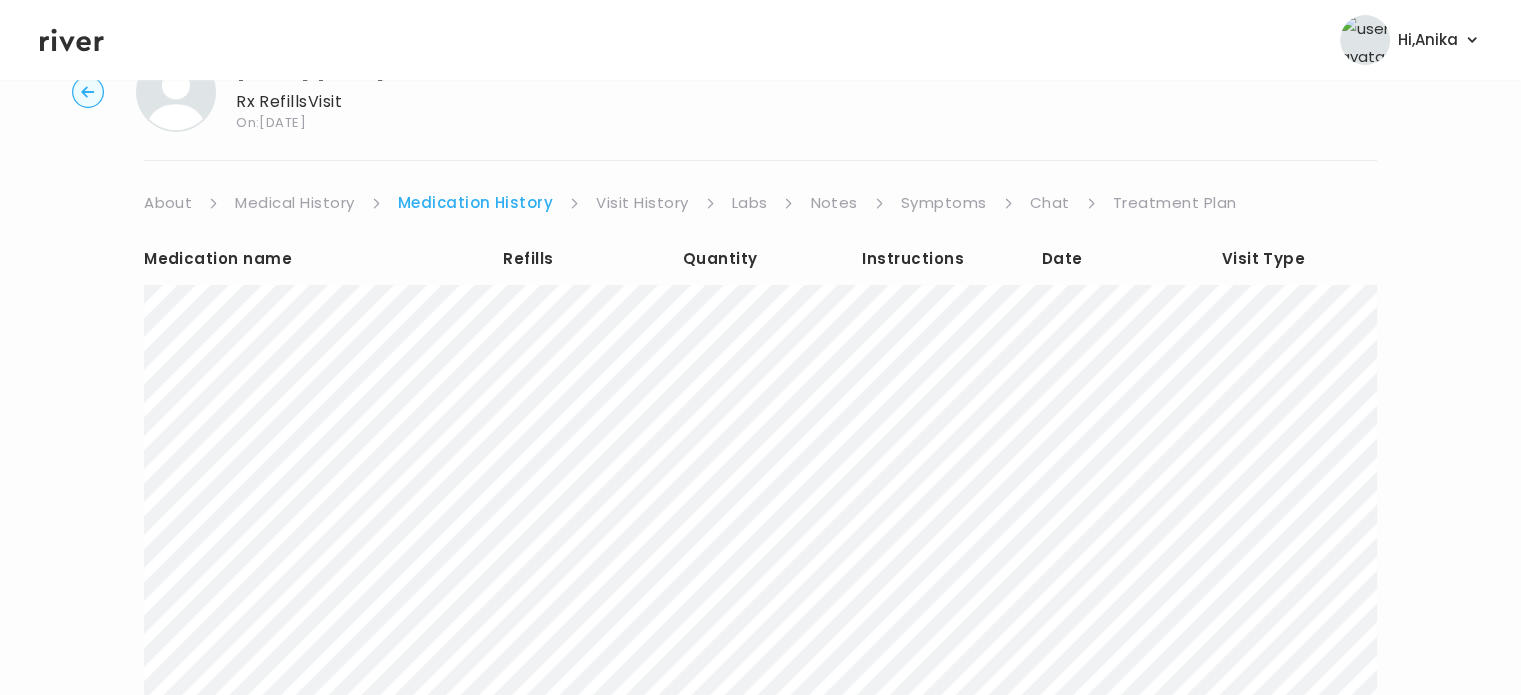 scroll, scrollTop: 76, scrollLeft: 0, axis: vertical 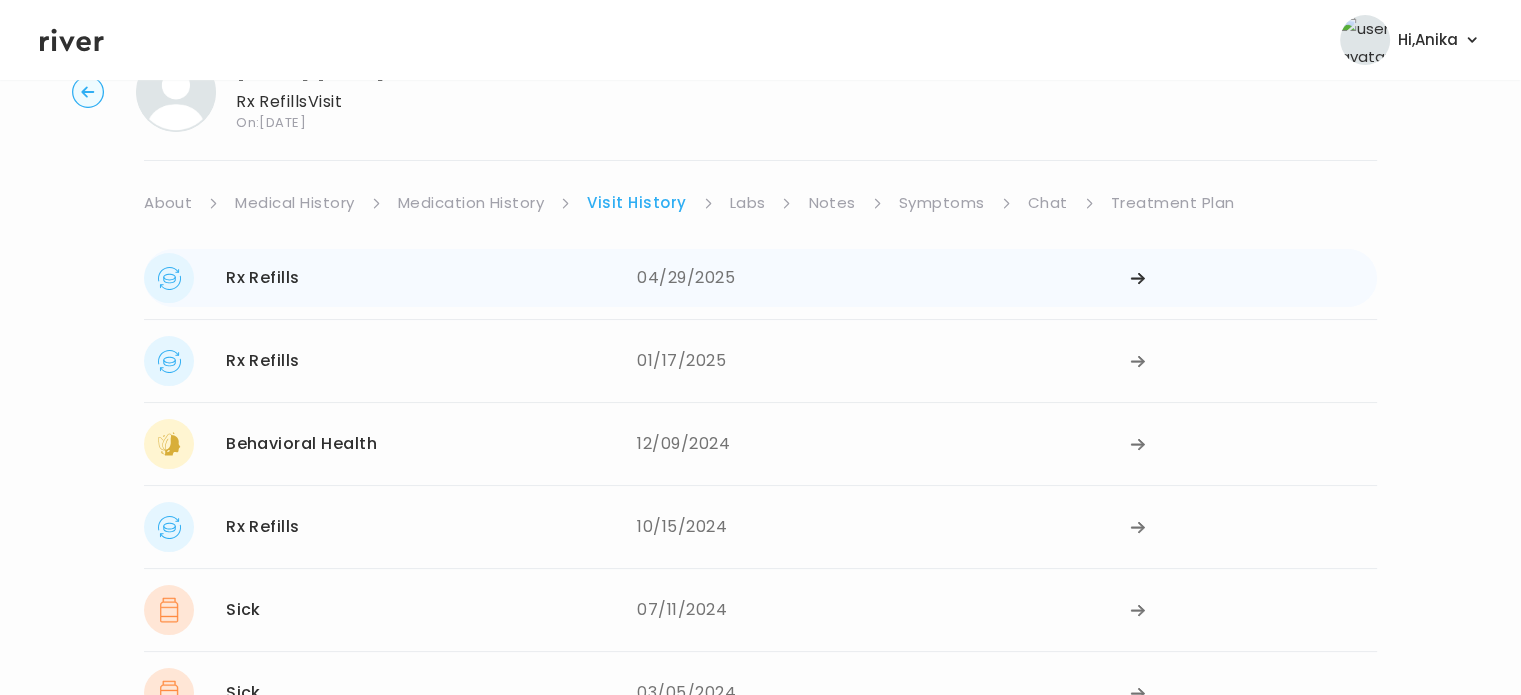 click on "04/29/2025" at bounding box center (883, 278) 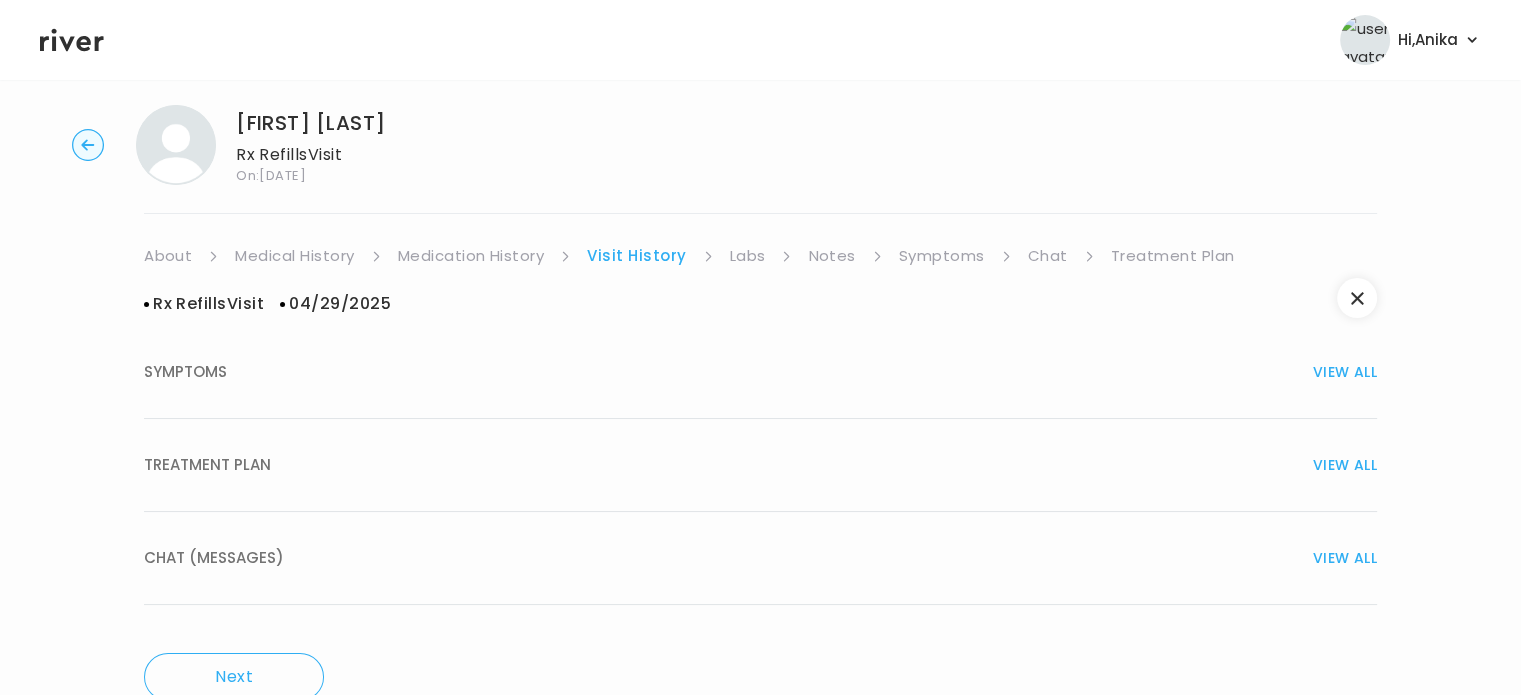 scroll, scrollTop: 0, scrollLeft: 0, axis: both 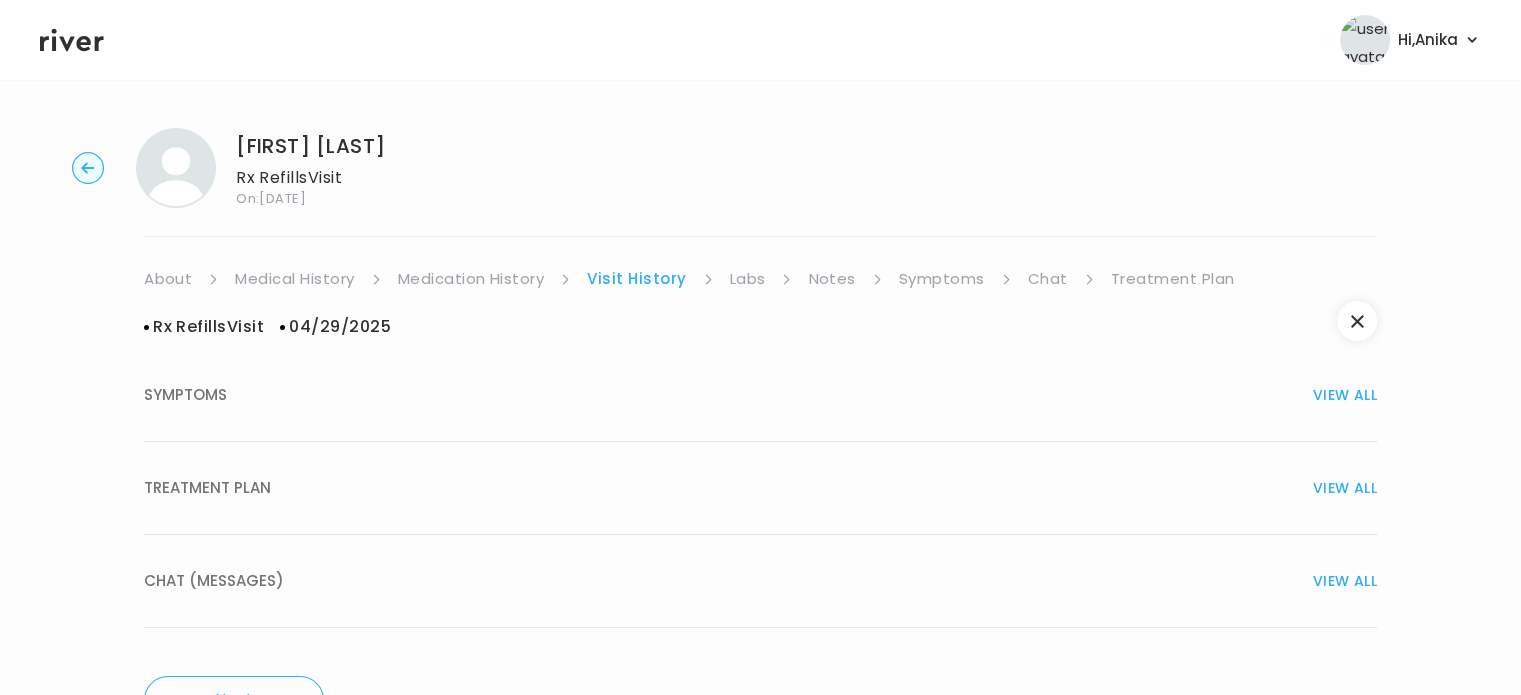 click on "TREATMENT PLAN VIEW ALL" at bounding box center [760, 488] 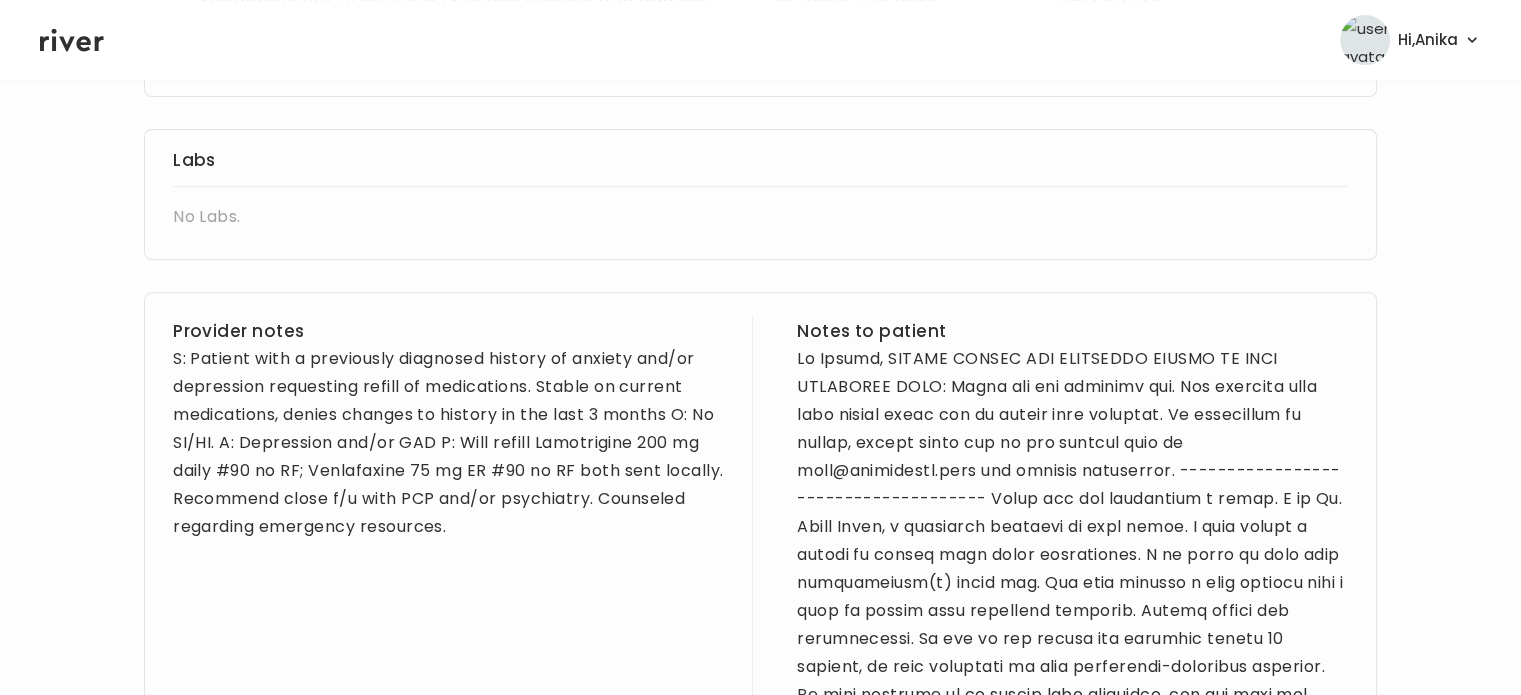 scroll, scrollTop: 770, scrollLeft: 0, axis: vertical 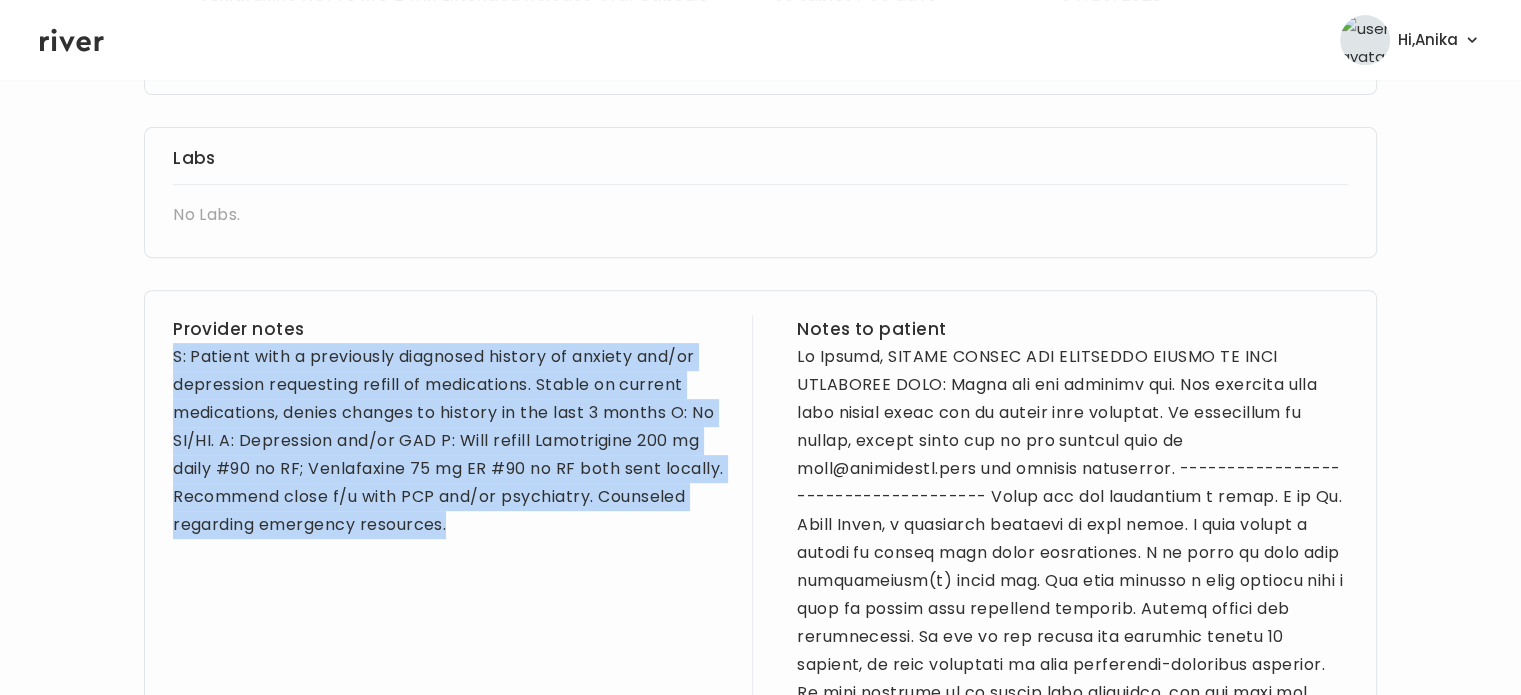 drag, startPoint x: 584, startPoint y: 531, endPoint x: 175, endPoint y: 357, distance: 444.47385 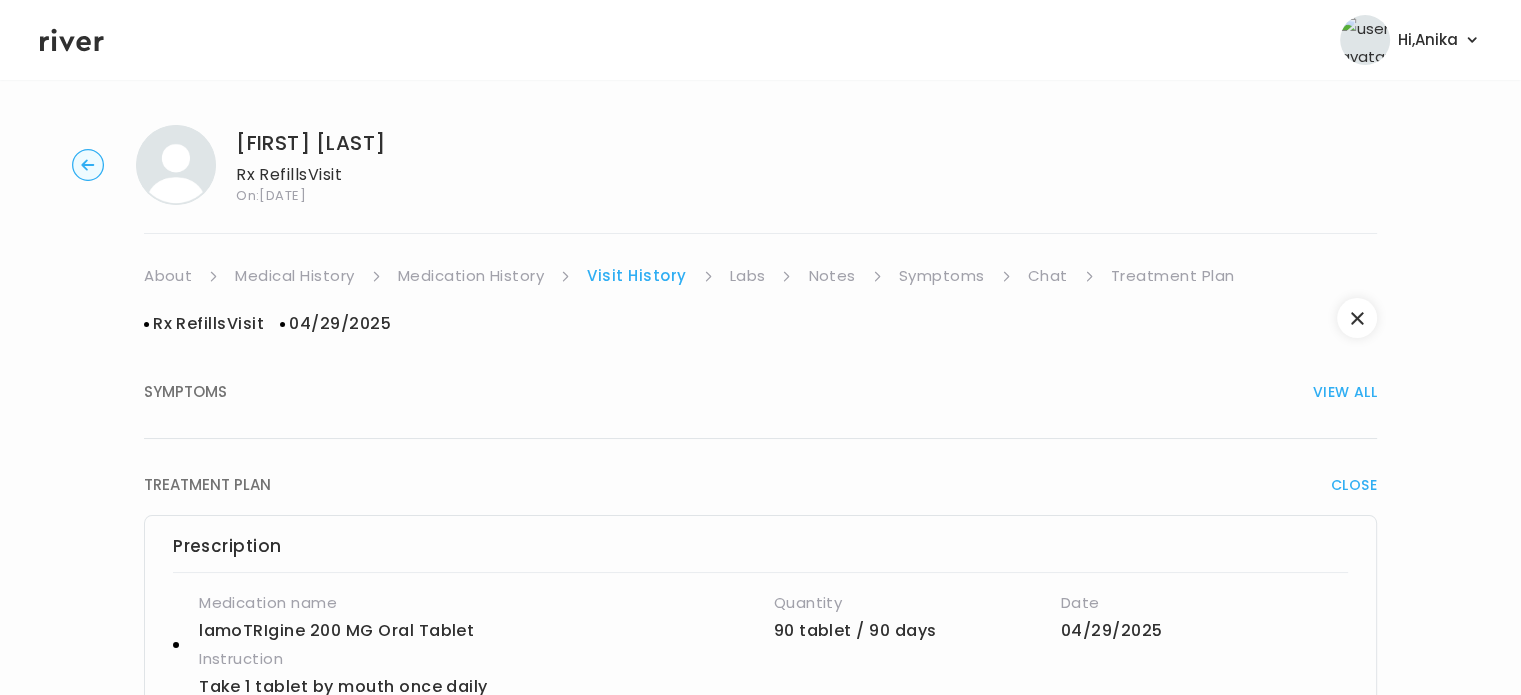 scroll, scrollTop: 0, scrollLeft: 0, axis: both 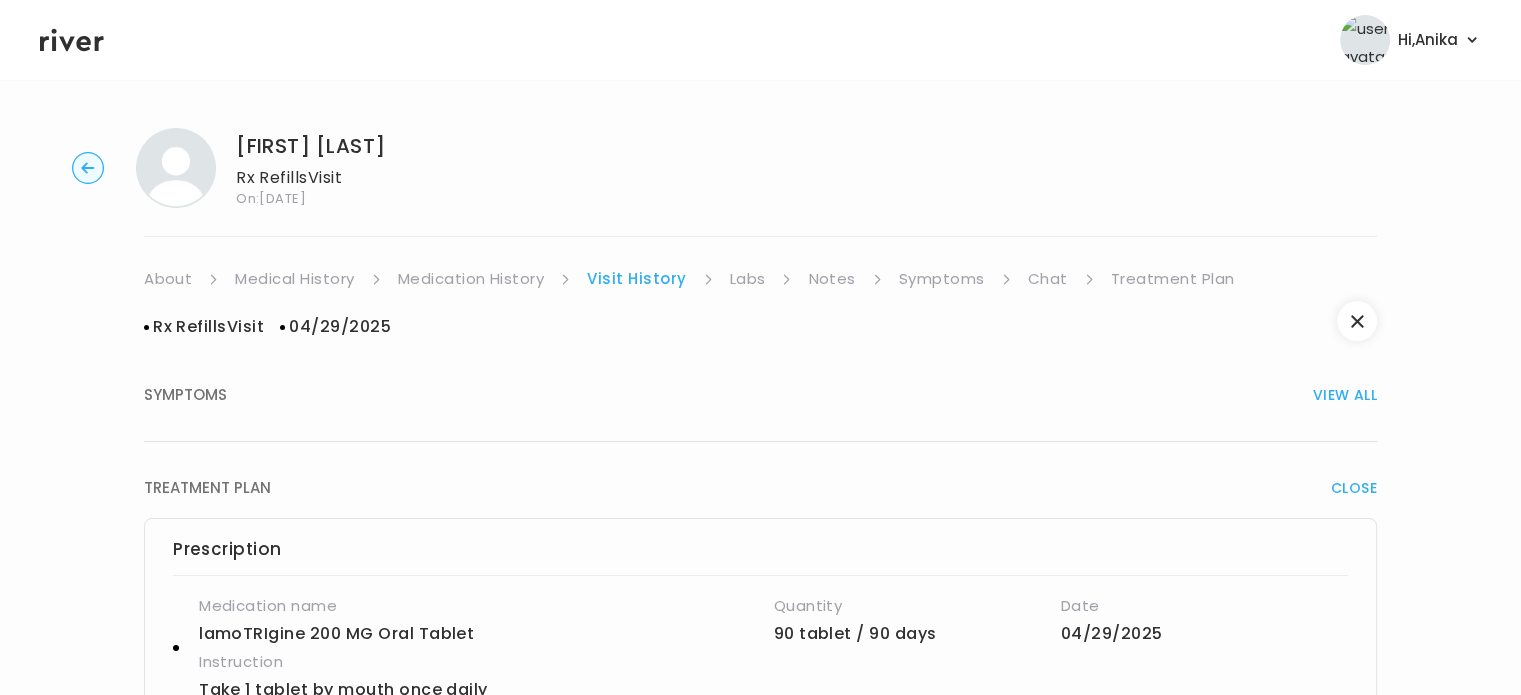 click on "Labs" at bounding box center [748, 279] 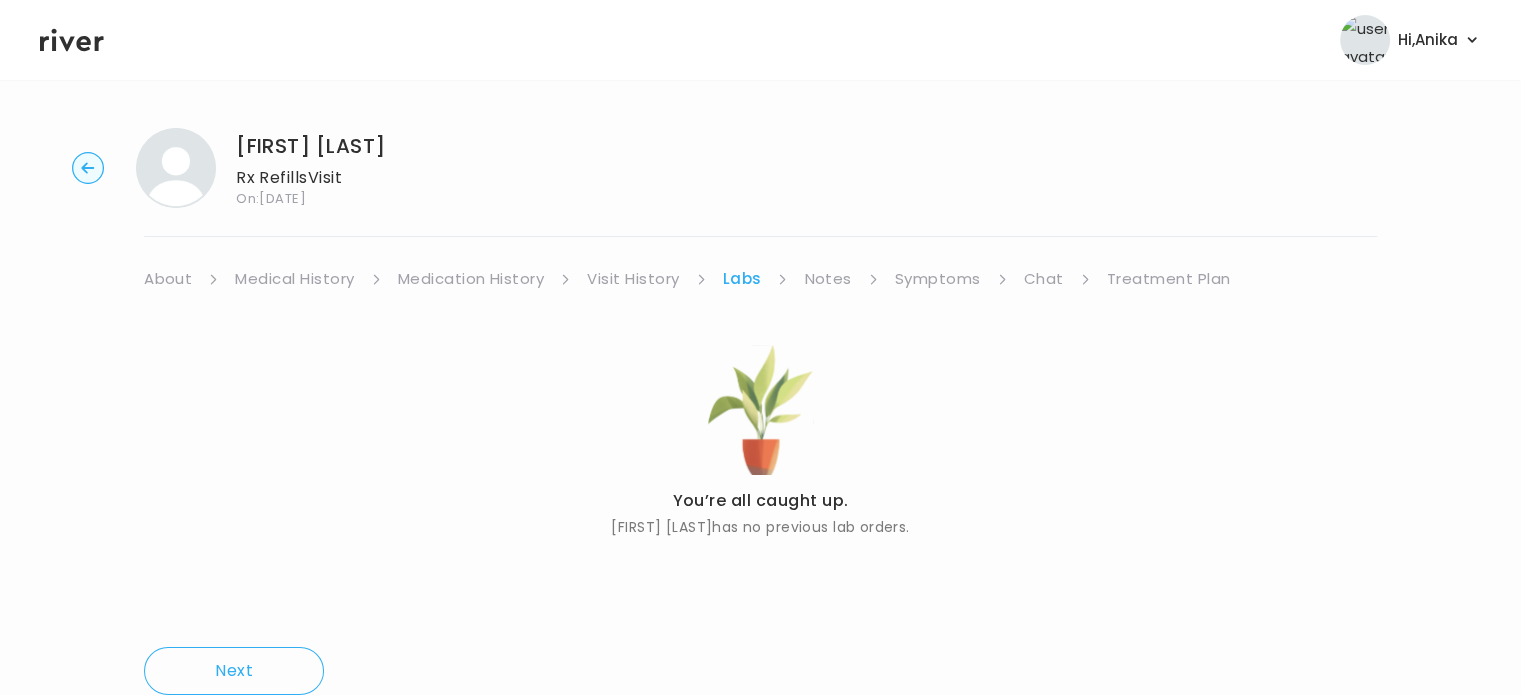 click on "Notes" at bounding box center (827, 279) 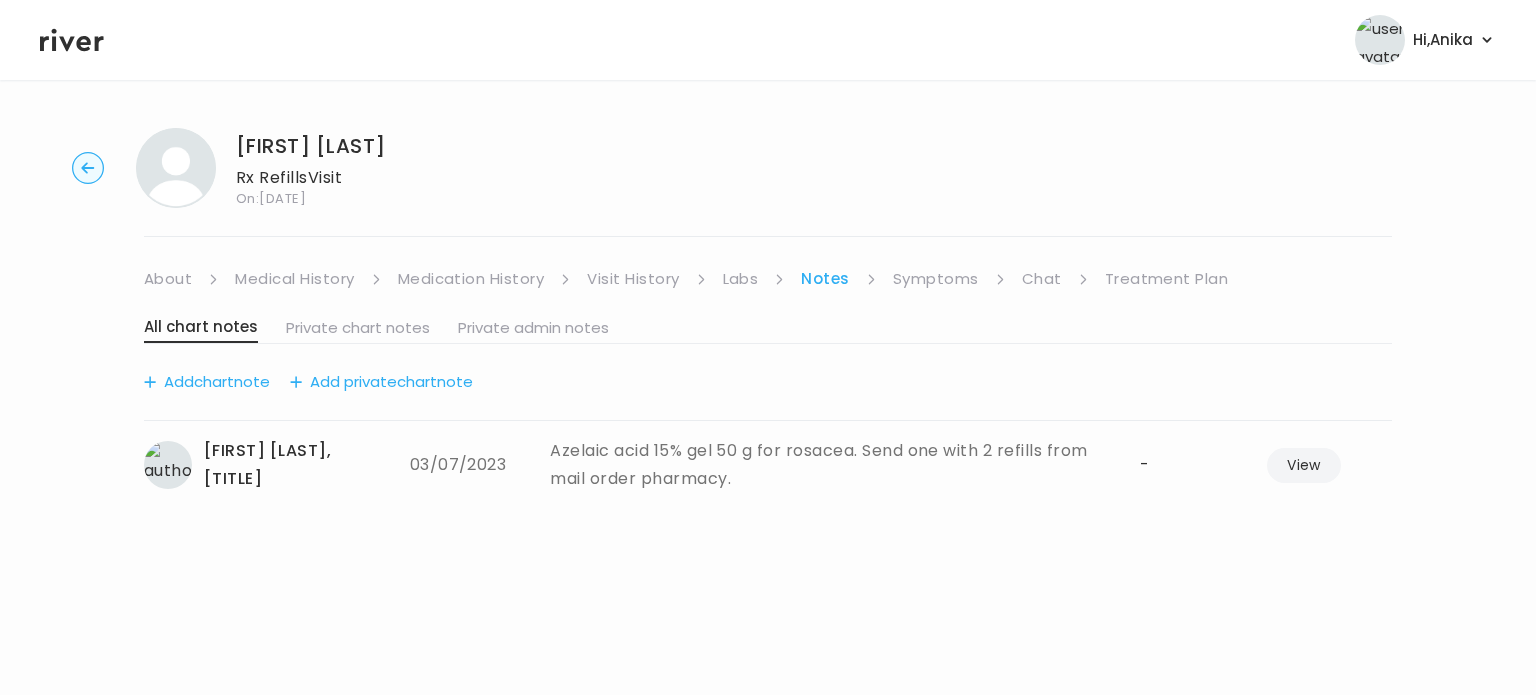 click on "Symptoms" at bounding box center [936, 279] 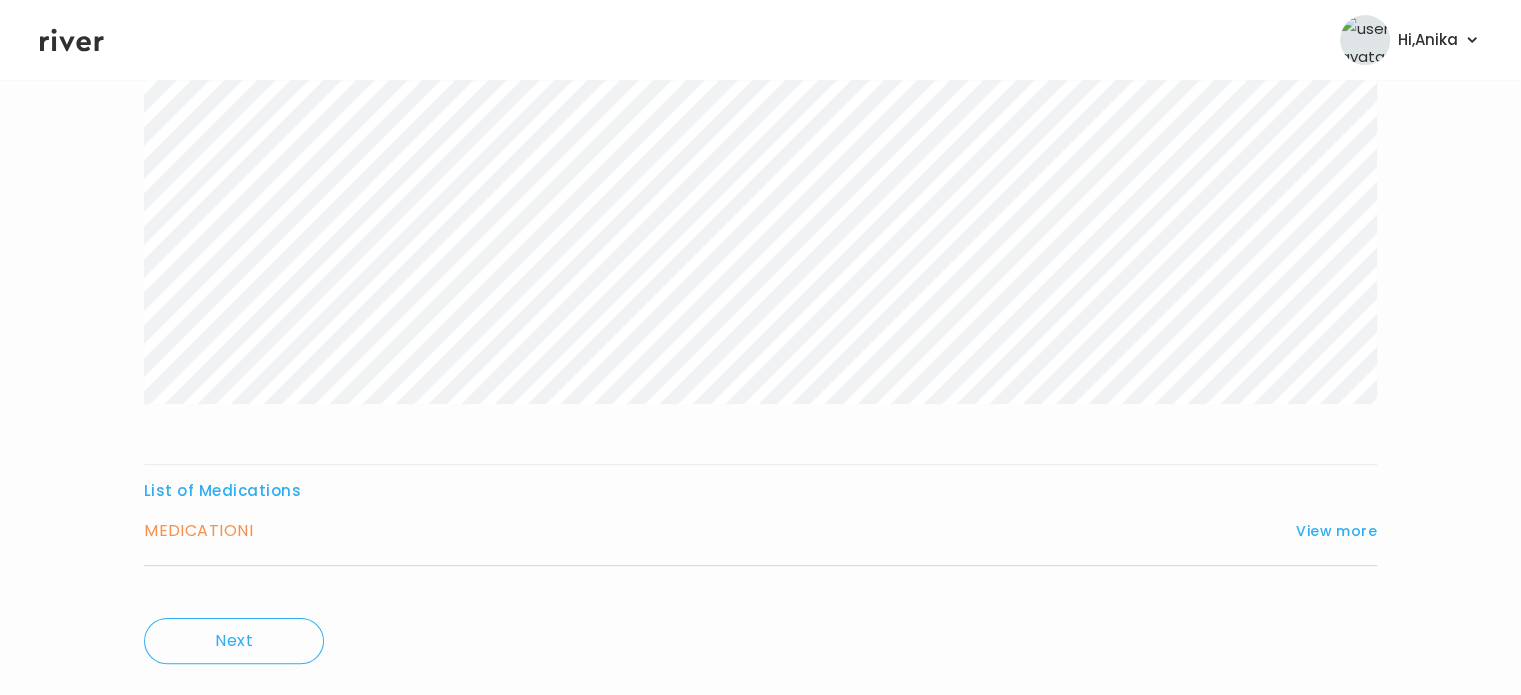 scroll, scrollTop: 332, scrollLeft: 0, axis: vertical 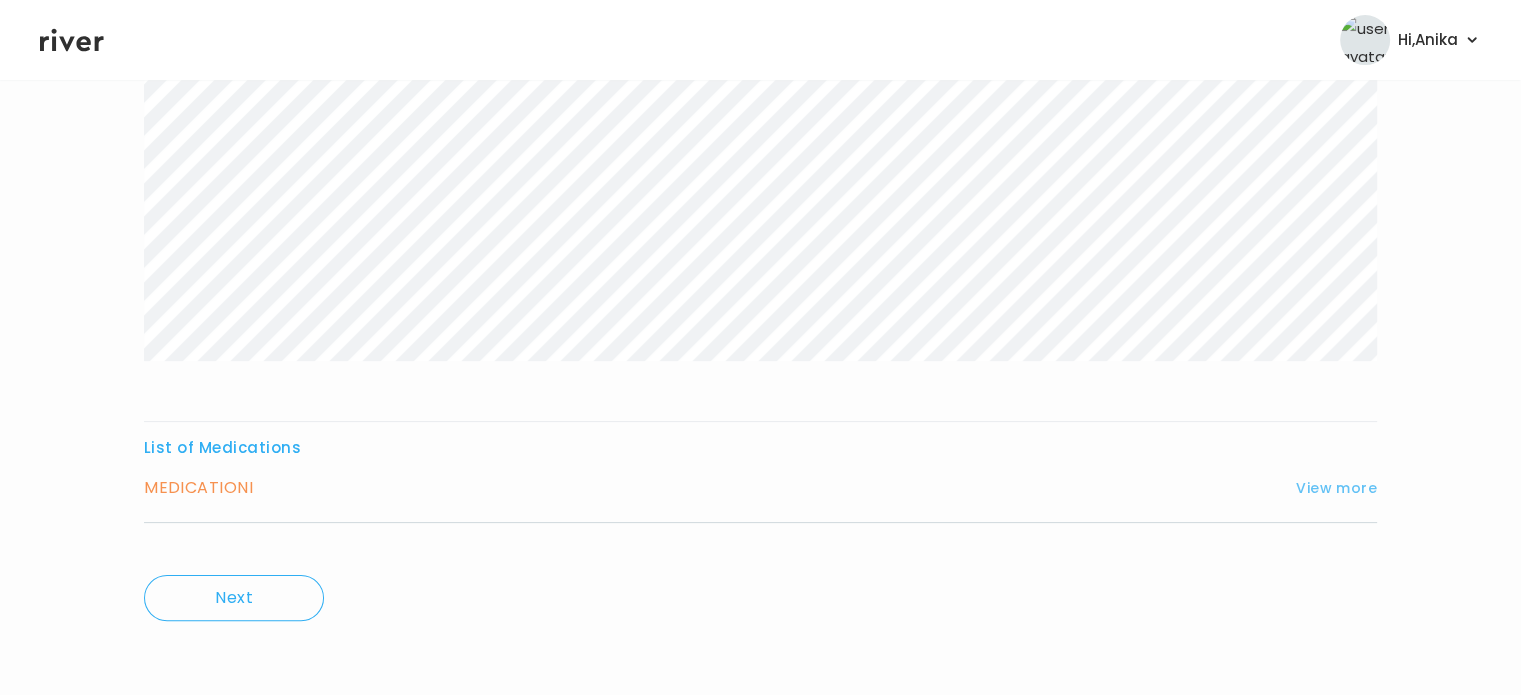click on "View more" at bounding box center (1336, 488) 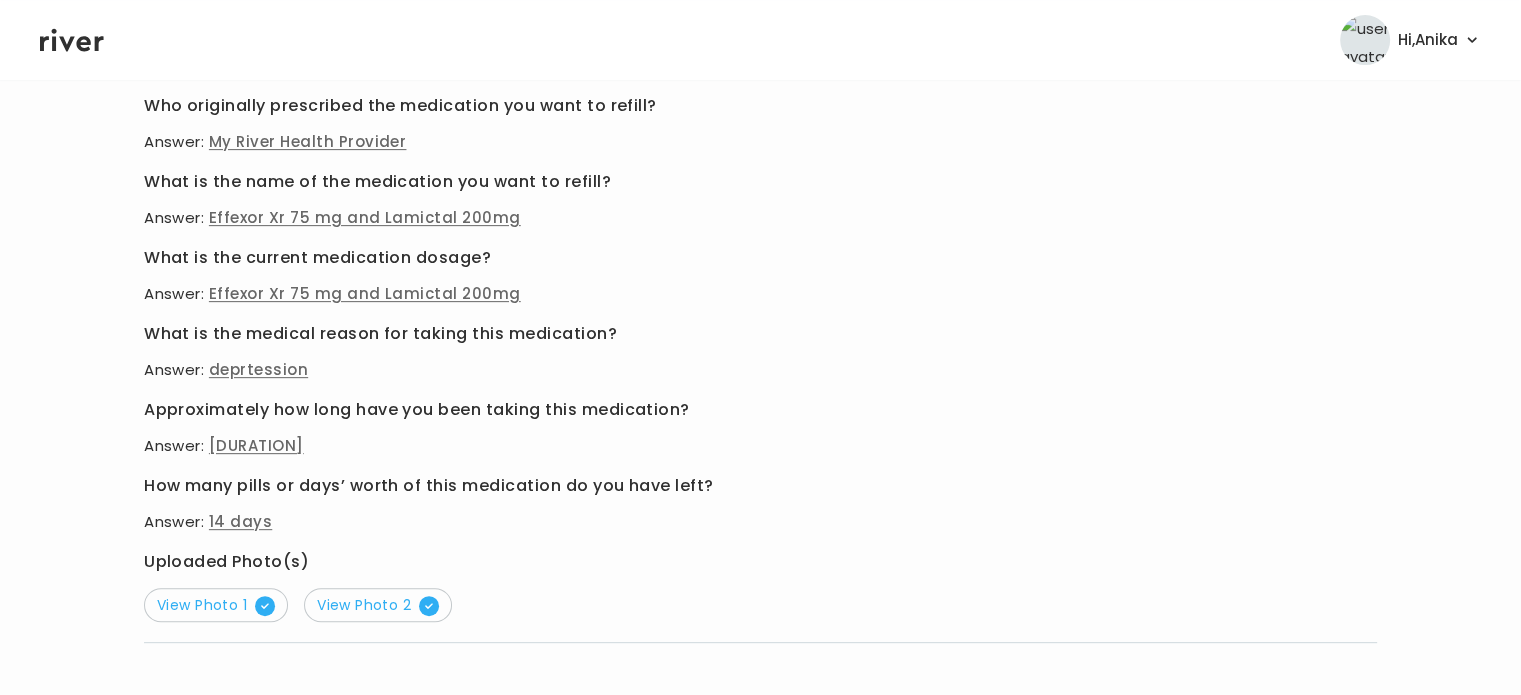 scroll, scrollTop: 738, scrollLeft: 0, axis: vertical 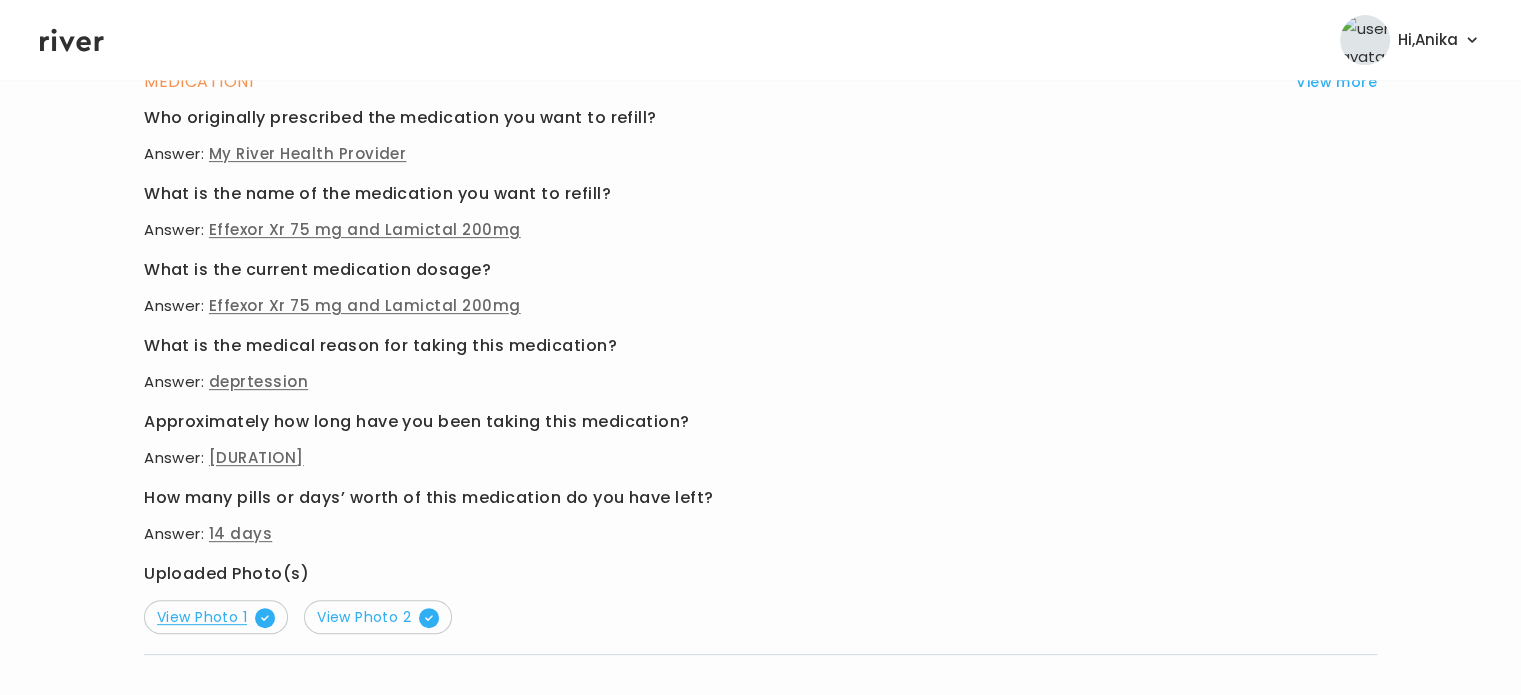 click on "View Photo 1" at bounding box center [216, 617] 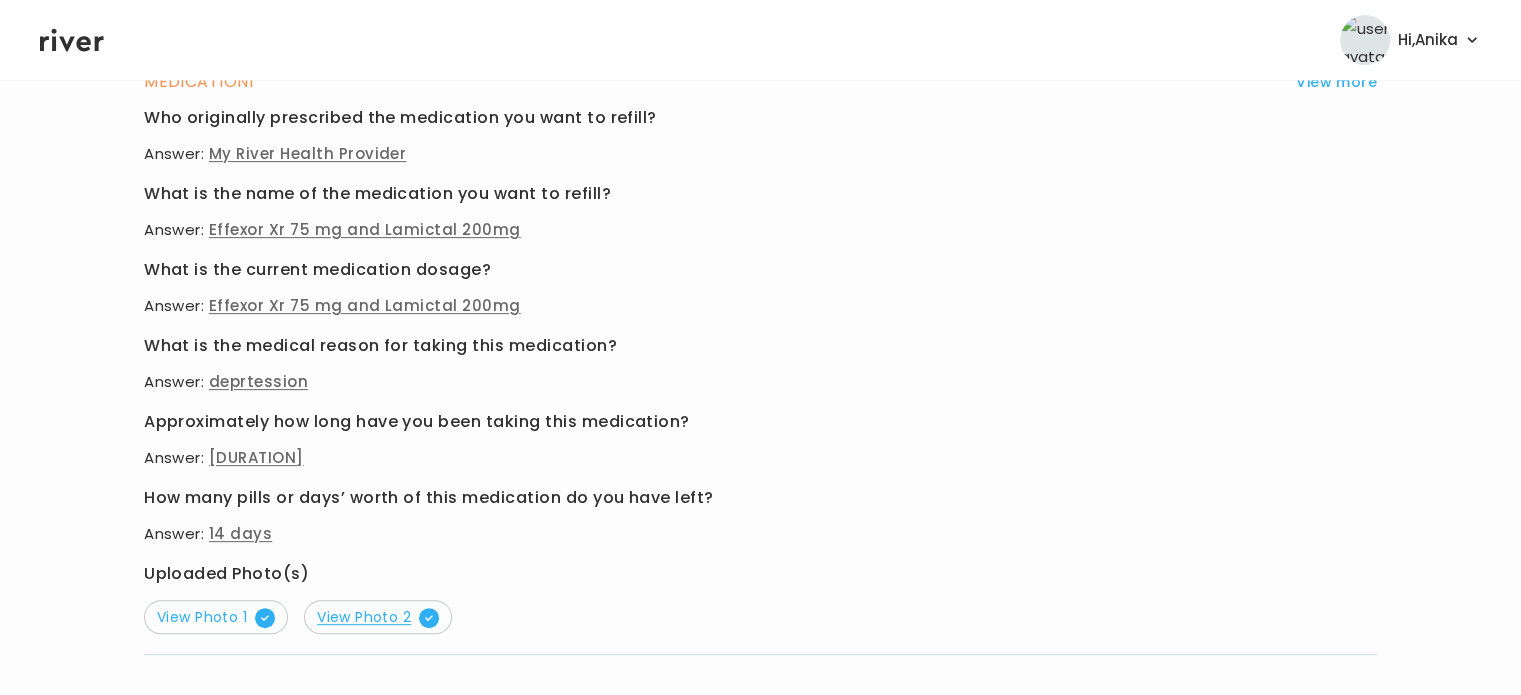 click on "View Photo 2" at bounding box center (378, 617) 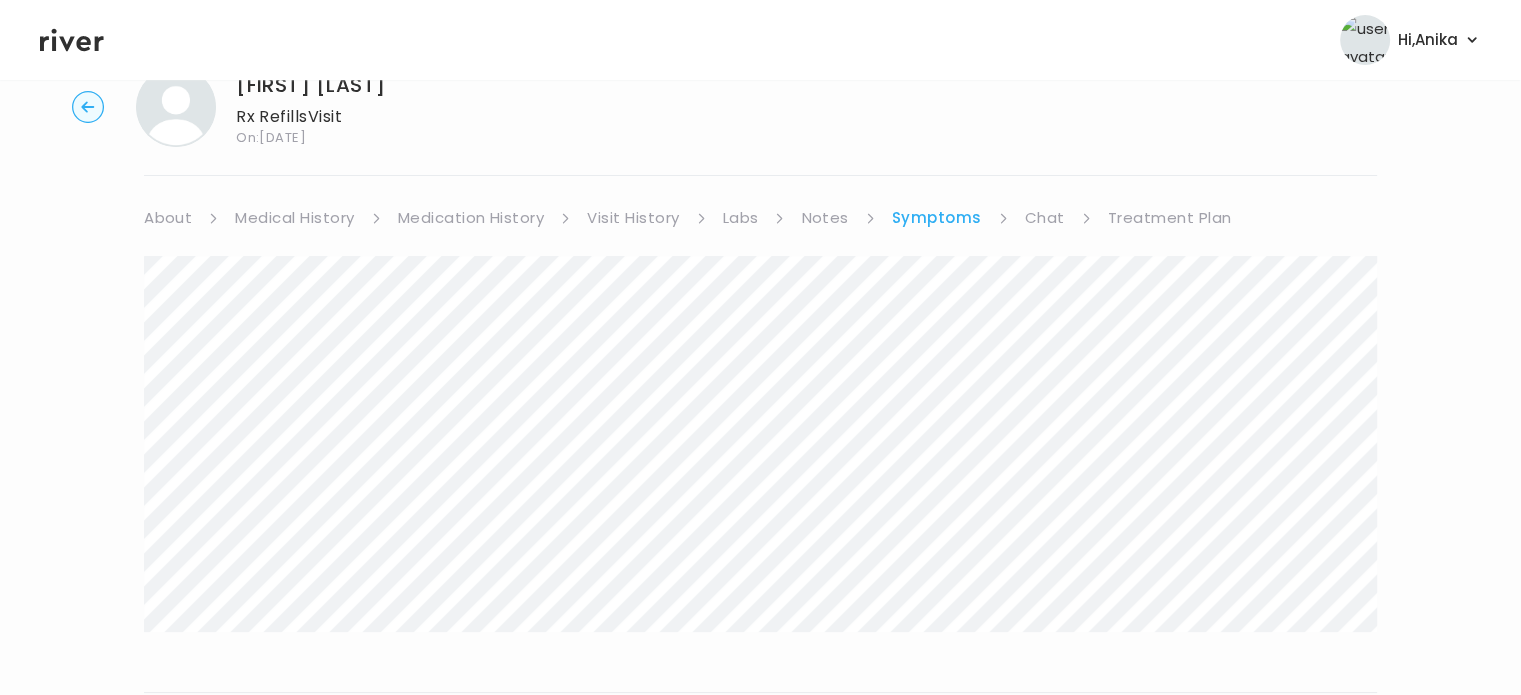 scroll, scrollTop: 0, scrollLeft: 0, axis: both 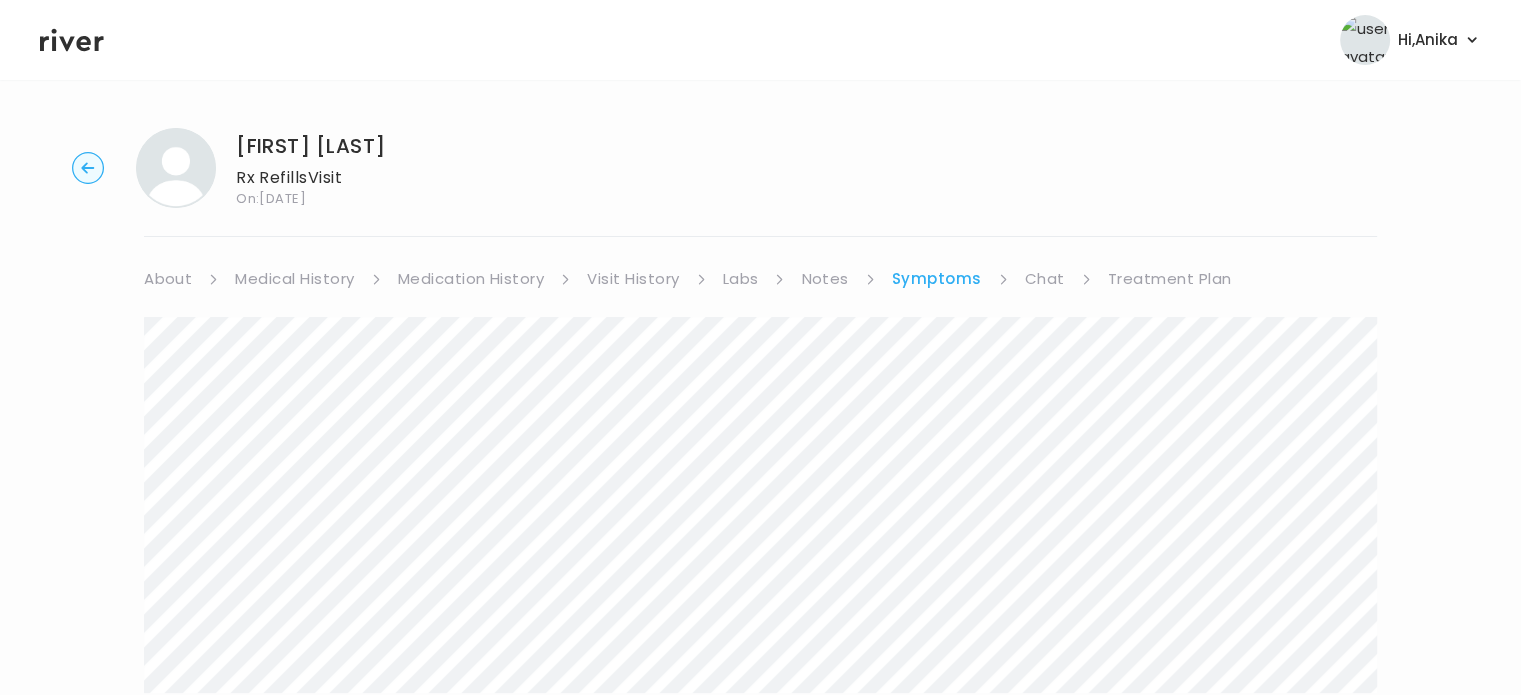 click on "Treatment Plan" at bounding box center [1170, 279] 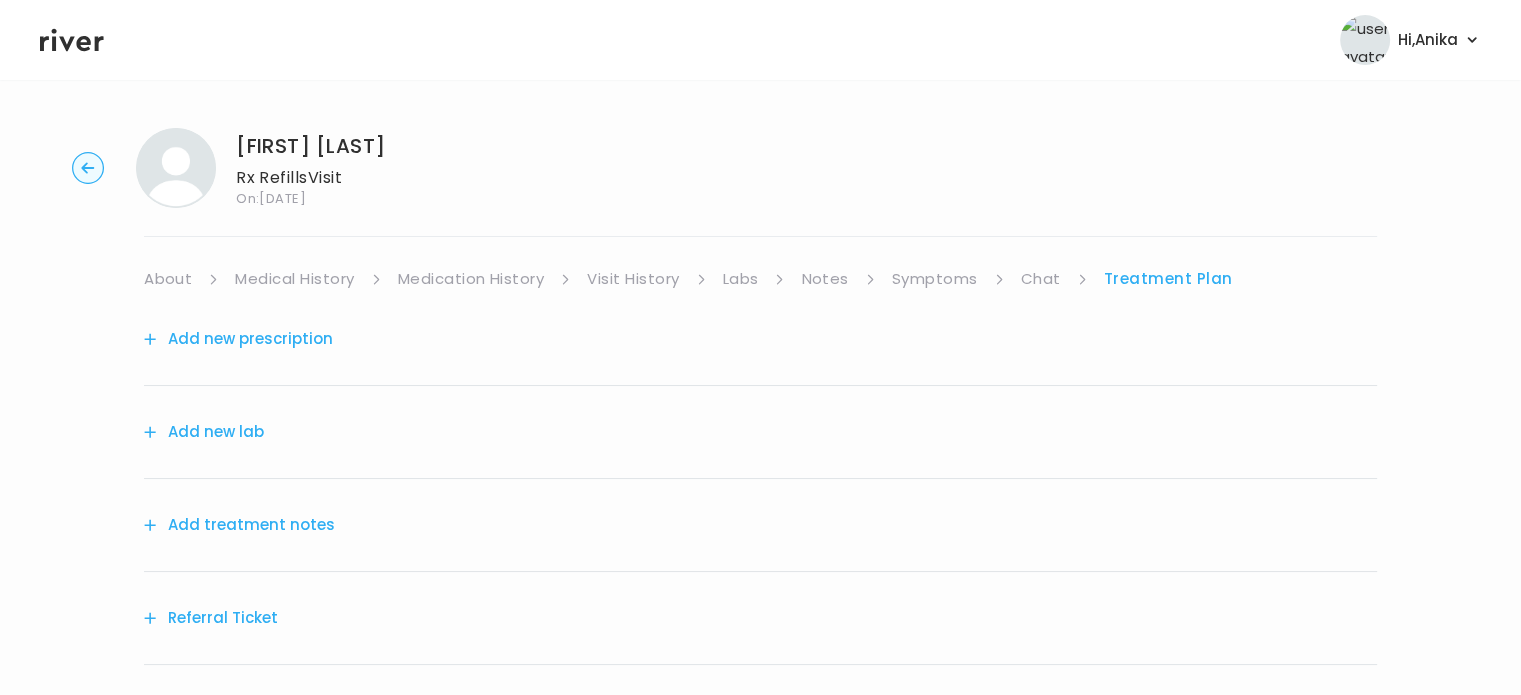 click on "Add treatment notes" at bounding box center [239, 525] 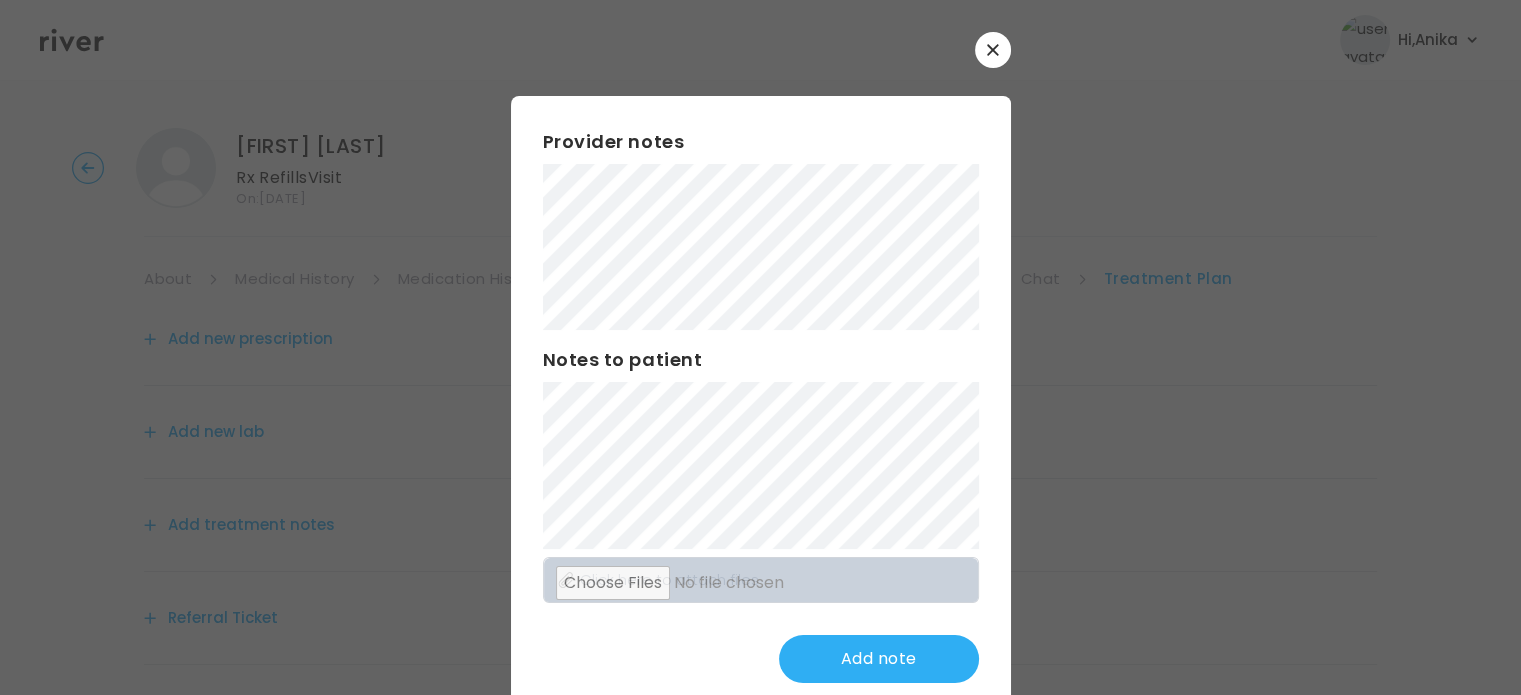 click on "Provider notes" at bounding box center (761, 142) 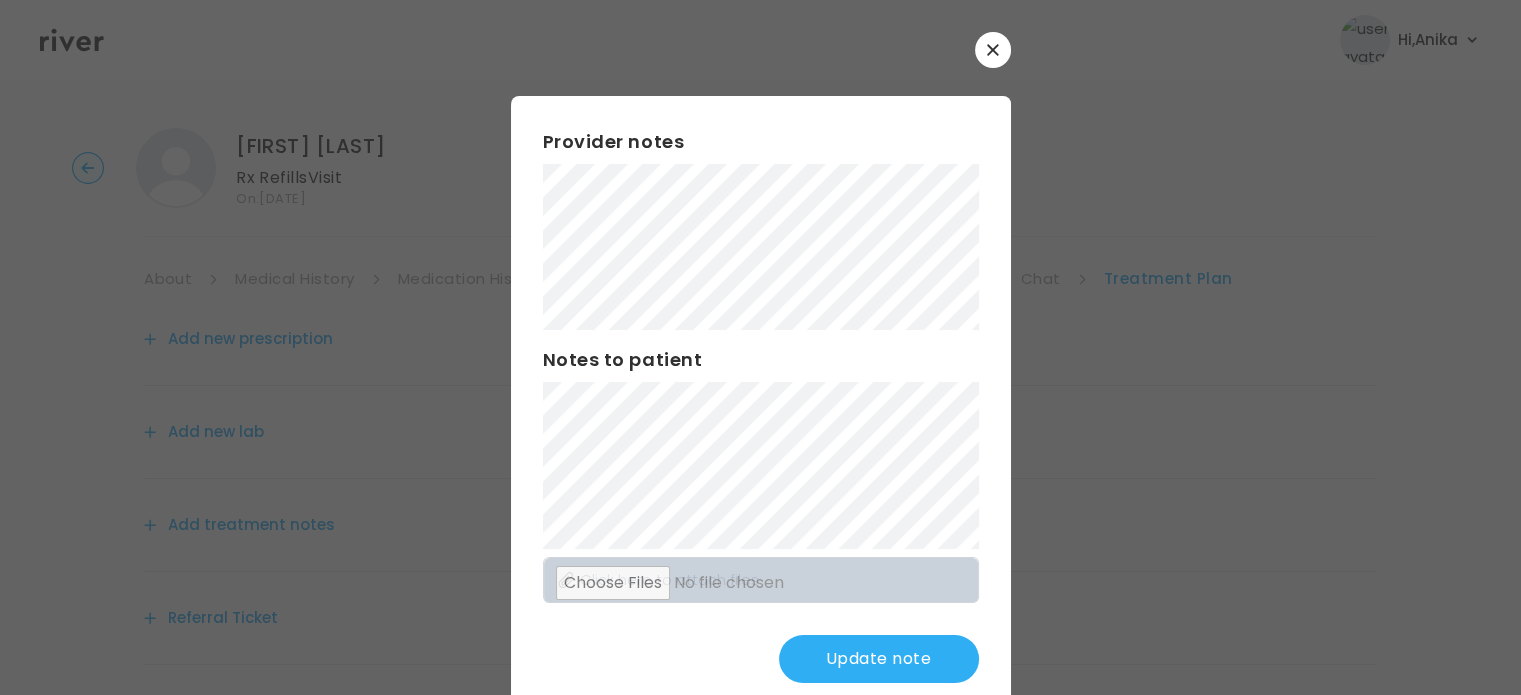 click on "Update note" at bounding box center (879, 659) 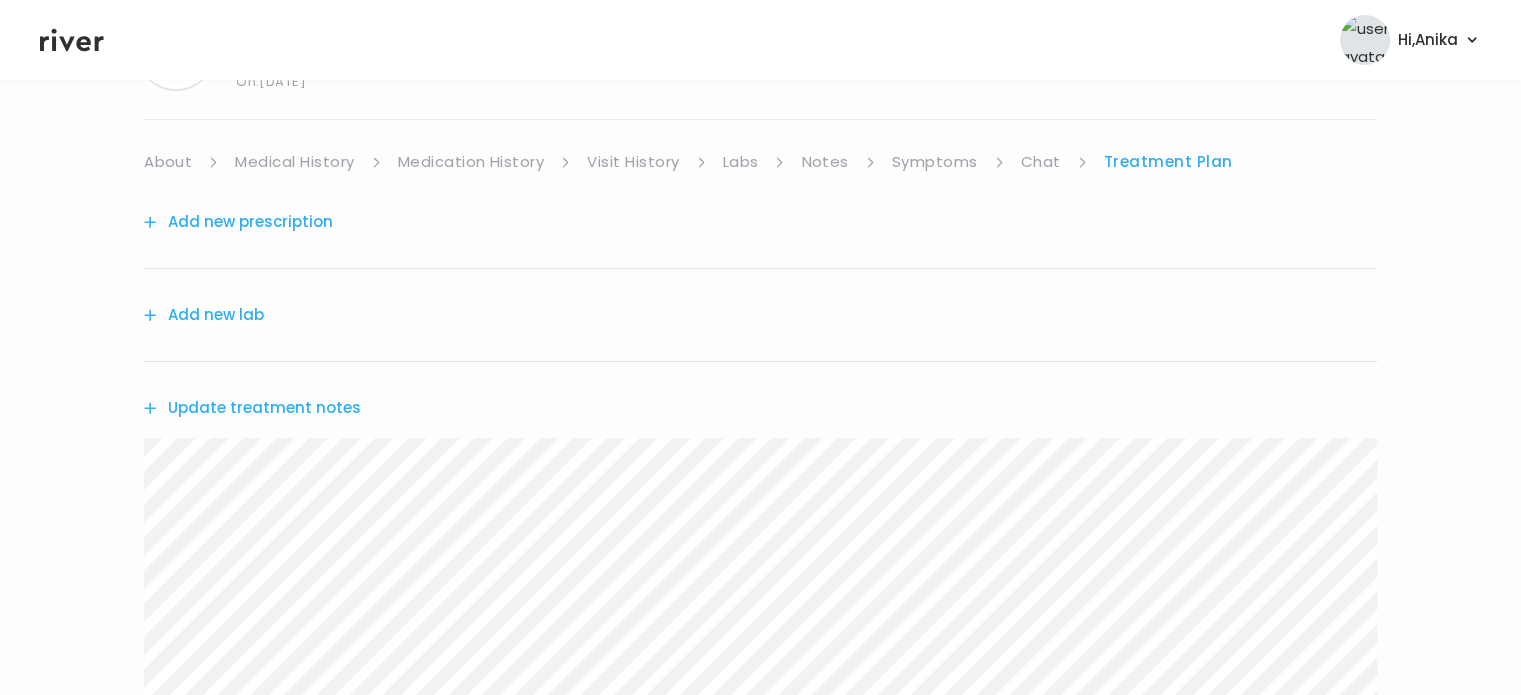 scroll, scrollTop: 118, scrollLeft: 0, axis: vertical 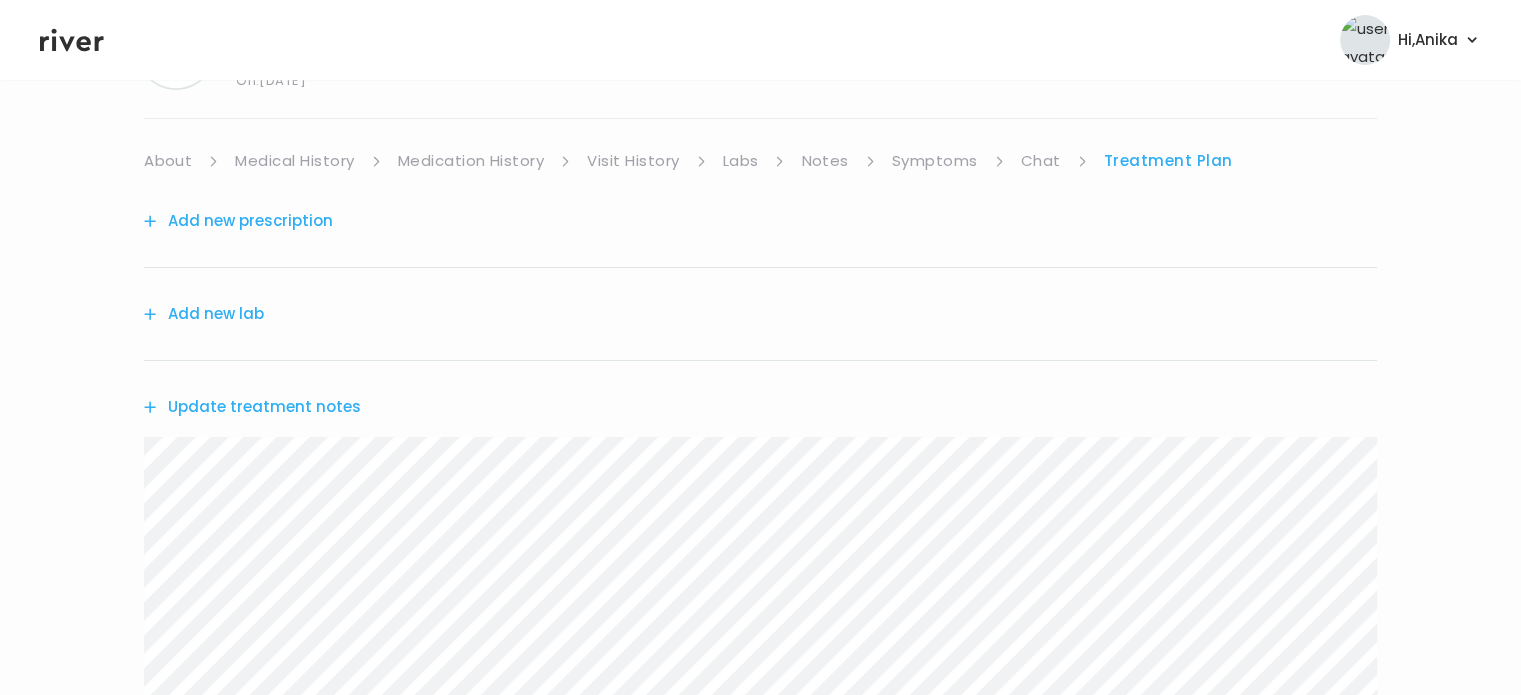 click on "Add new prescription" at bounding box center [238, 221] 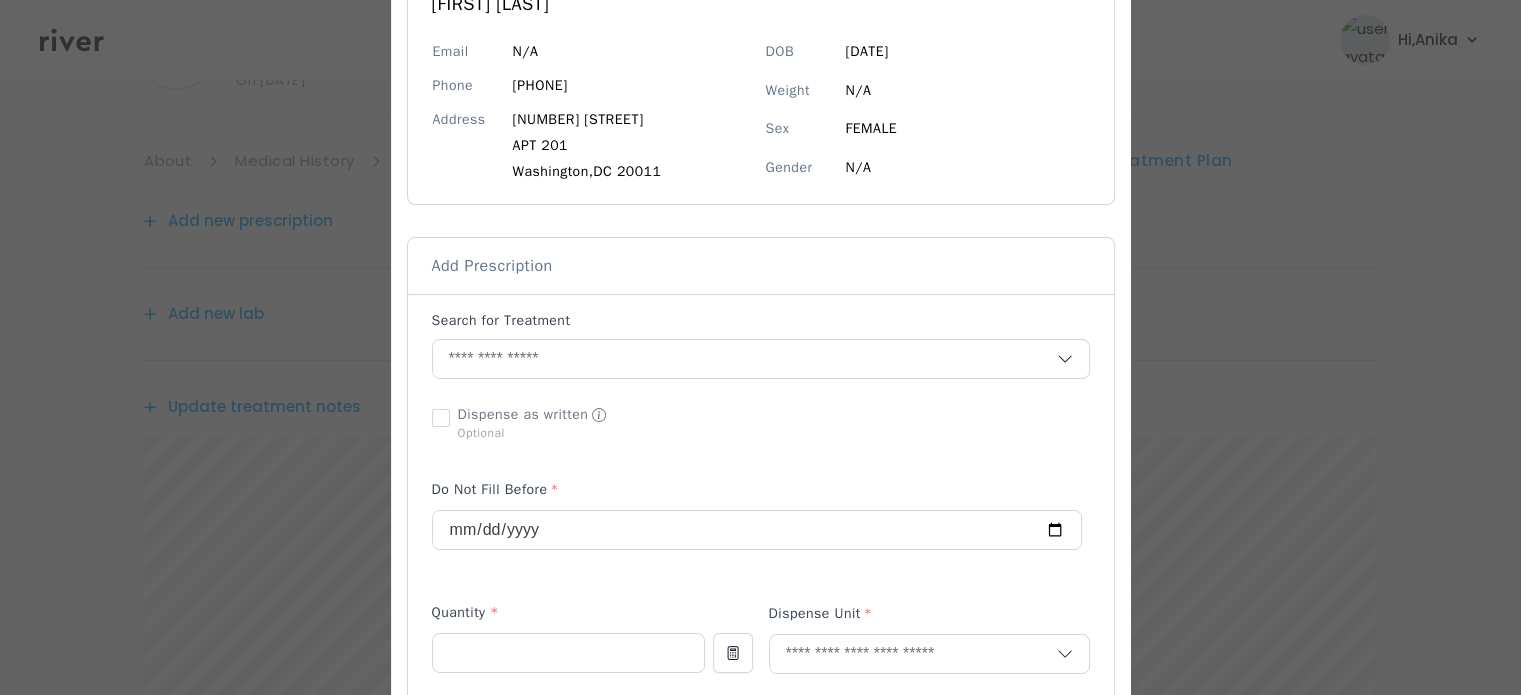 scroll, scrollTop: 216, scrollLeft: 0, axis: vertical 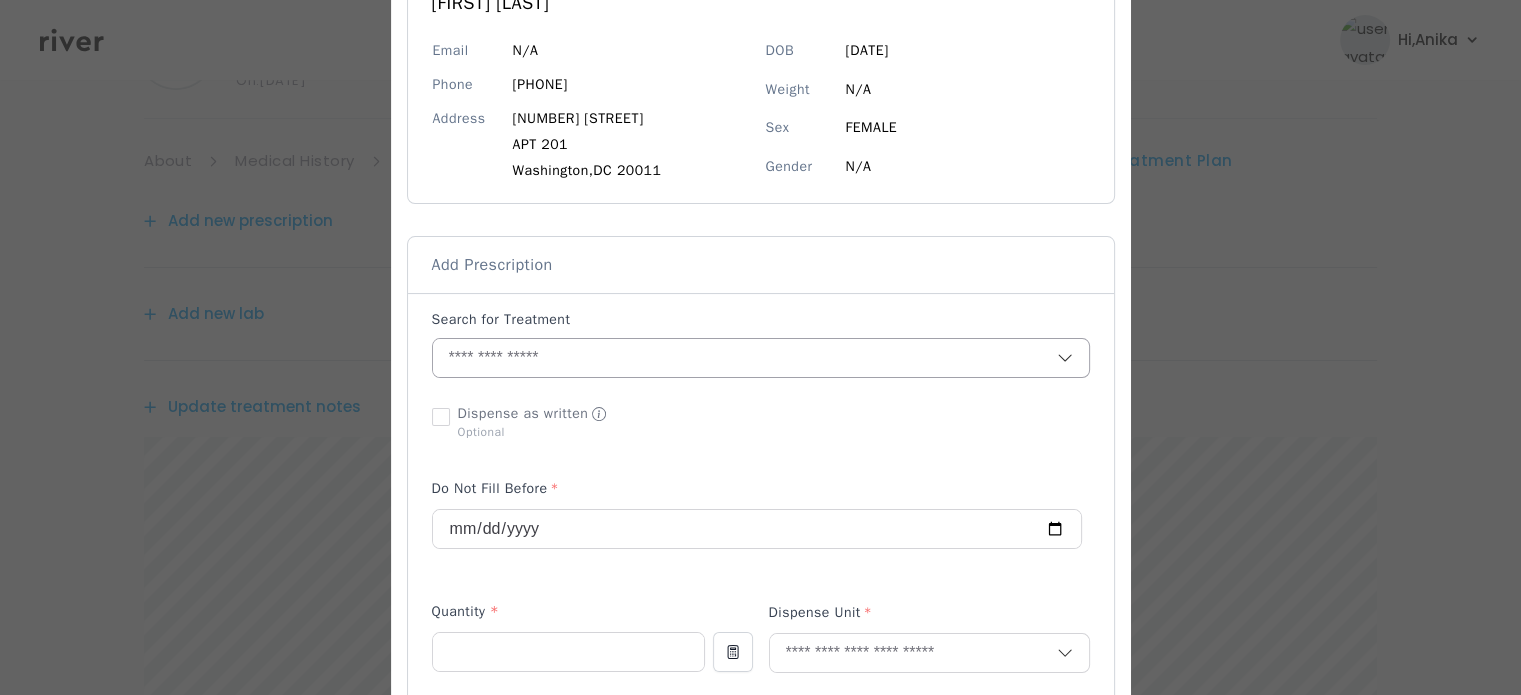 click at bounding box center (745, 358) 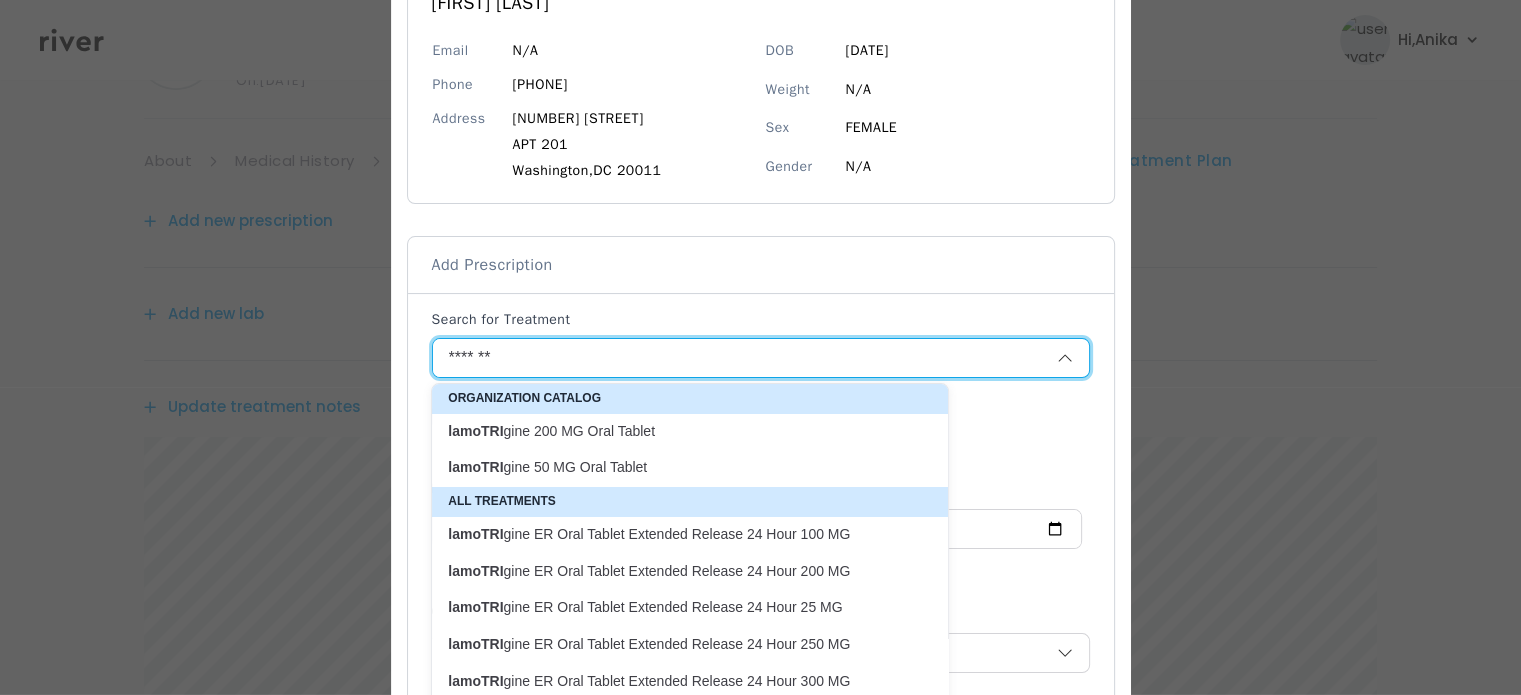 click on "lamoTRI gine 200 MG Oral Tablet" at bounding box center (678, 431) 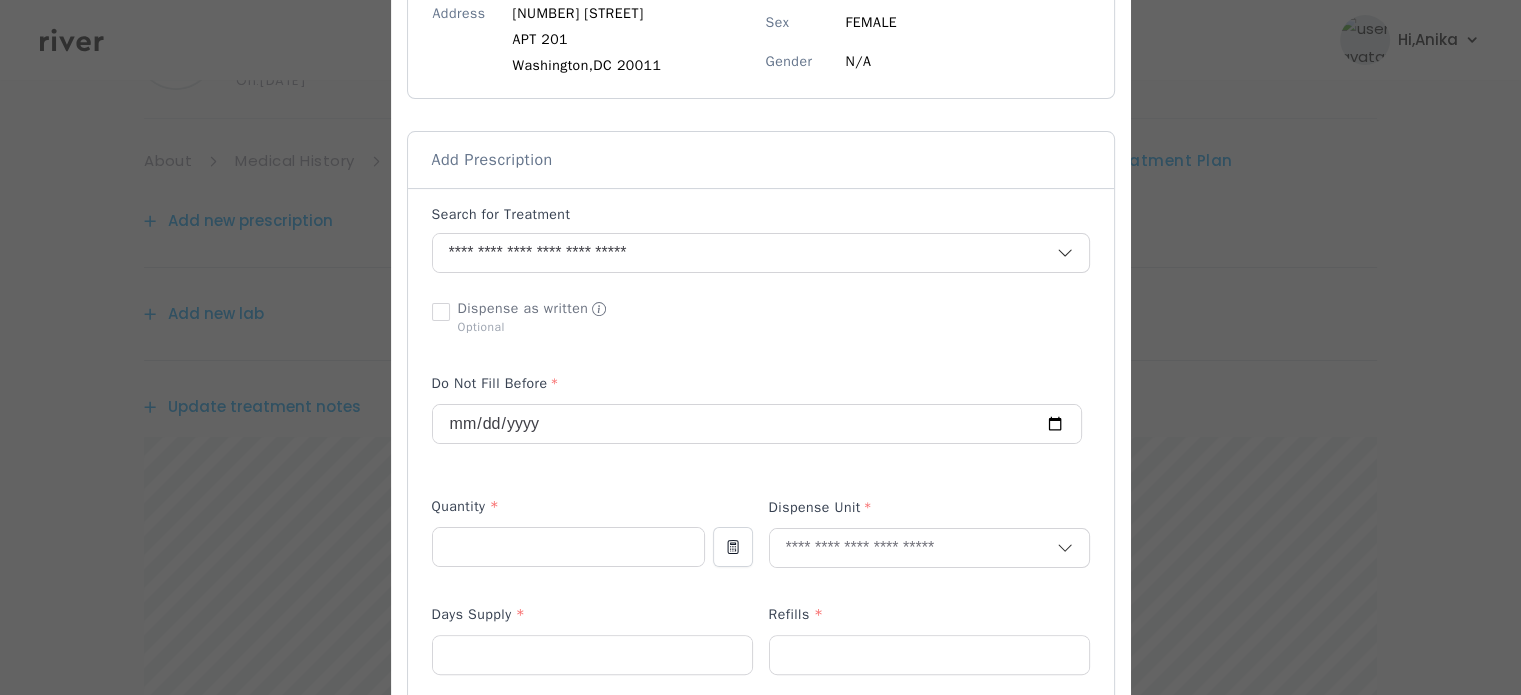 scroll, scrollTop: 395, scrollLeft: 0, axis: vertical 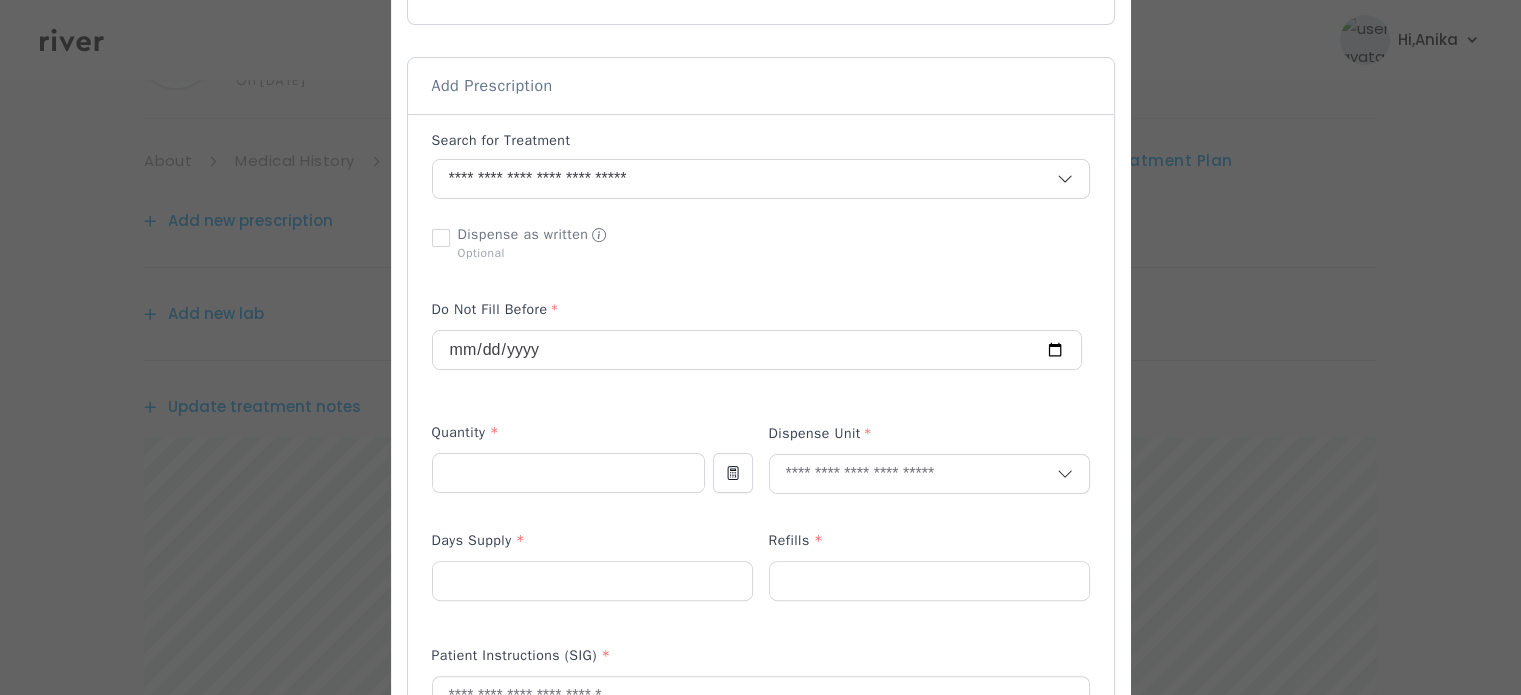 click at bounding box center (568, 484) 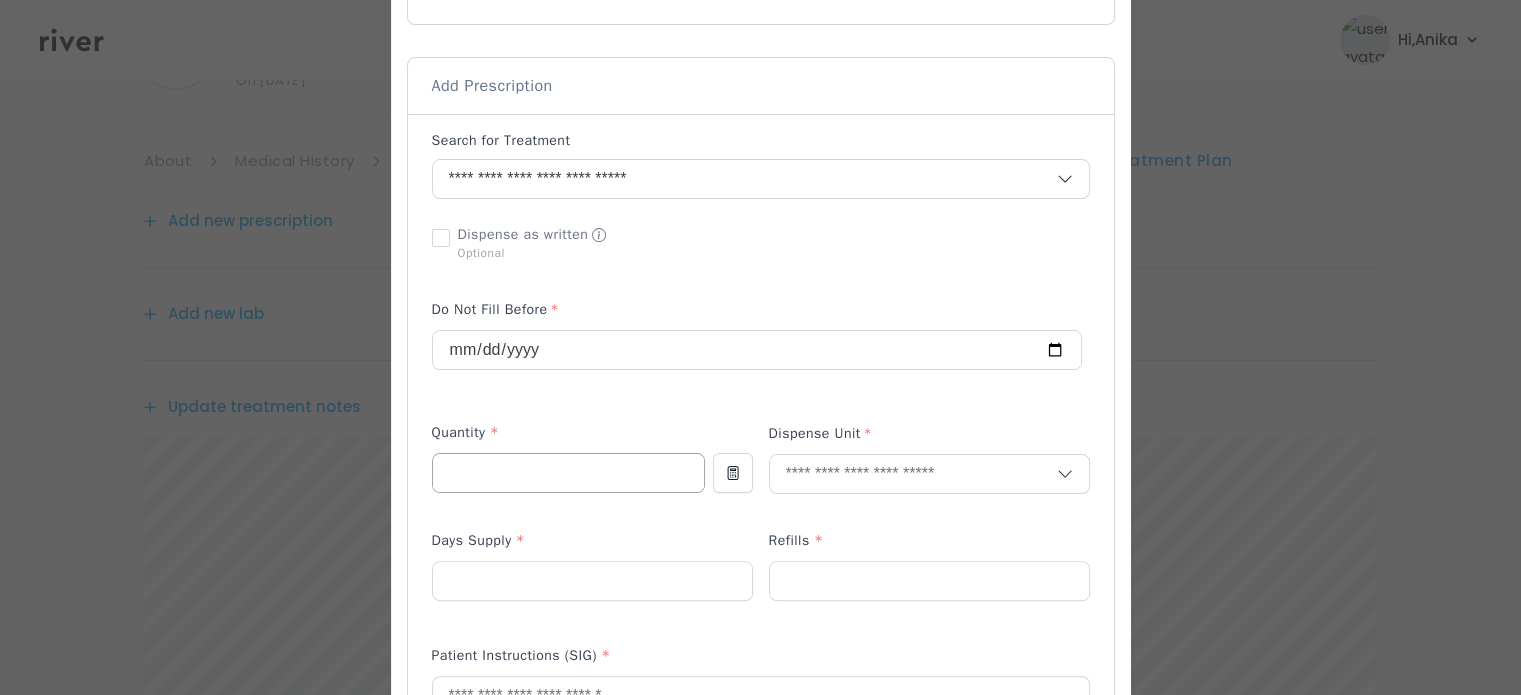 click at bounding box center [568, 473] 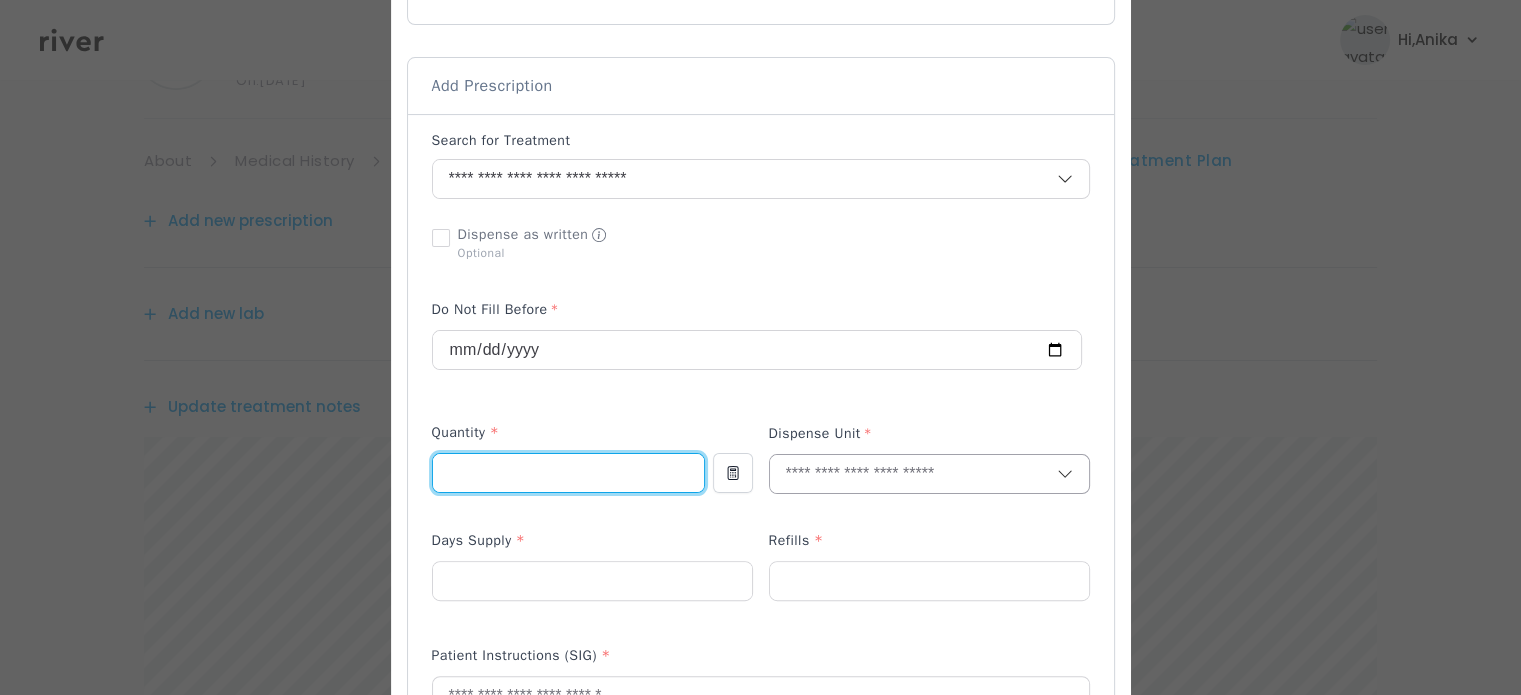 type on "**" 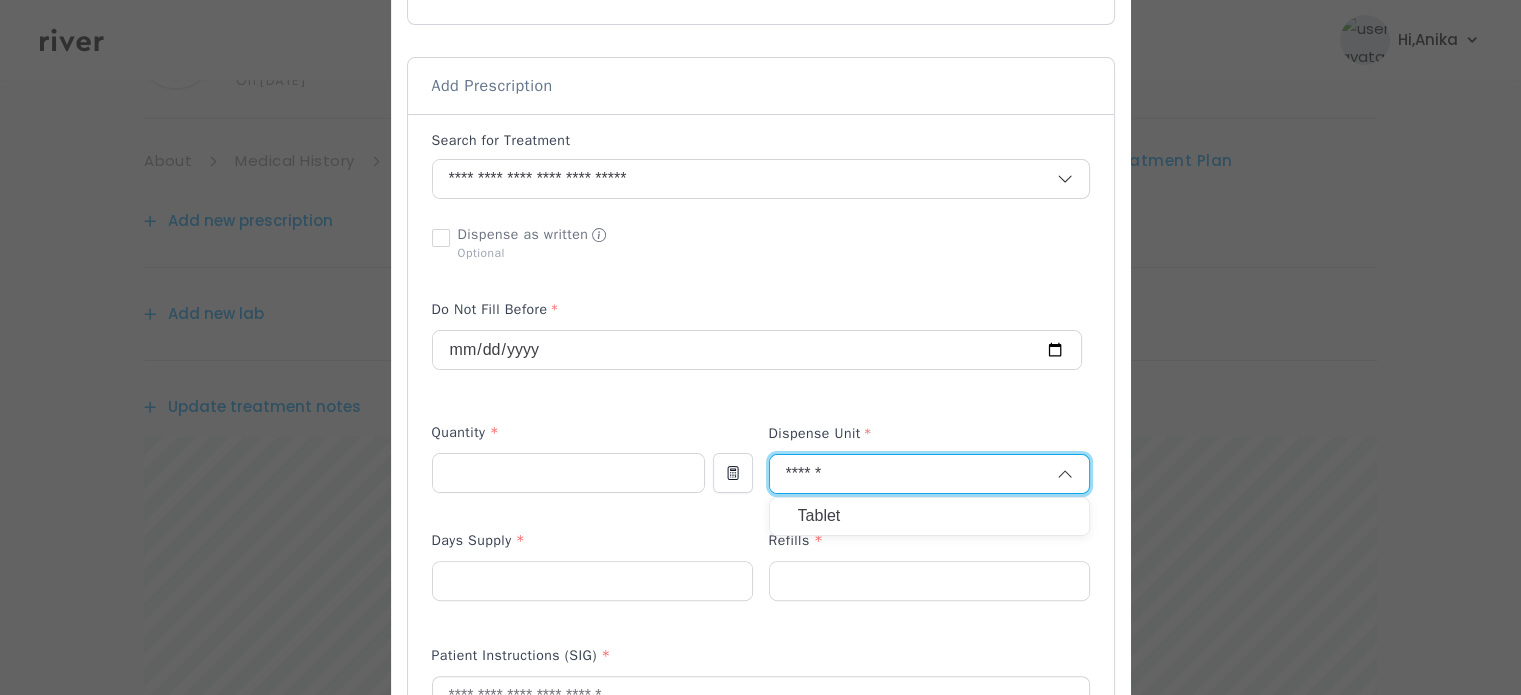 type on "******" 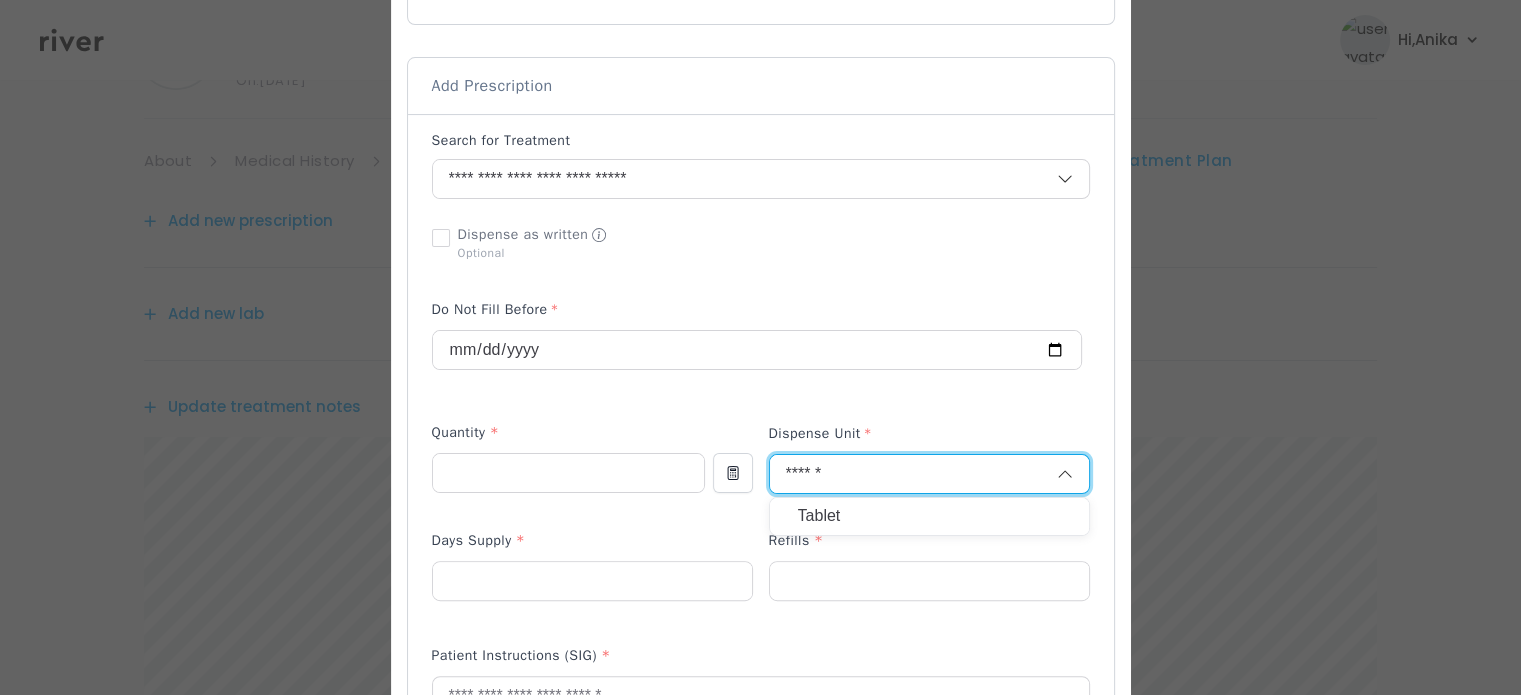 type 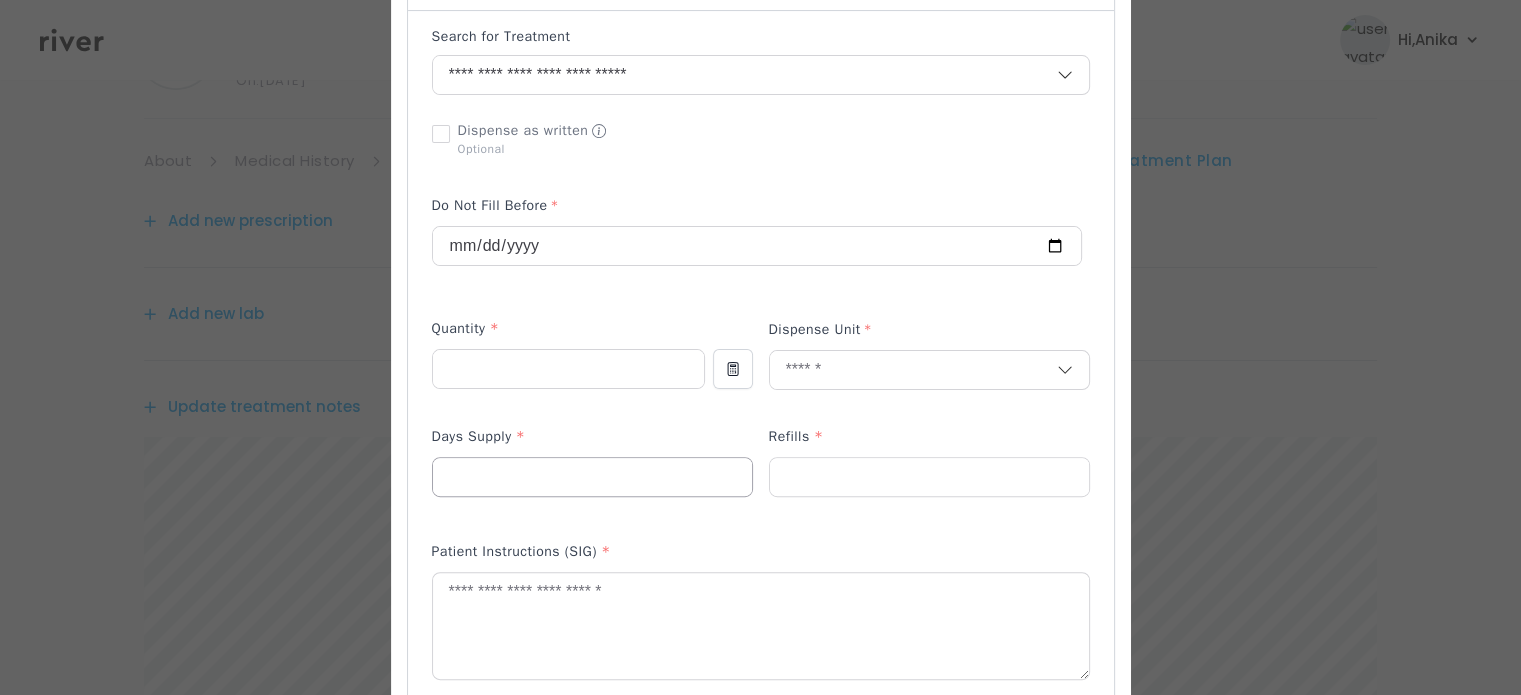 scroll, scrollTop: 528, scrollLeft: 0, axis: vertical 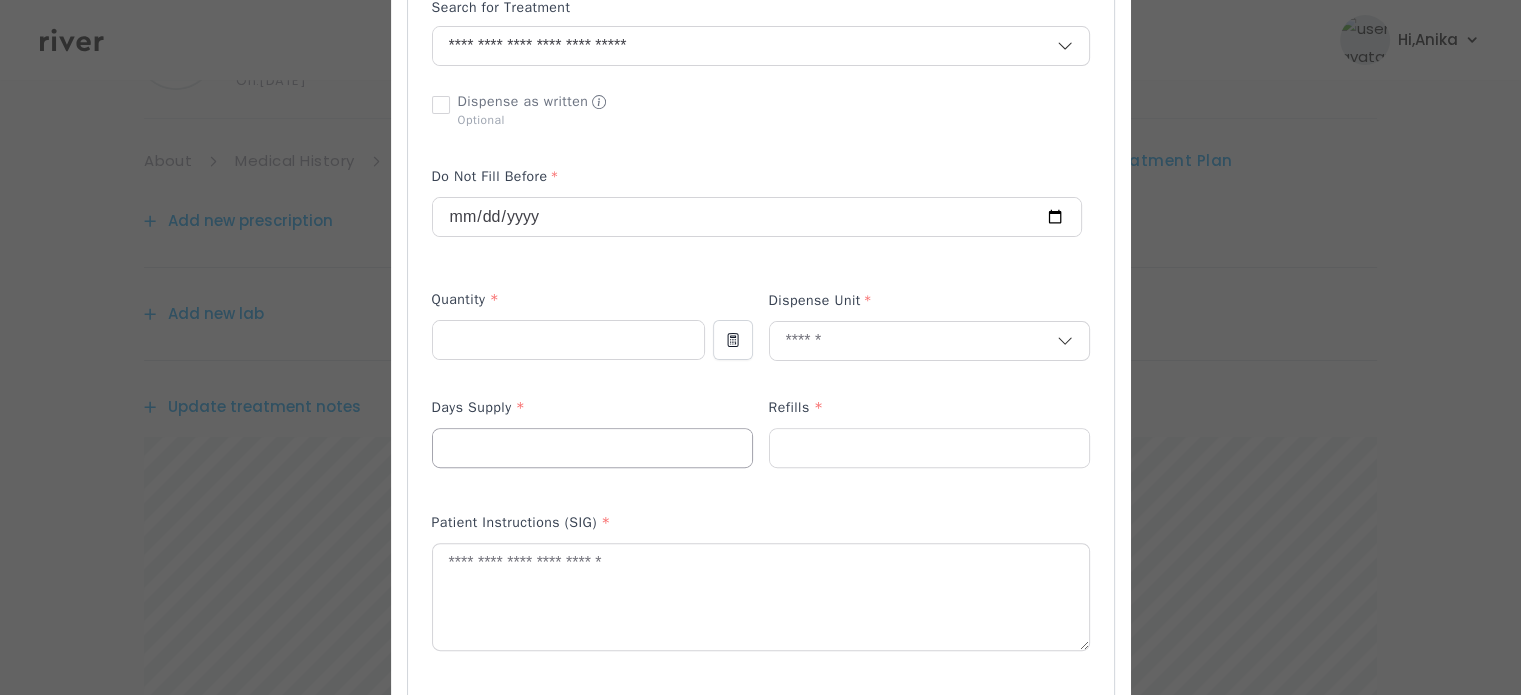 click at bounding box center (592, 448) 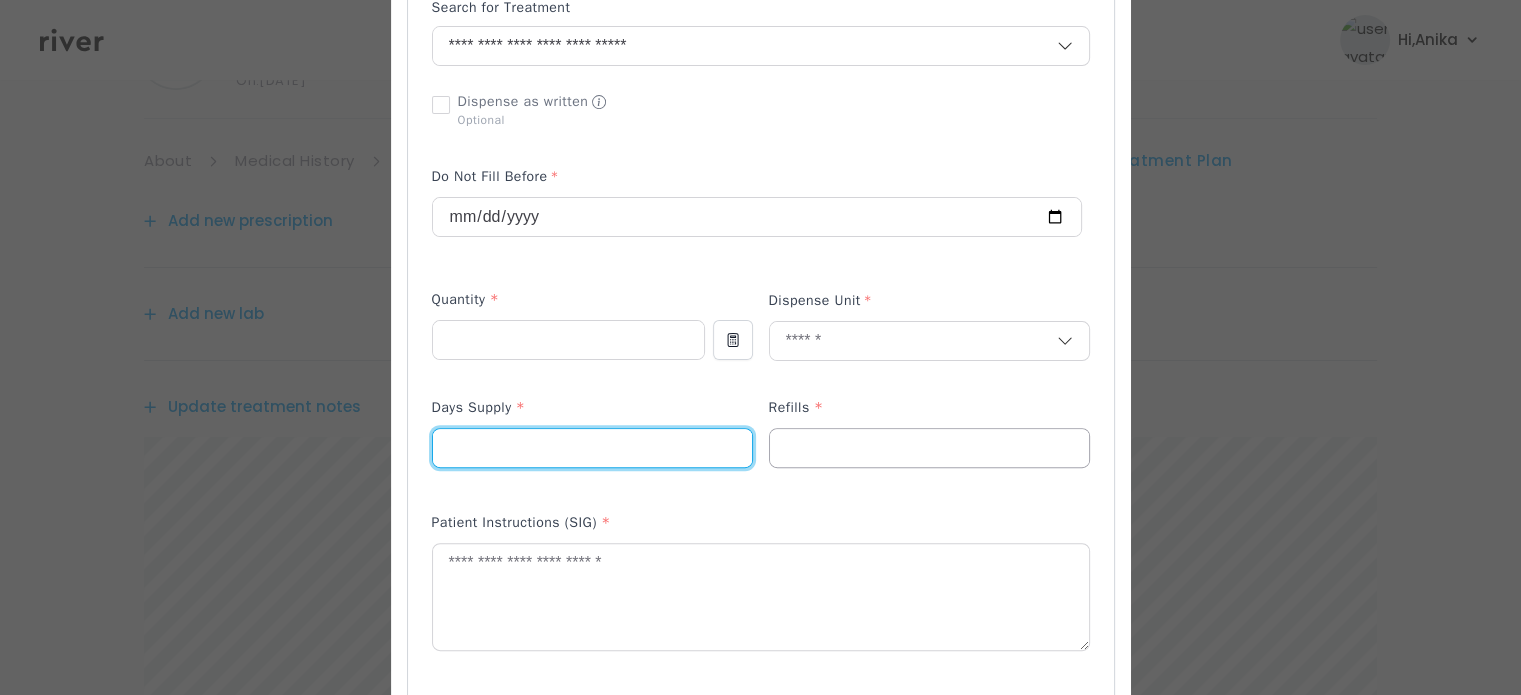 type on "**" 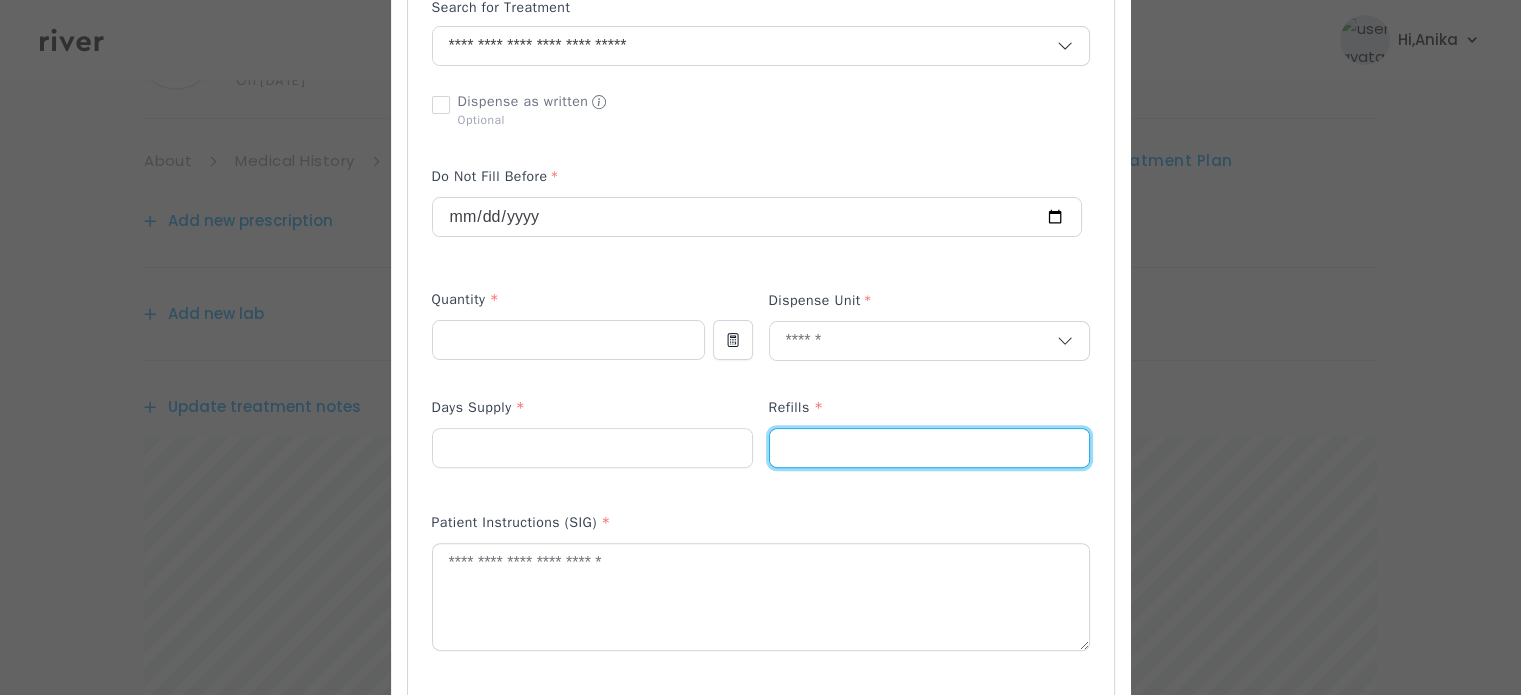 click at bounding box center [929, 448] 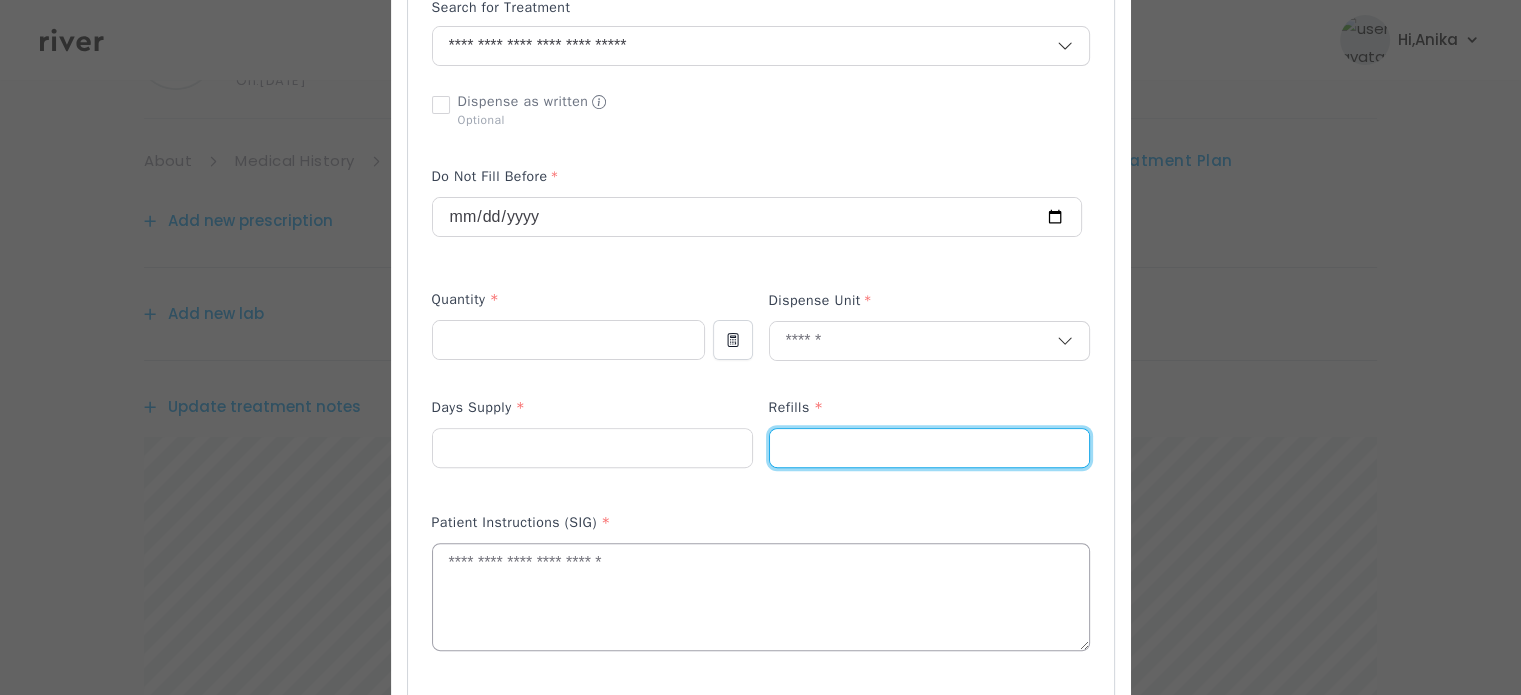 type on "*" 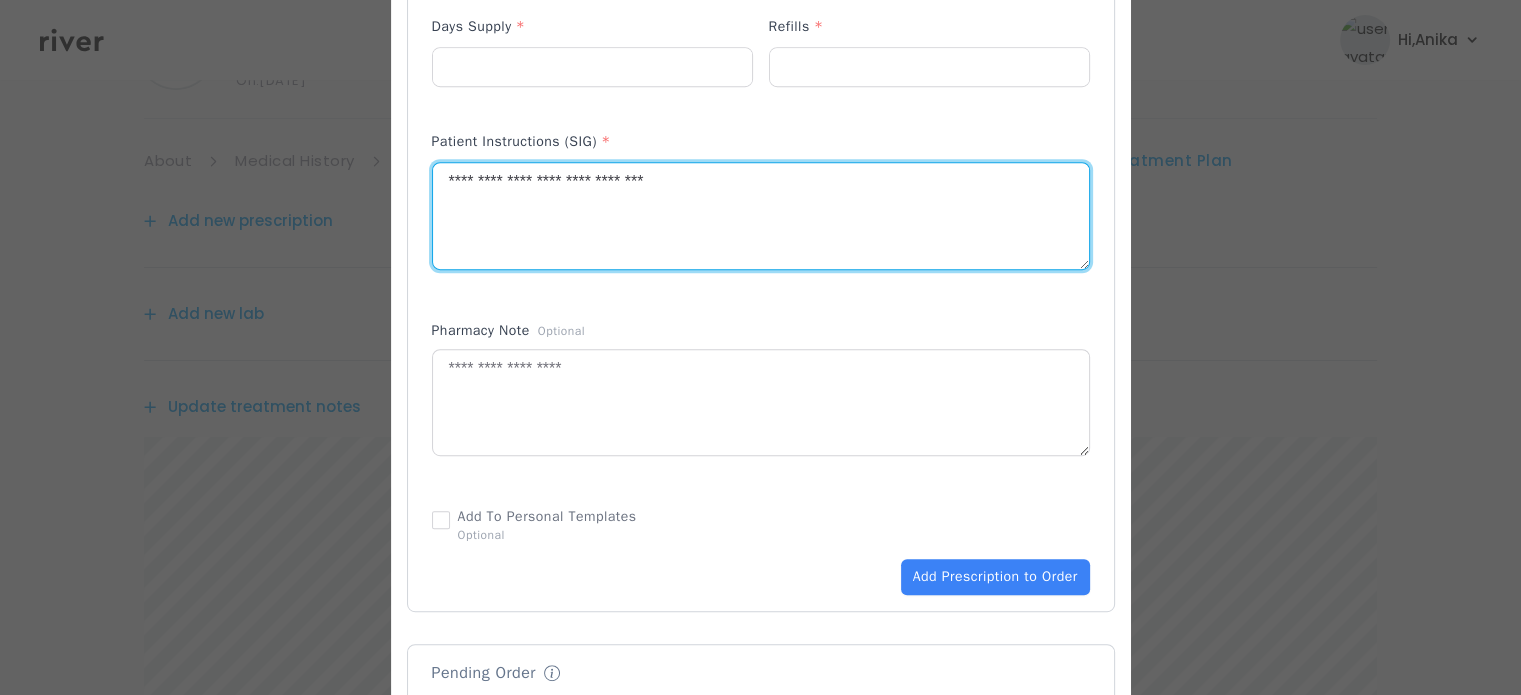 scroll, scrollTop: 951, scrollLeft: 0, axis: vertical 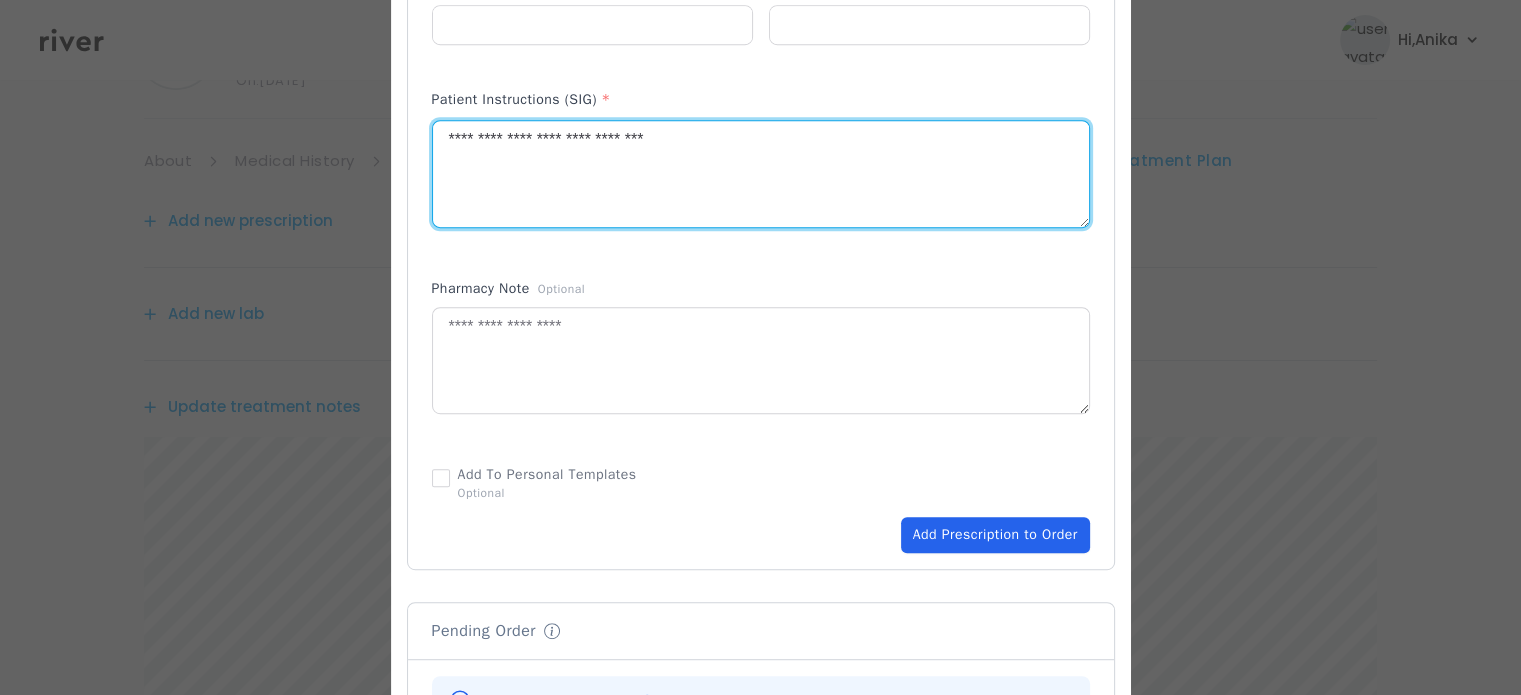 type on "**********" 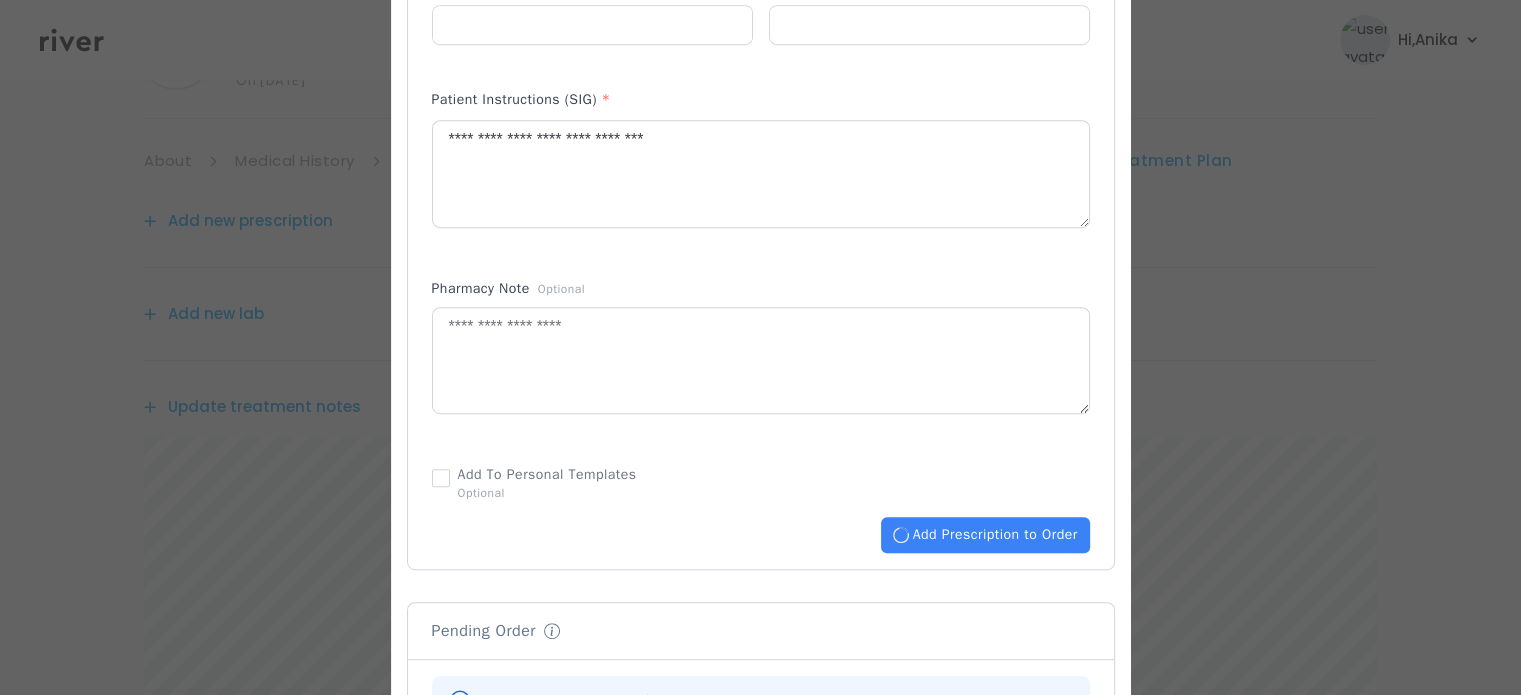 type 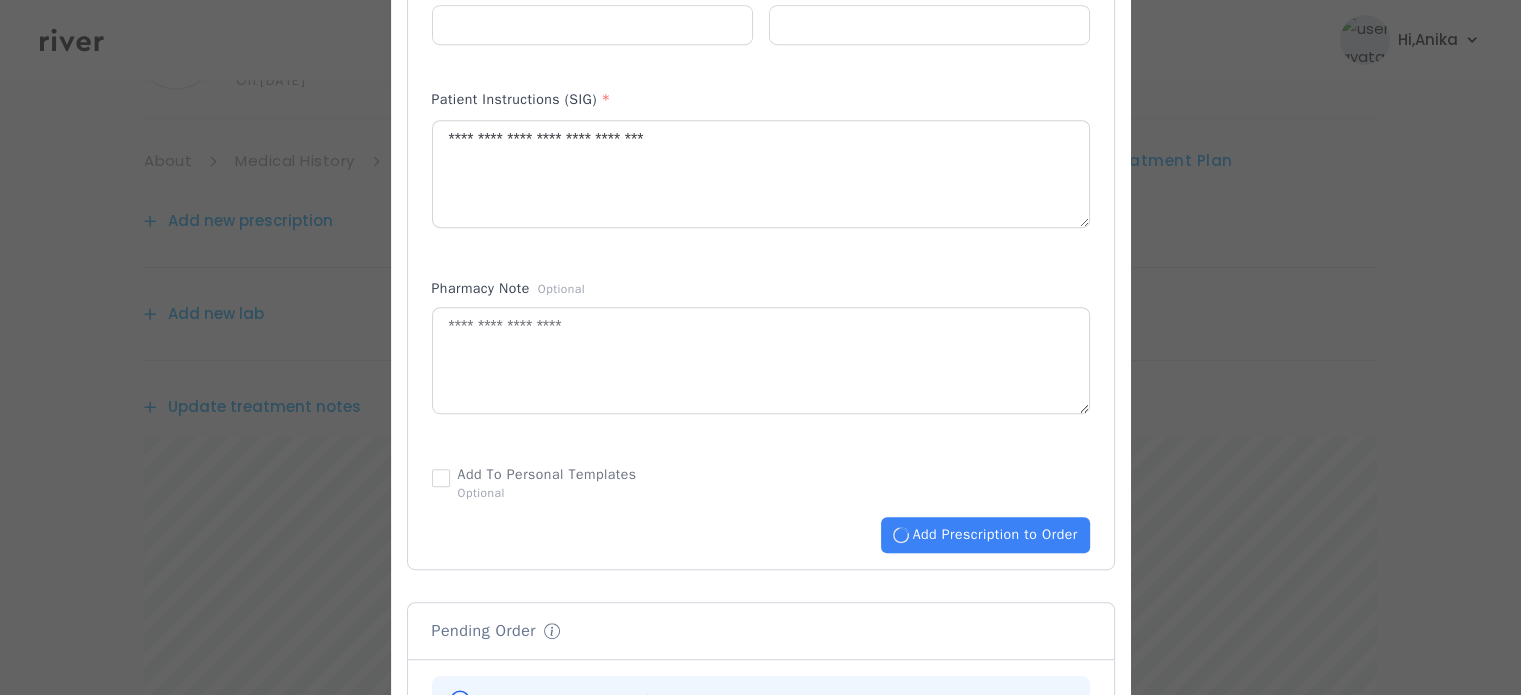 type 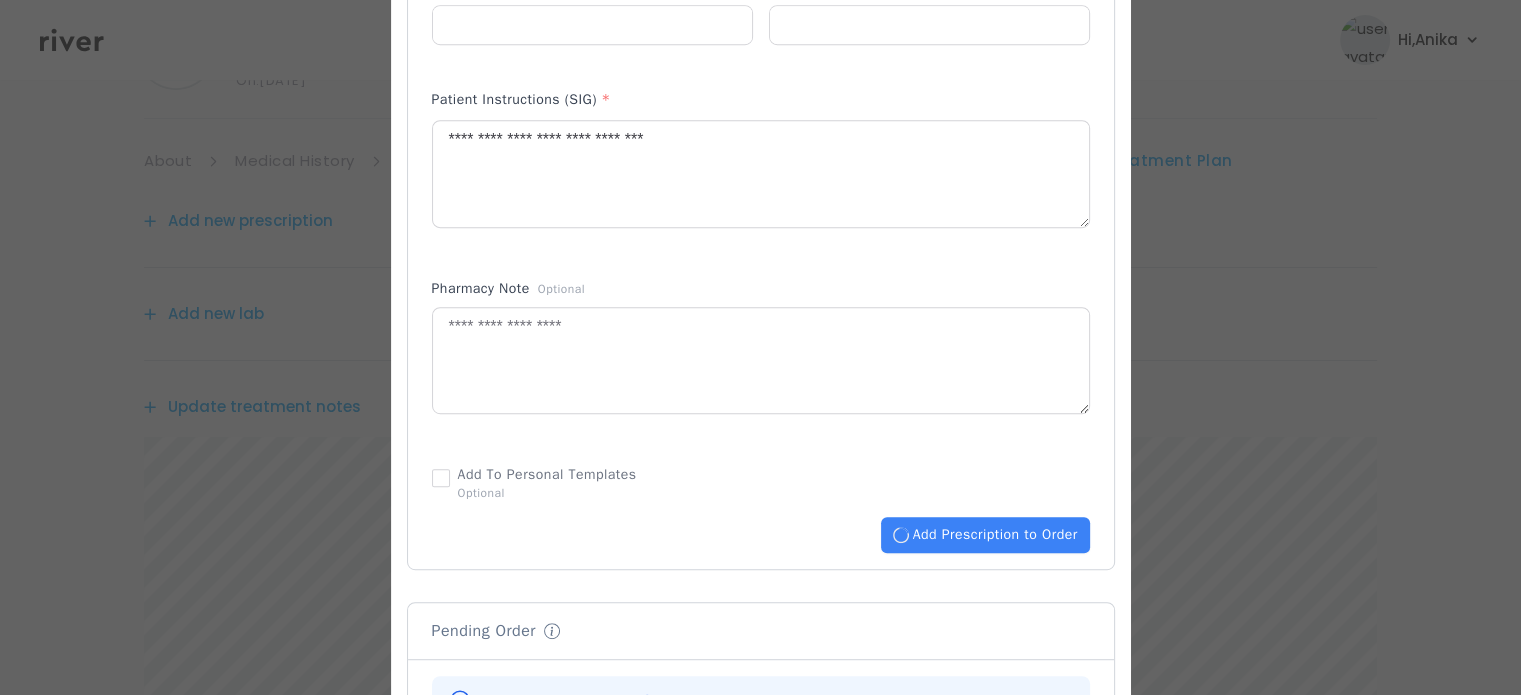 type 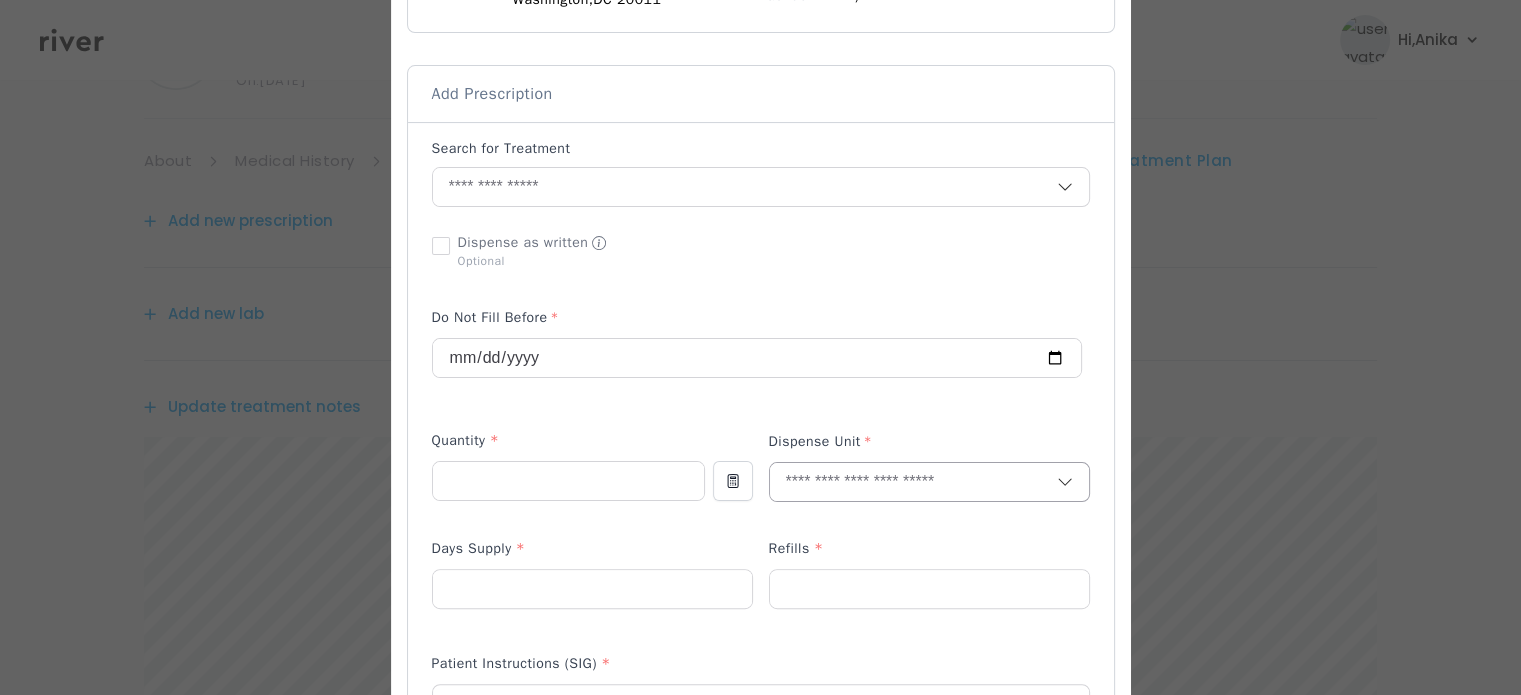 scroll, scrollTop: 348, scrollLeft: 0, axis: vertical 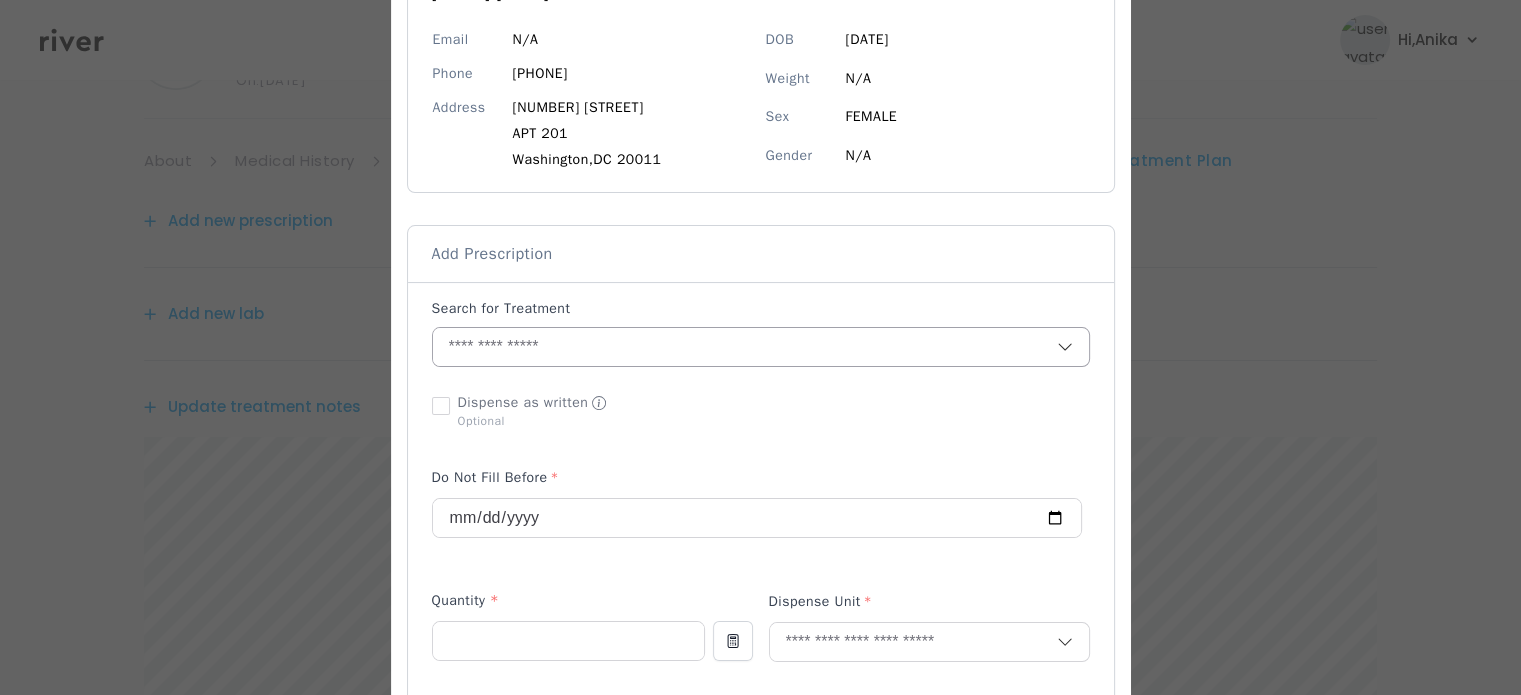 click at bounding box center [745, 347] 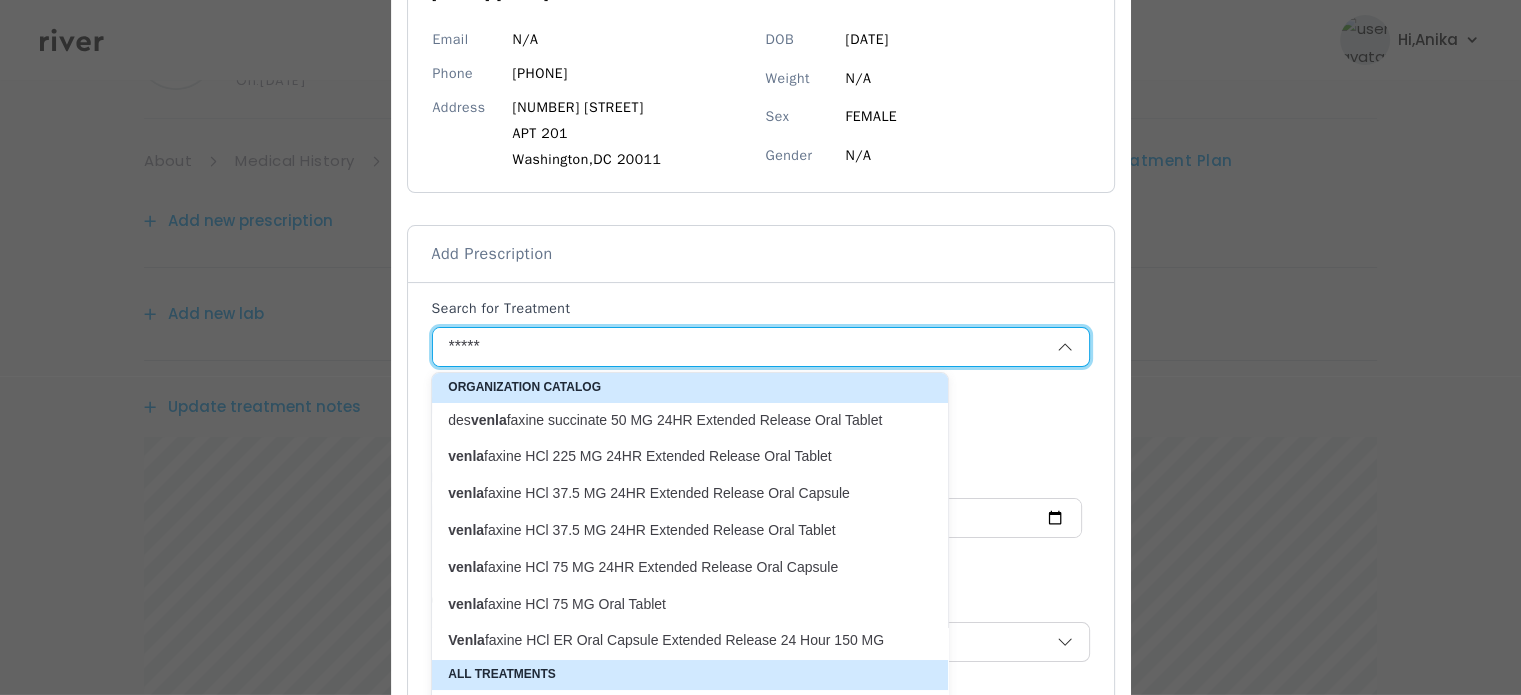 click on "venla faxine HCl 75 MG 24HR Extended Release Oral Capsule" at bounding box center [678, 567] 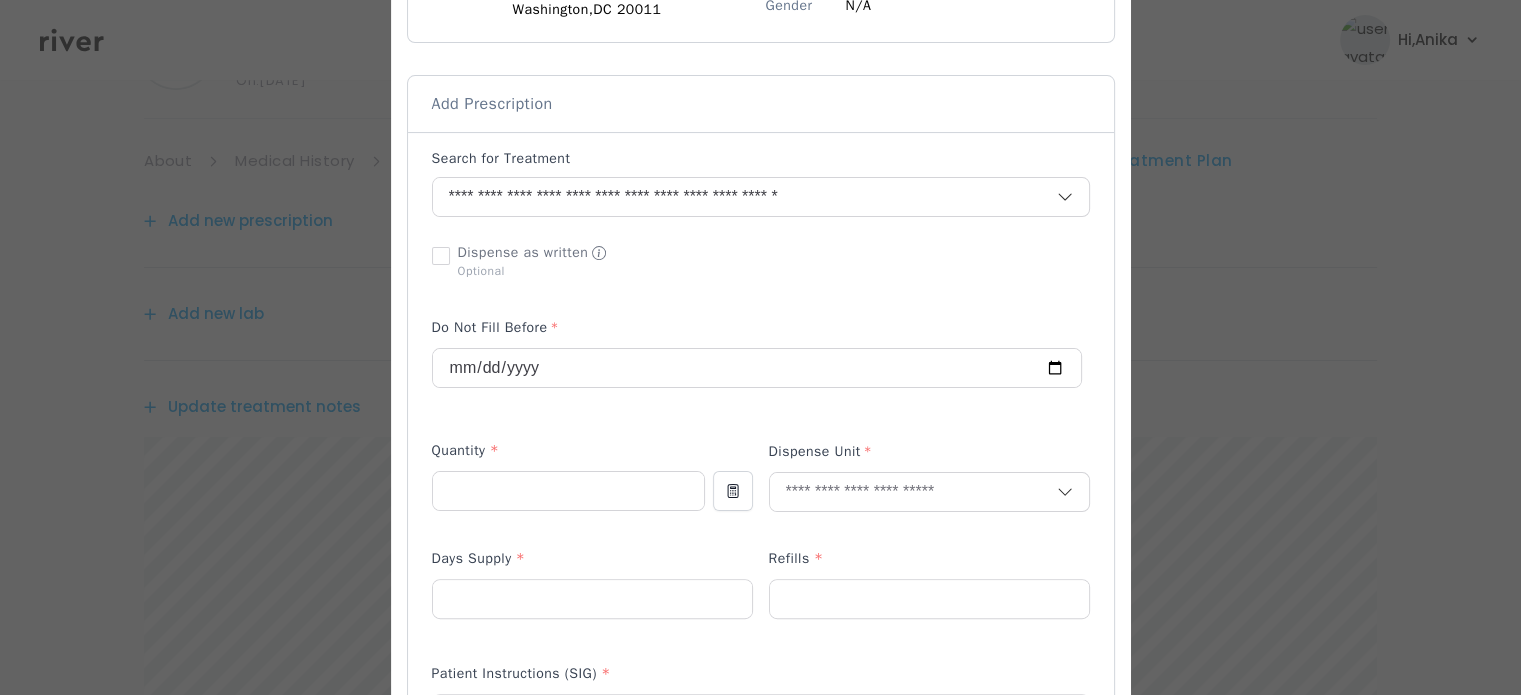scroll, scrollTop: 391, scrollLeft: 0, axis: vertical 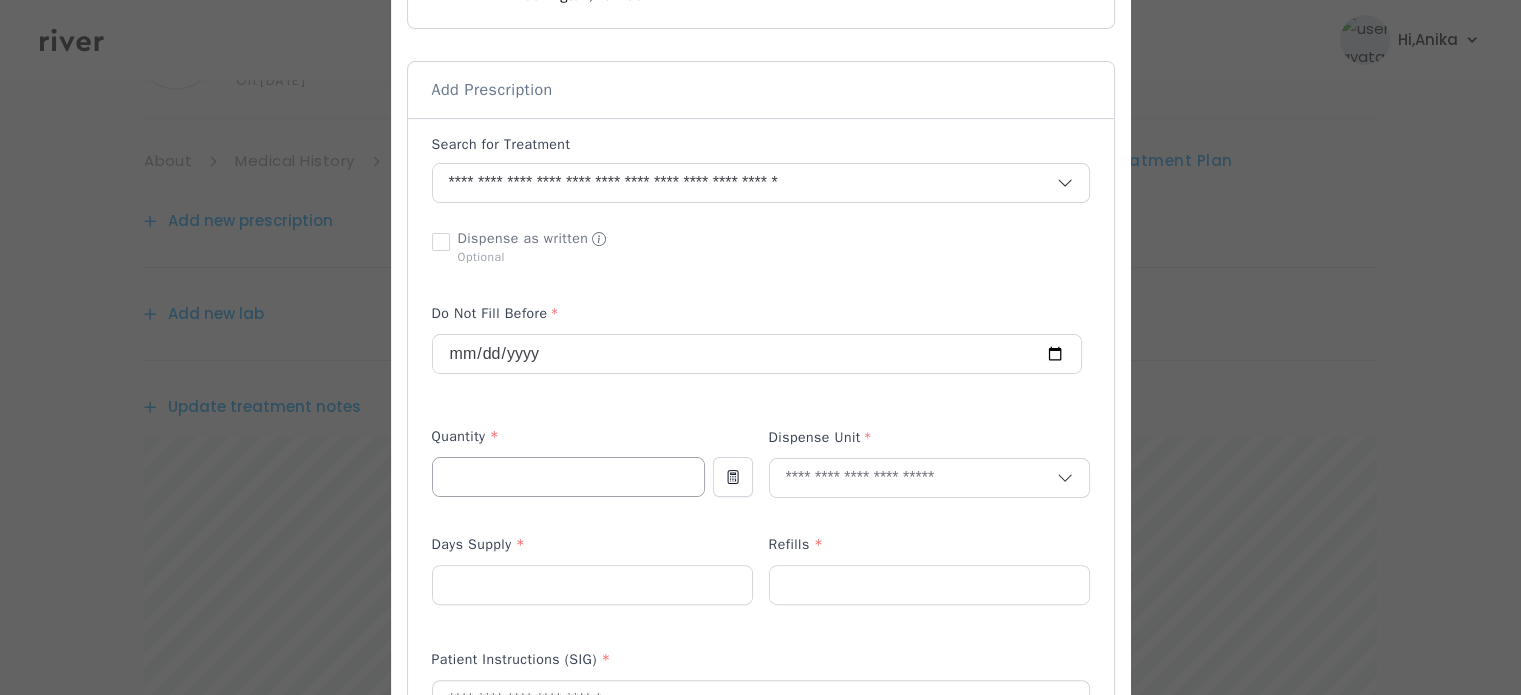 click at bounding box center (568, 477) 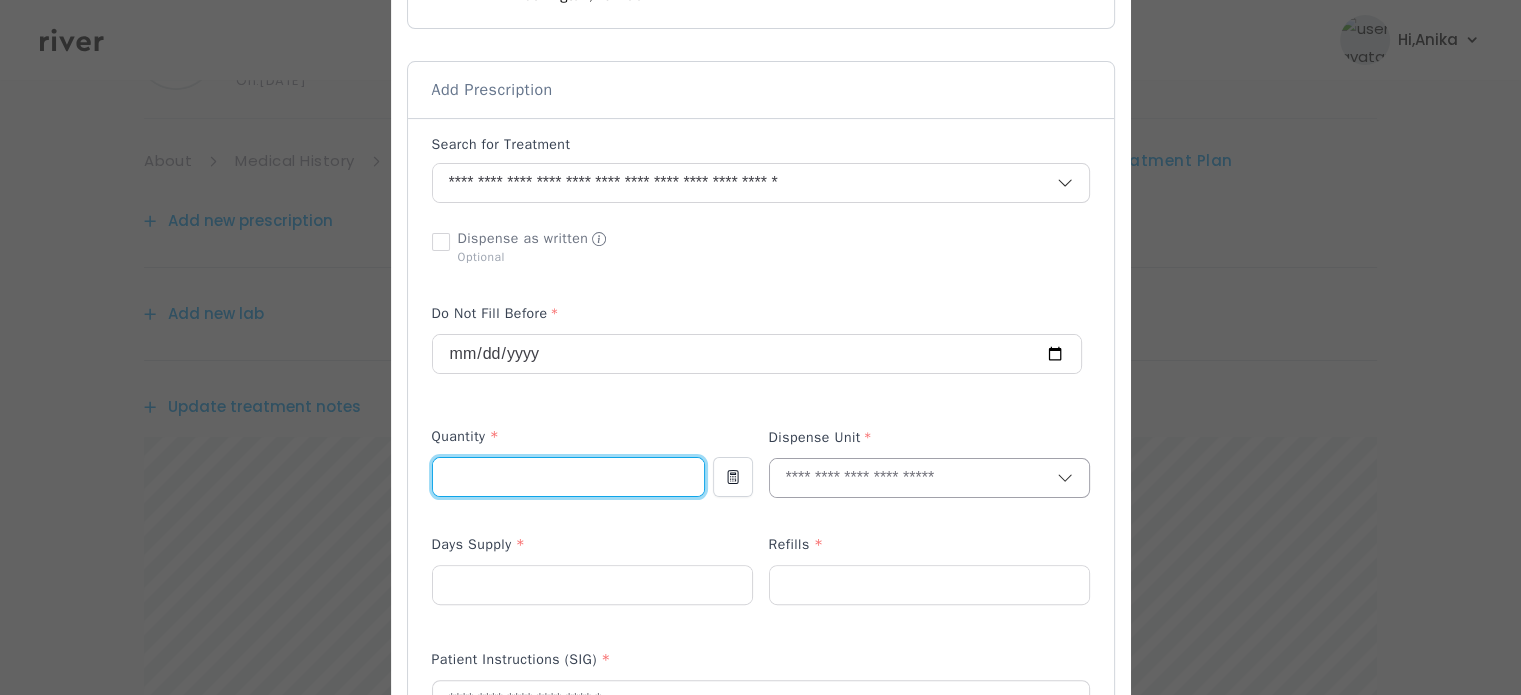 type on "**" 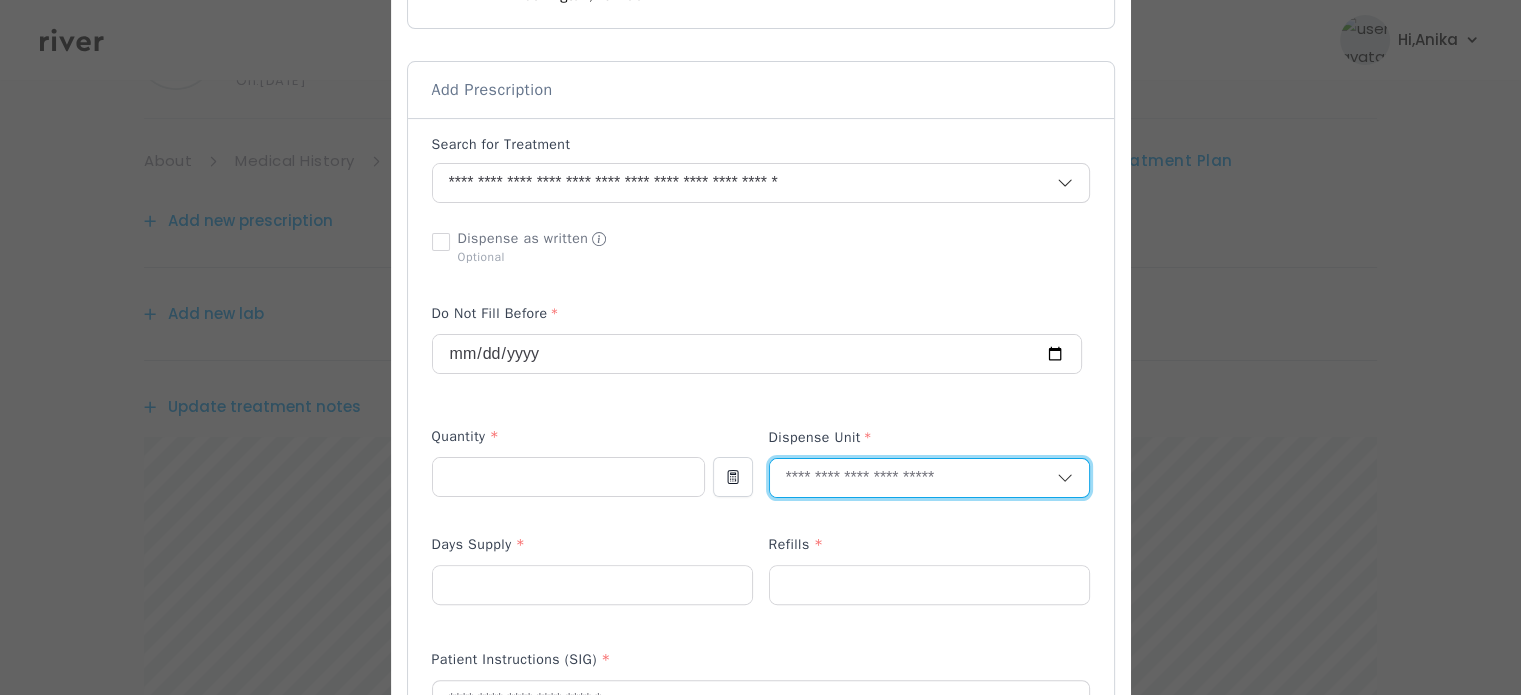 click at bounding box center (913, 478) 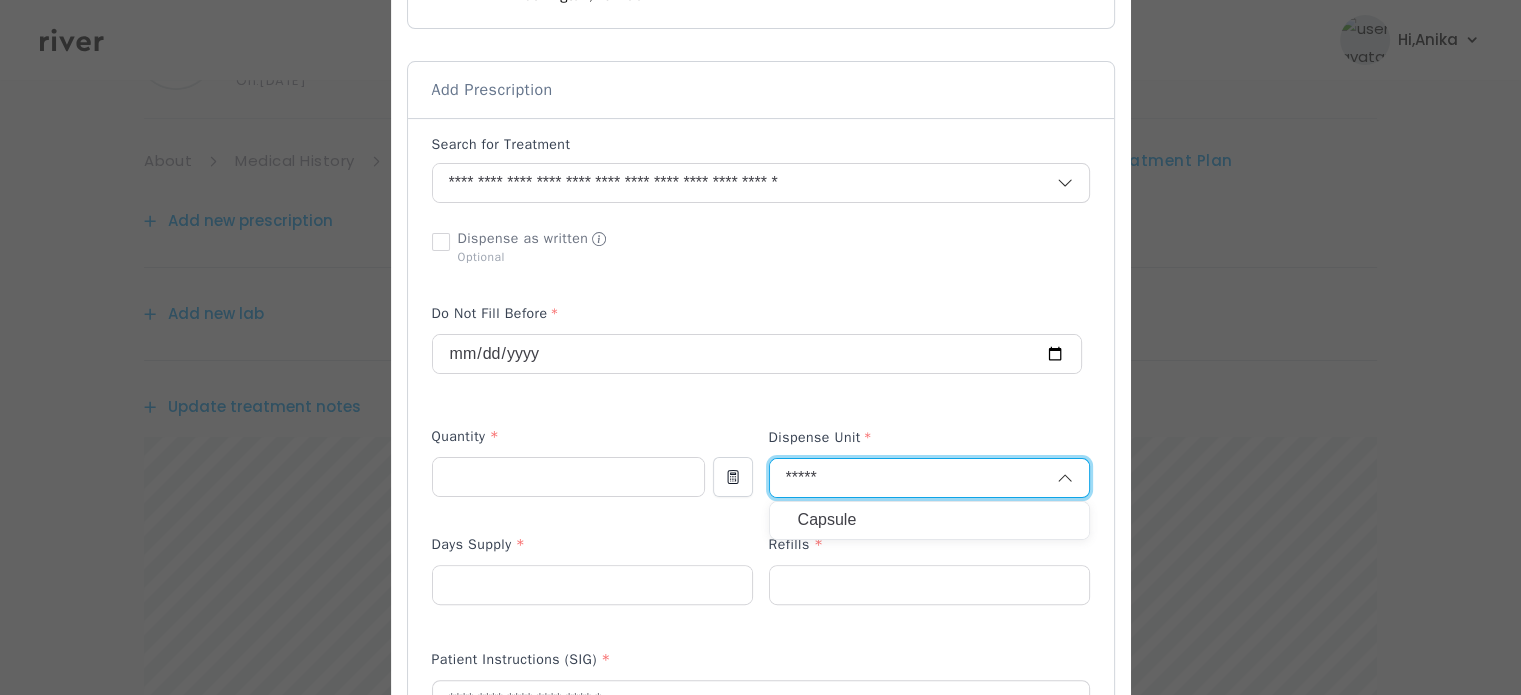 type on "*****" 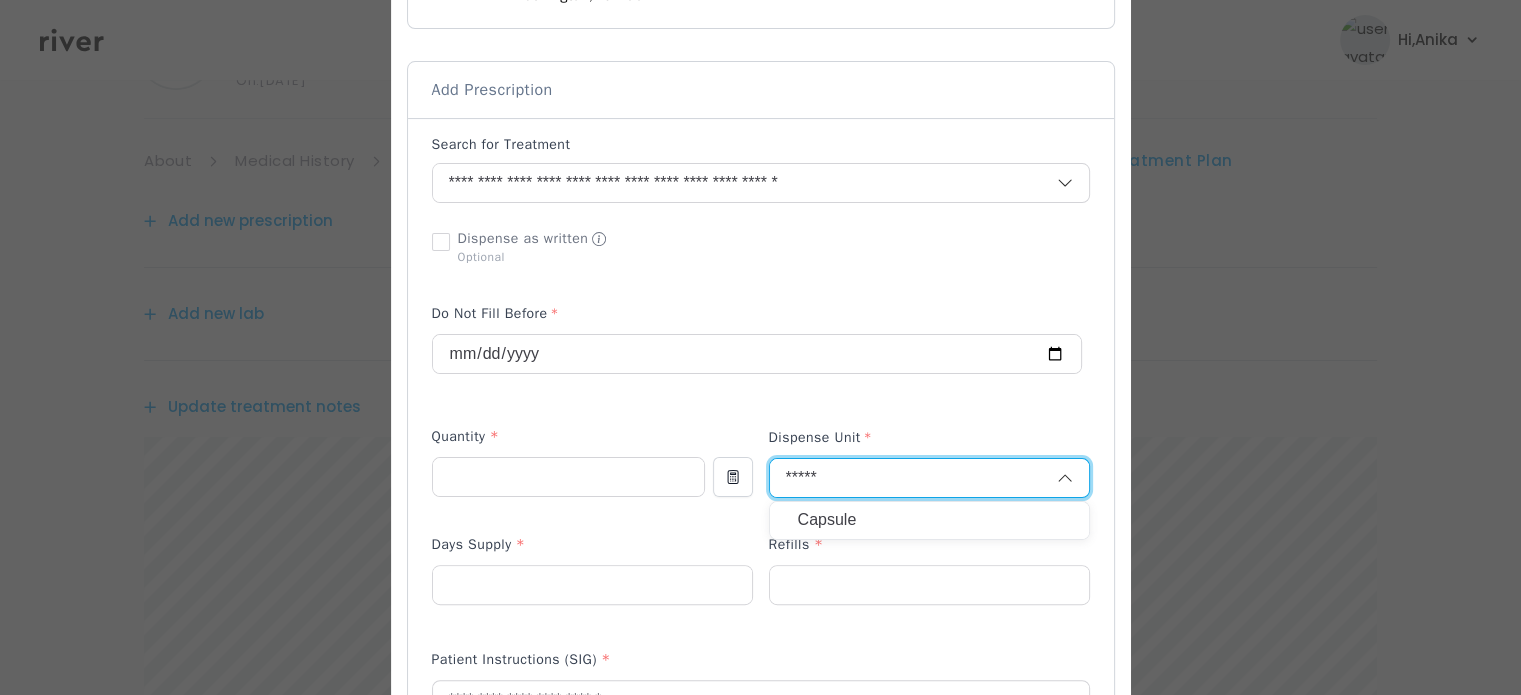 type 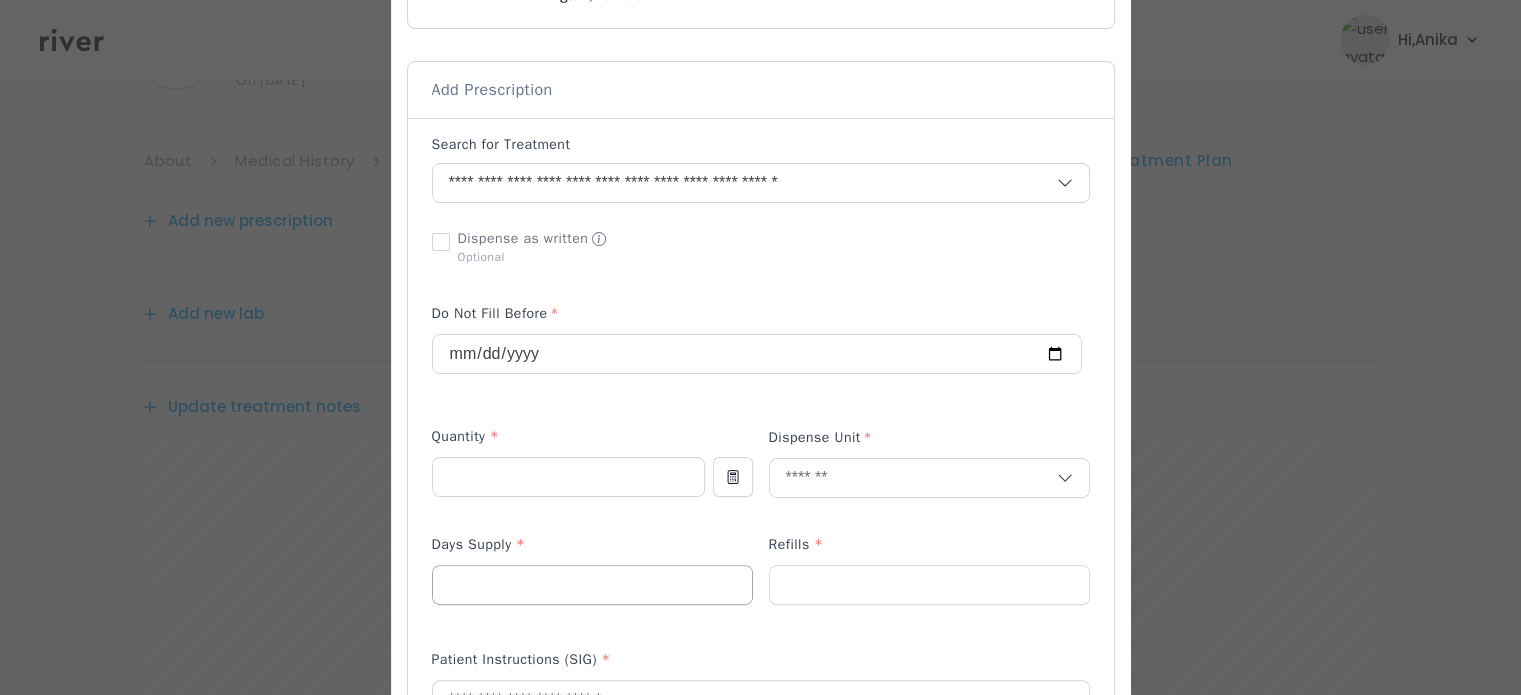 click at bounding box center (592, 585) 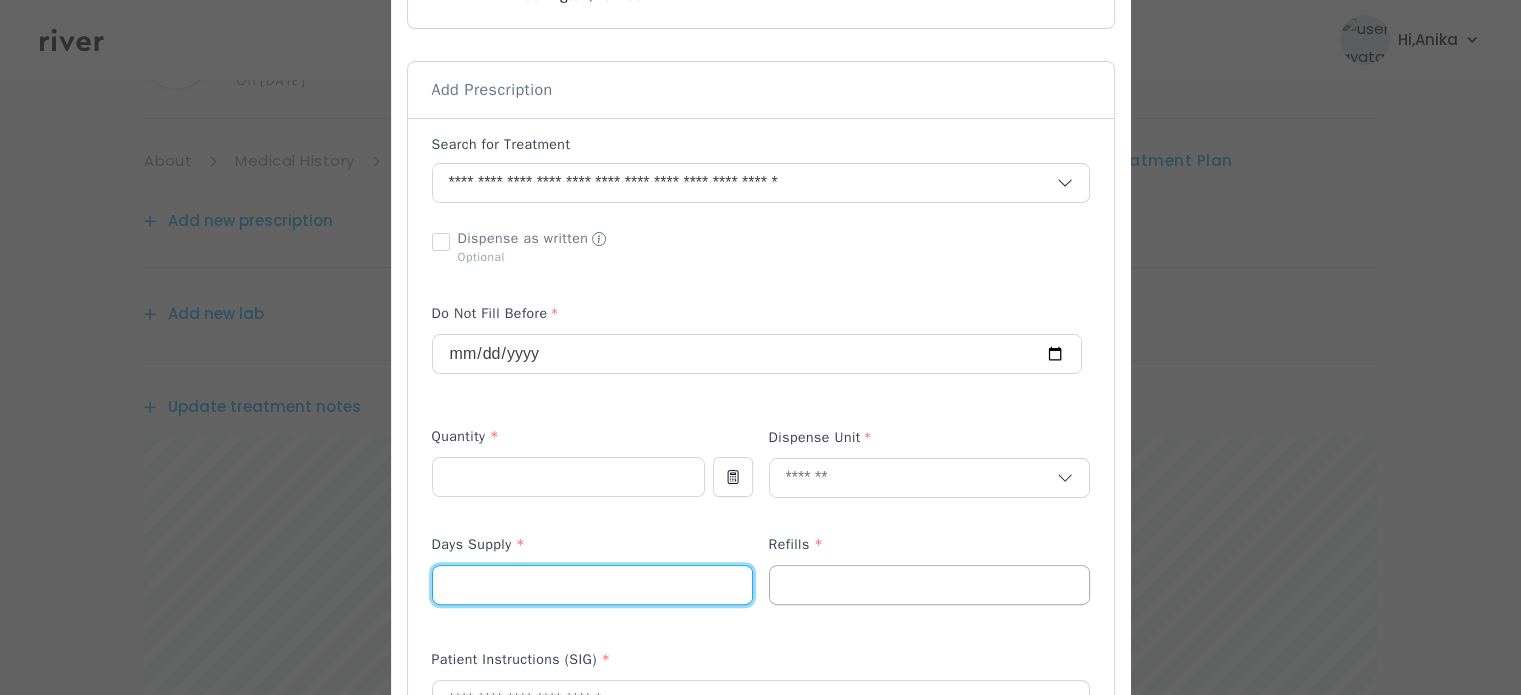 type on "**" 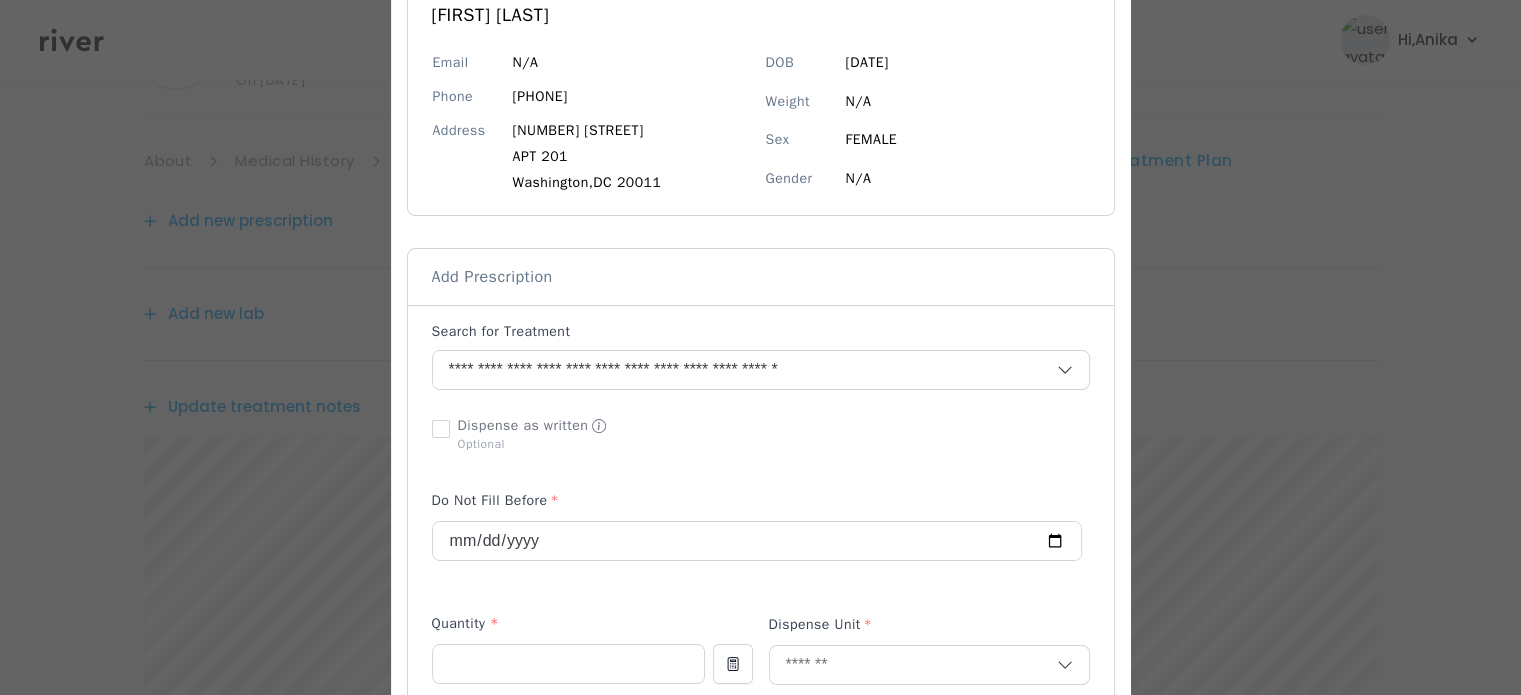 scroll, scrollTop: 121, scrollLeft: 0, axis: vertical 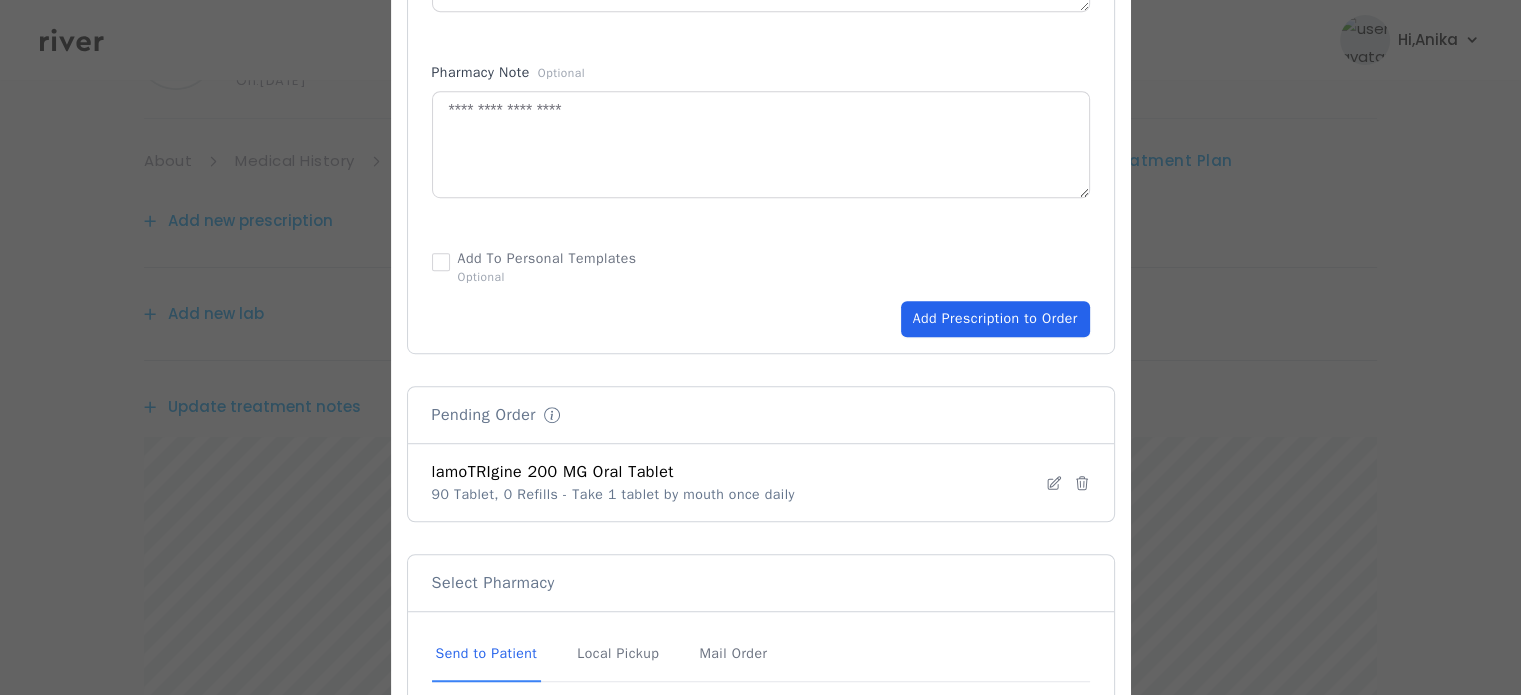 type on "*" 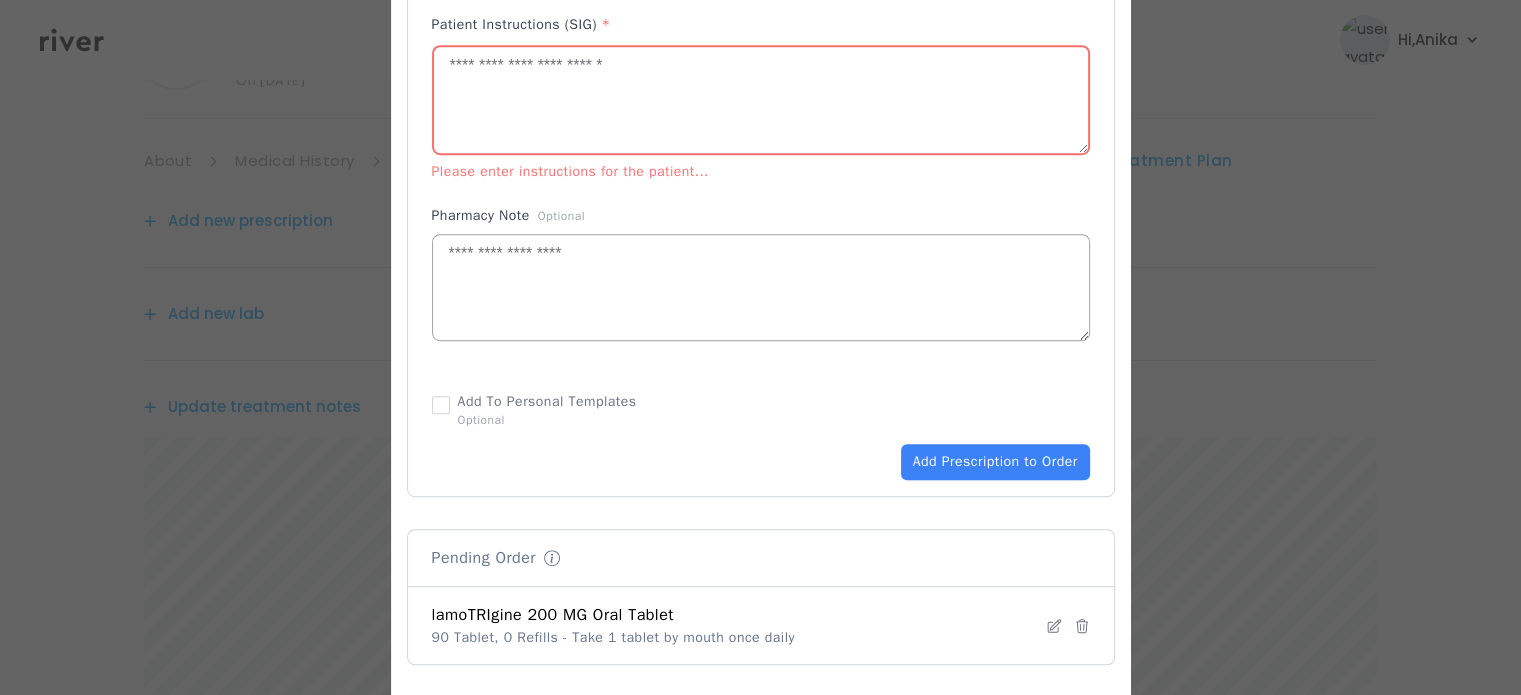 scroll, scrollTop: 961, scrollLeft: 0, axis: vertical 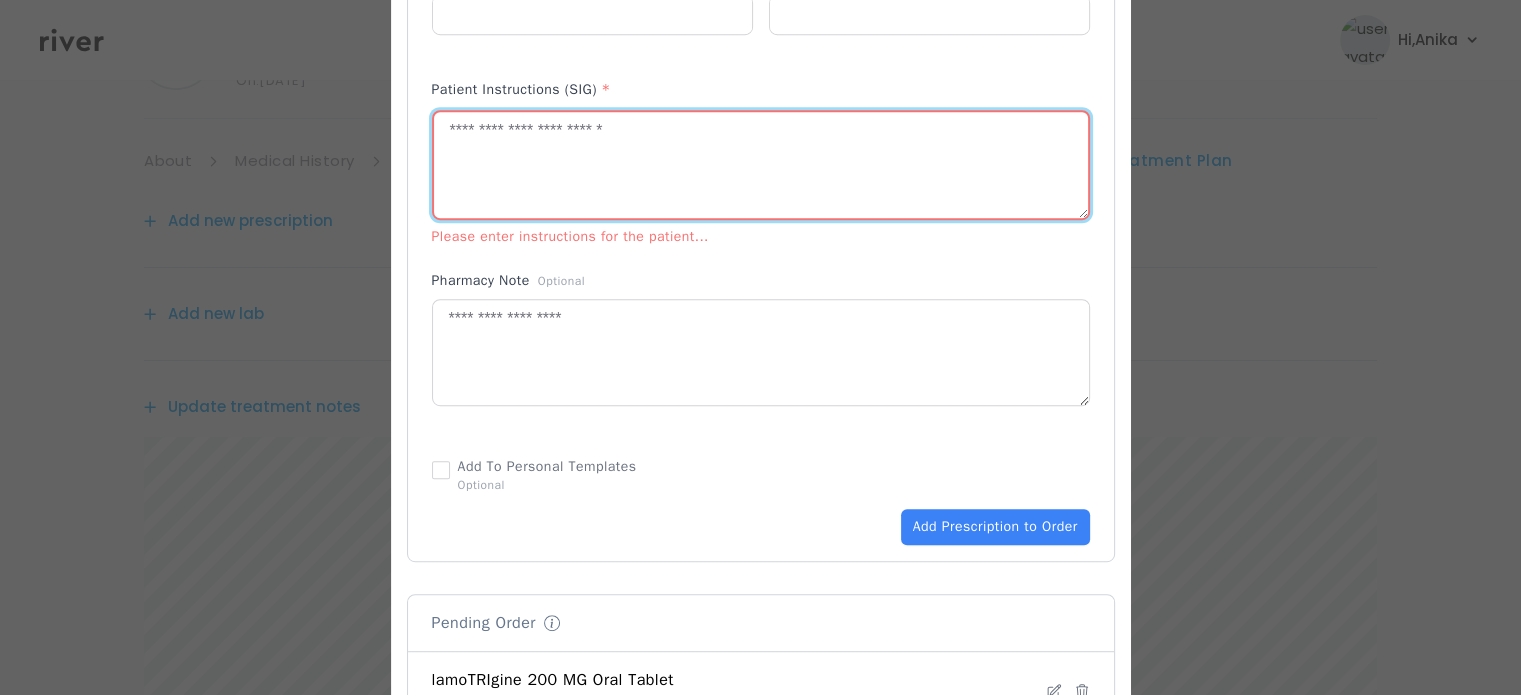 click at bounding box center [761, 165] 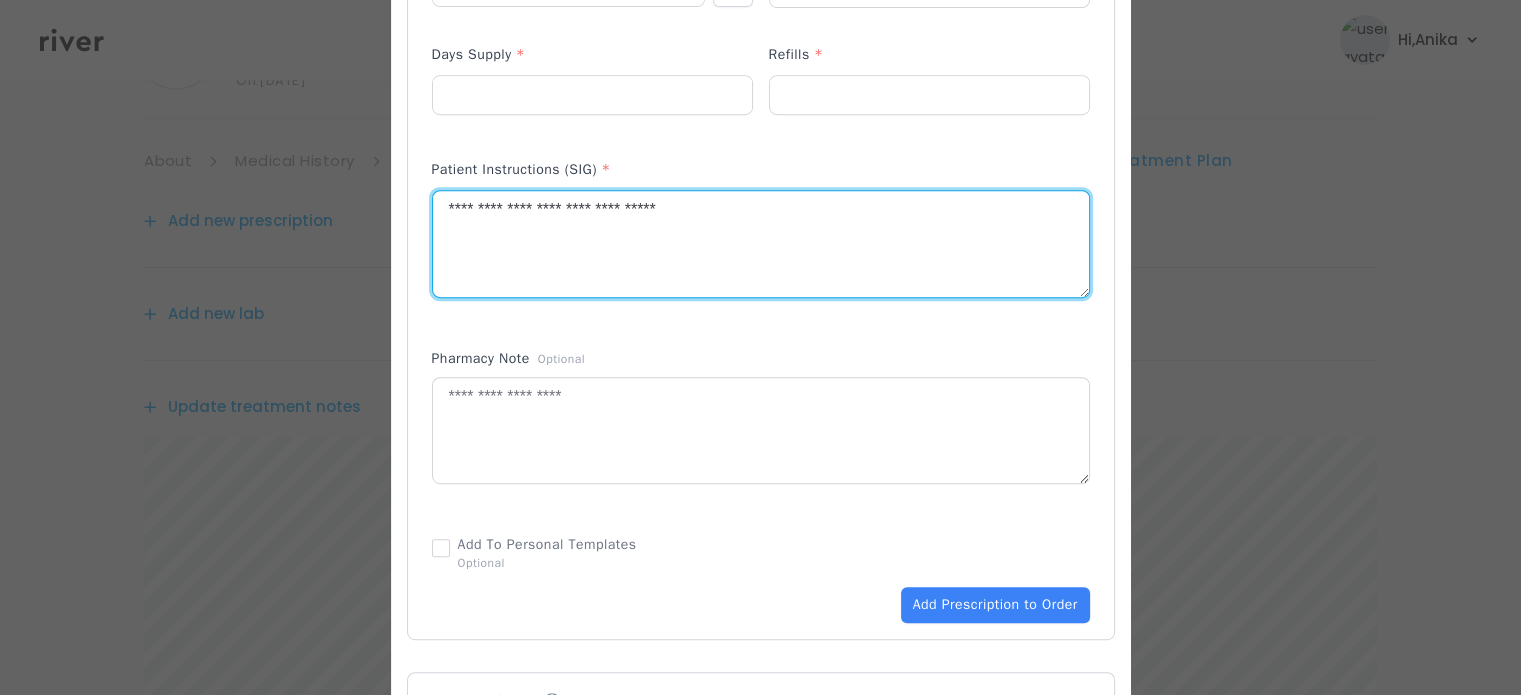 scroll, scrollTop: 860, scrollLeft: 0, axis: vertical 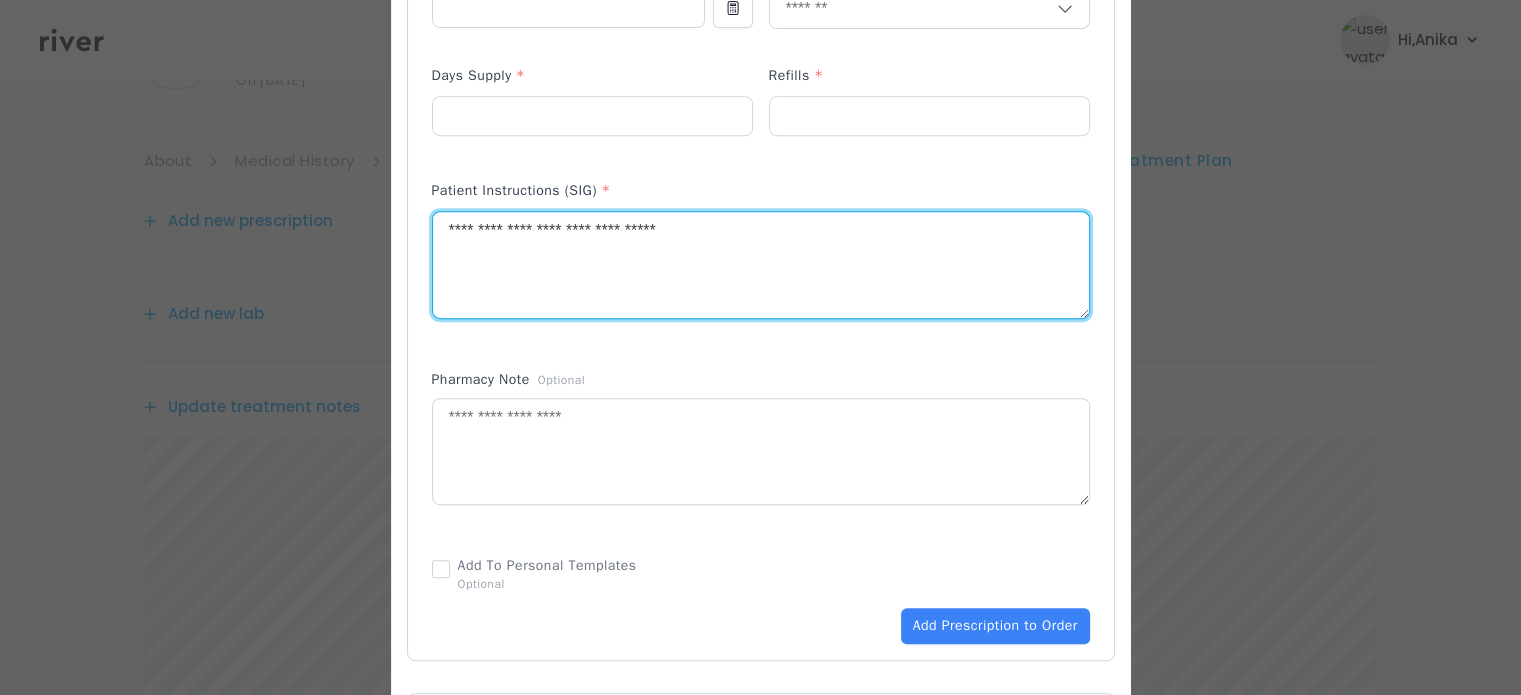 drag, startPoint x: 693, startPoint y: 247, endPoint x: 646, endPoint y: 235, distance: 48.507732 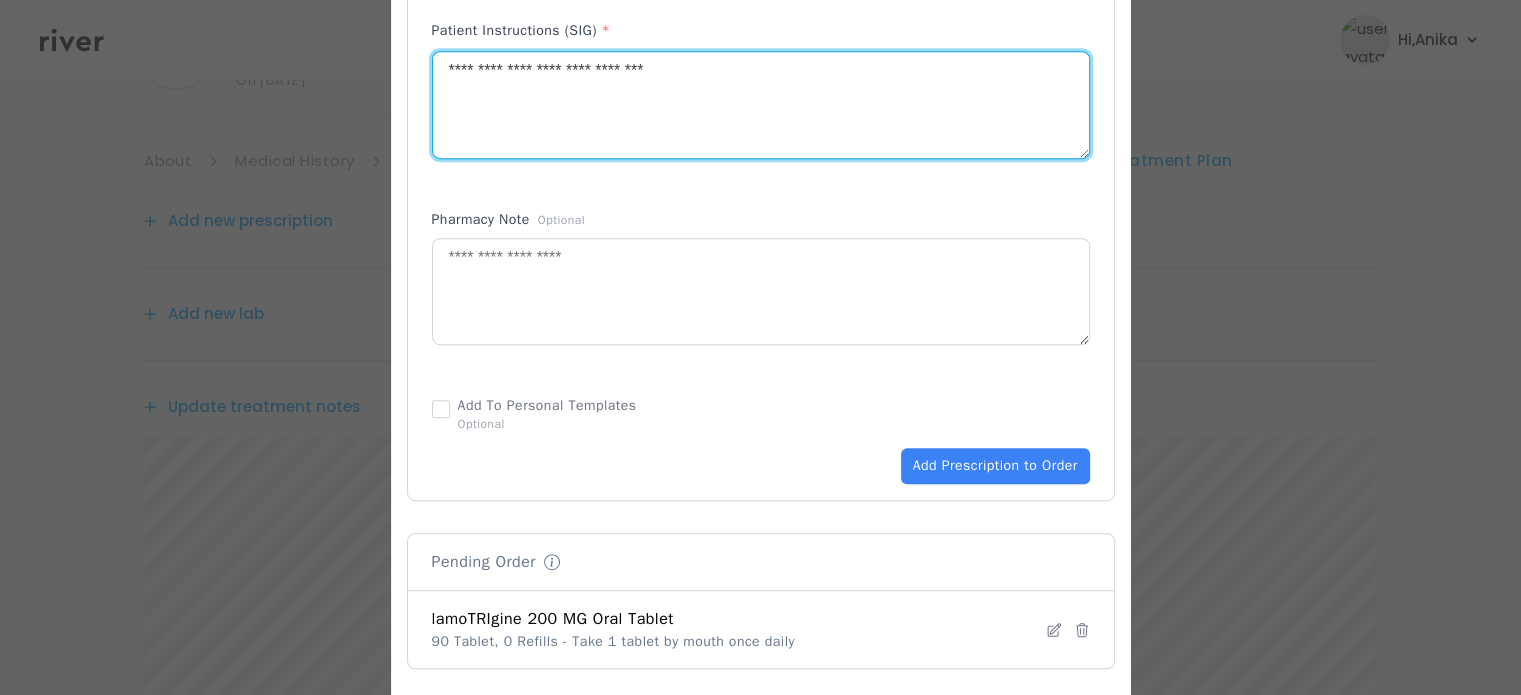 scroll, scrollTop: 1044, scrollLeft: 0, axis: vertical 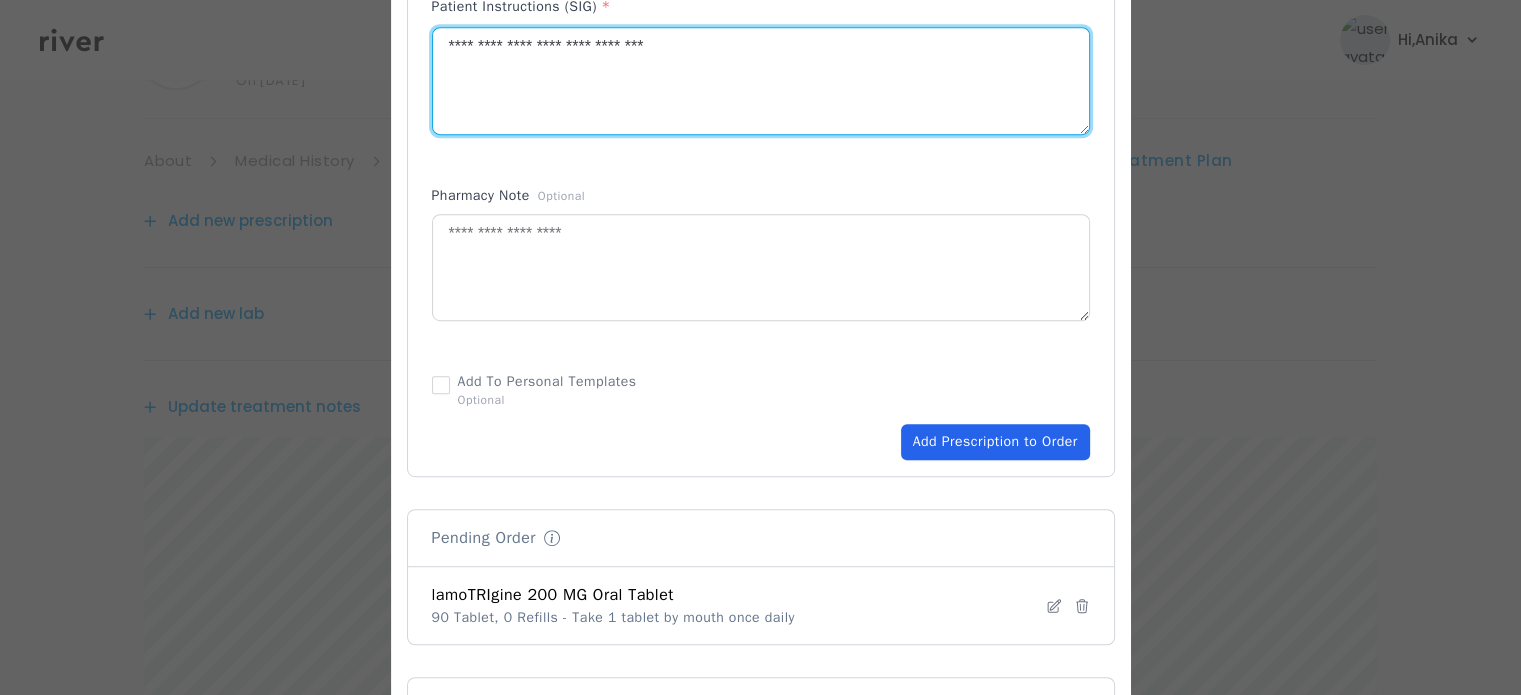 type on "**********" 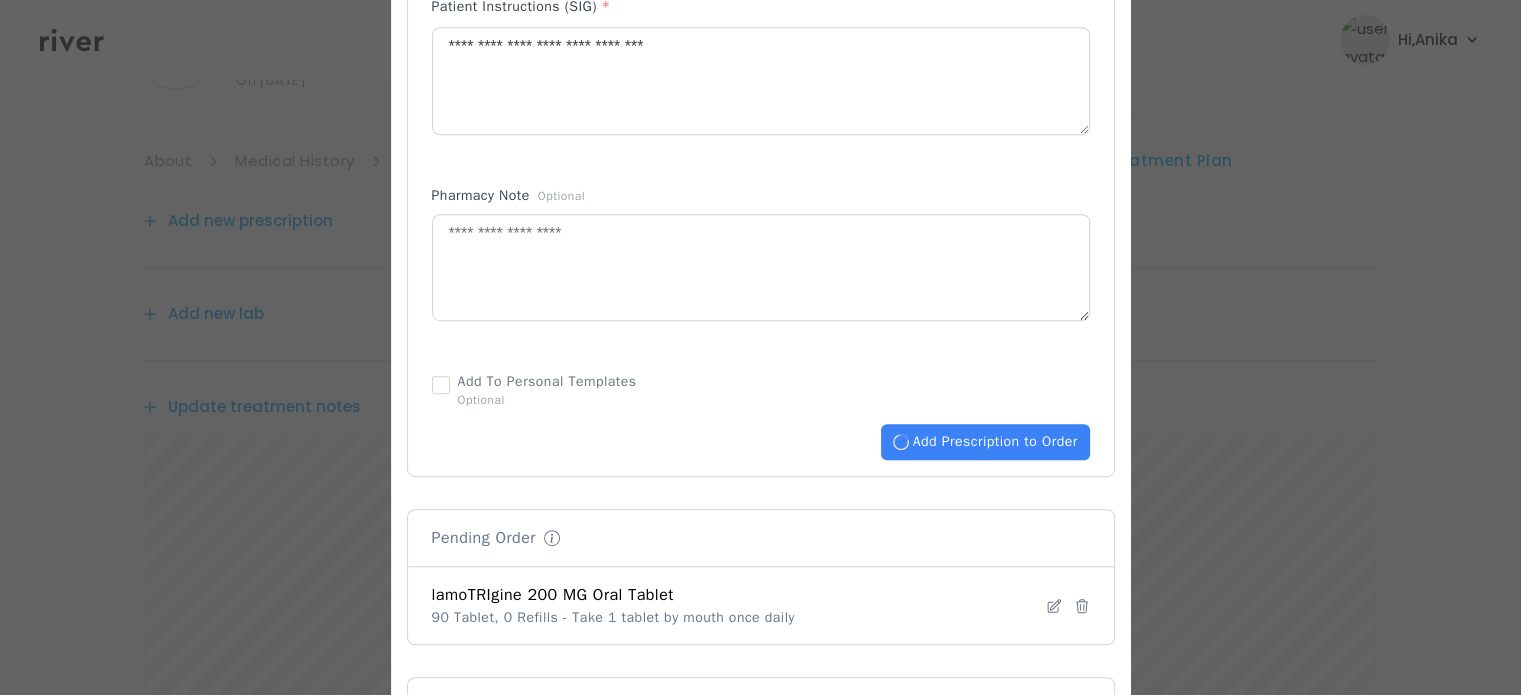 type 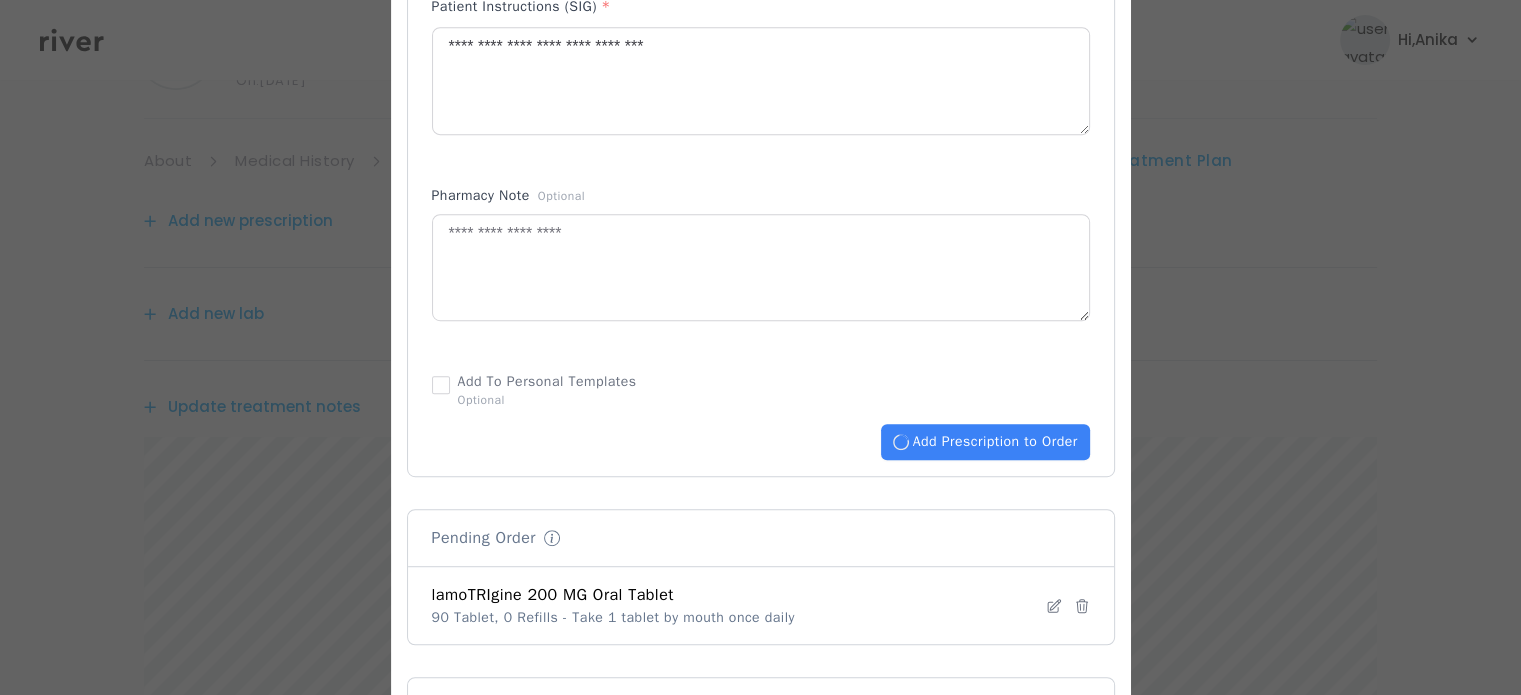type 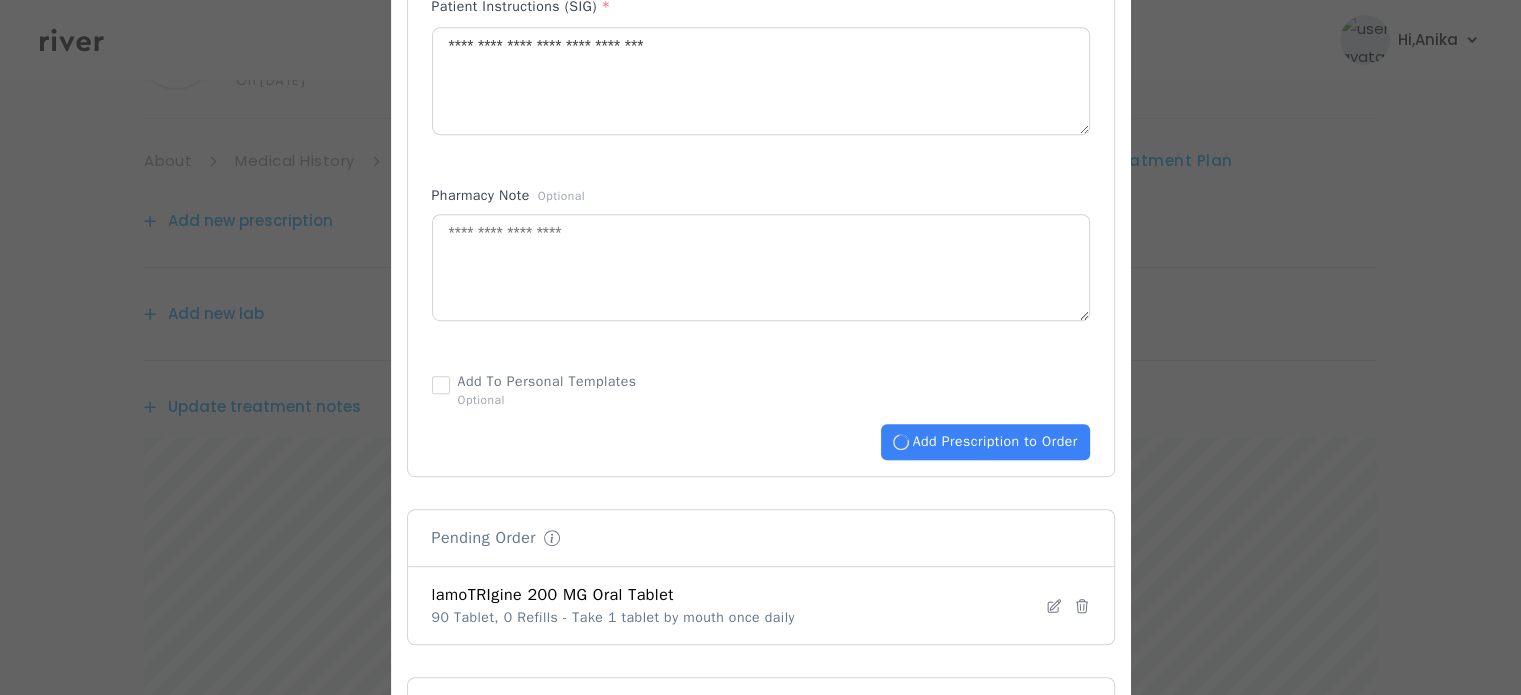 type 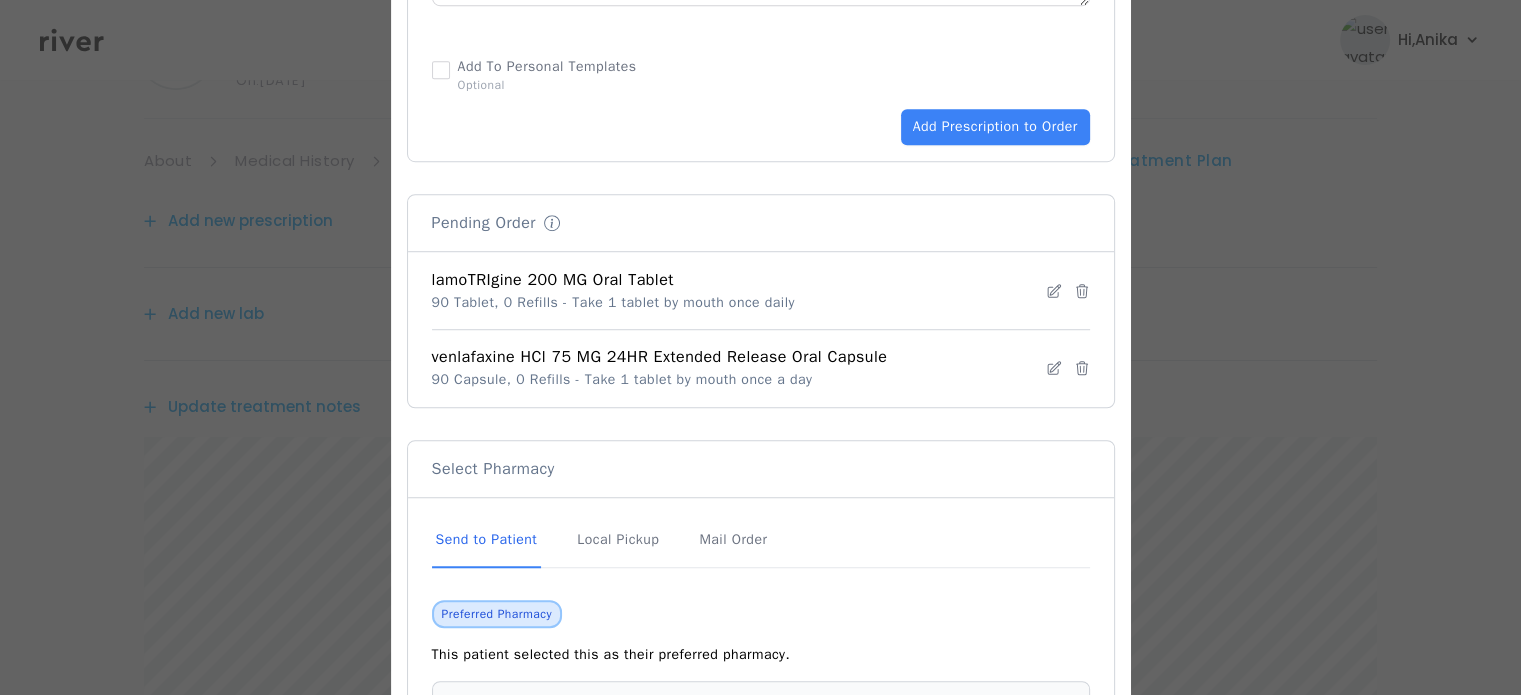 scroll, scrollTop: 1376, scrollLeft: 0, axis: vertical 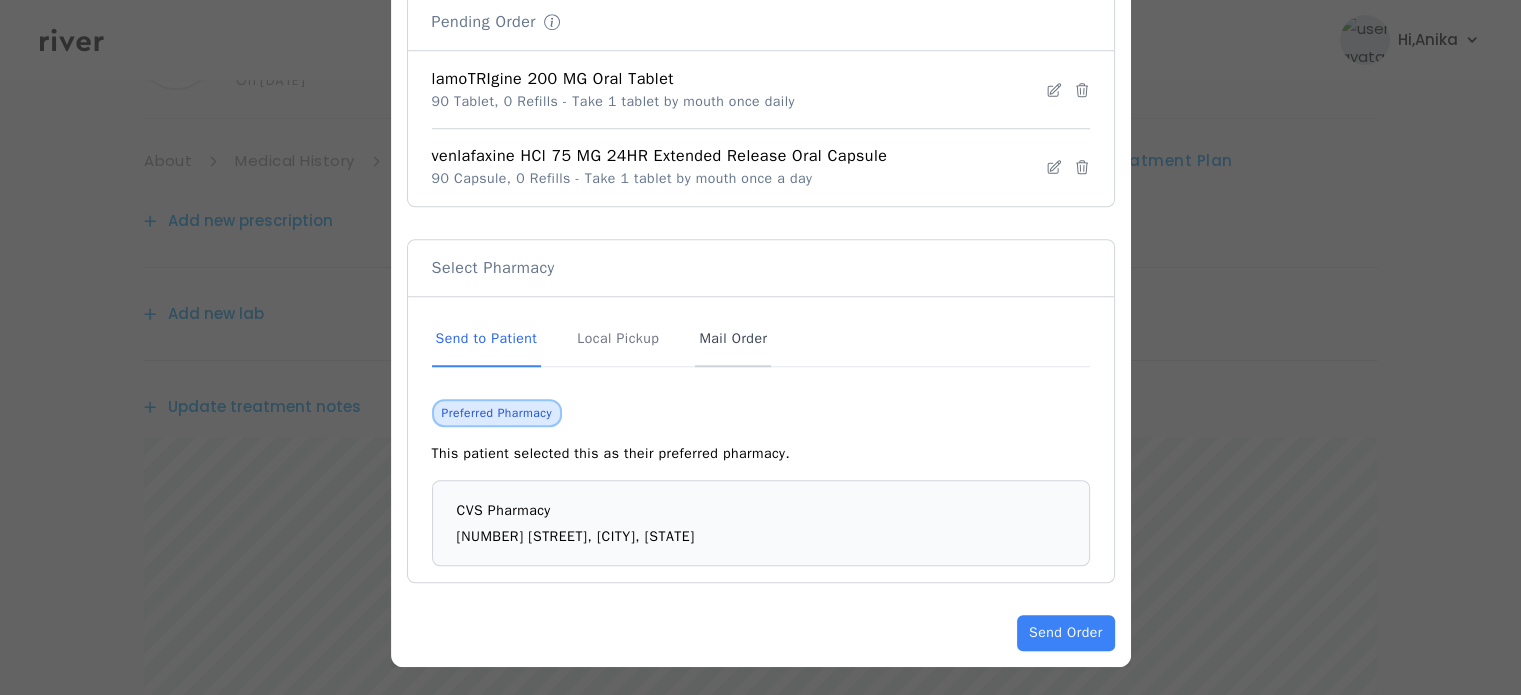 click on "Mail Order" at bounding box center (733, 340) 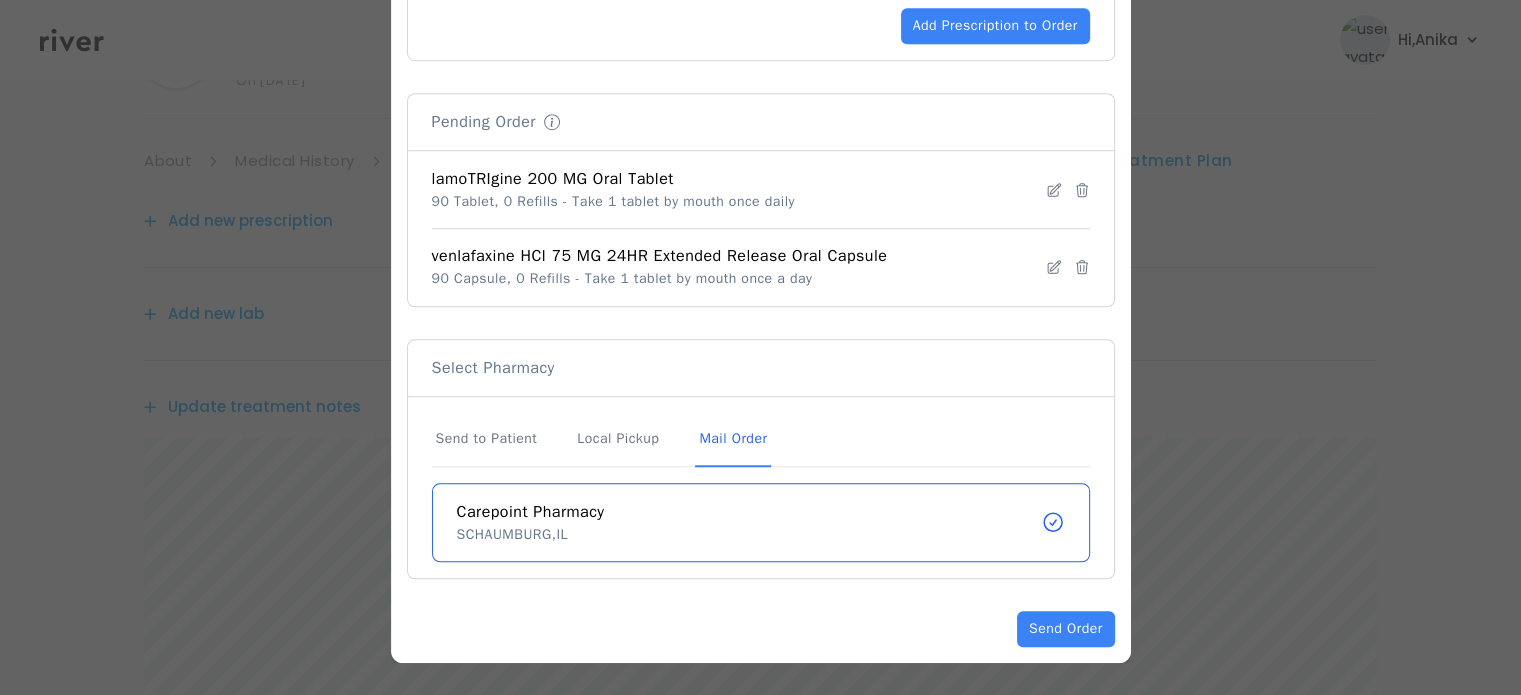 scroll, scrollTop: 1456, scrollLeft: 0, axis: vertical 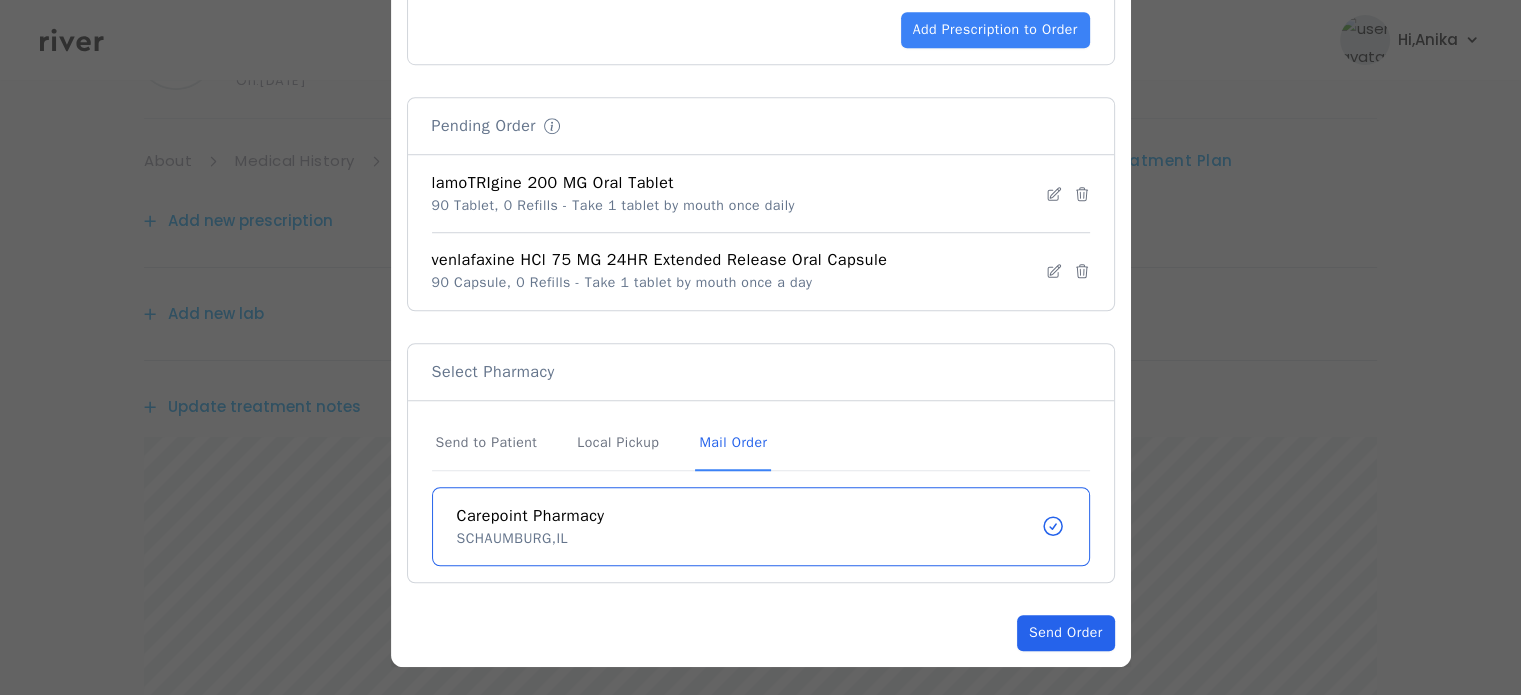 click on "Send Order" 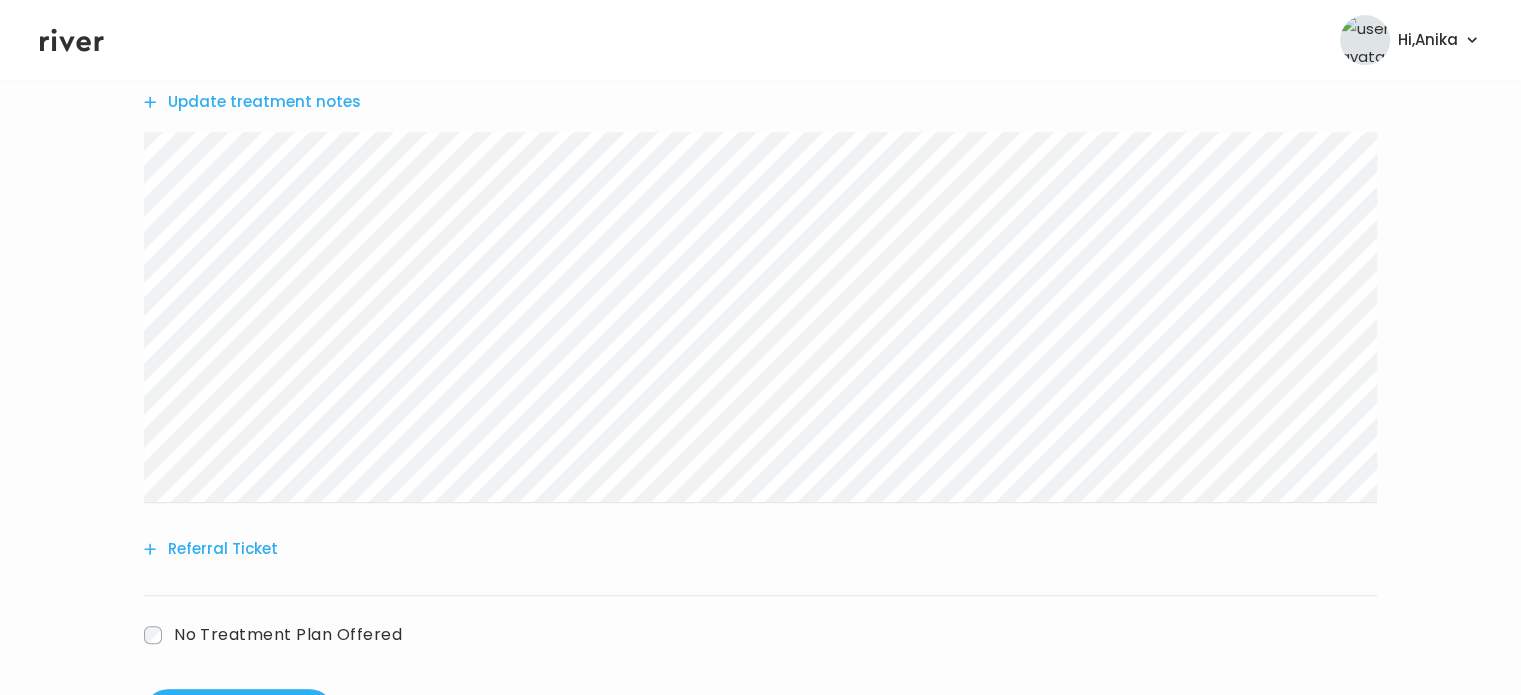 scroll, scrollTop: 944, scrollLeft: 0, axis: vertical 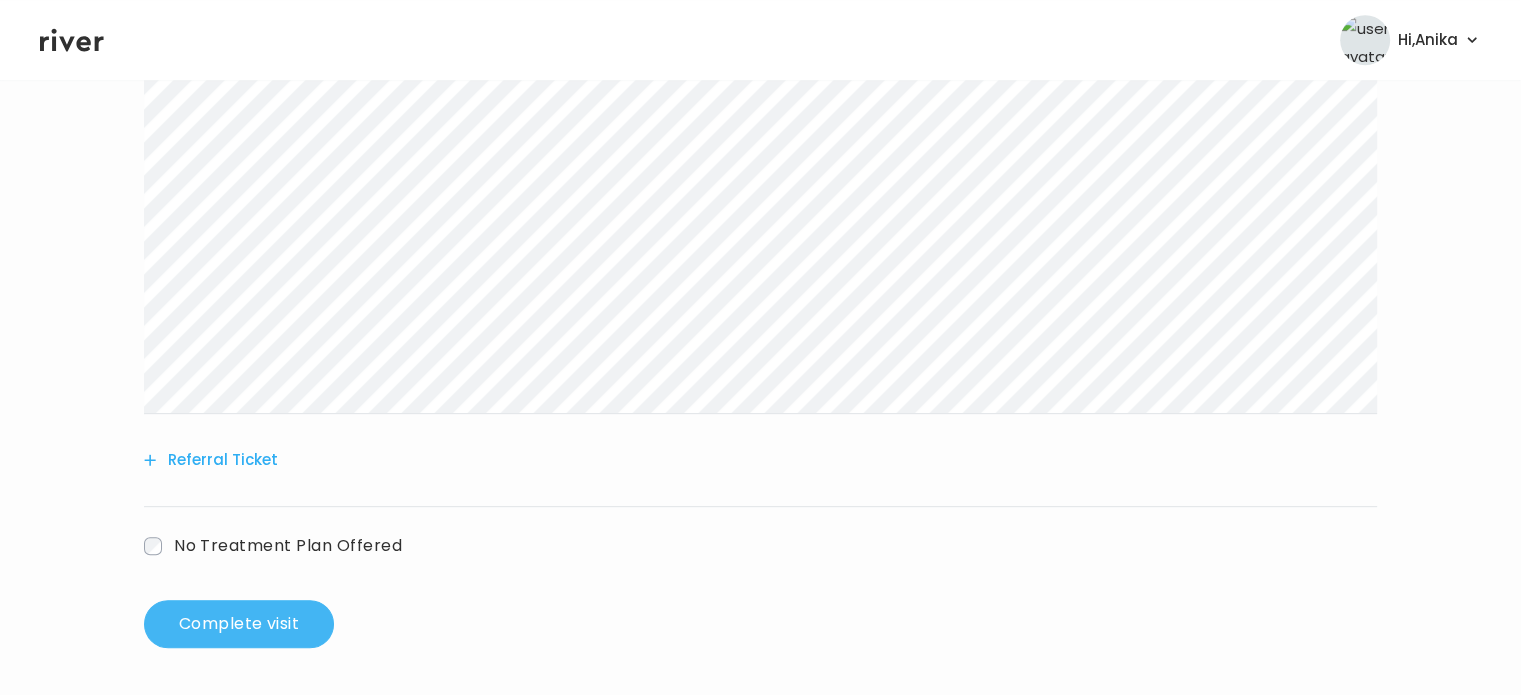 click on "Complete visit" at bounding box center [239, 624] 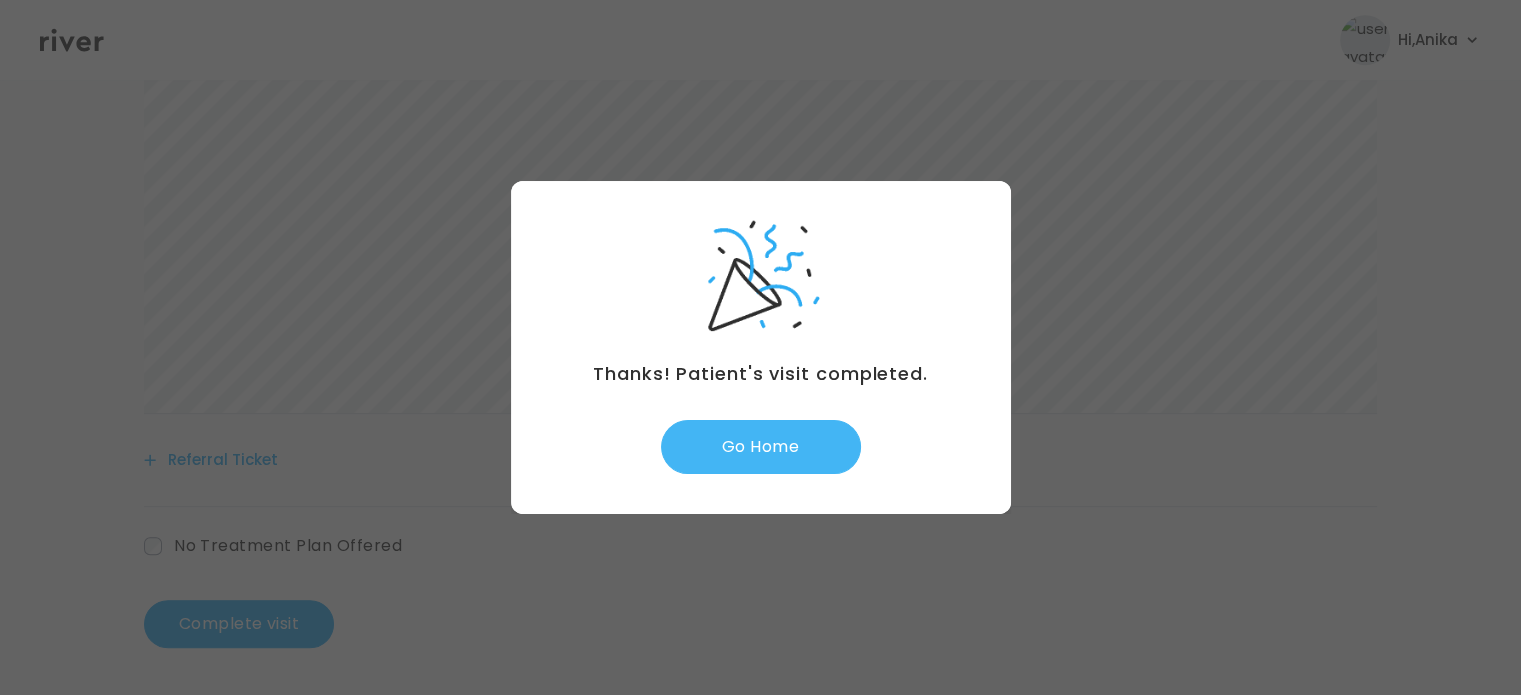 click on "Go Home" at bounding box center (761, 447) 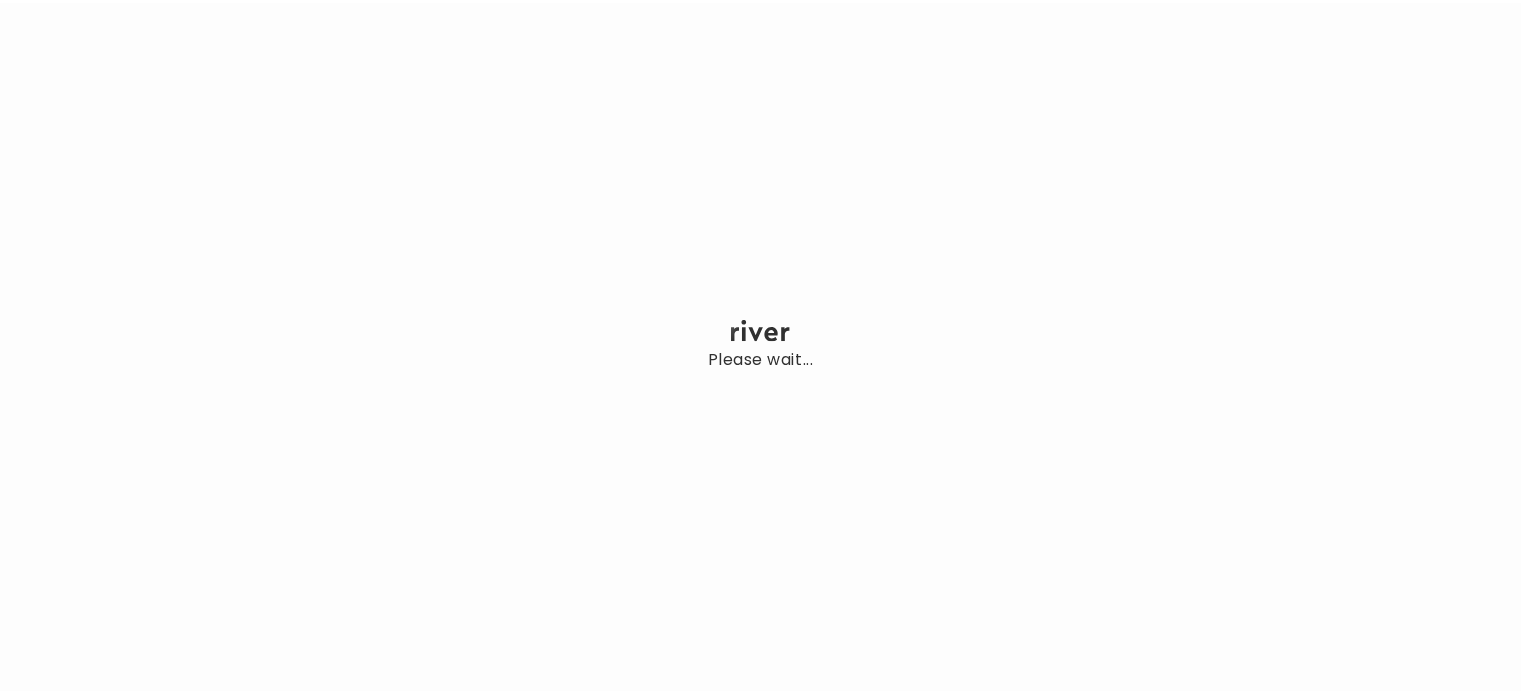 scroll, scrollTop: 0, scrollLeft: 0, axis: both 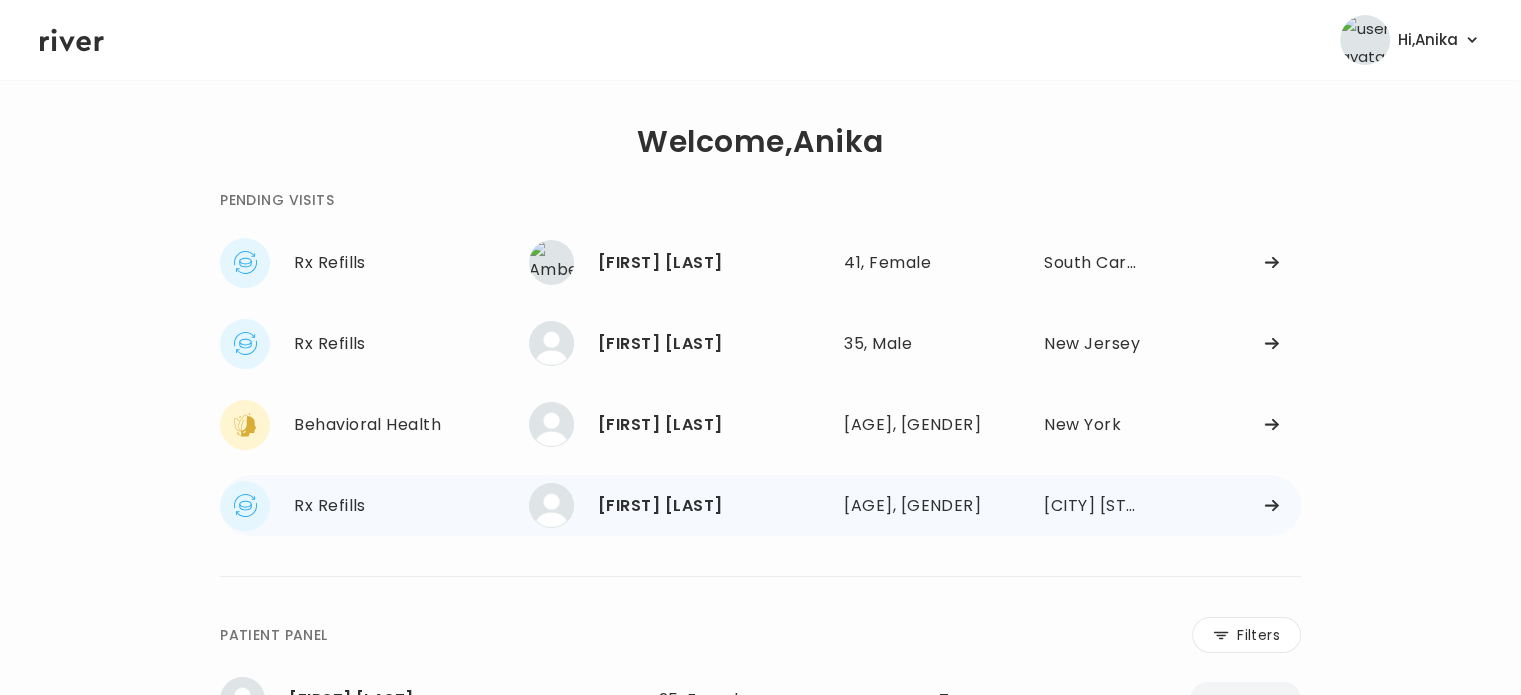 click on "[FIRST] [LAST]" at bounding box center [713, 506] 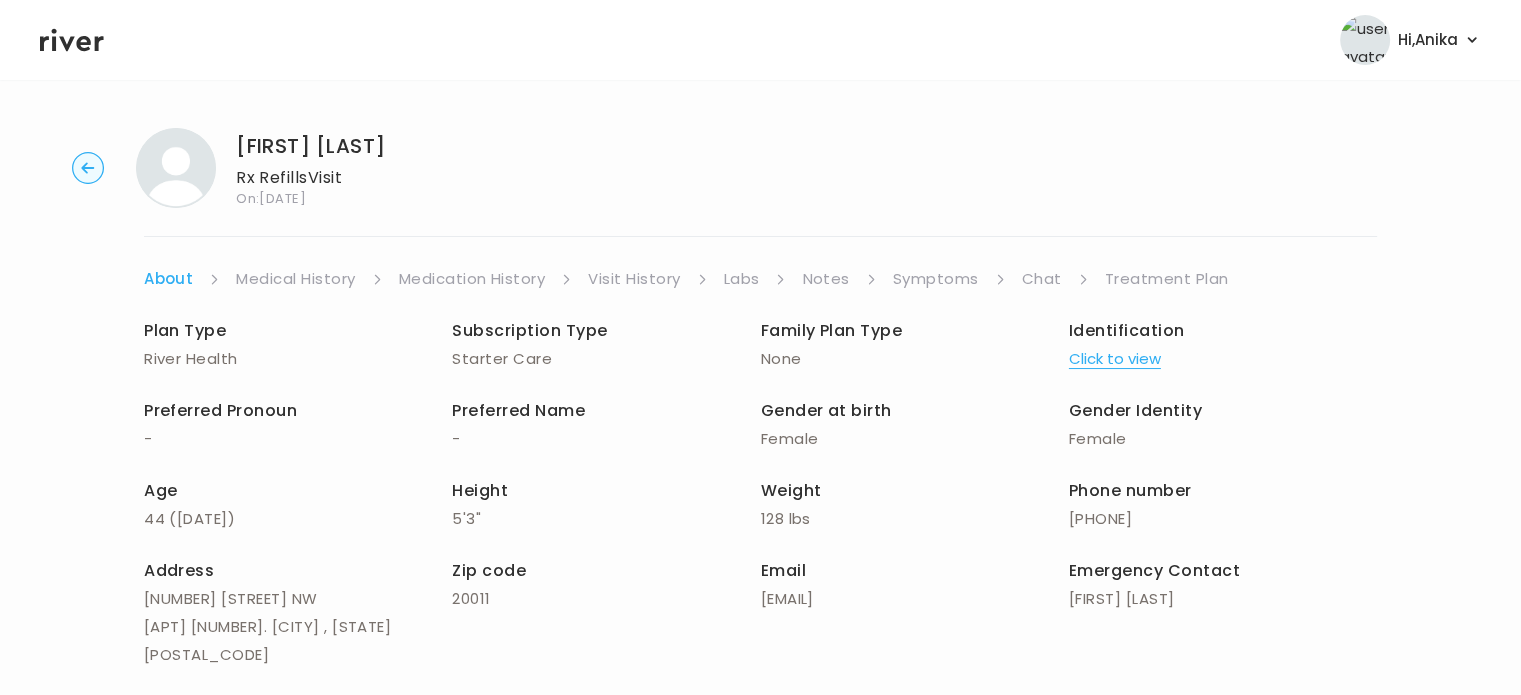 click on "Medication History" at bounding box center (472, 279) 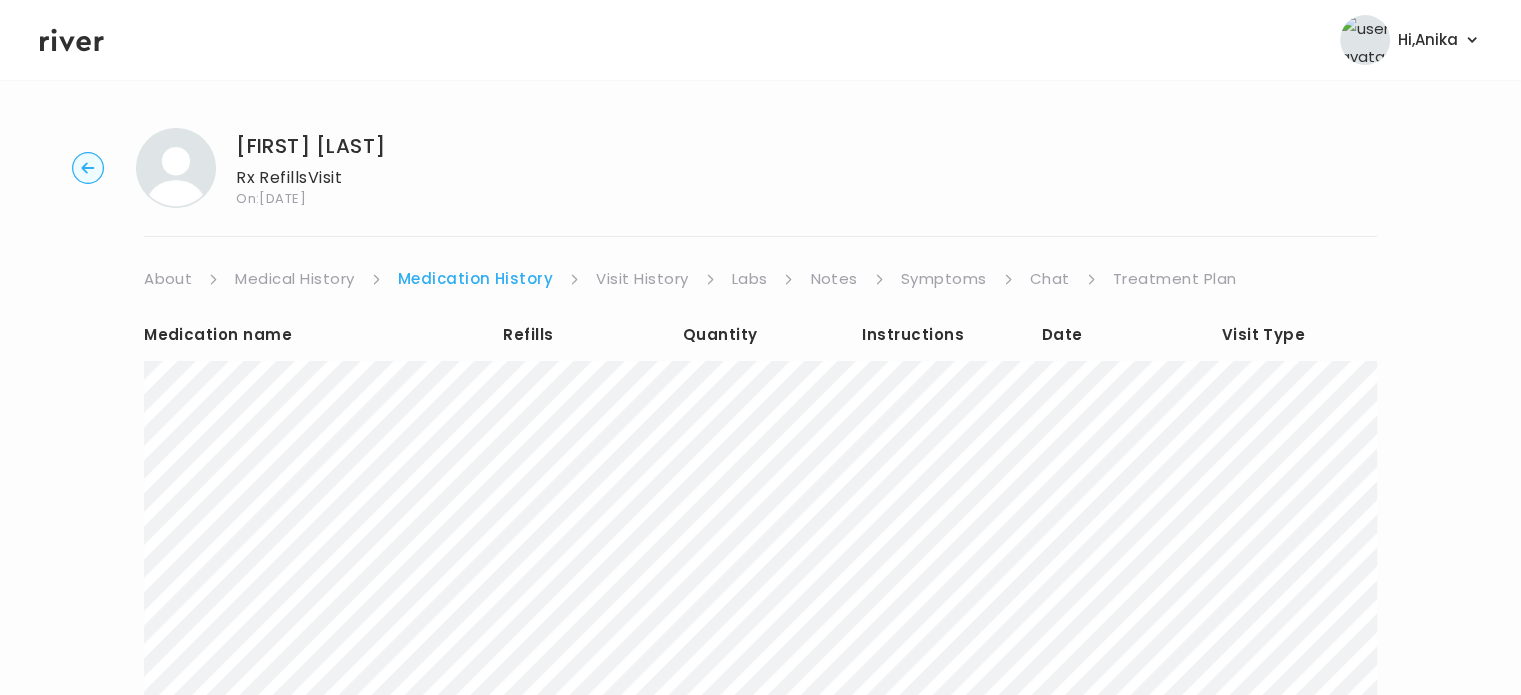 click 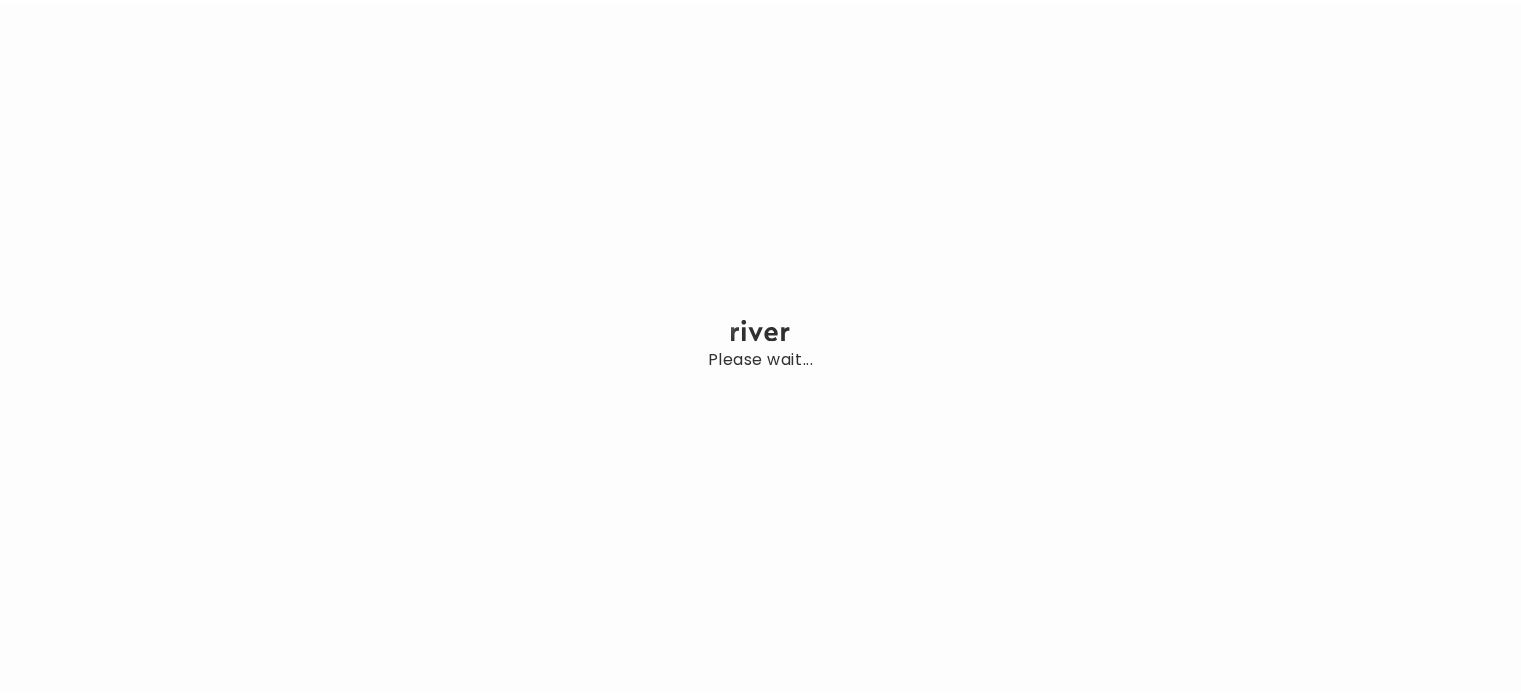 scroll, scrollTop: 0, scrollLeft: 0, axis: both 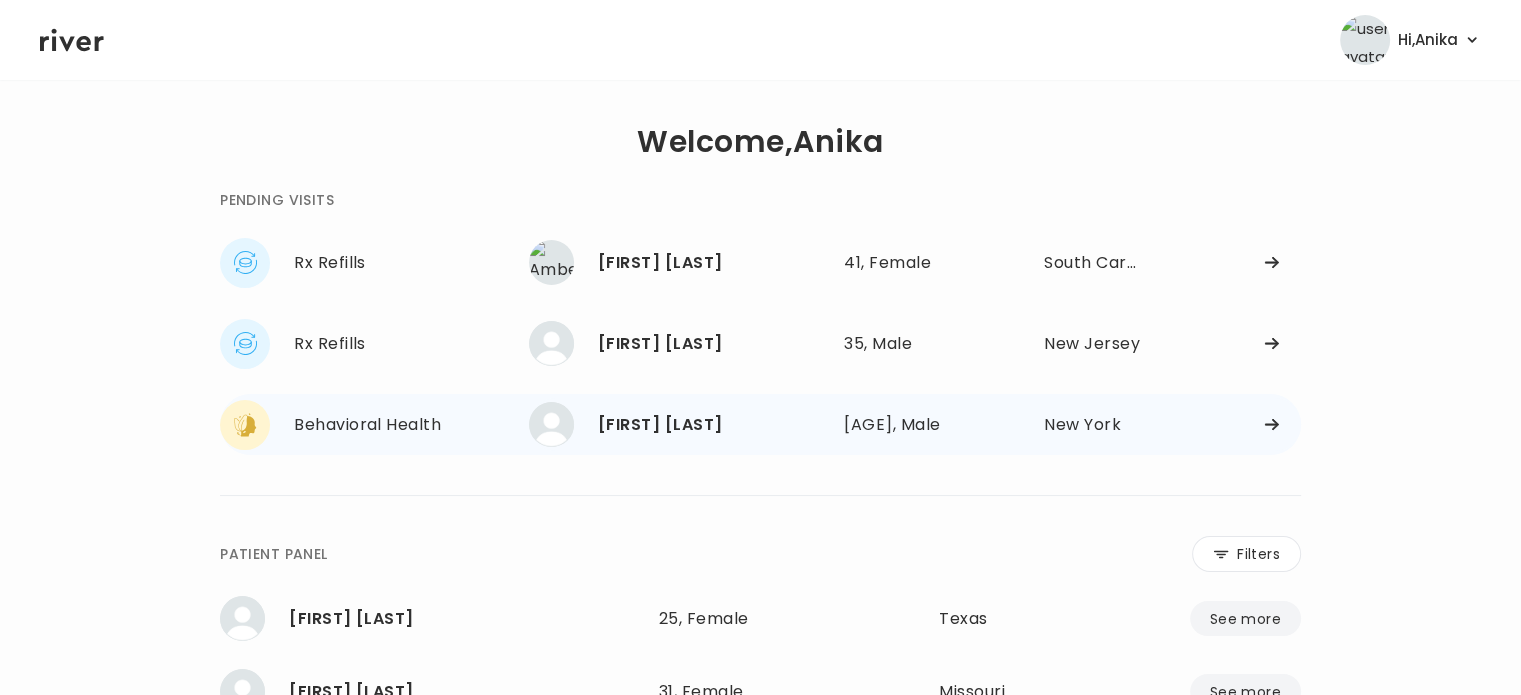 click on "[FIRST] [LAST]" at bounding box center (713, 425) 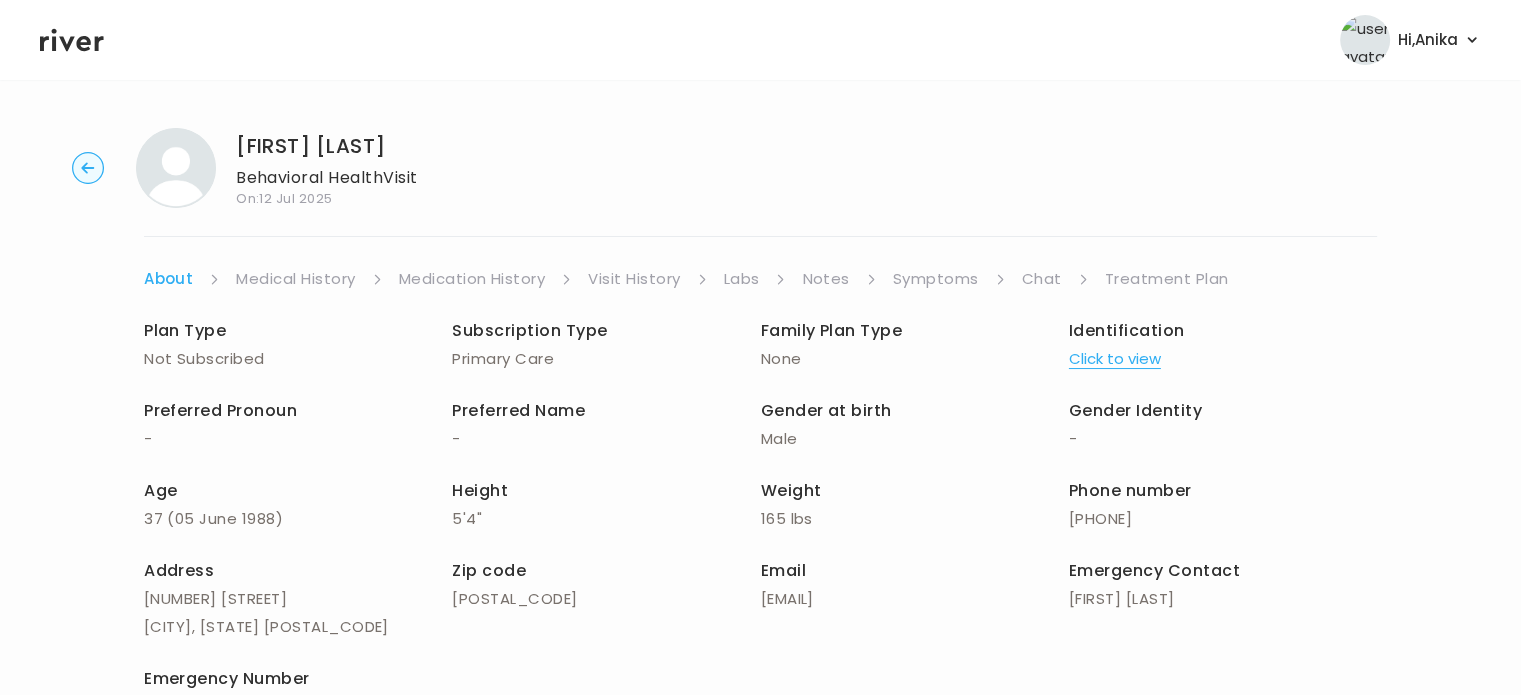 click on "Click to view" at bounding box center (1115, 359) 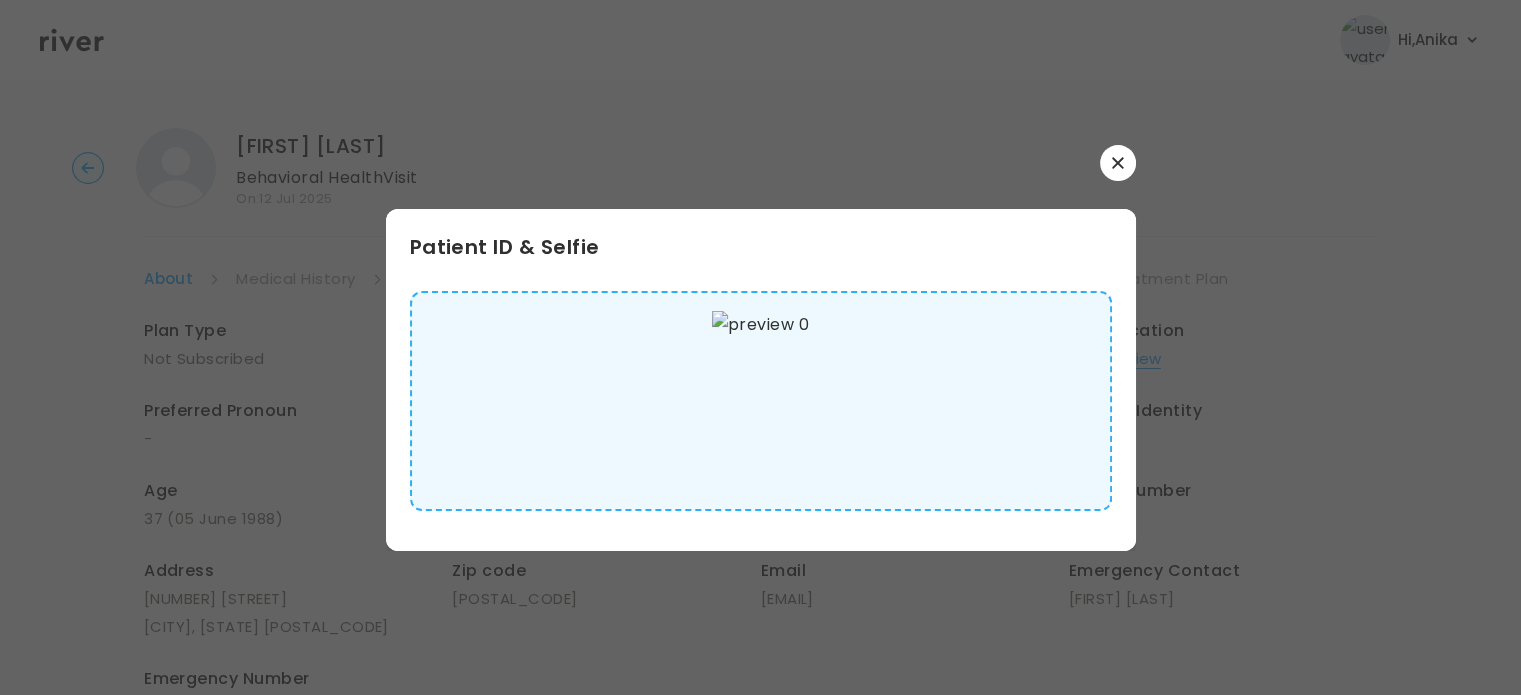 click 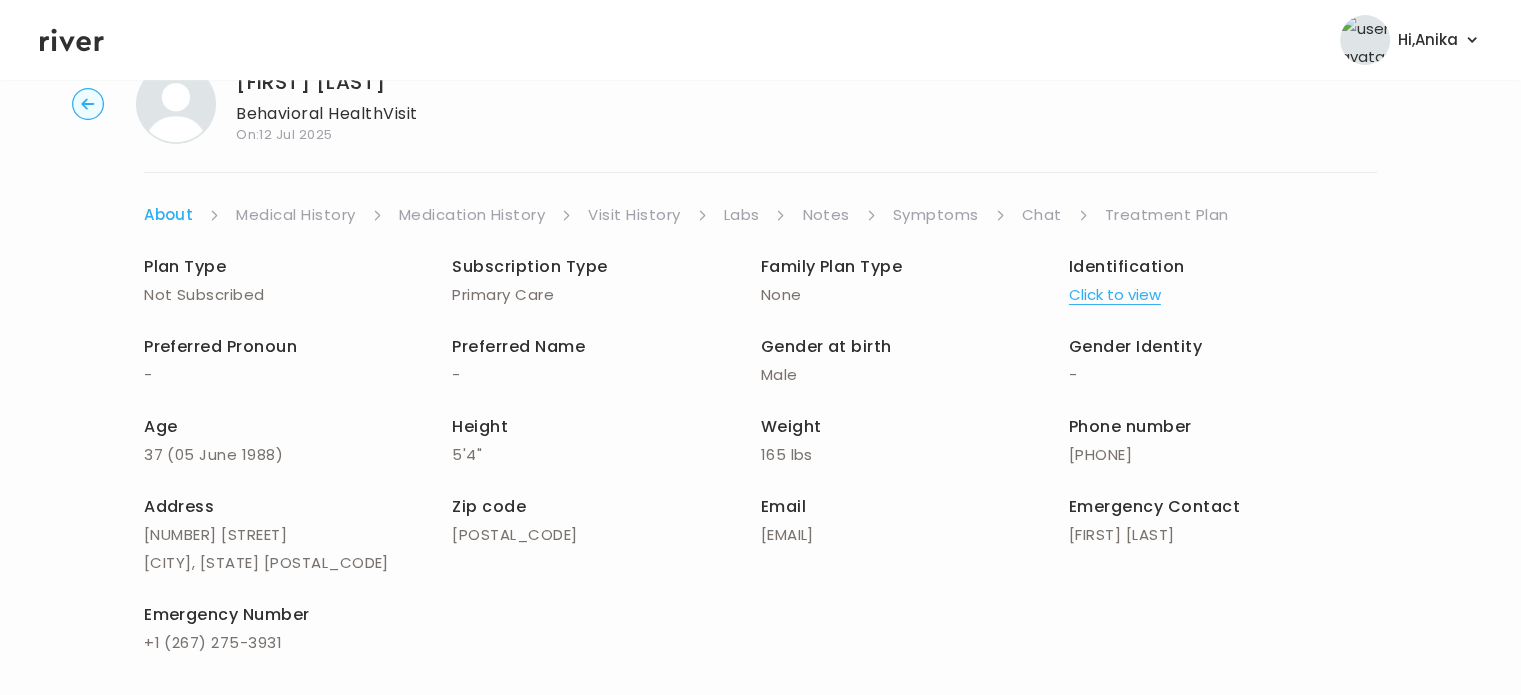 scroll, scrollTop: 0, scrollLeft: 0, axis: both 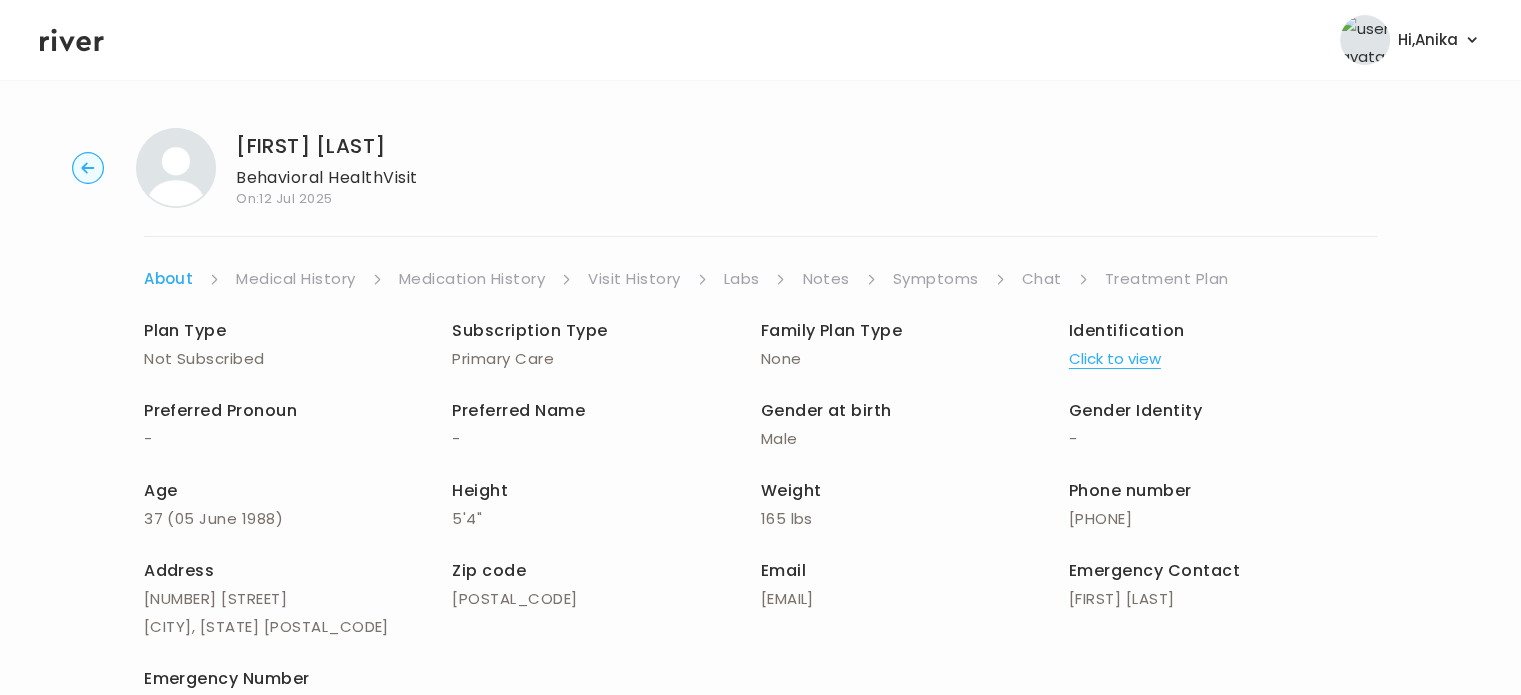 click on "Medical History" at bounding box center [295, 279] 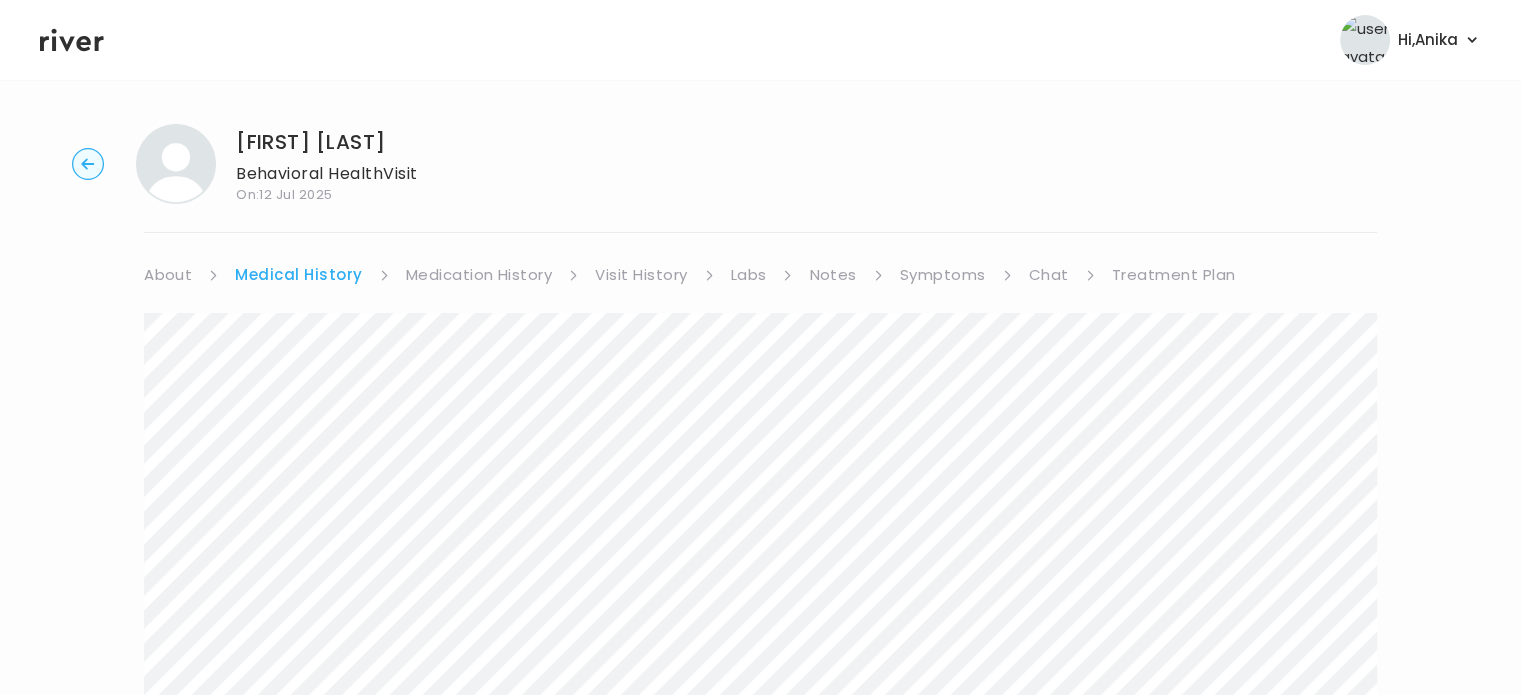 scroll, scrollTop: 0, scrollLeft: 0, axis: both 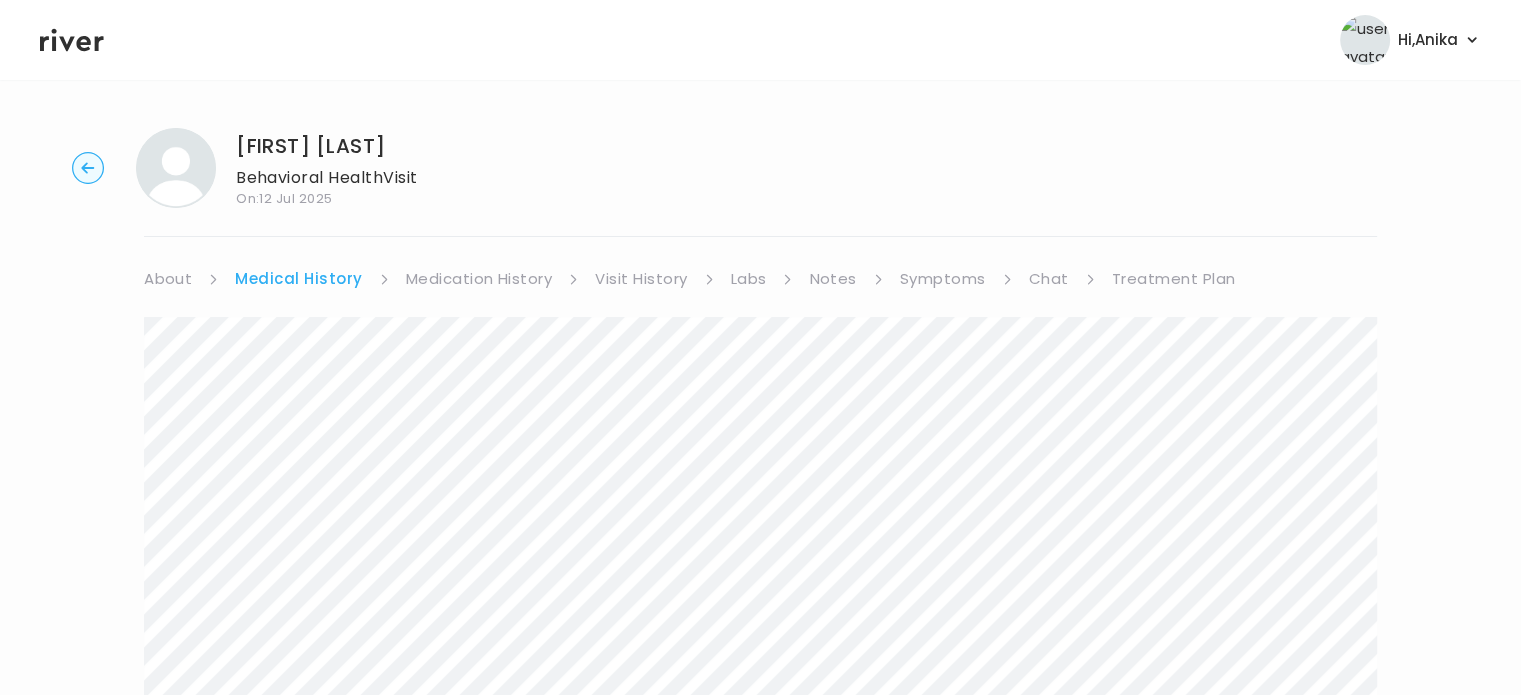 click on "Medication History" at bounding box center [479, 279] 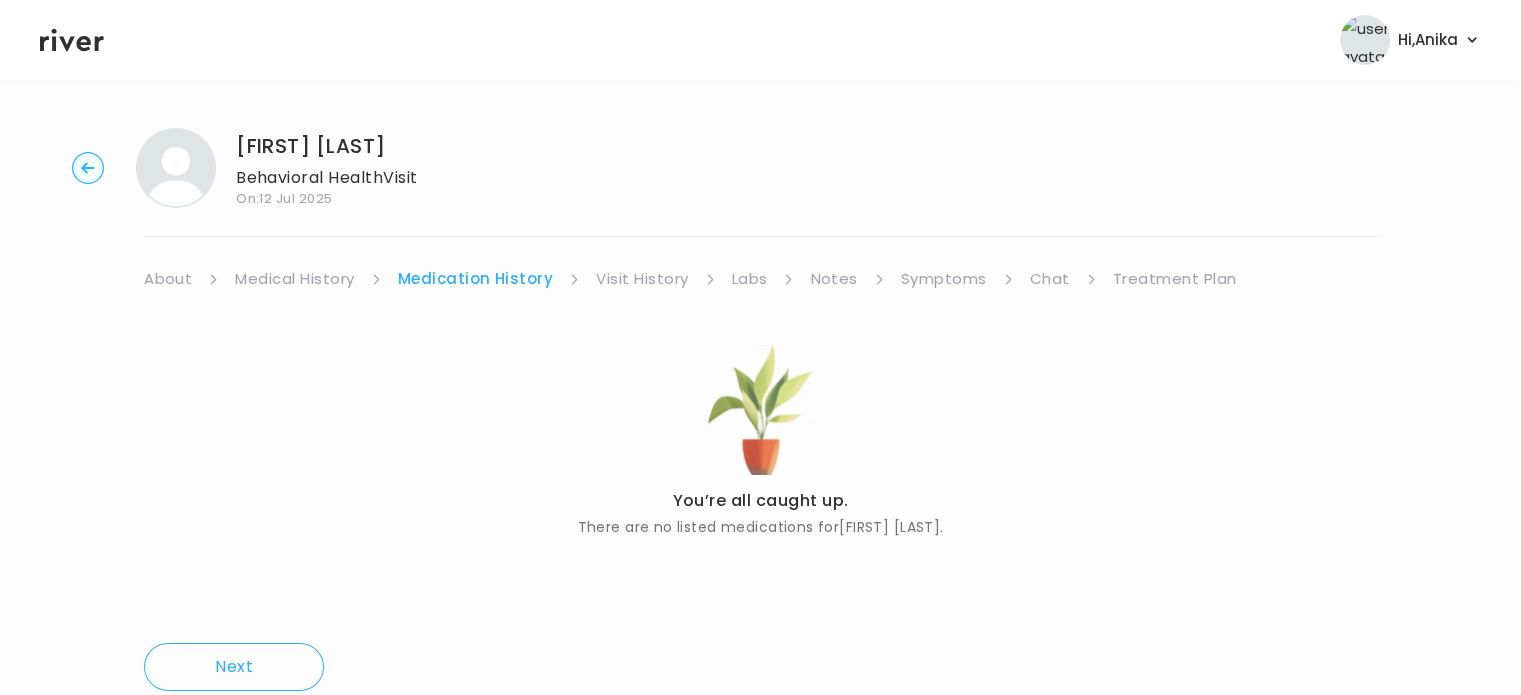 click on "Visit History" at bounding box center (642, 279) 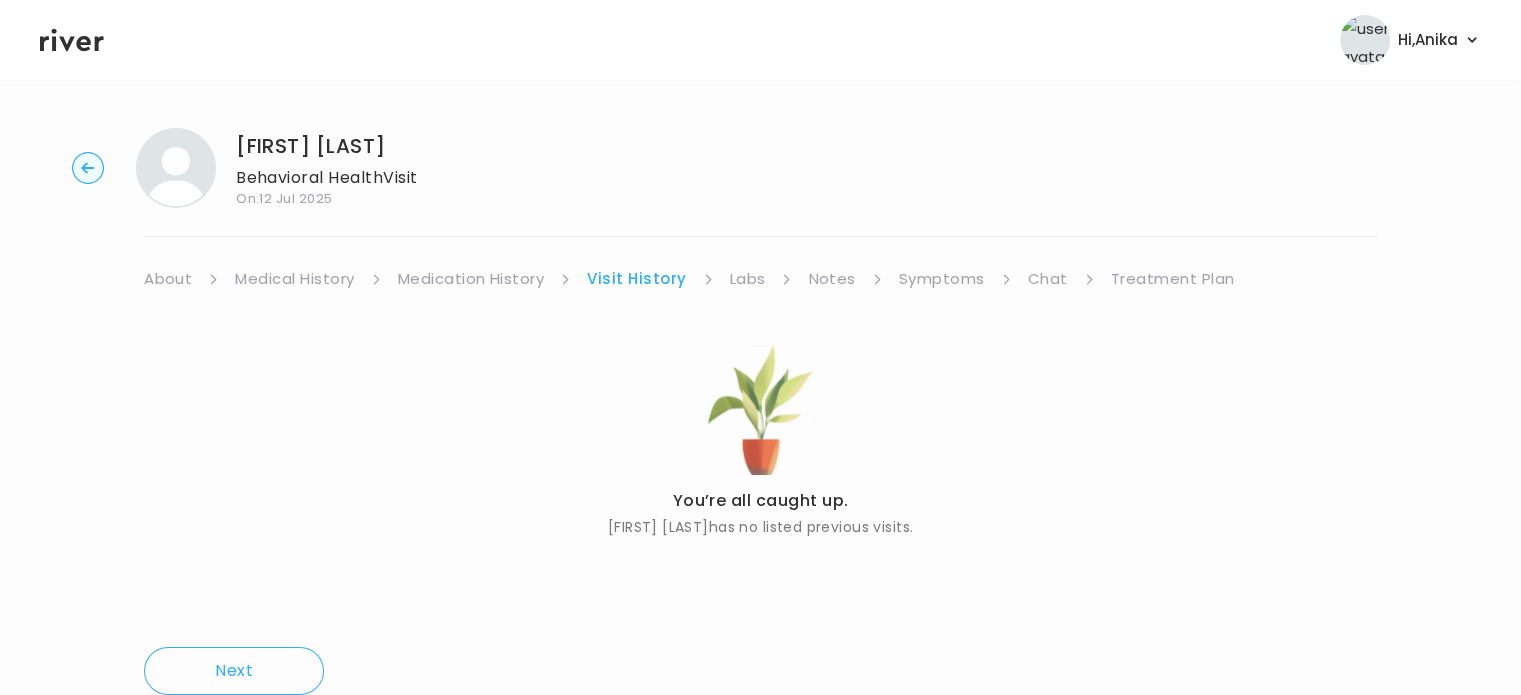 click on "Labs" at bounding box center (748, 279) 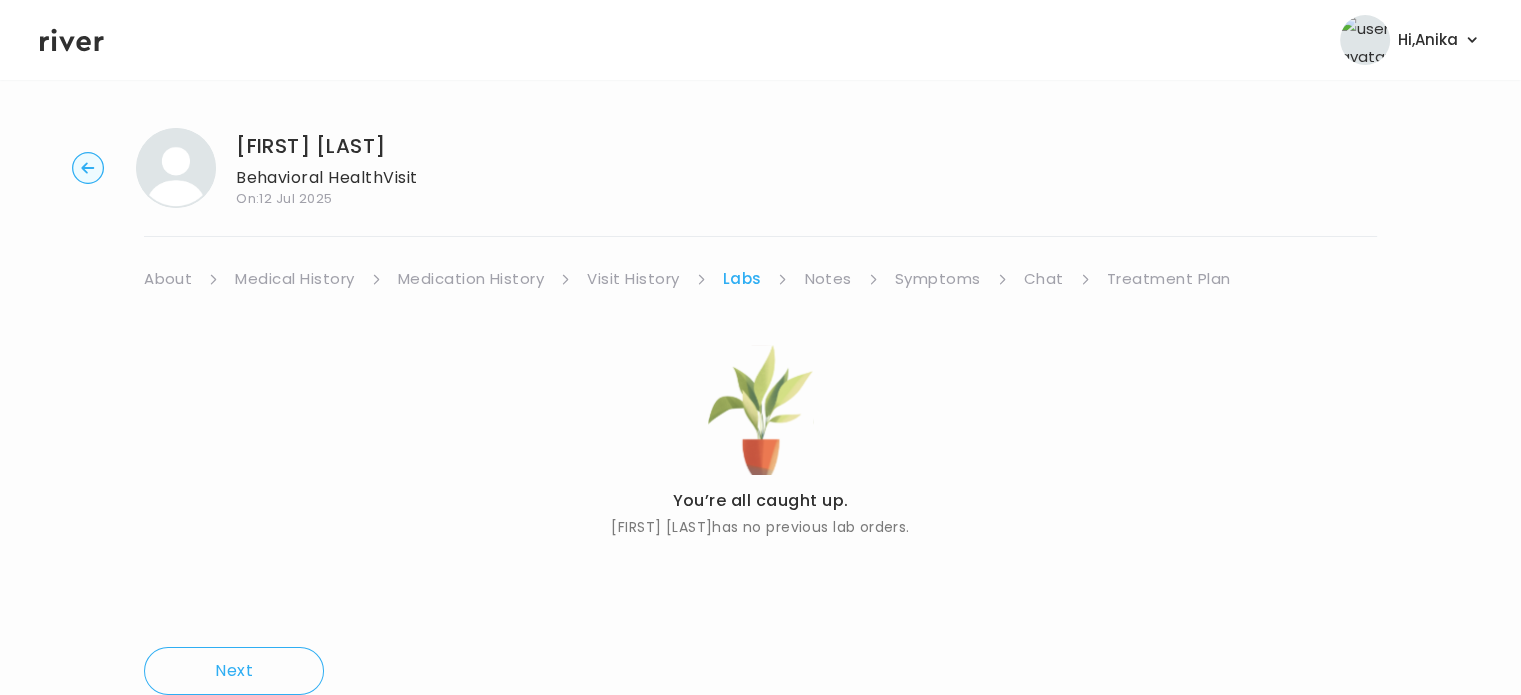 click on "Notes" at bounding box center (827, 279) 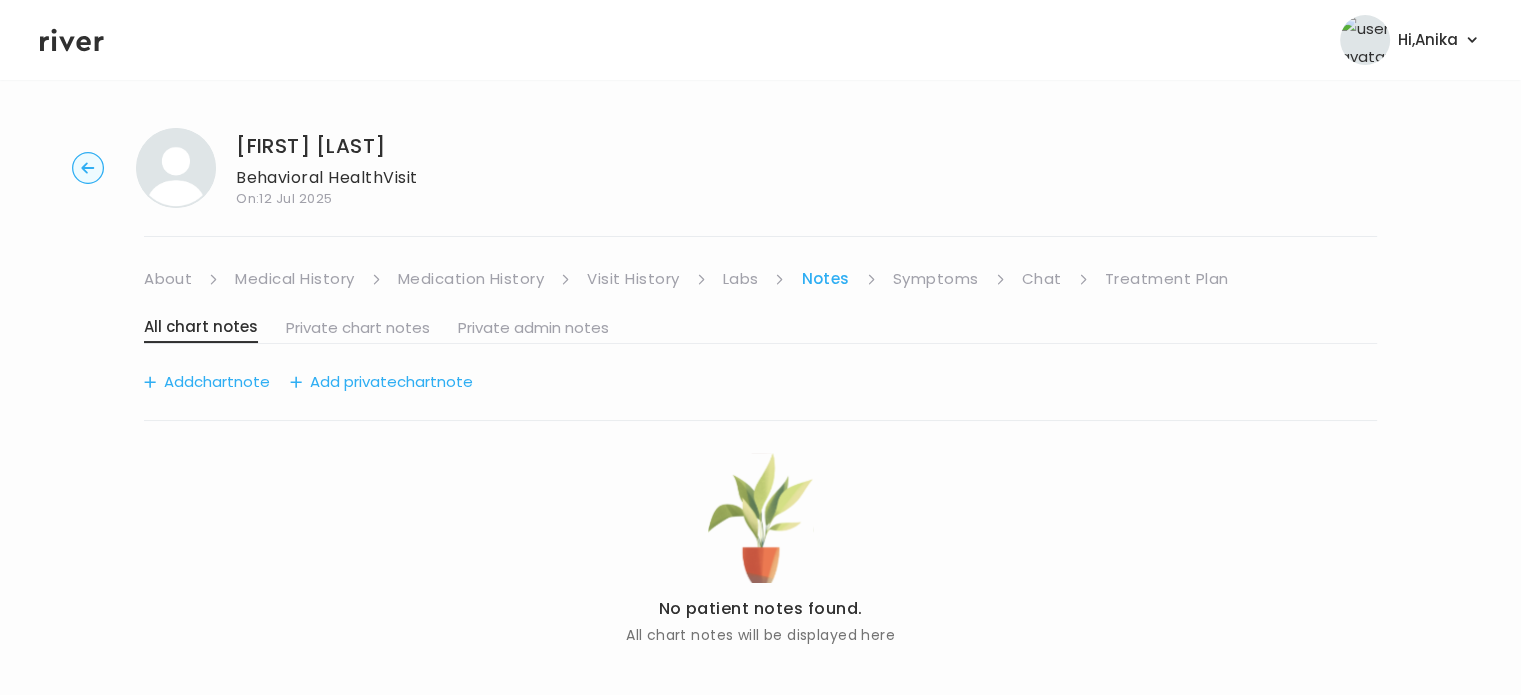 click on "Symptoms" at bounding box center [936, 279] 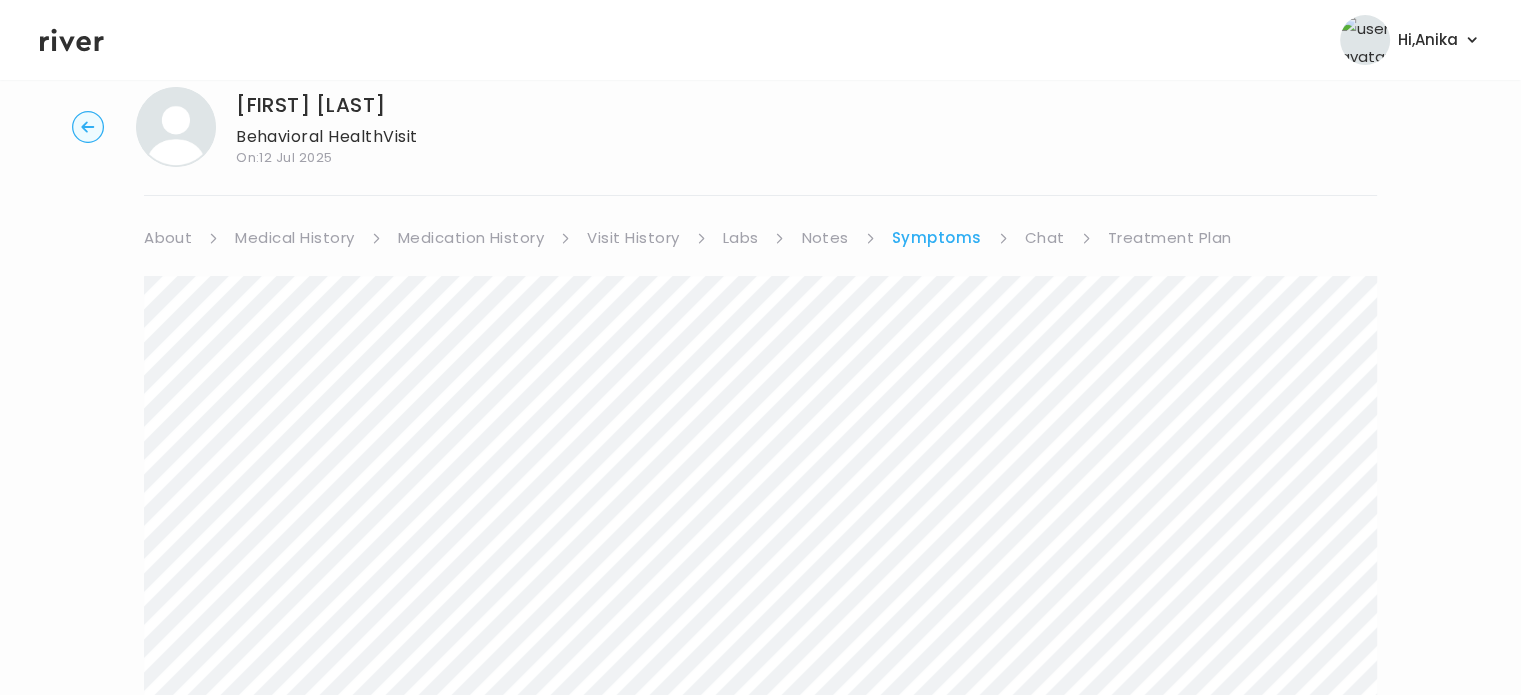 scroll, scrollTop: 0, scrollLeft: 0, axis: both 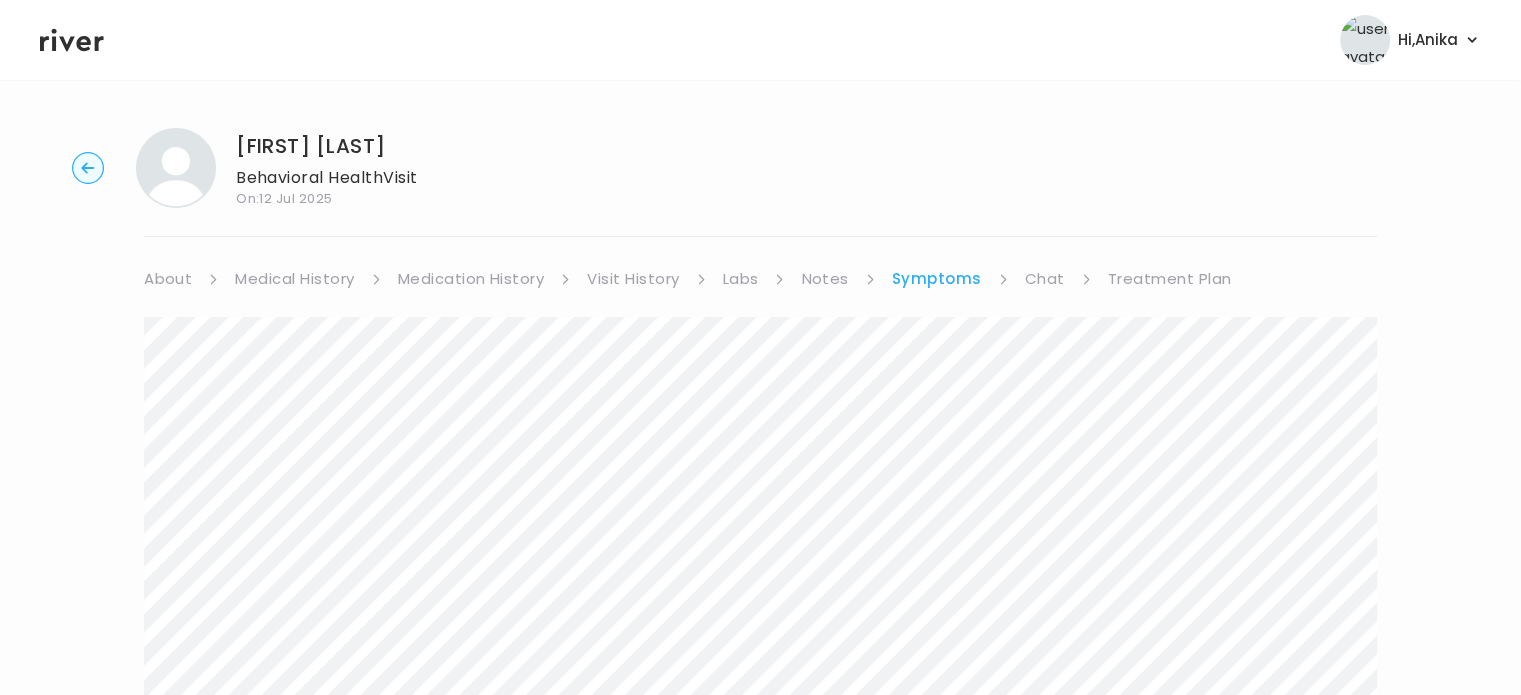 click on "Next" at bounding box center [760, 698] 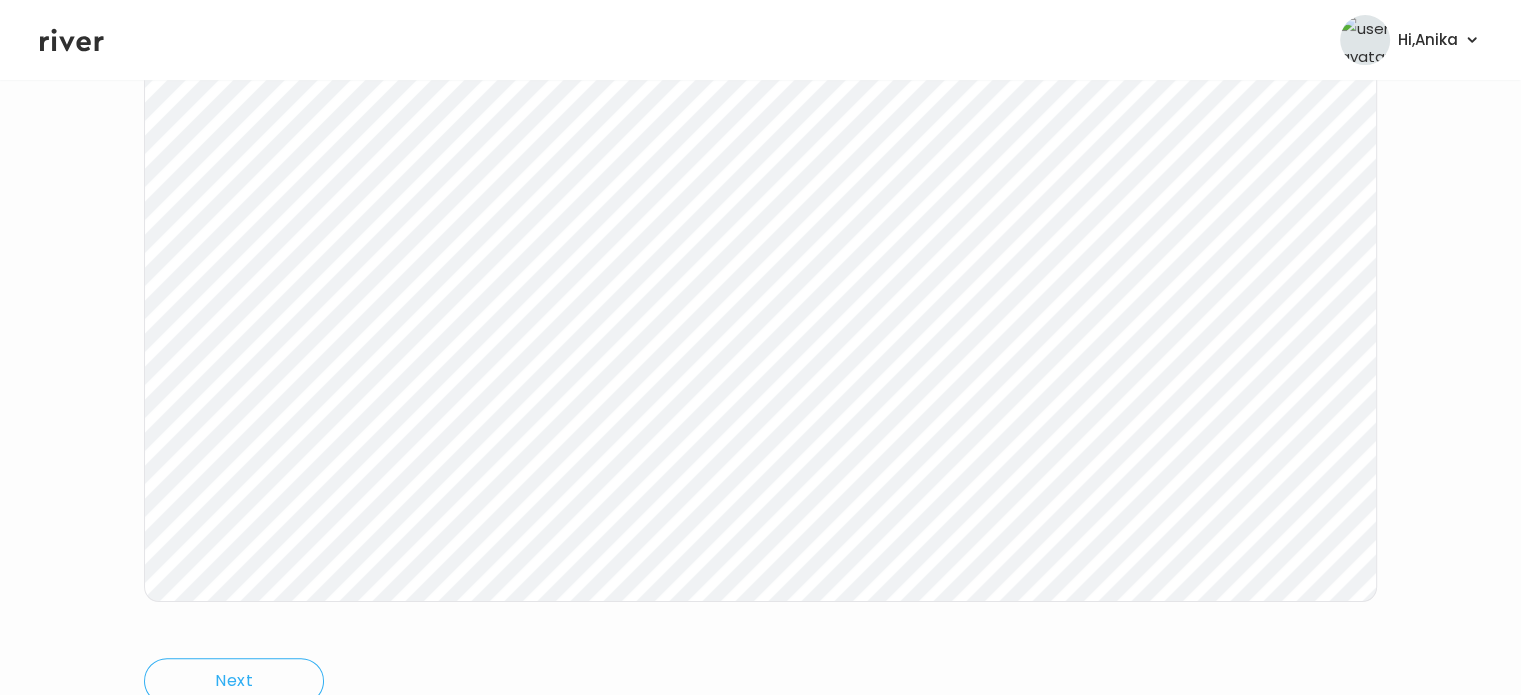 scroll, scrollTop: 357, scrollLeft: 0, axis: vertical 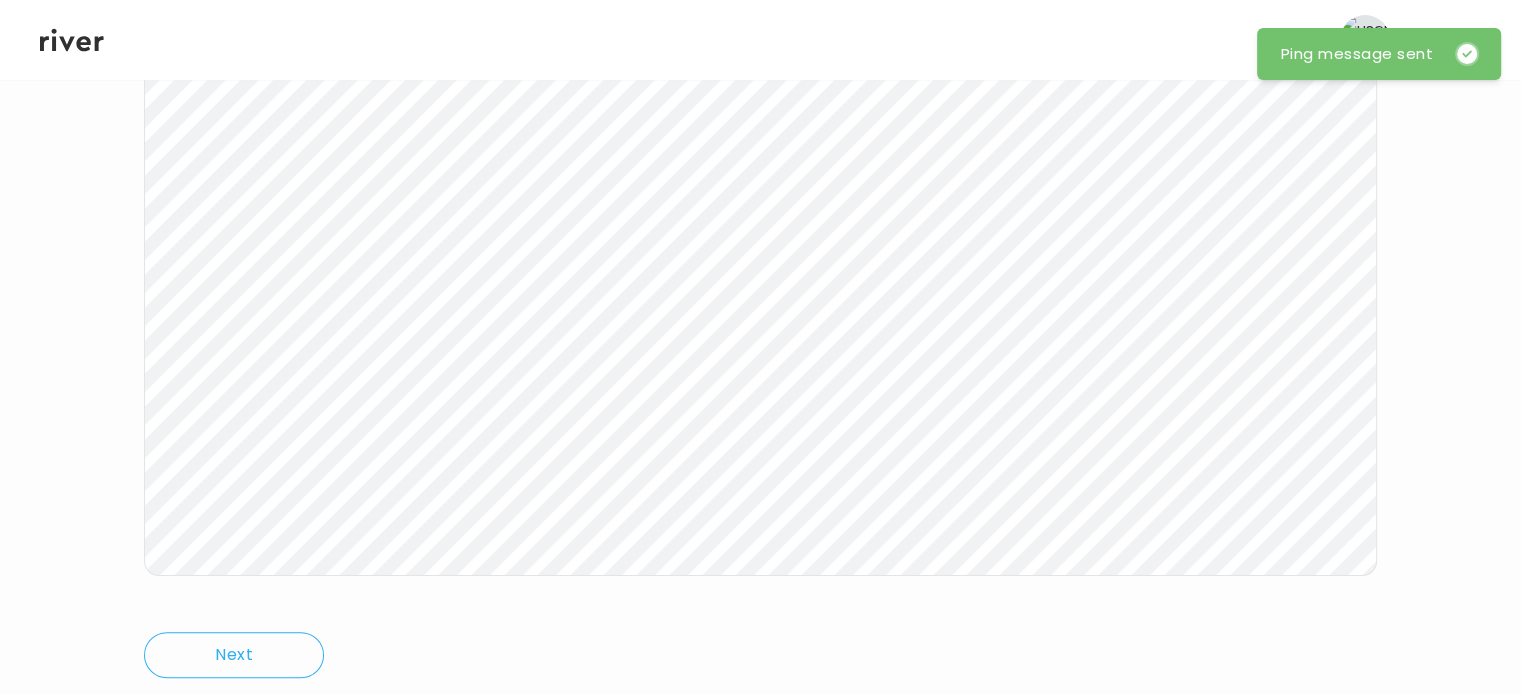 click 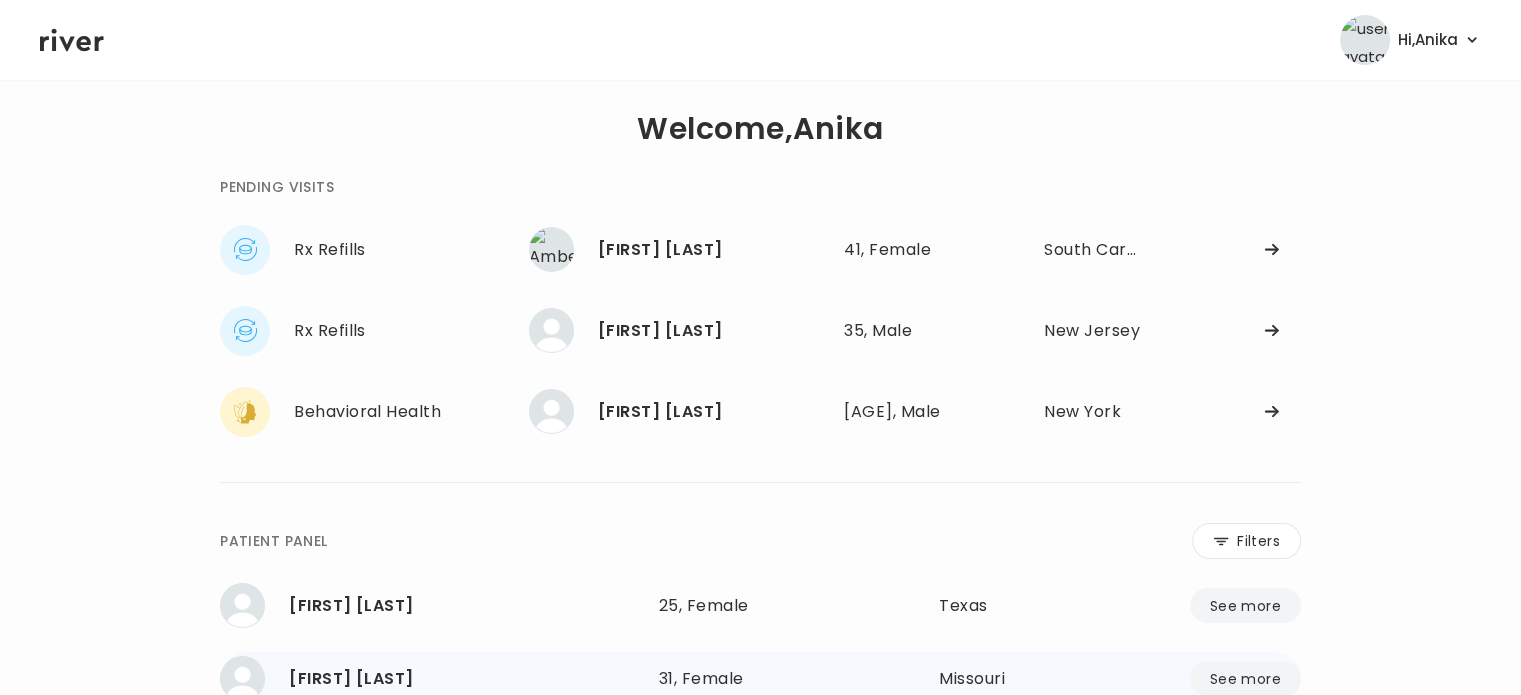 scroll, scrollTop: 0, scrollLeft: 0, axis: both 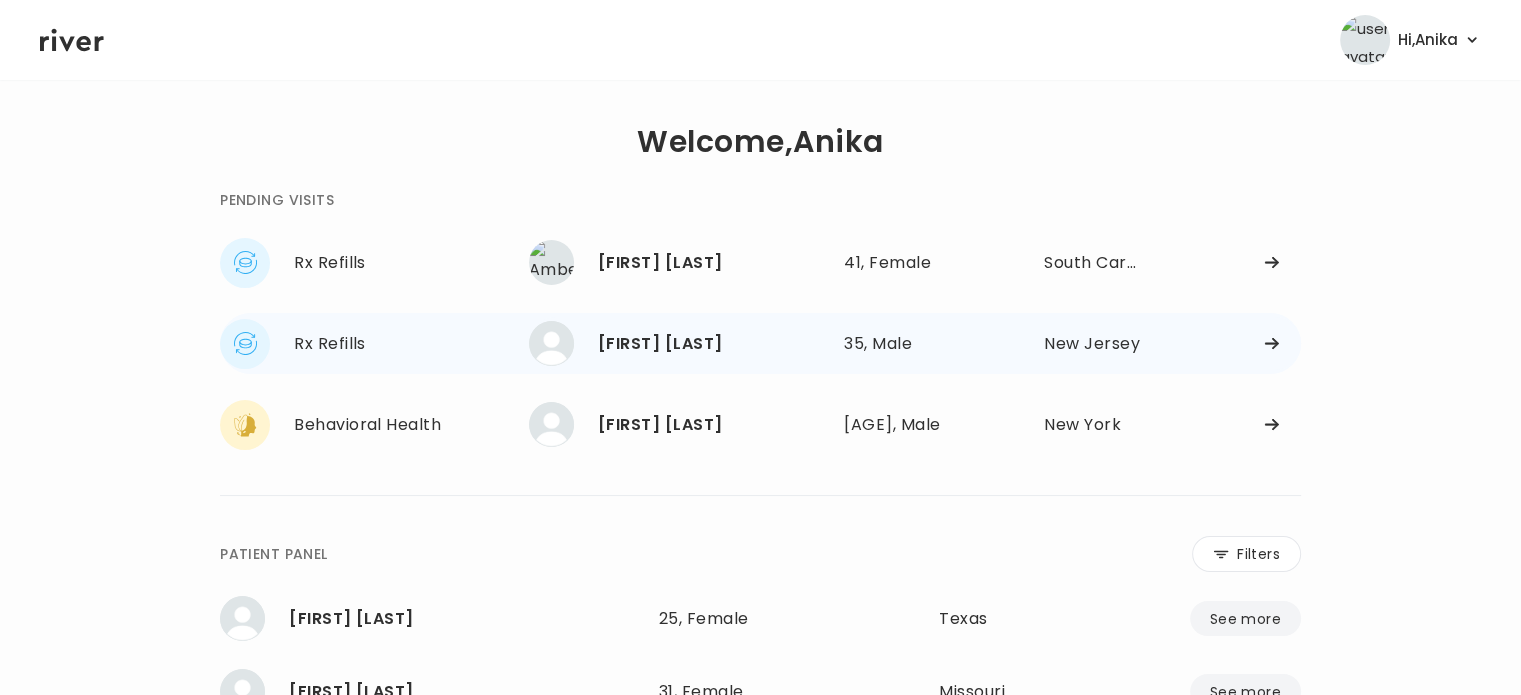 click on "Raymond Pizarro" at bounding box center (713, 344) 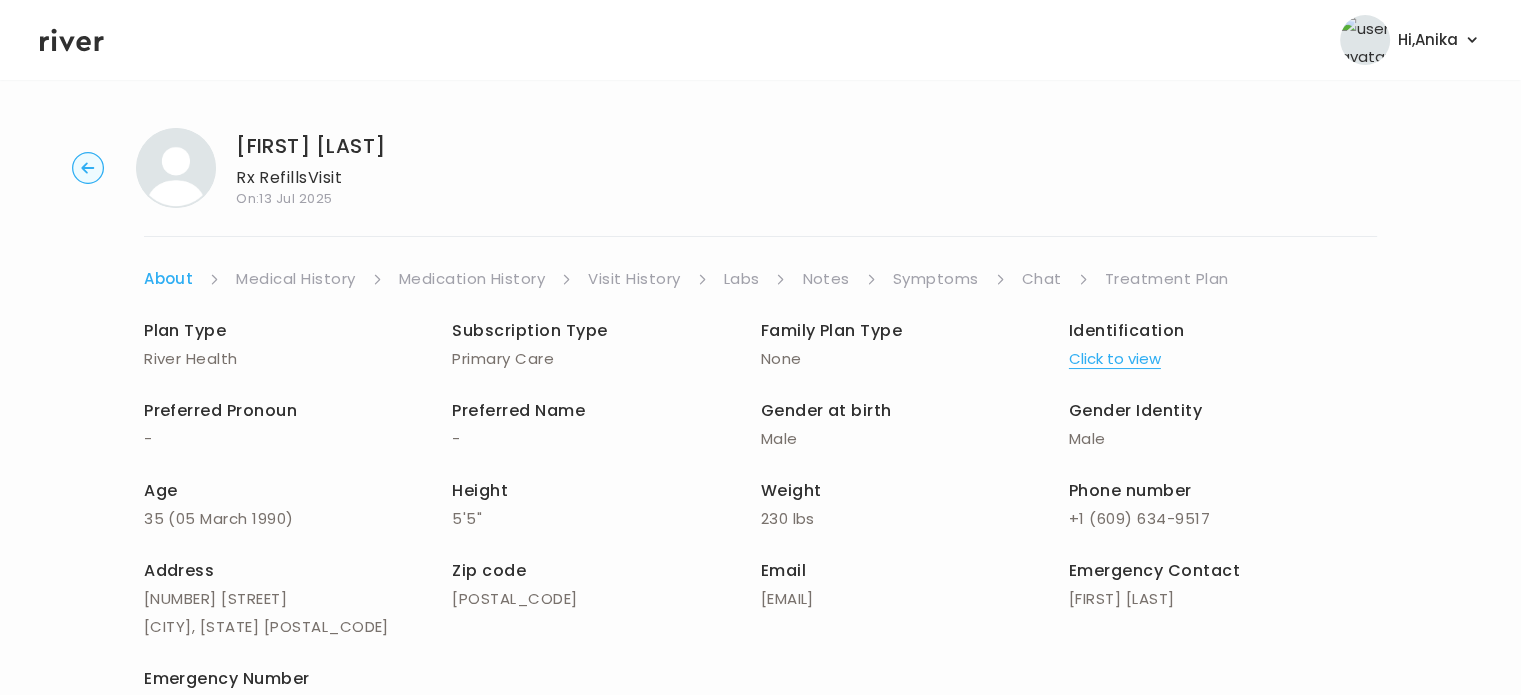 click on "Click to view" at bounding box center (1115, 359) 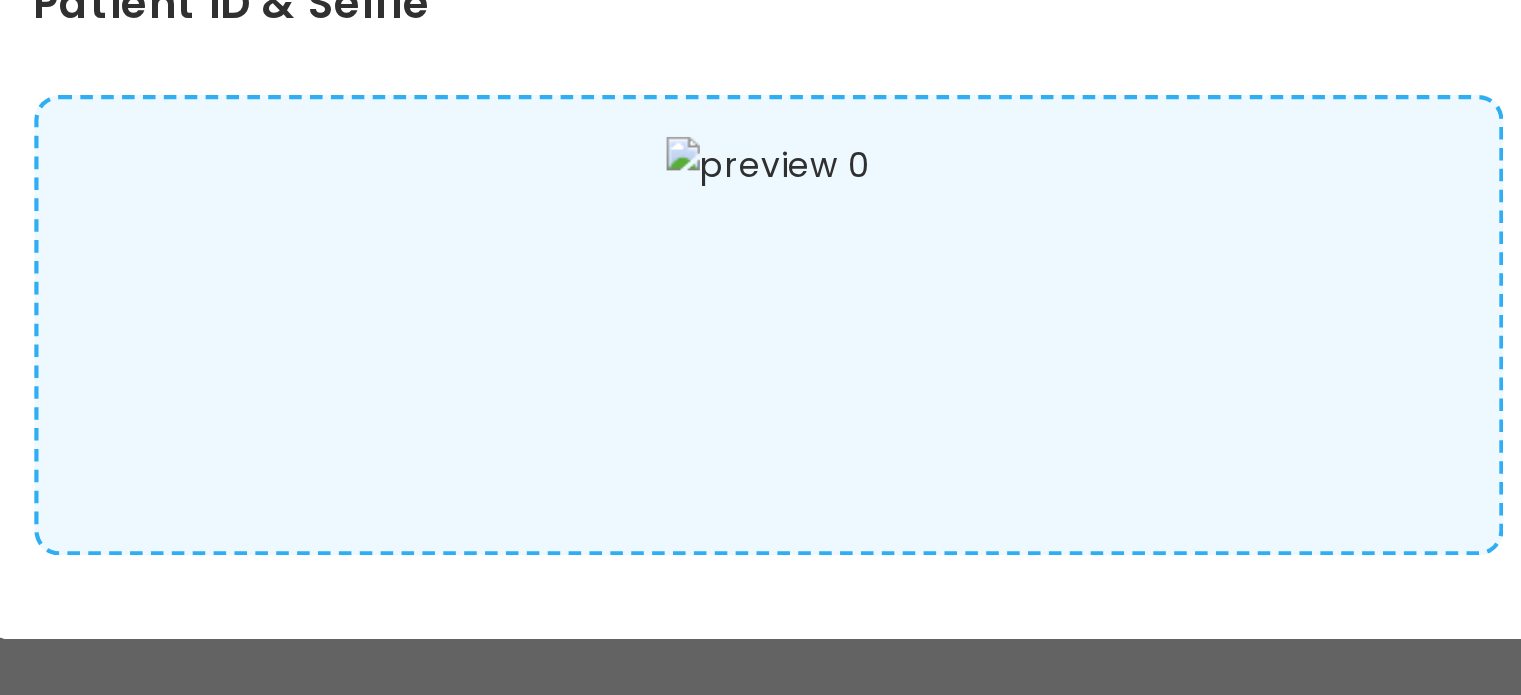 scroll, scrollTop: 163, scrollLeft: 0, axis: vertical 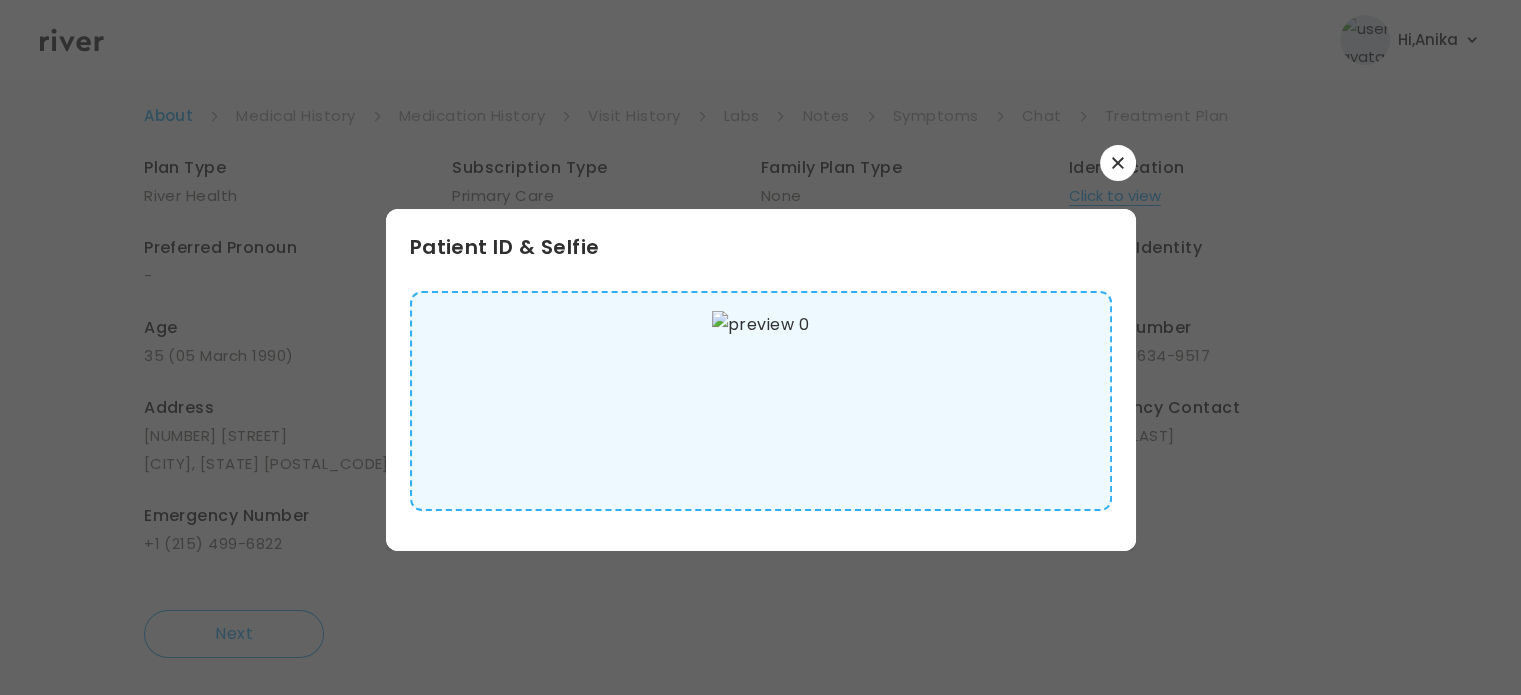 click 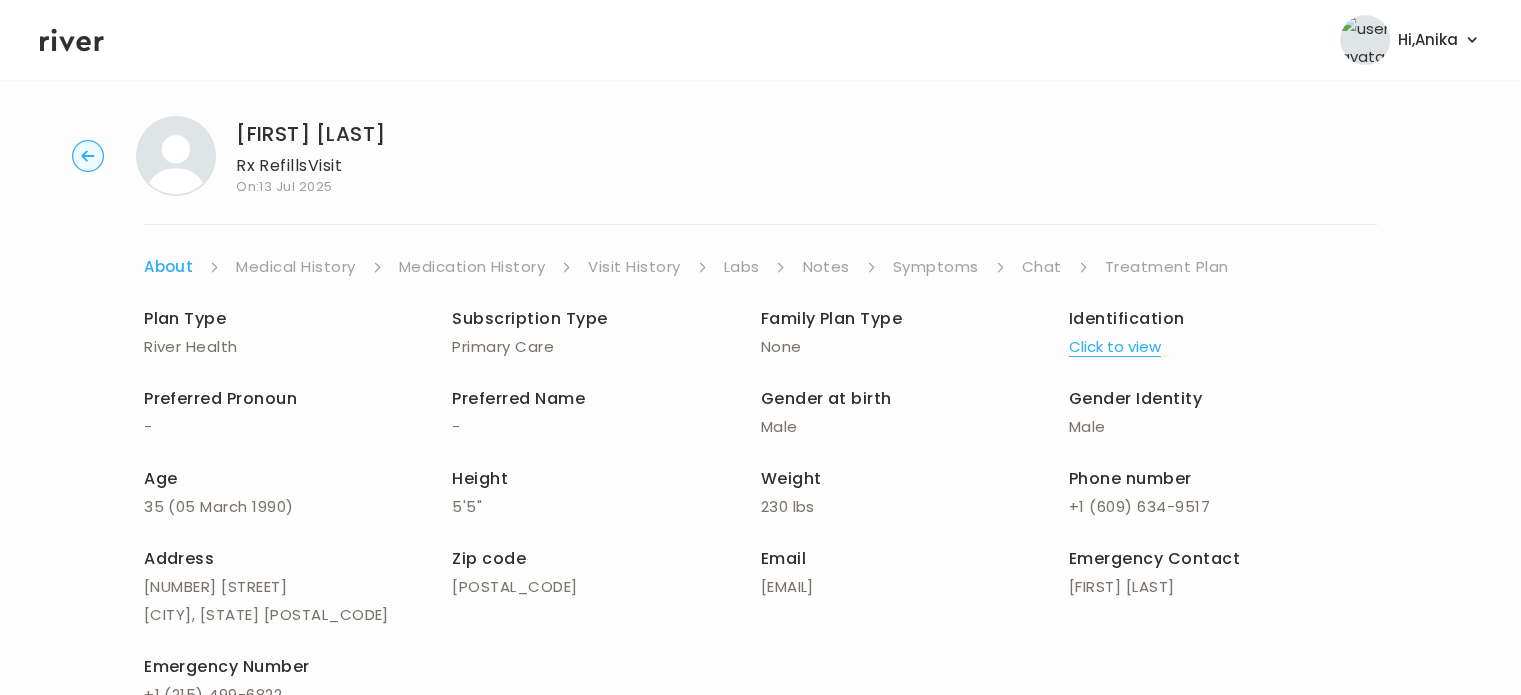 scroll, scrollTop: 0, scrollLeft: 0, axis: both 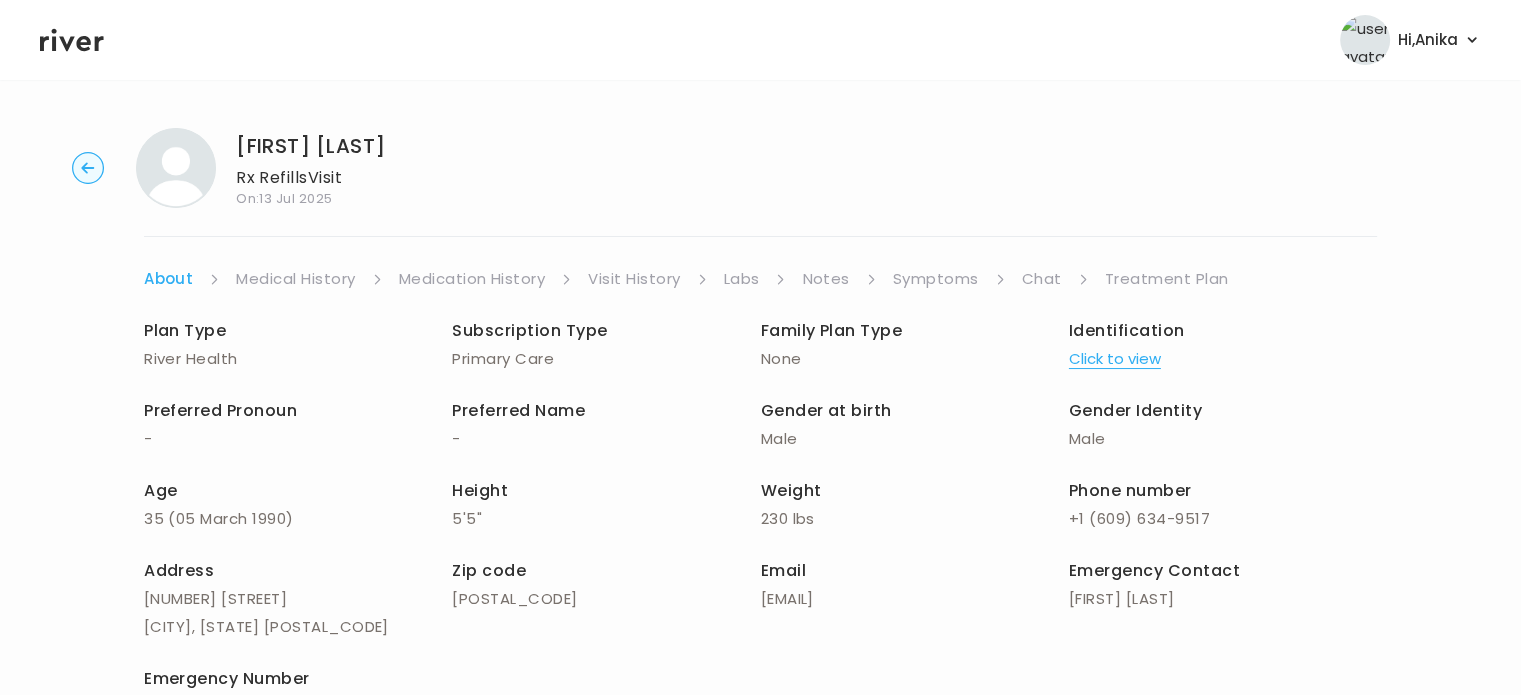 click on "Medical History" at bounding box center (295, 279) 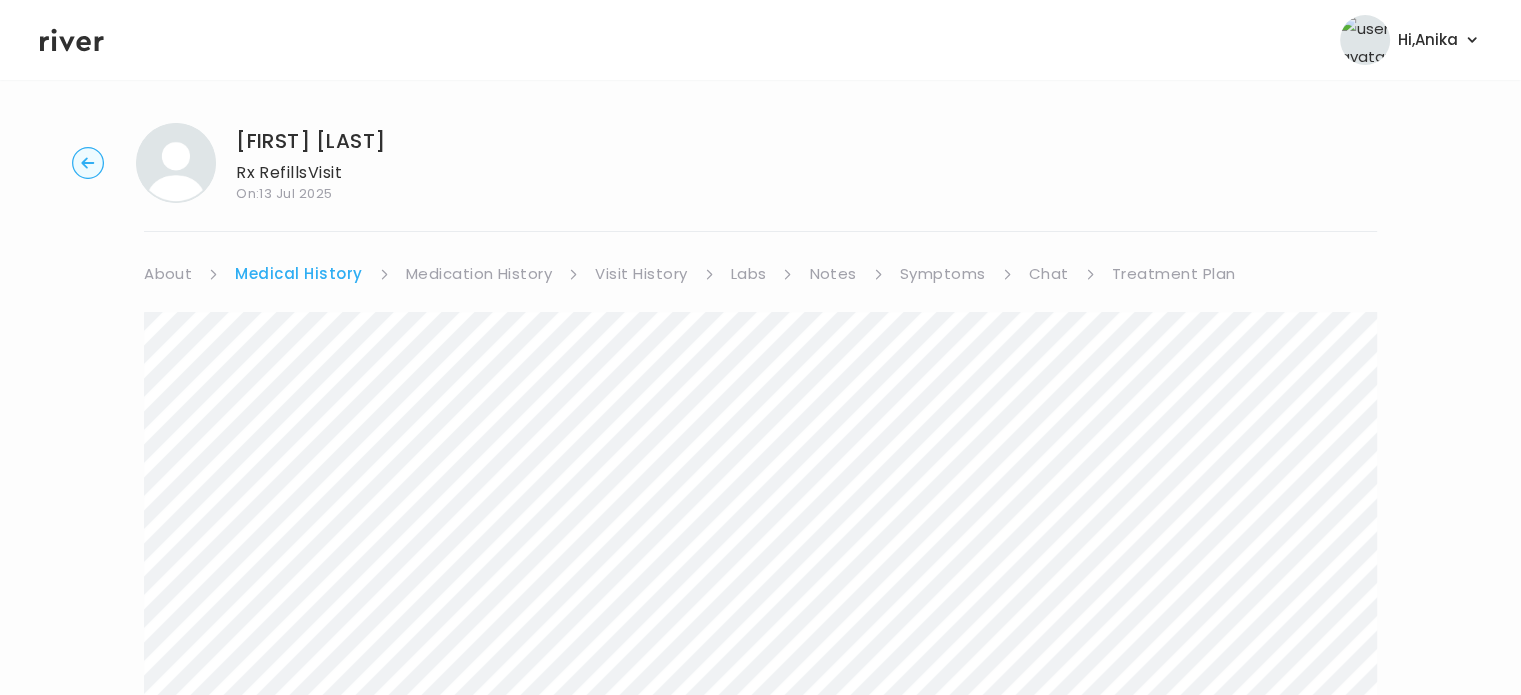 scroll, scrollTop: 0, scrollLeft: 0, axis: both 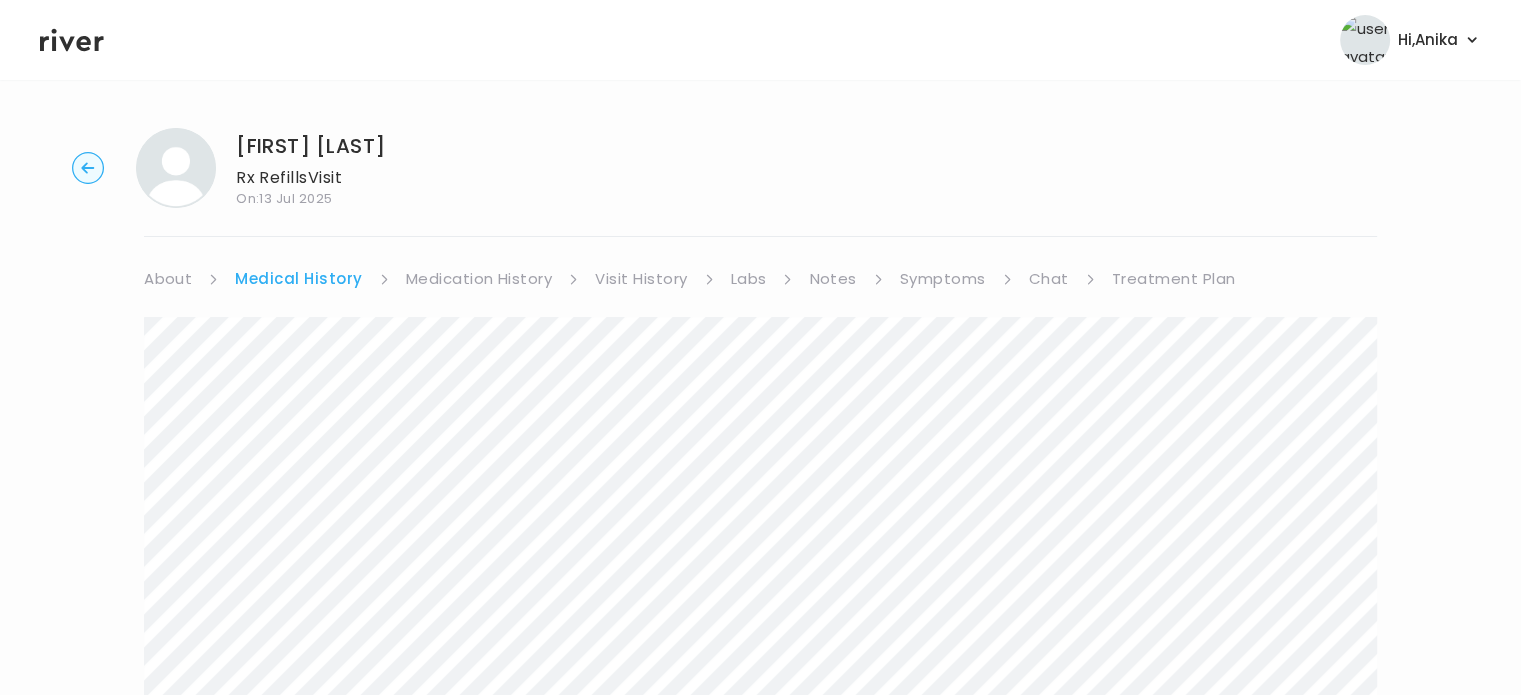 click on "Medication History" at bounding box center (479, 279) 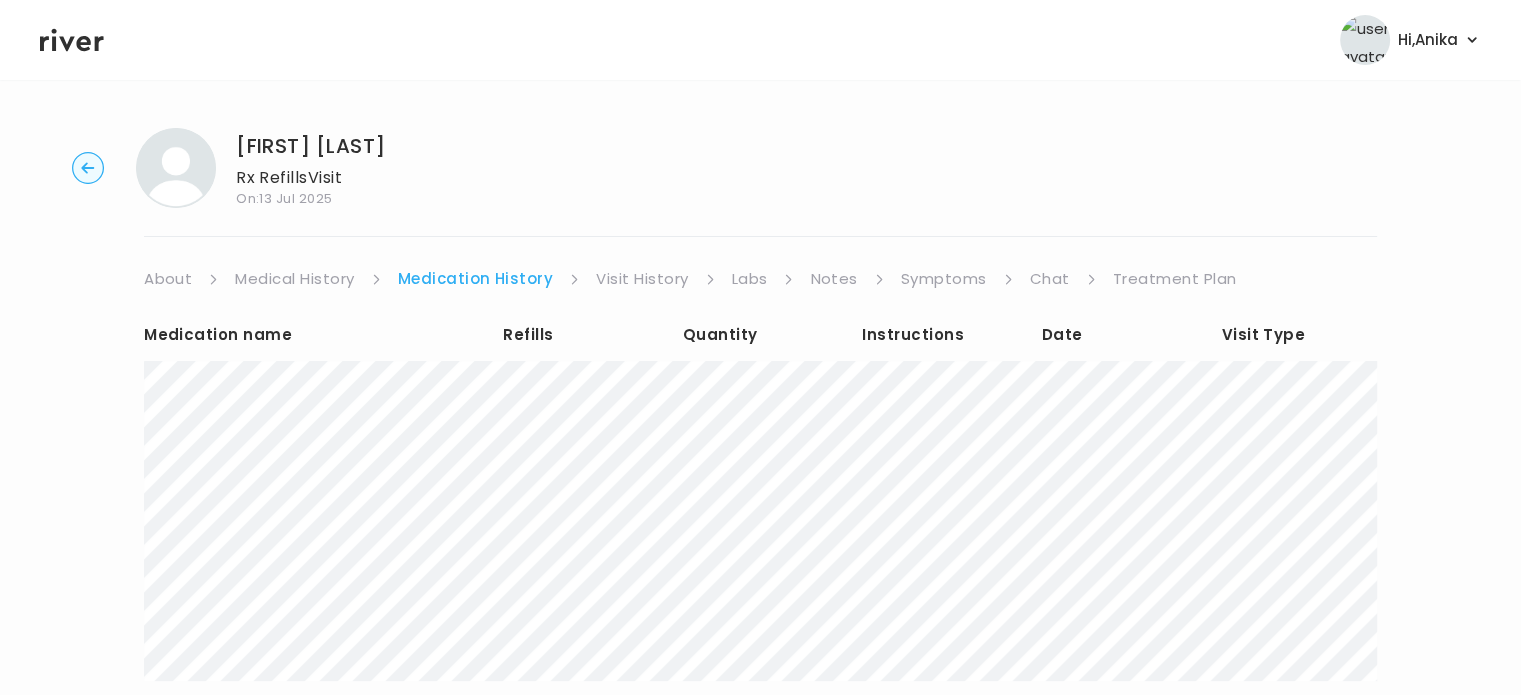 click on "Visit History" at bounding box center (642, 279) 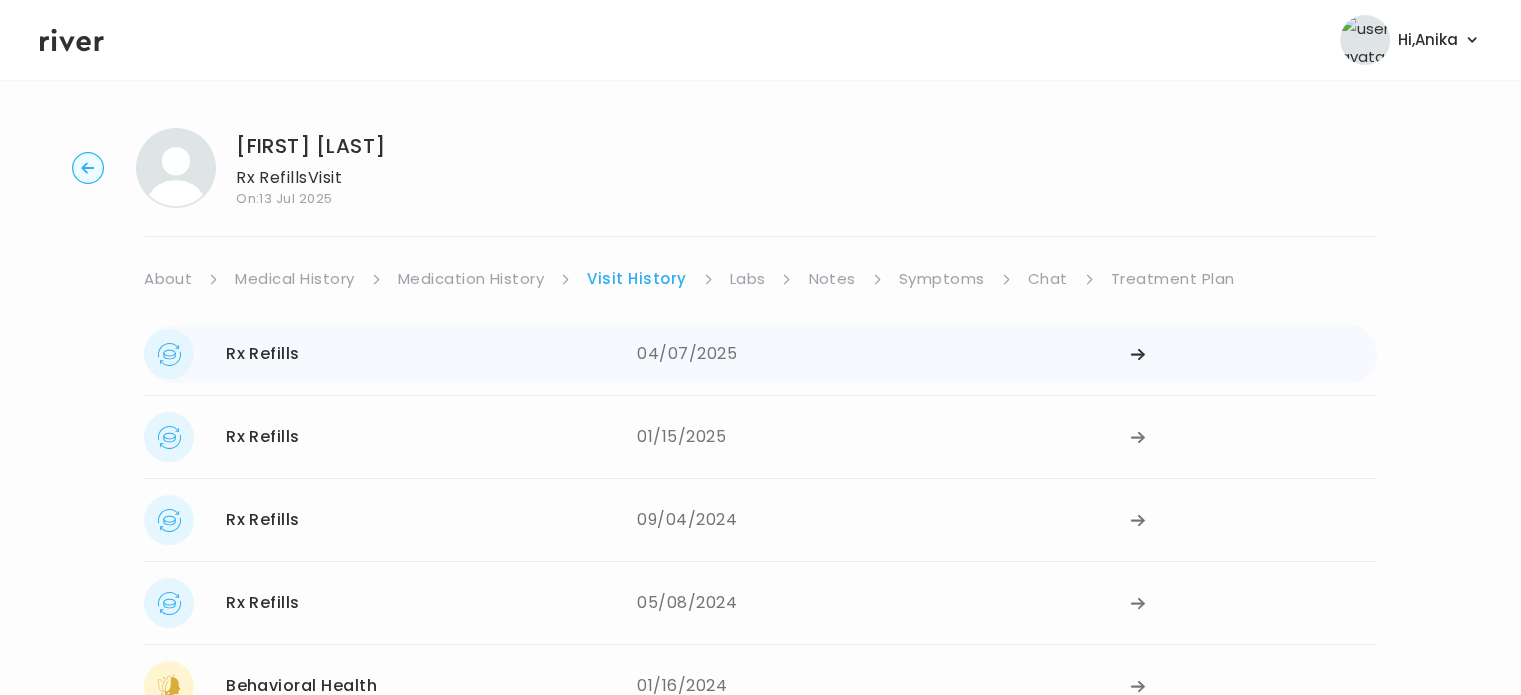 click on "04/07/2025" at bounding box center [883, 354] 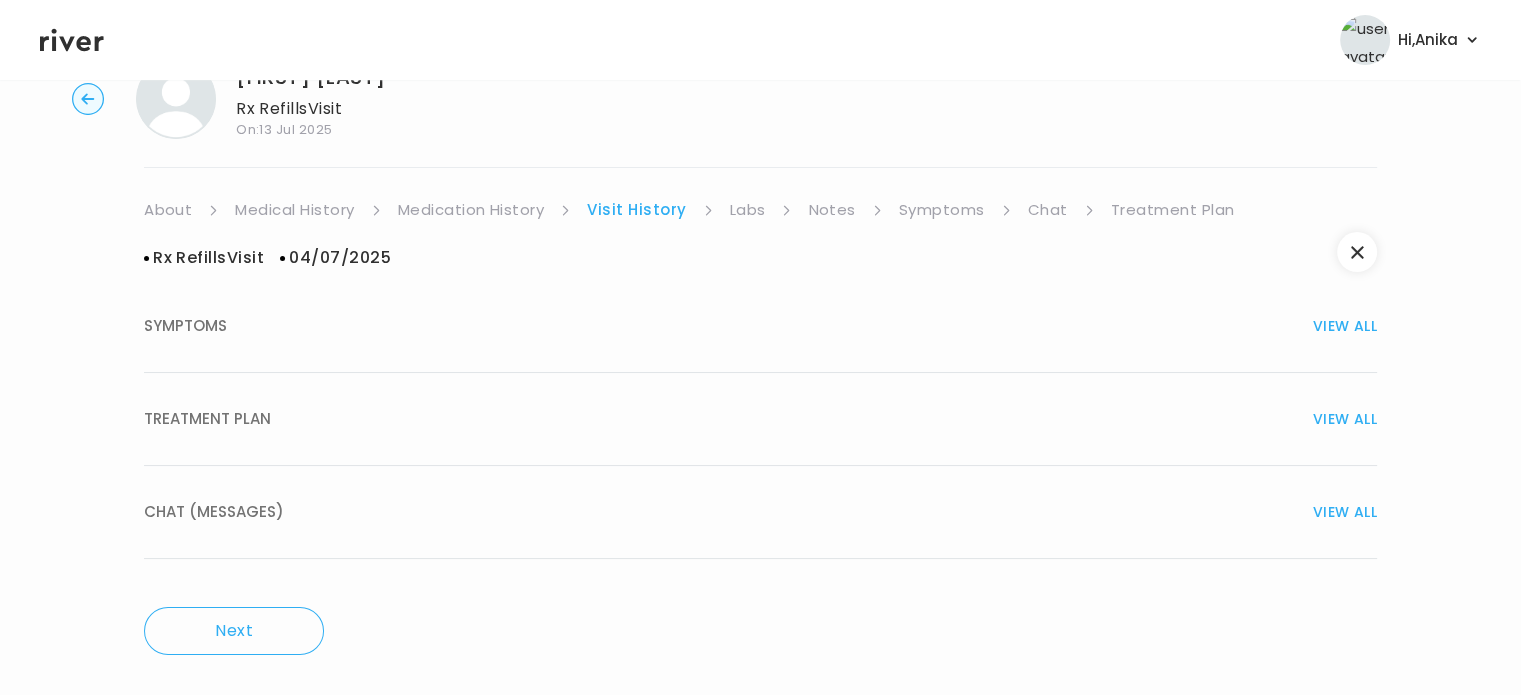 scroll, scrollTop: 76, scrollLeft: 0, axis: vertical 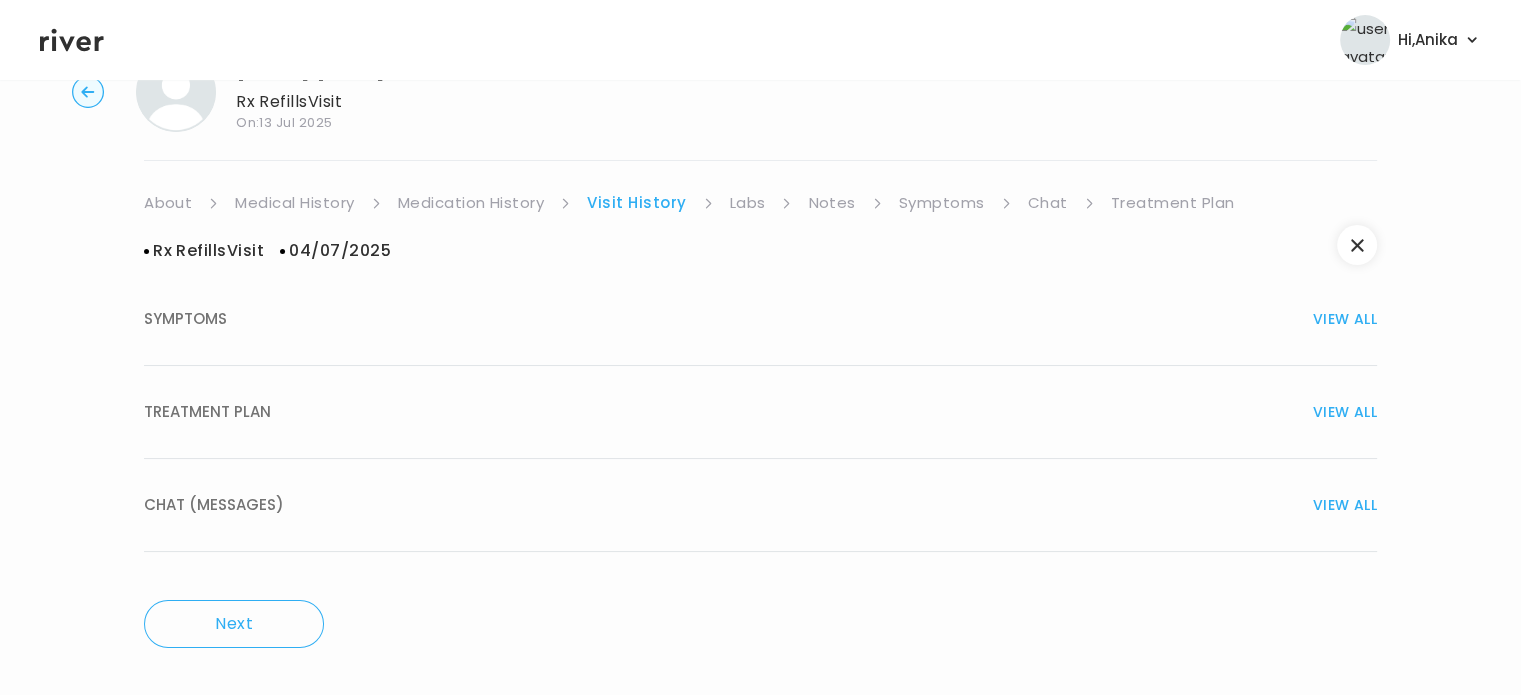 click on "TREATMENT PLAN VIEW ALL" at bounding box center (760, 412) 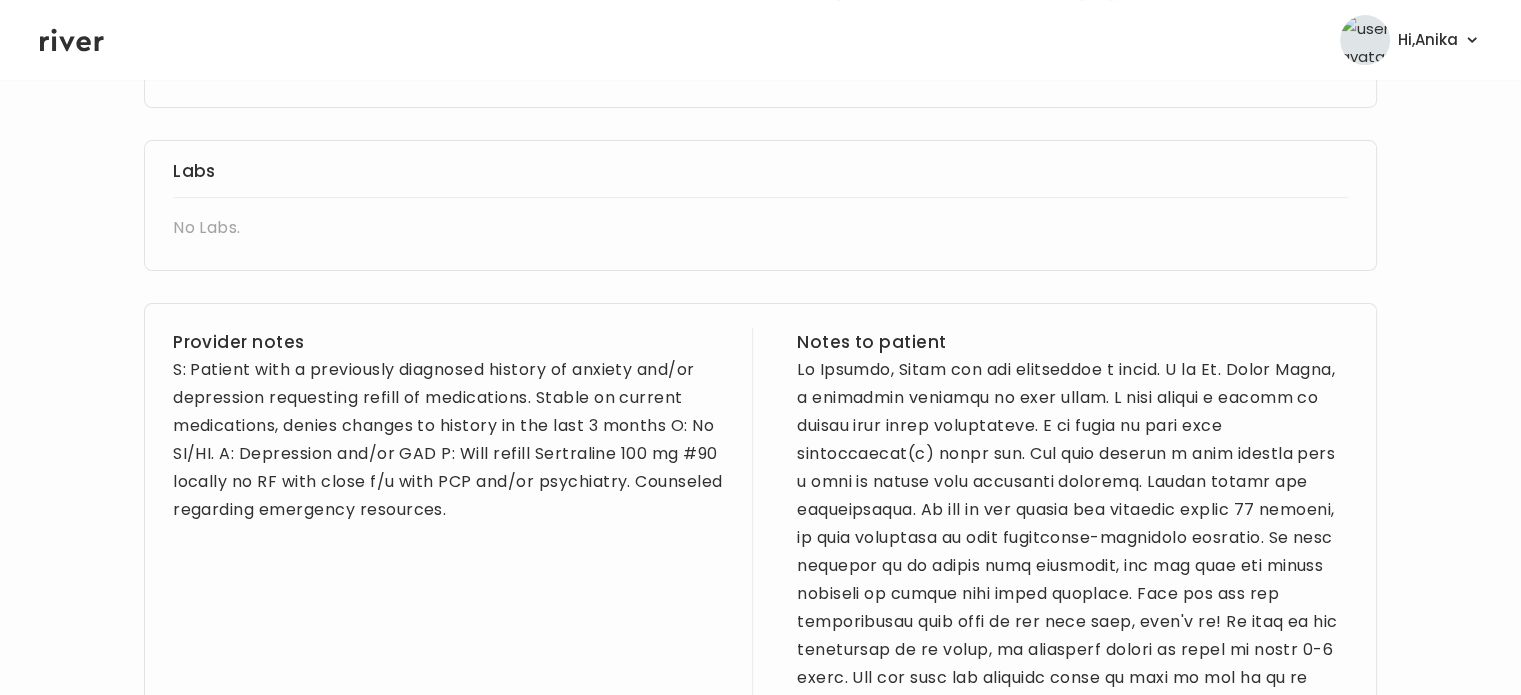 scroll, scrollTop: 653, scrollLeft: 0, axis: vertical 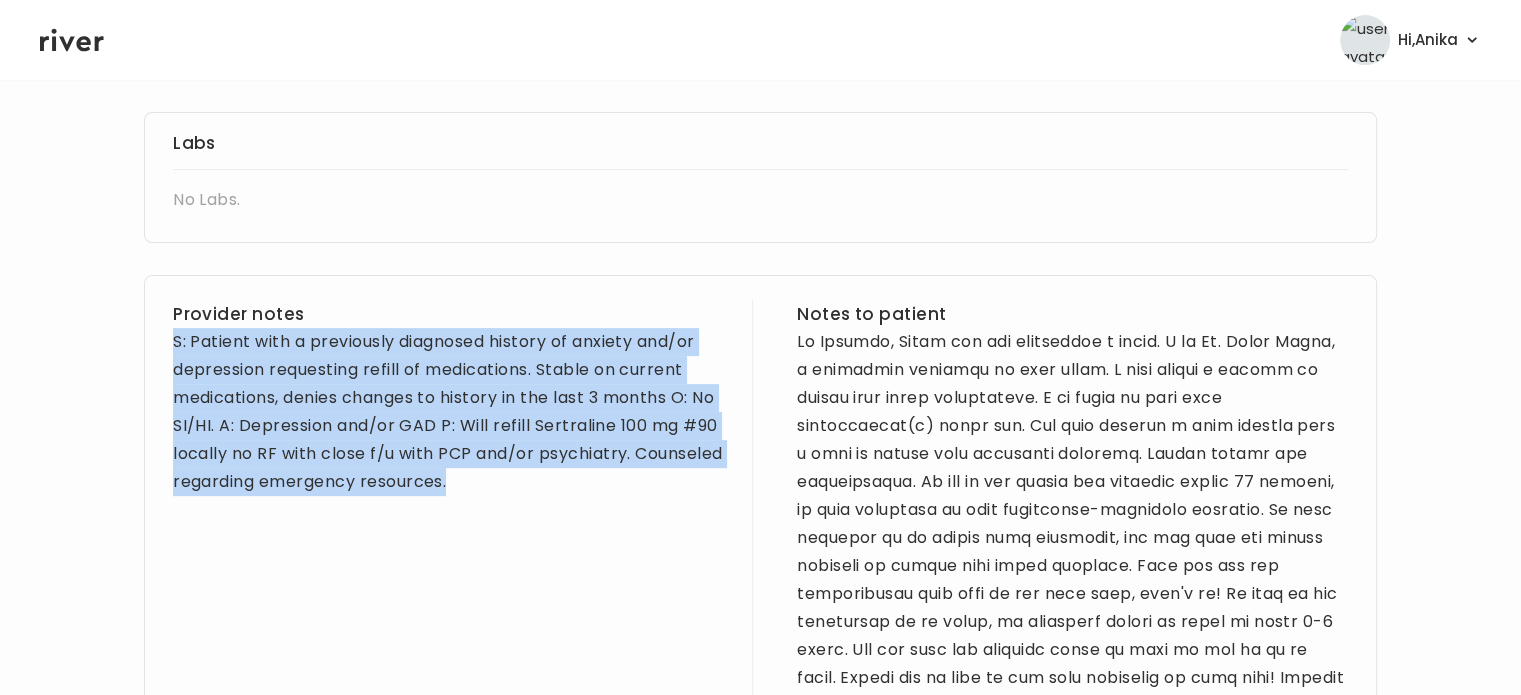 drag, startPoint x: 572, startPoint y: 495, endPoint x: 168, endPoint y: 340, distance: 432.71353 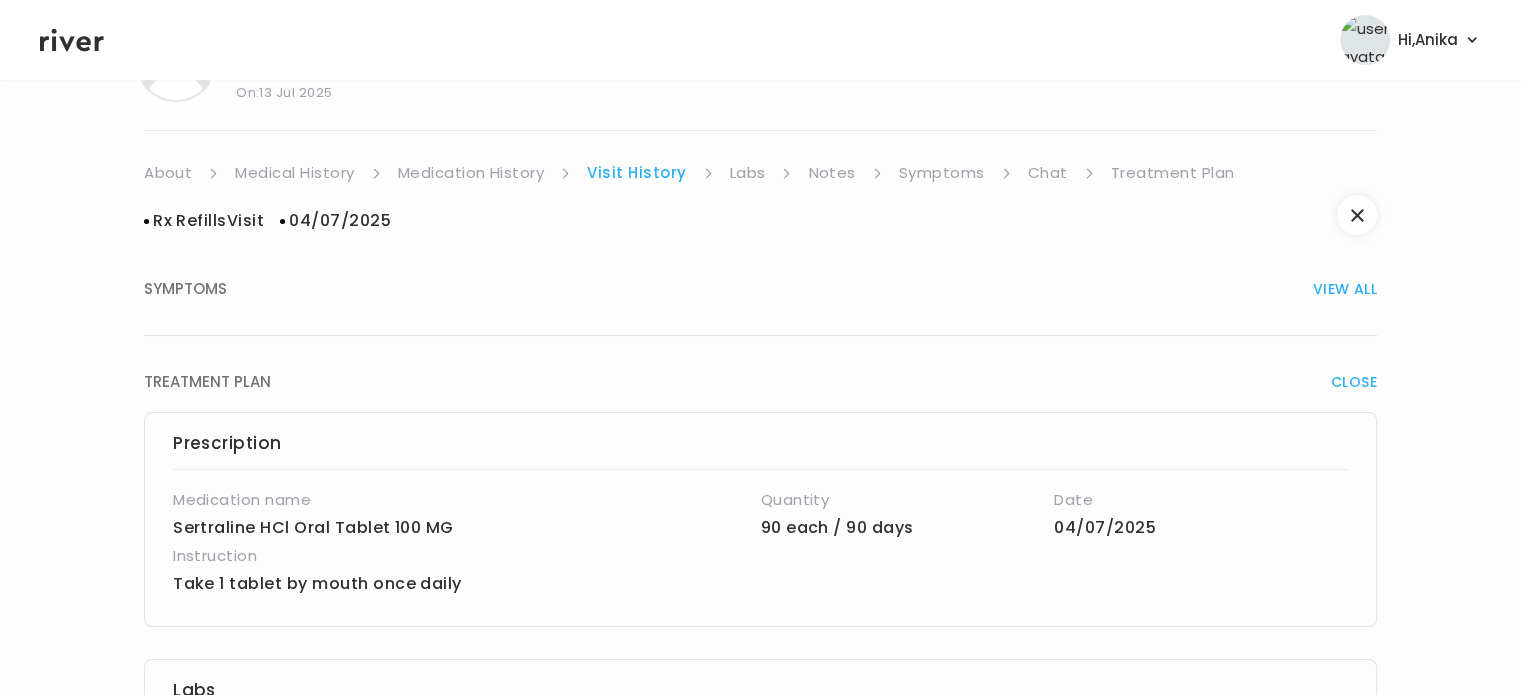 click on "SYMPTOMS VIEW ALL List of Medications MEDICATION  I View more Who originally prescribed the medication you want to refill? Answer:   My River Health Provider What is the name of the medication you want to refill? Answer:   Sertraline What is the current medication dosage? Answer:   100mg What is the medical reason for taking this medication? Answer:   Depression Approximately how long have you been taking this medication? Answer:   18 years How many pills or days’ worth of this medication do you have left? Answer:   About a week Uploaded Photo(s) Click to view Photo TREATMENT PLAN CLOSE Prescription Medication name Sertraline HCl Oral Tablet 100 MG Quantity 90 each / 90 days Date 04/07/2025 Instruction Take 1 tablet by mouth once daily  Labs No Labs. Provider notes Notes to patient CHAT (MESSAGES) VIEW ALL Patient has no chat history (messages)! See all the complete chat history you've had with the patient" at bounding box center (760, 930) 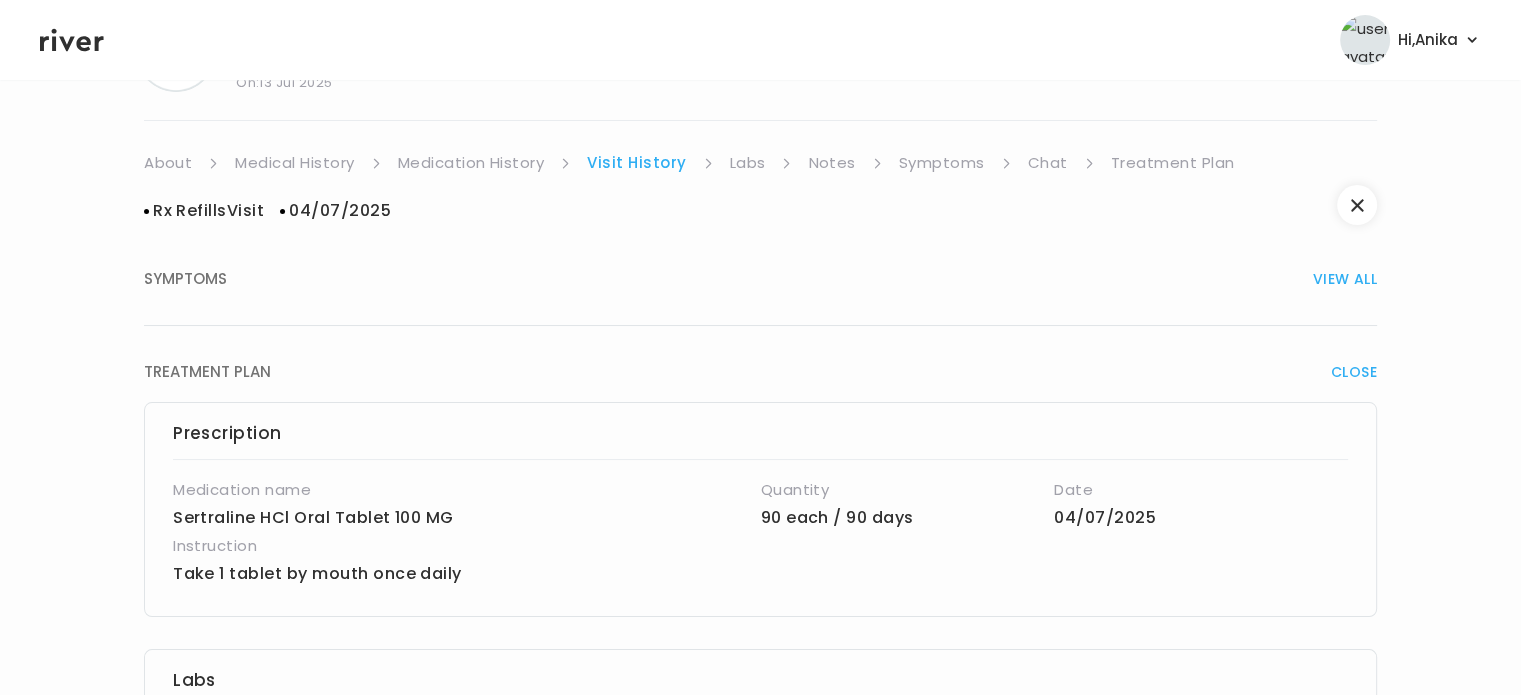 click on "Labs" at bounding box center (748, 163) 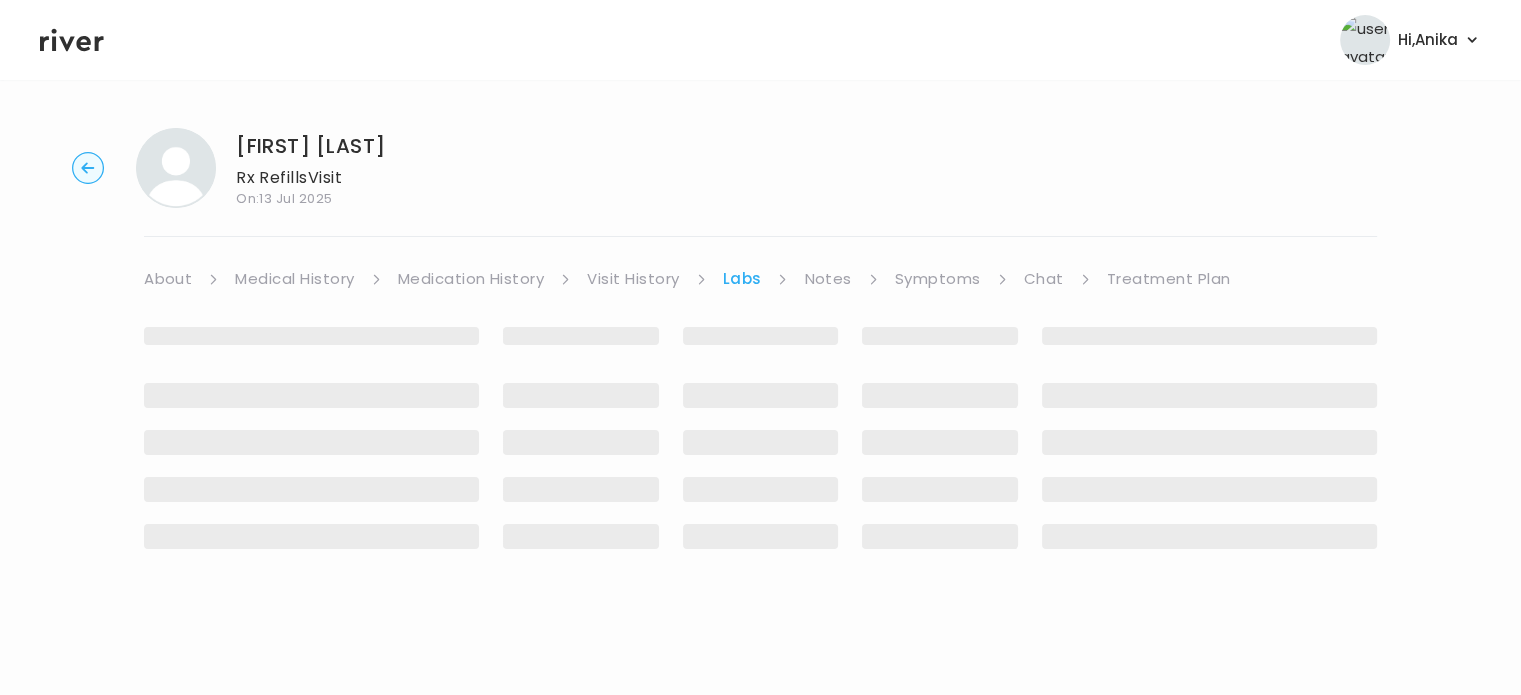 scroll, scrollTop: 0, scrollLeft: 0, axis: both 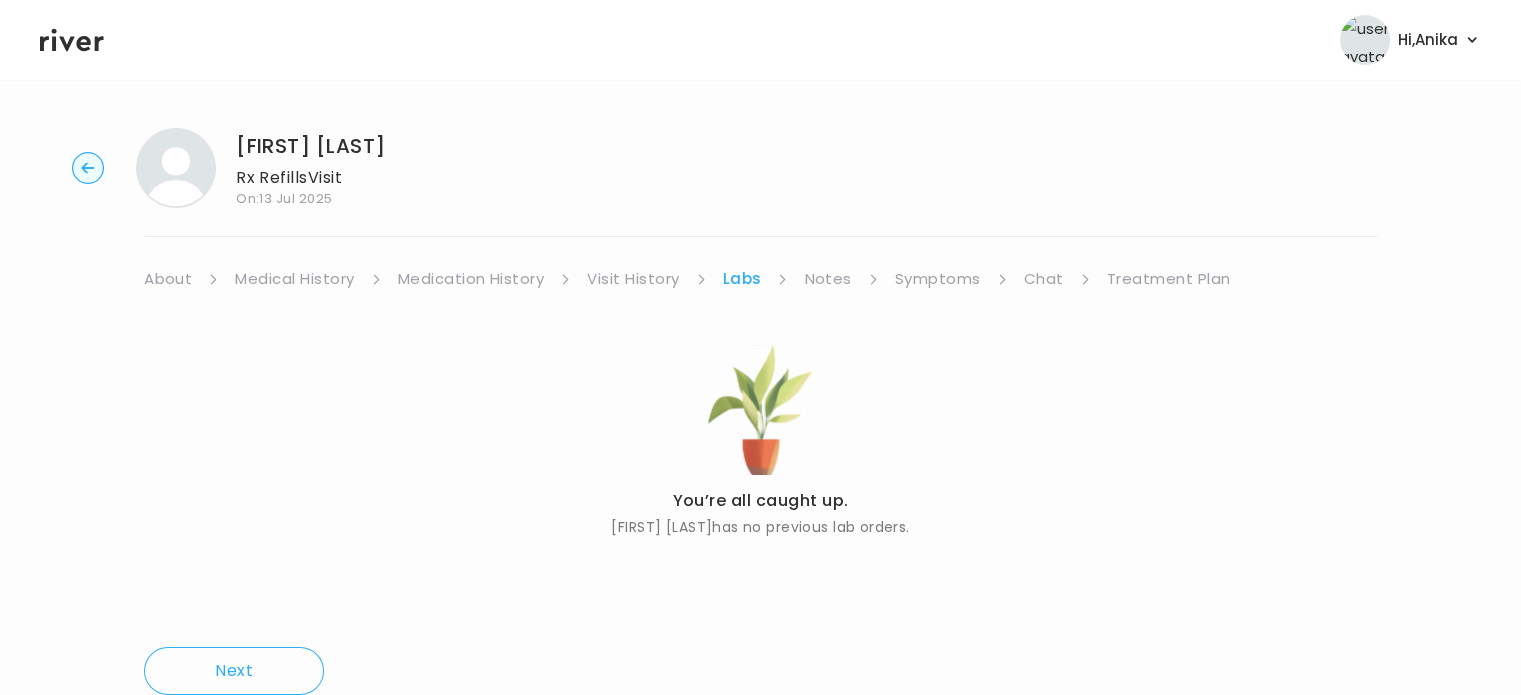 click on "Notes" at bounding box center (827, 279) 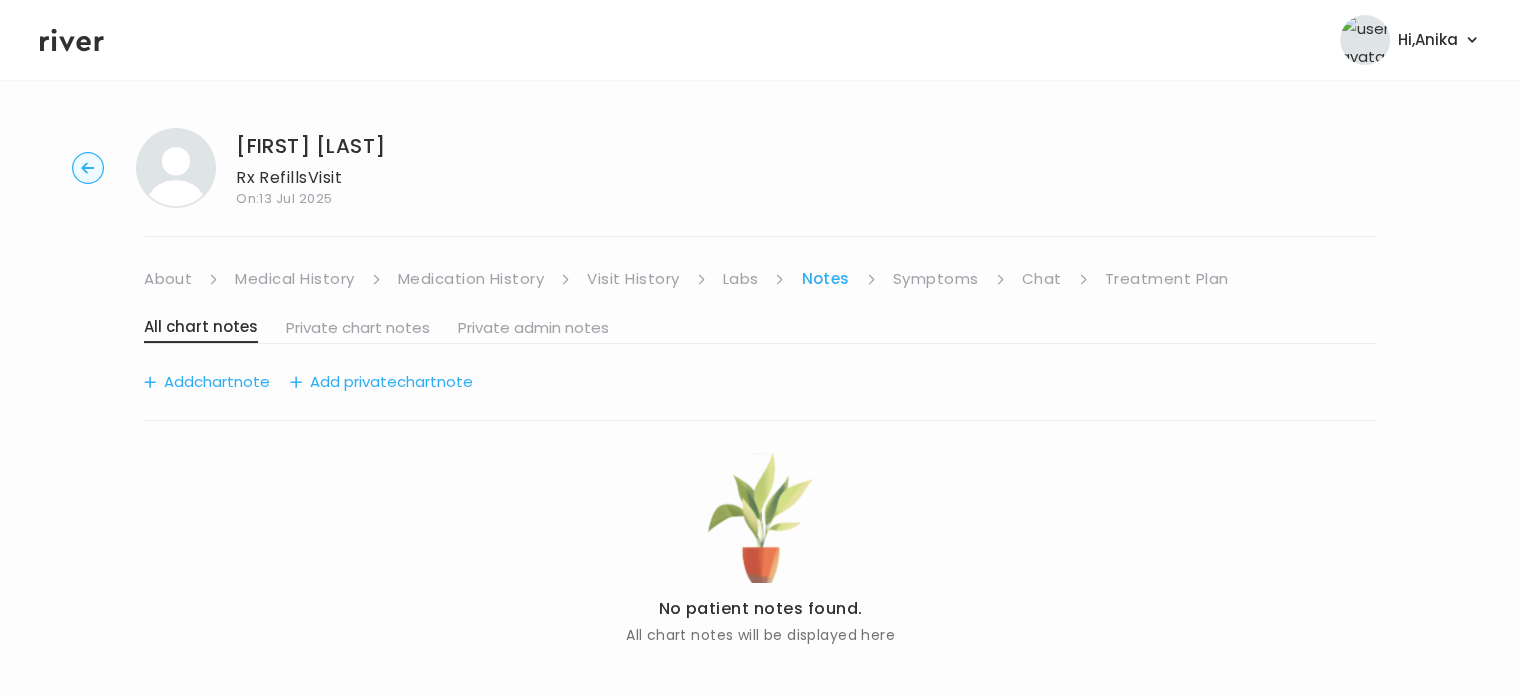 click on "Symptoms" at bounding box center (936, 279) 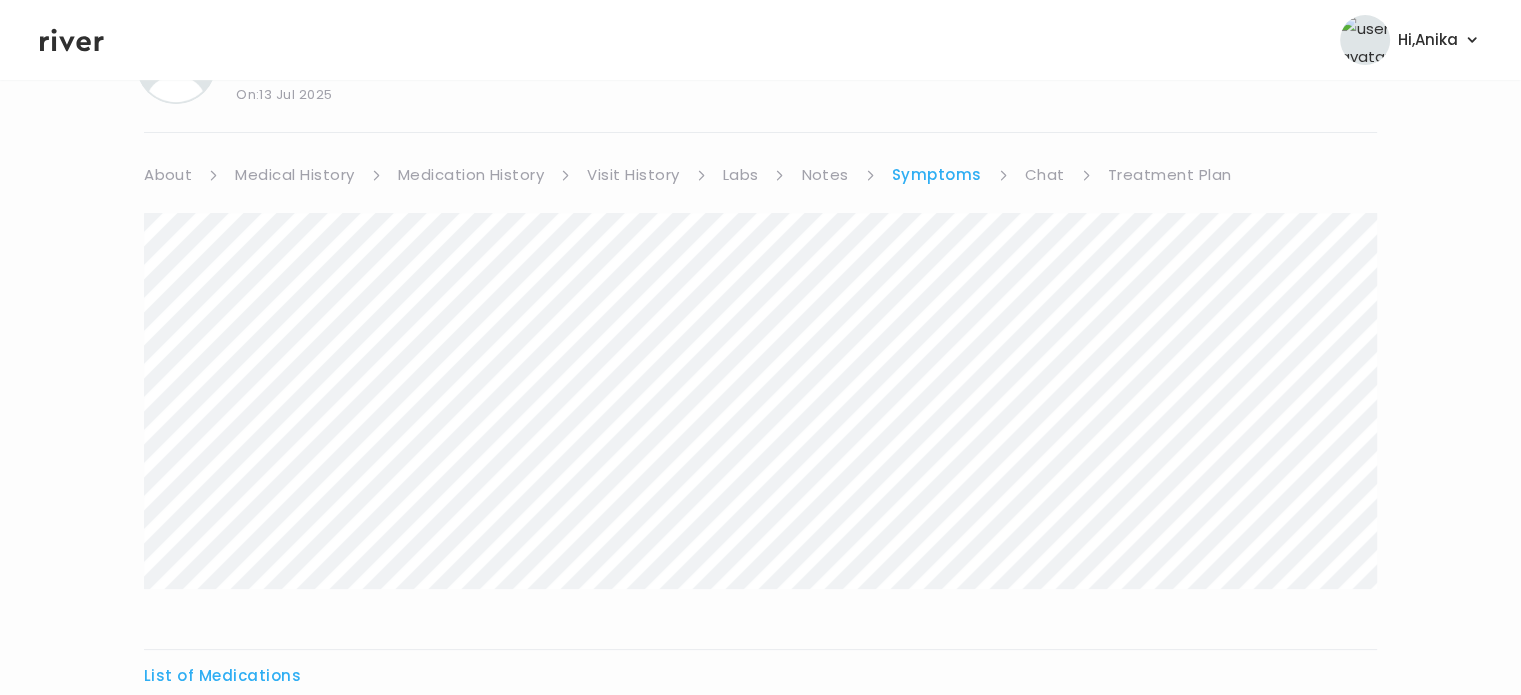 scroll, scrollTop: 159, scrollLeft: 0, axis: vertical 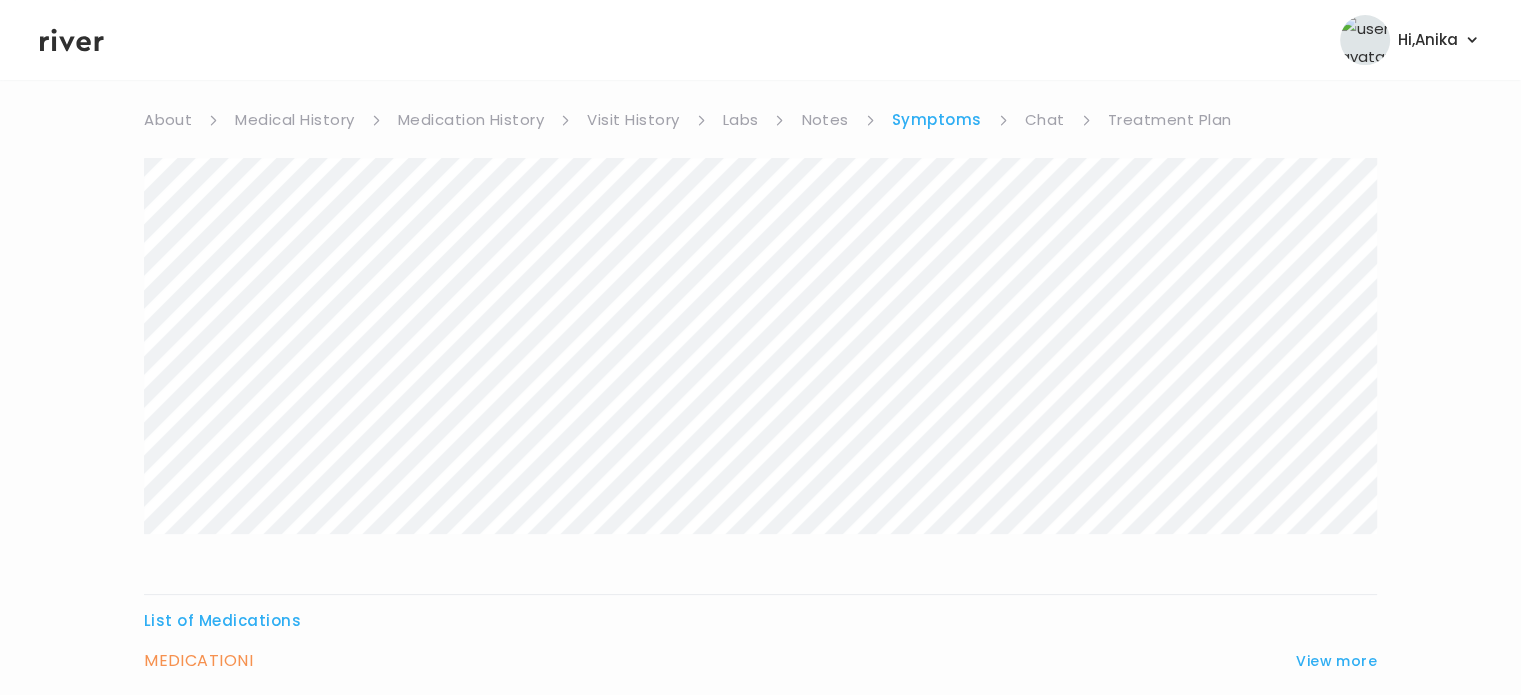 click on "Visit History" at bounding box center (633, 120) 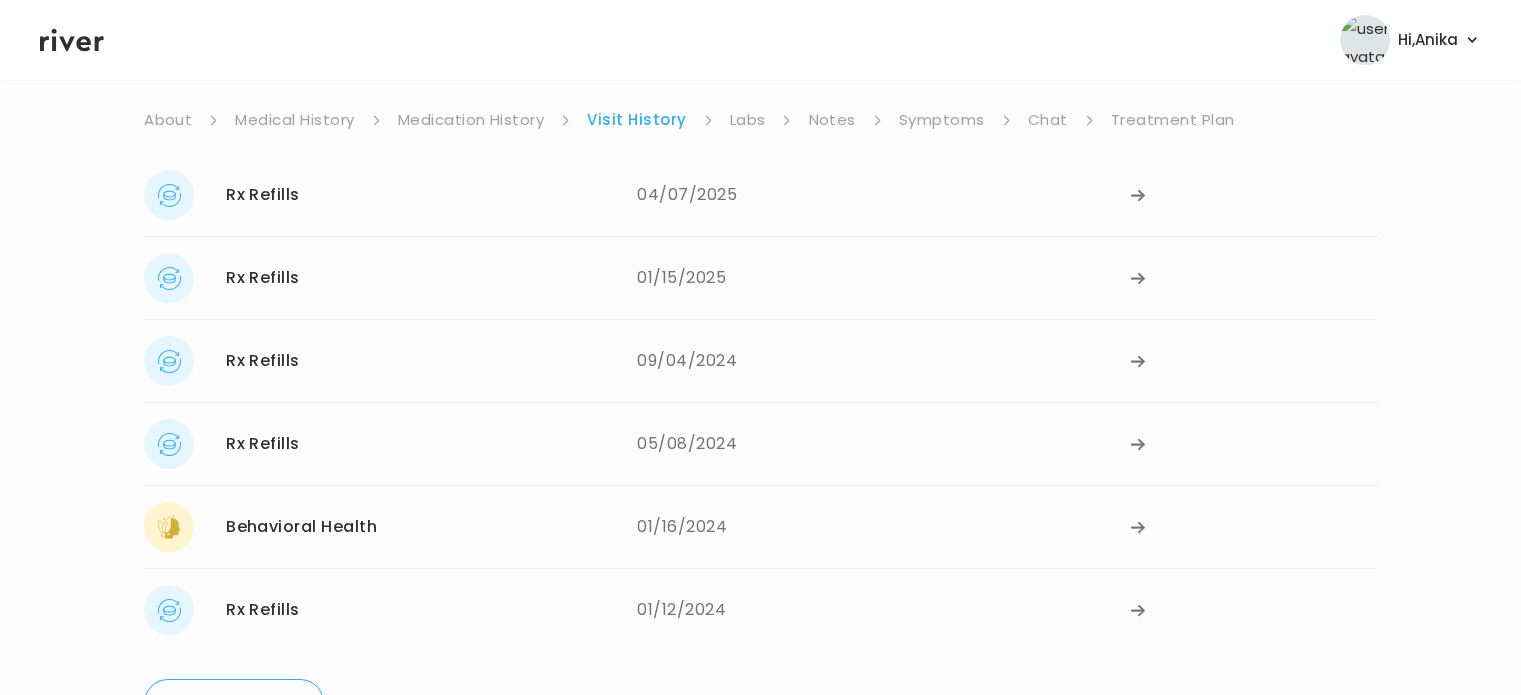 click on "Rx Refills 04/07/2025 04/07/2025 Rx Refills 01/15/2025 01/15/2025 Rx Refills 09/04/2024 09/04/2024 Rx Refills 05/08/2024 05/08/2024 Behavioral Health 01/16/2024 01/16/2024 Rx Refills 01/12/2024 01/12/2024" at bounding box center (760, 394) 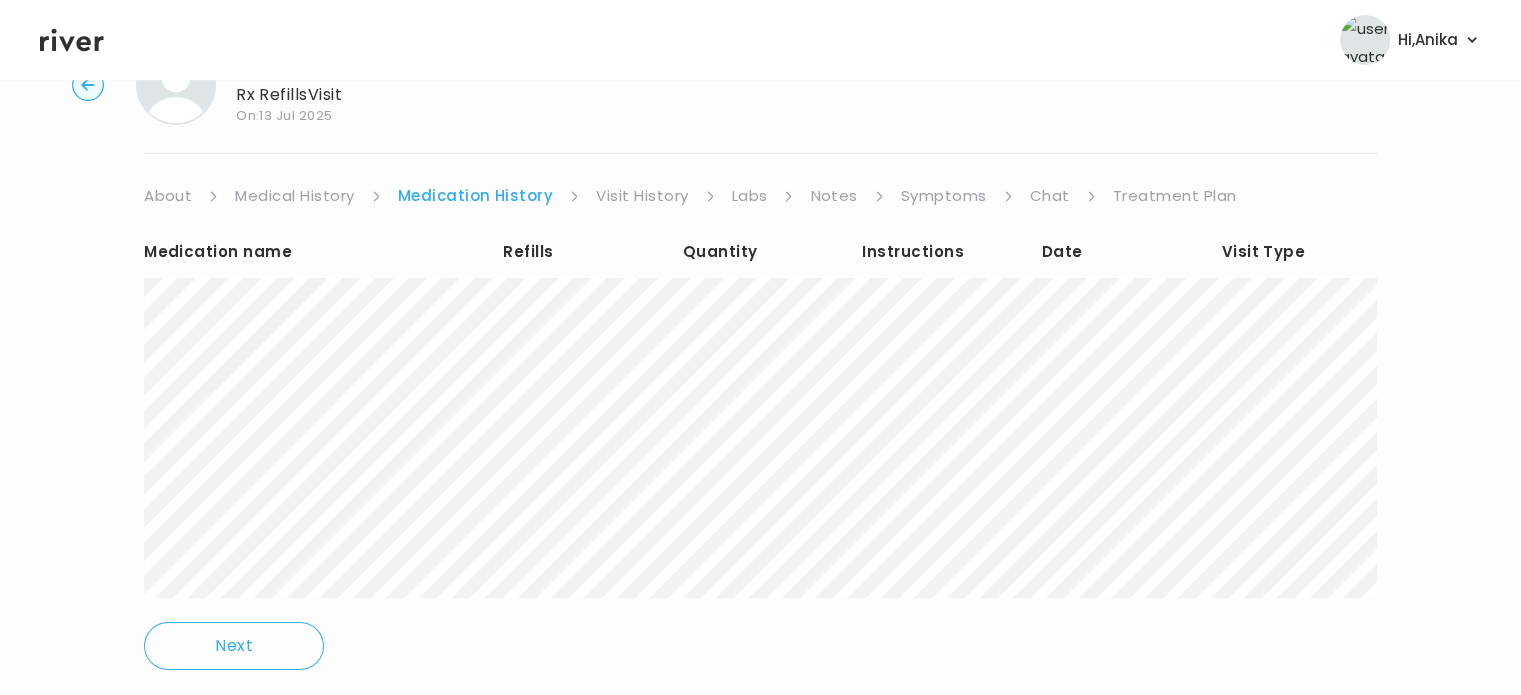scroll, scrollTop: 81, scrollLeft: 0, axis: vertical 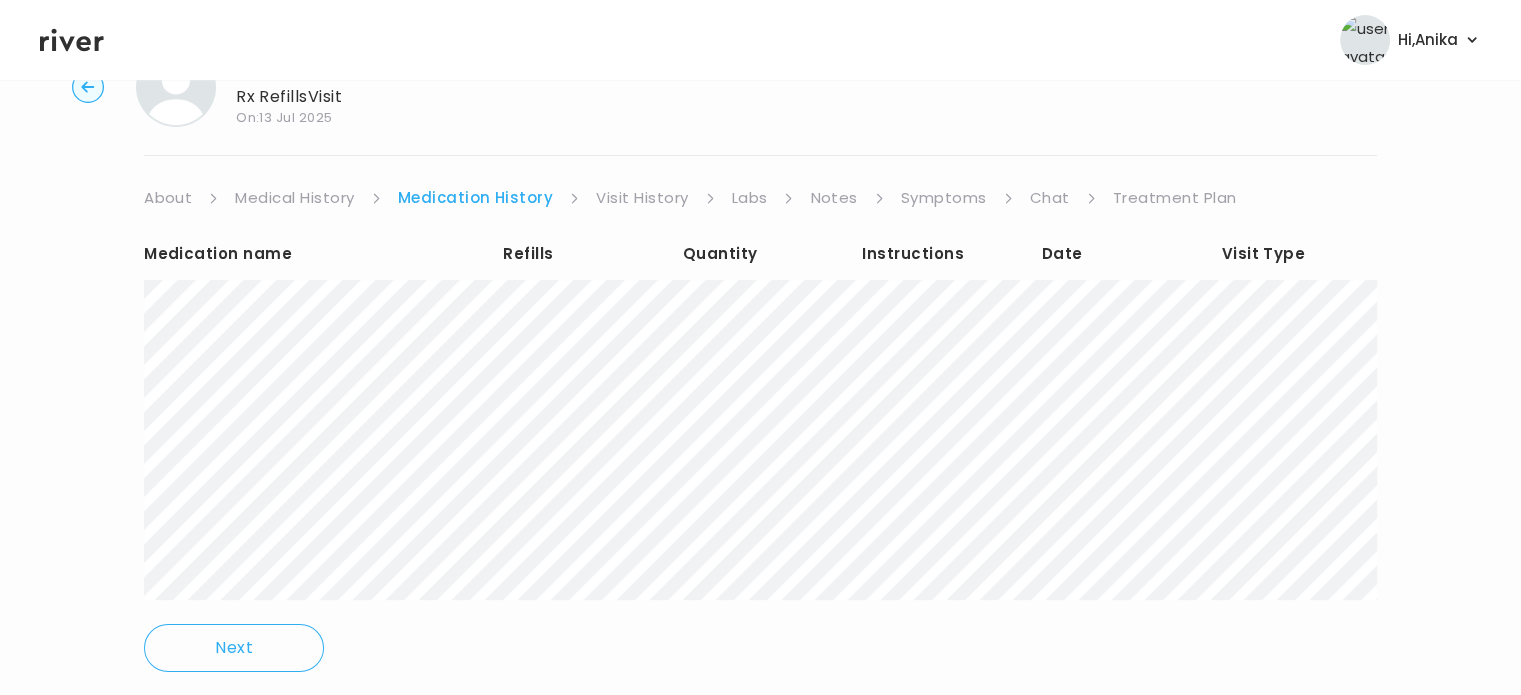 click on "Symptoms" at bounding box center [944, 198] 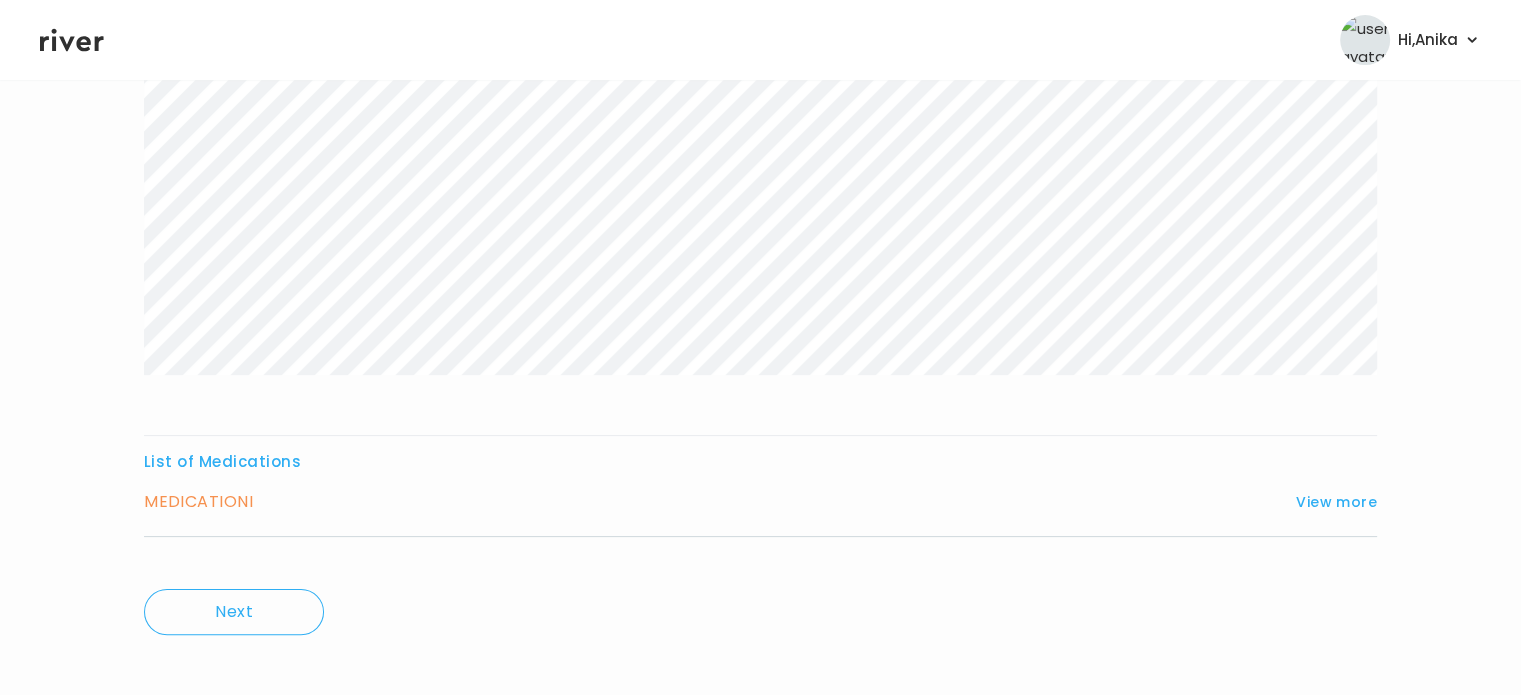 scroll, scrollTop: 332, scrollLeft: 0, axis: vertical 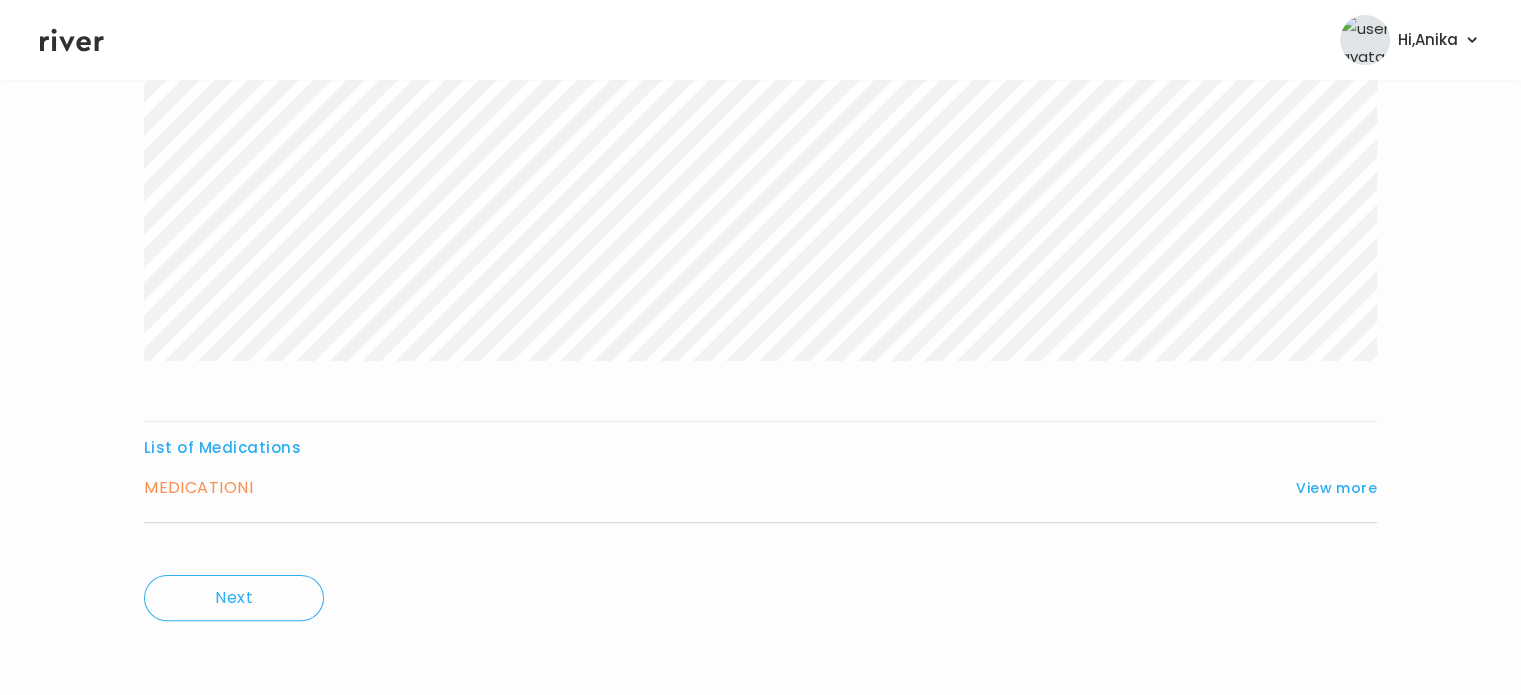 click on "MEDICATION  I View more Who originally prescribed the medication you want to refill? Answer:   My River Health Provider What is the name of the medication you want to refill? Answer:   Sertraline What is the current medication dosage? Answer:   100mg What is the medical reason for taking this medication? Answer:   Sertraline Approximately how long have you been taking this medication? Answer:   100mg How many pills or days’ worth of this medication do you have left? Answer:   Week and a half Uploaded Photo(s) View Photo 1 View Photo 2" at bounding box center (760, 498) 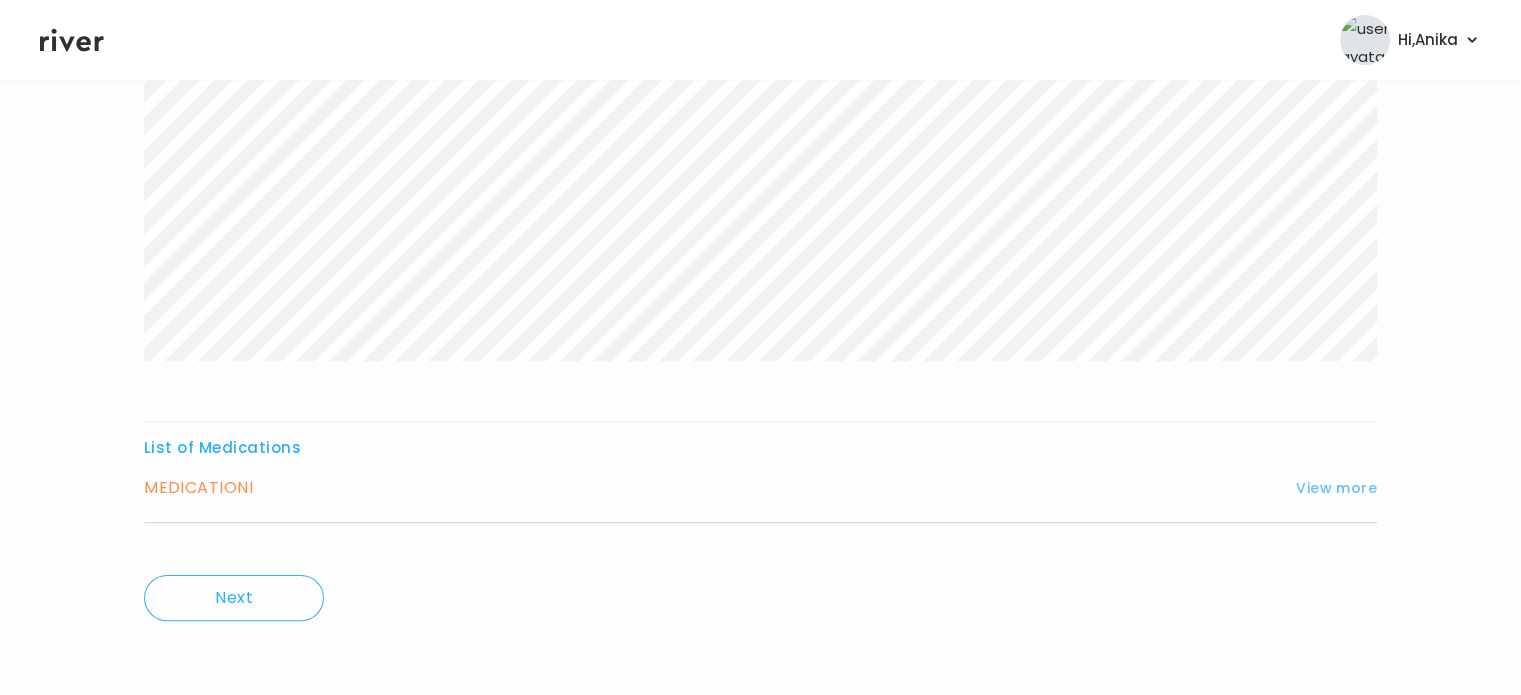 click on "View more" at bounding box center (1336, 488) 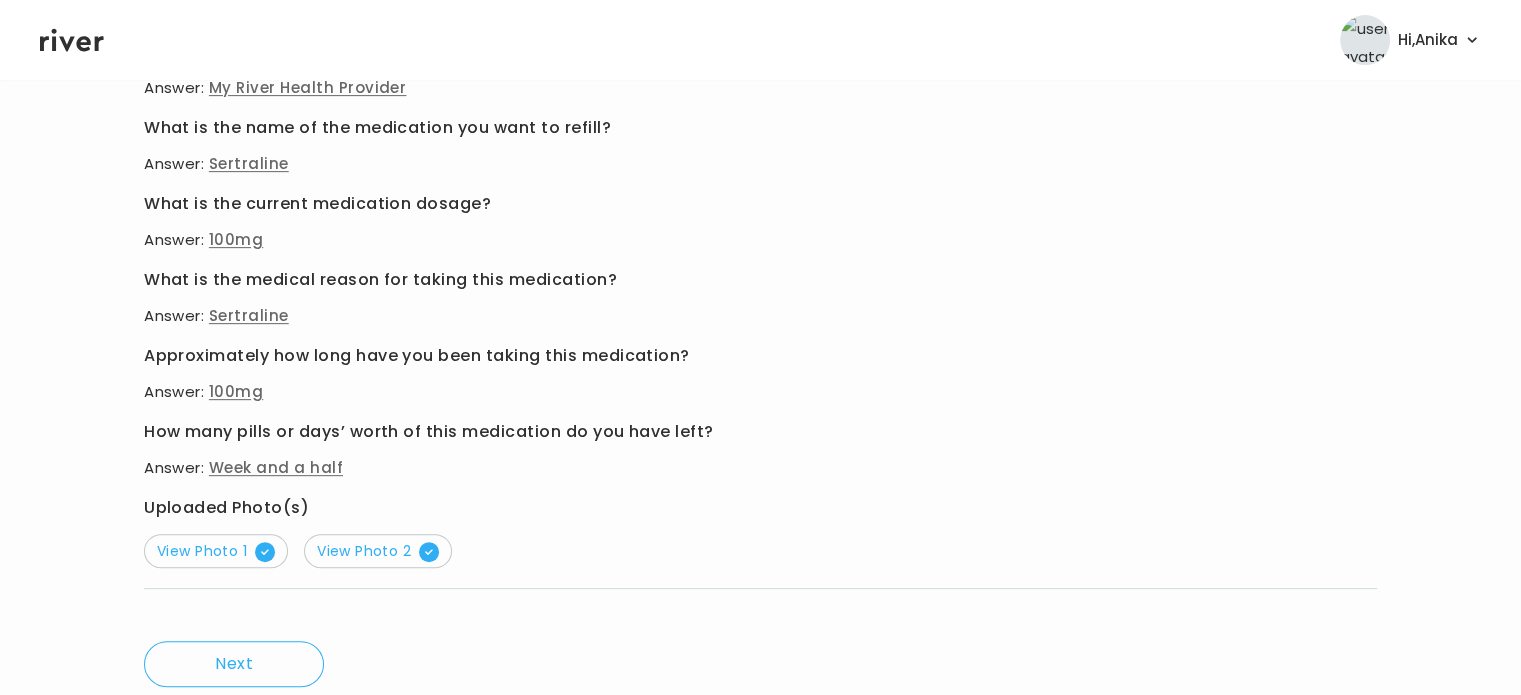 scroll, scrollTop: 823, scrollLeft: 0, axis: vertical 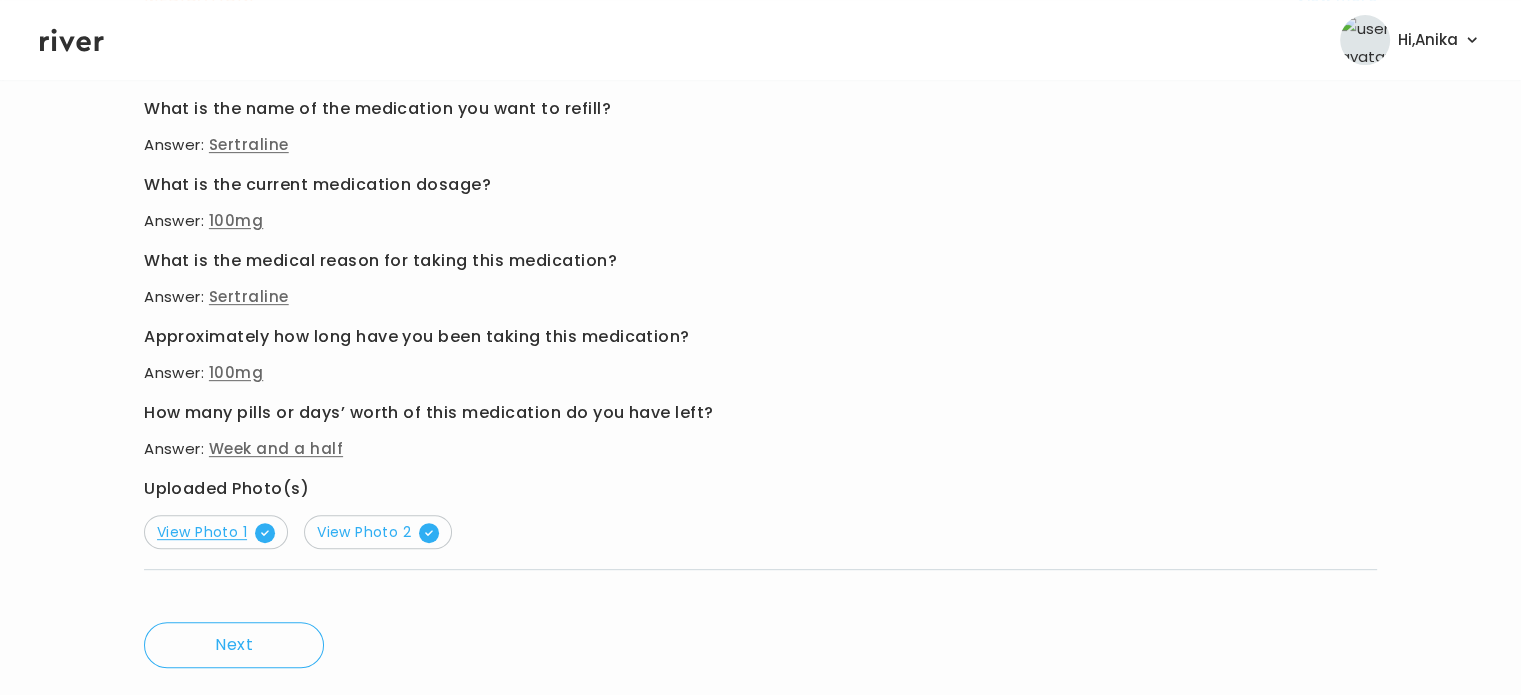 click on "View Photo 1" at bounding box center (216, 532) 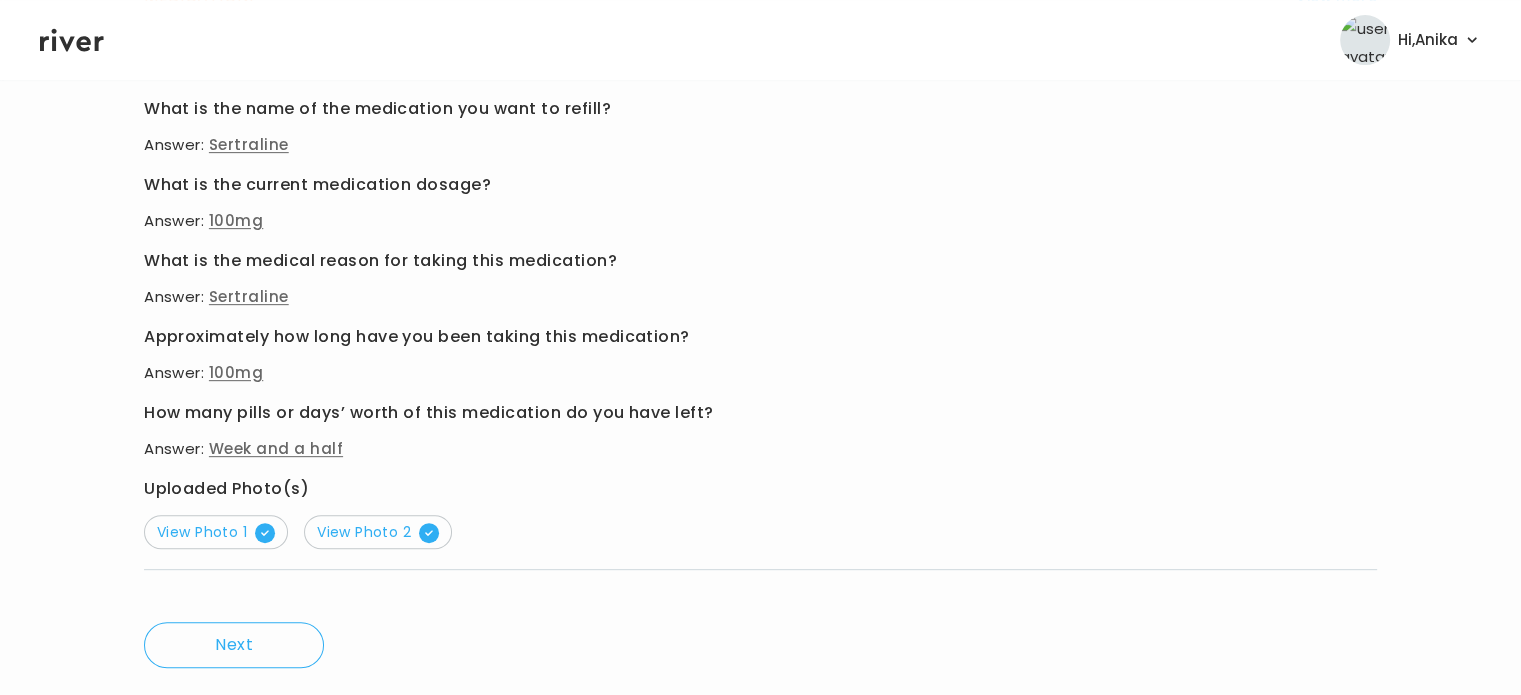 click on "View Photo 2" at bounding box center [378, 532] 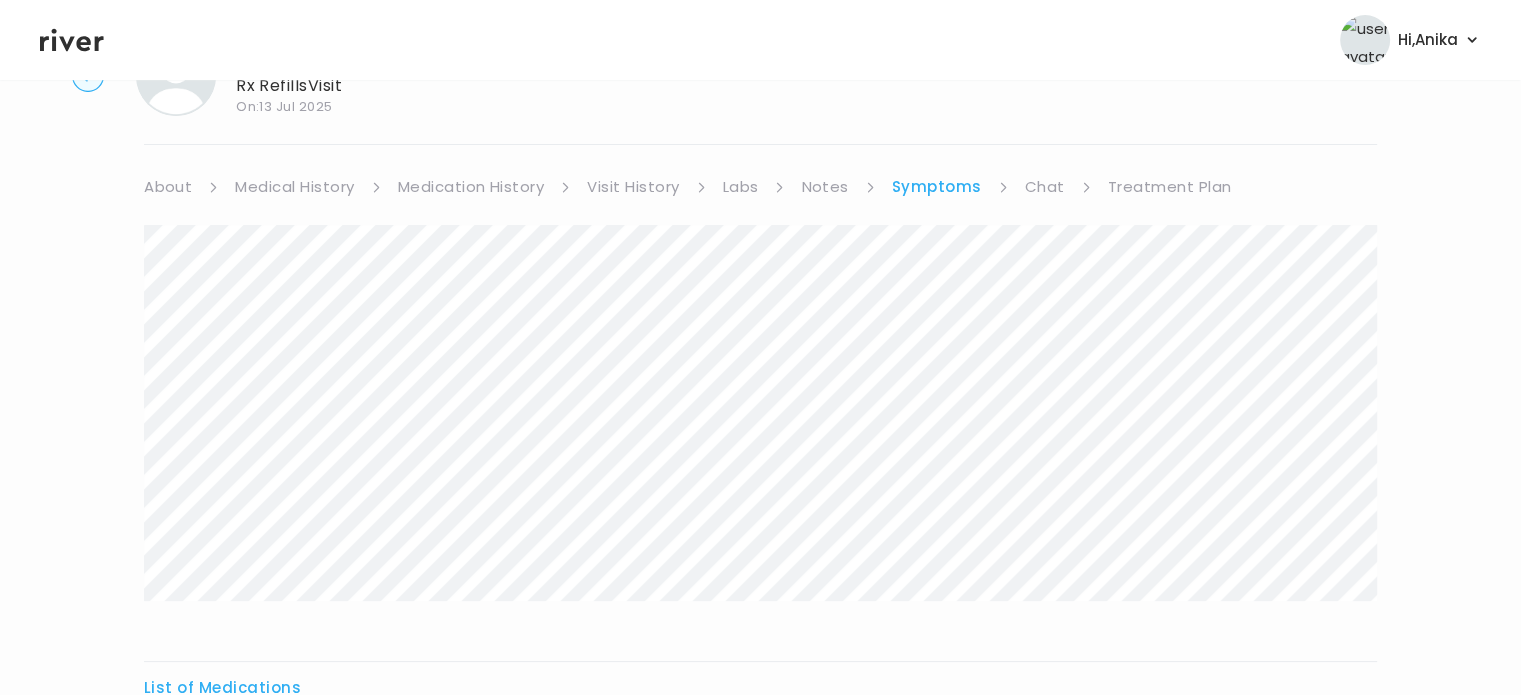 scroll, scrollTop: 27, scrollLeft: 0, axis: vertical 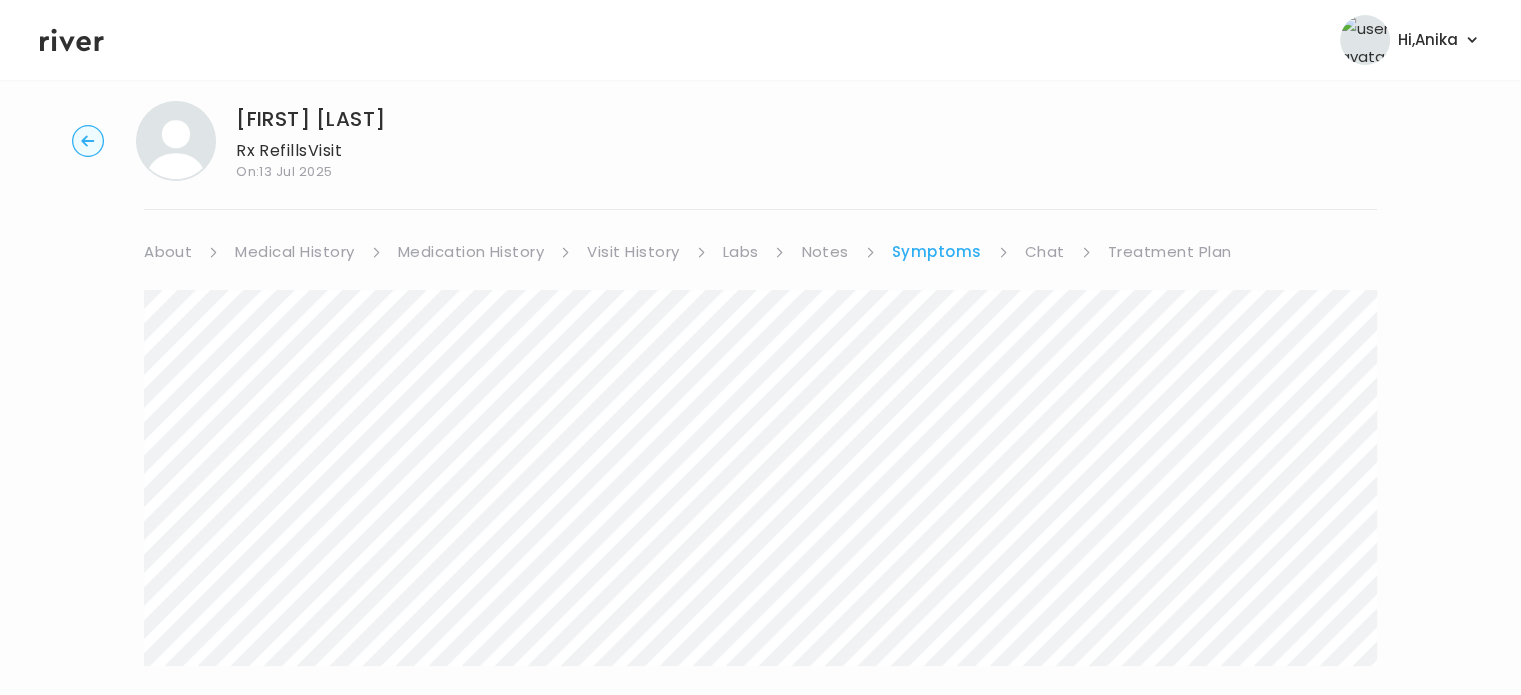 click on "Treatment Plan" at bounding box center (1170, 252) 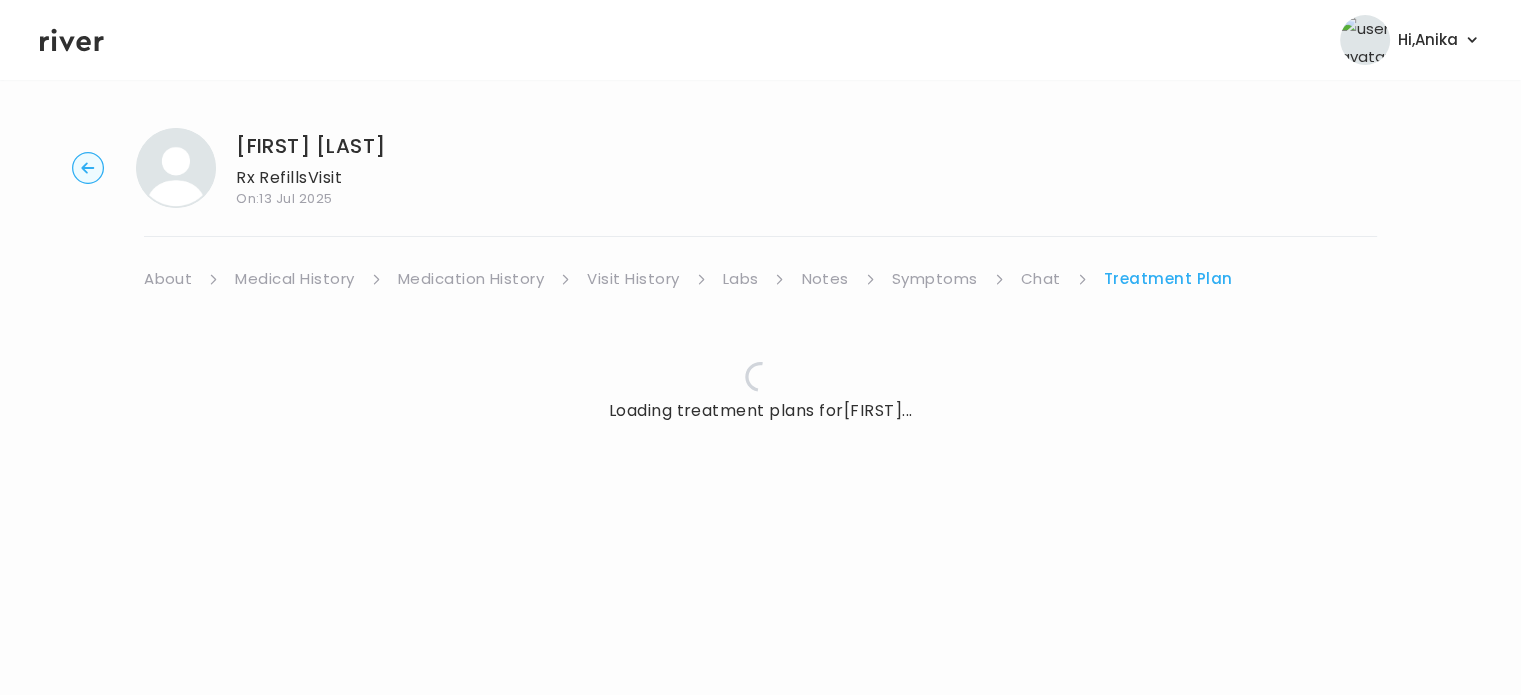 scroll, scrollTop: 0, scrollLeft: 0, axis: both 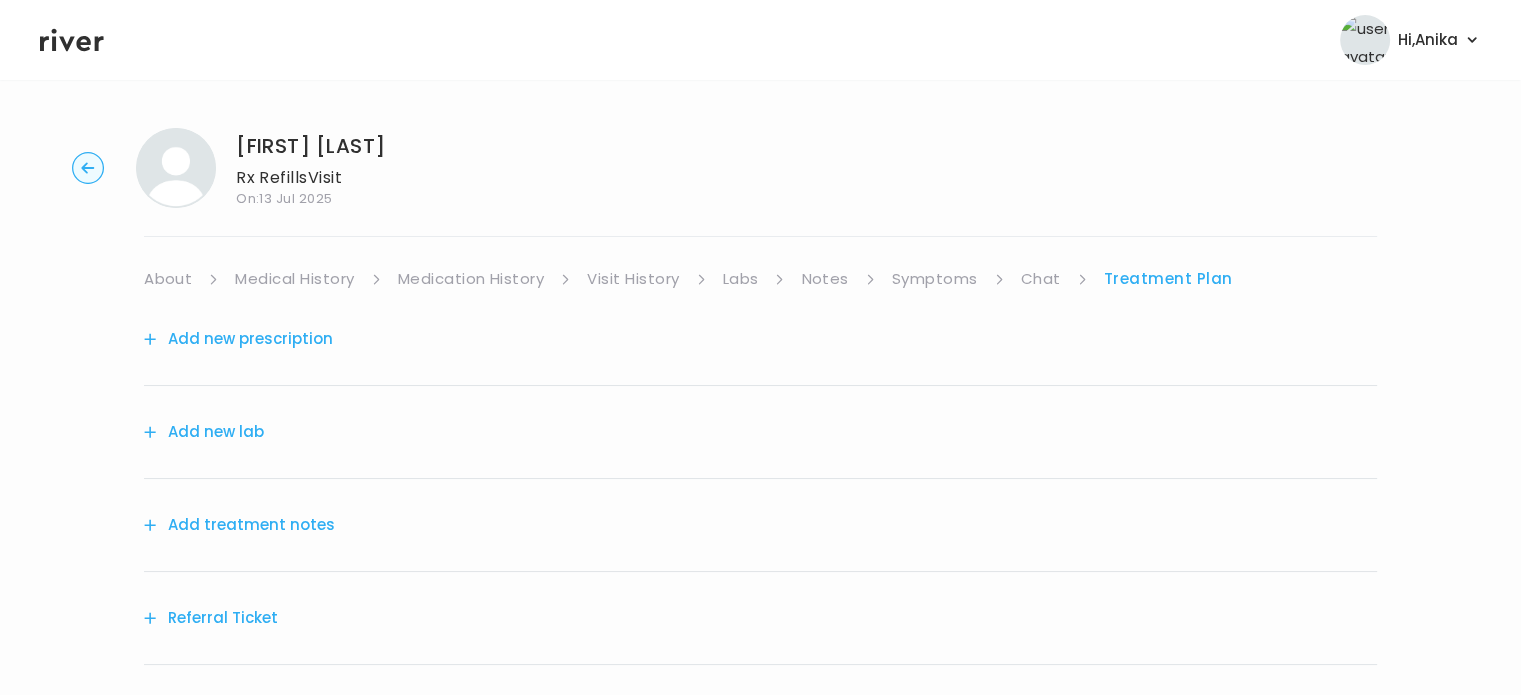 click on "Add treatment notes" at bounding box center [239, 525] 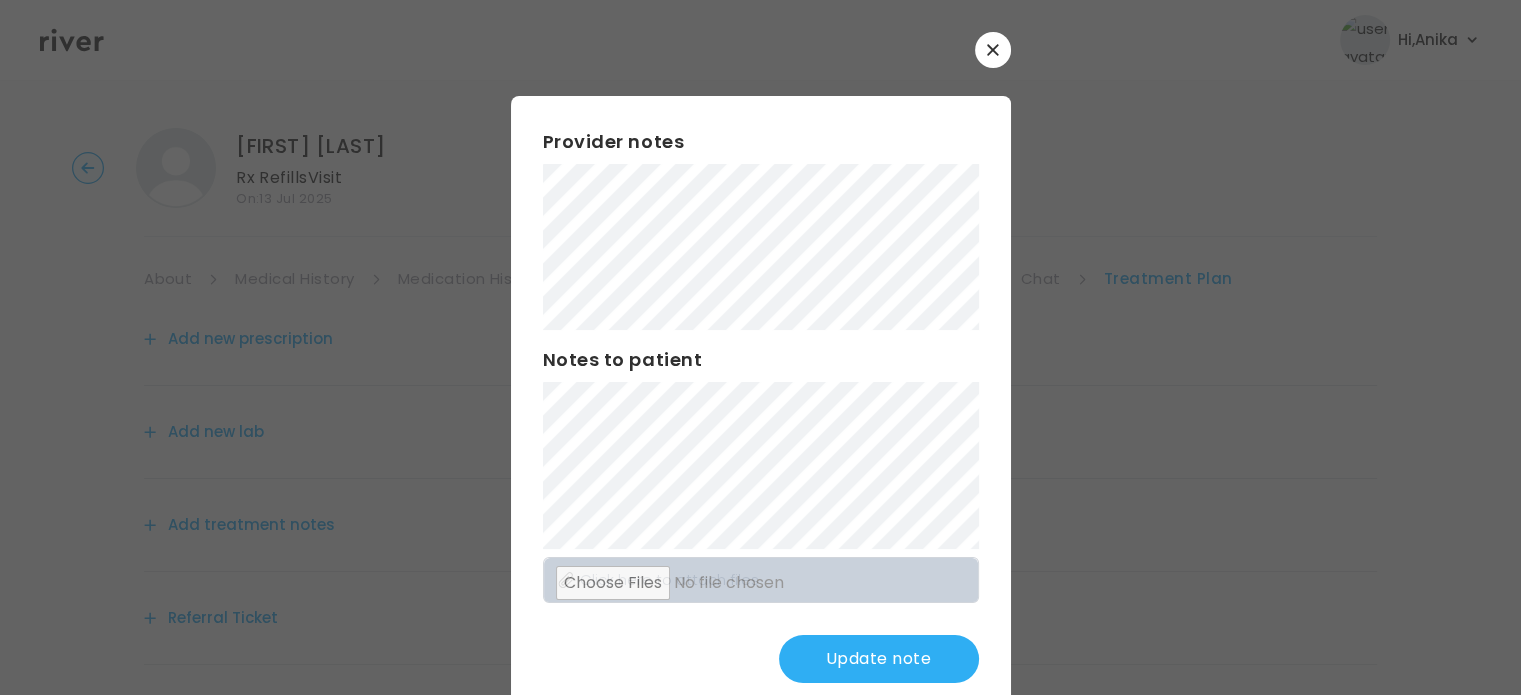 click on "Update note" at bounding box center [879, 659] 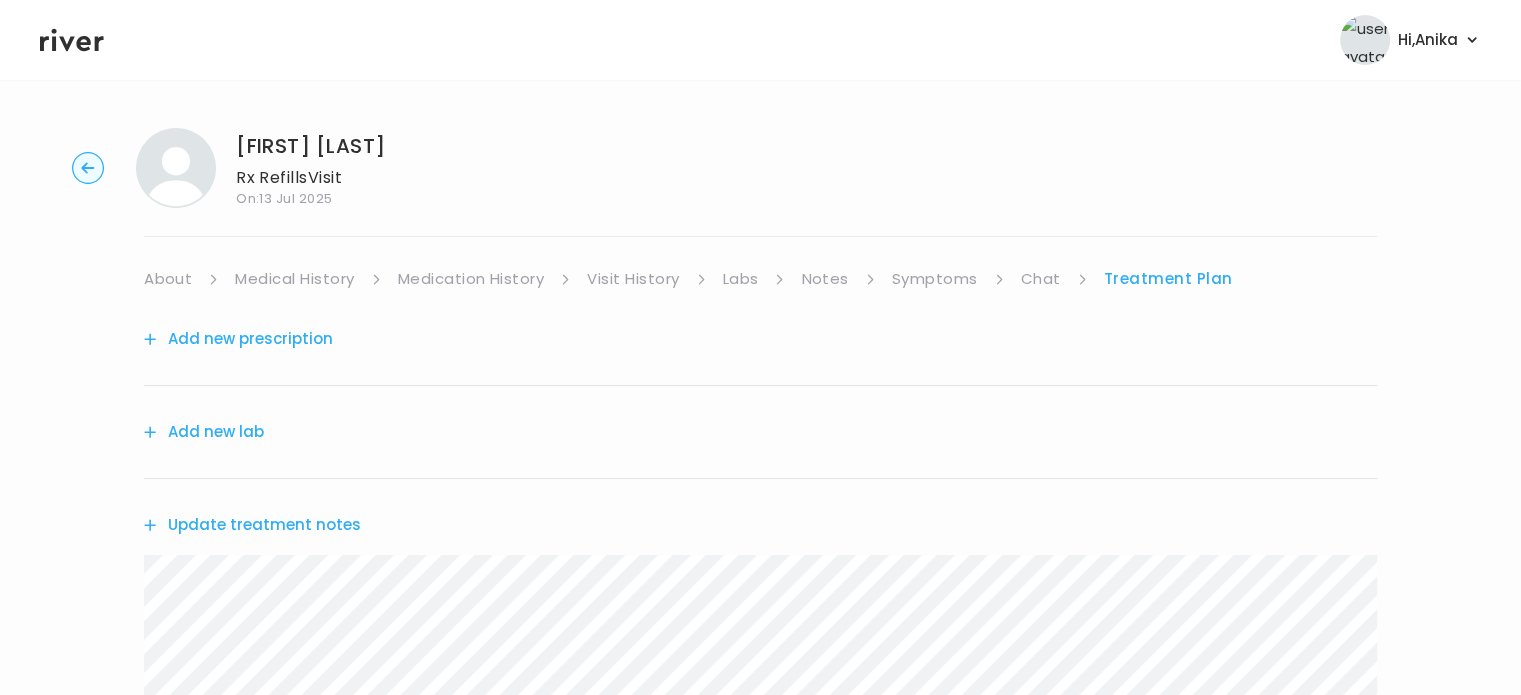 click on "Add new prescription" at bounding box center (238, 339) 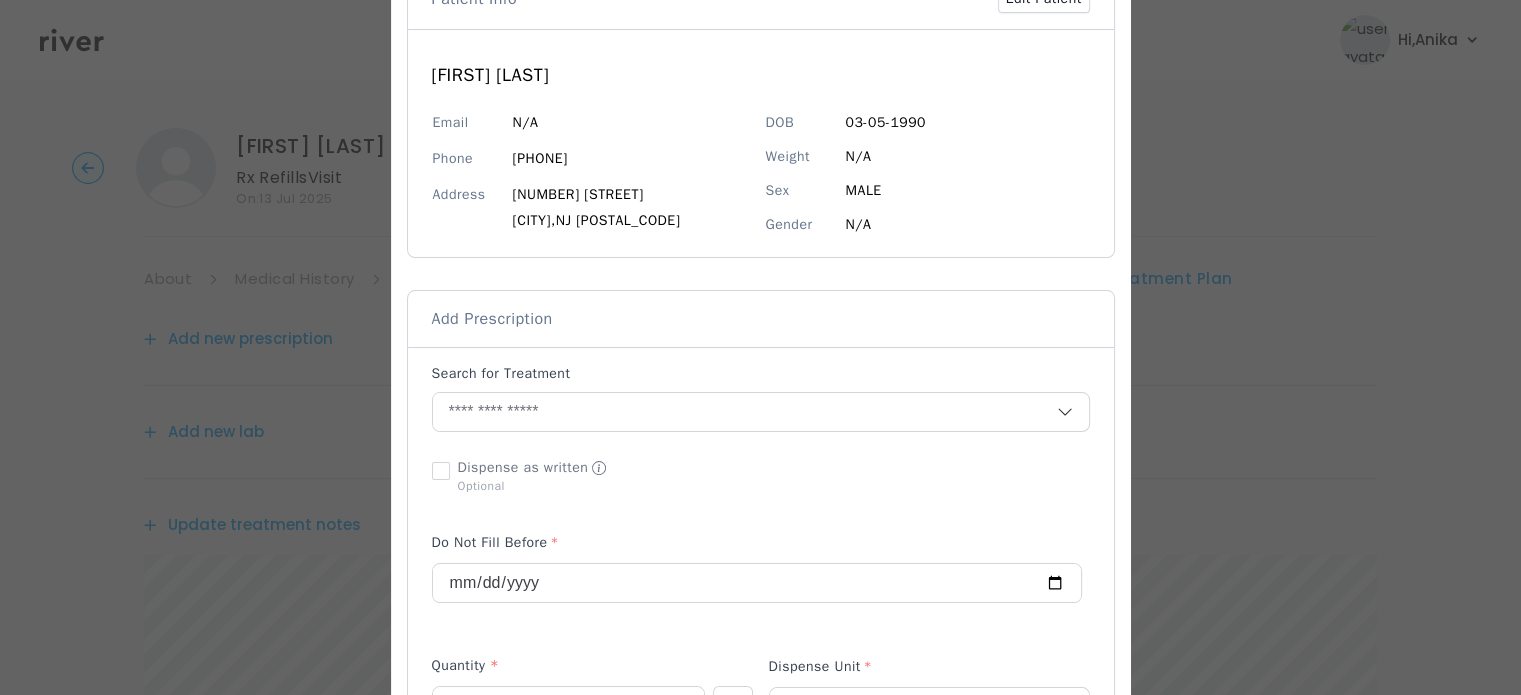 scroll, scrollTop: 148, scrollLeft: 0, axis: vertical 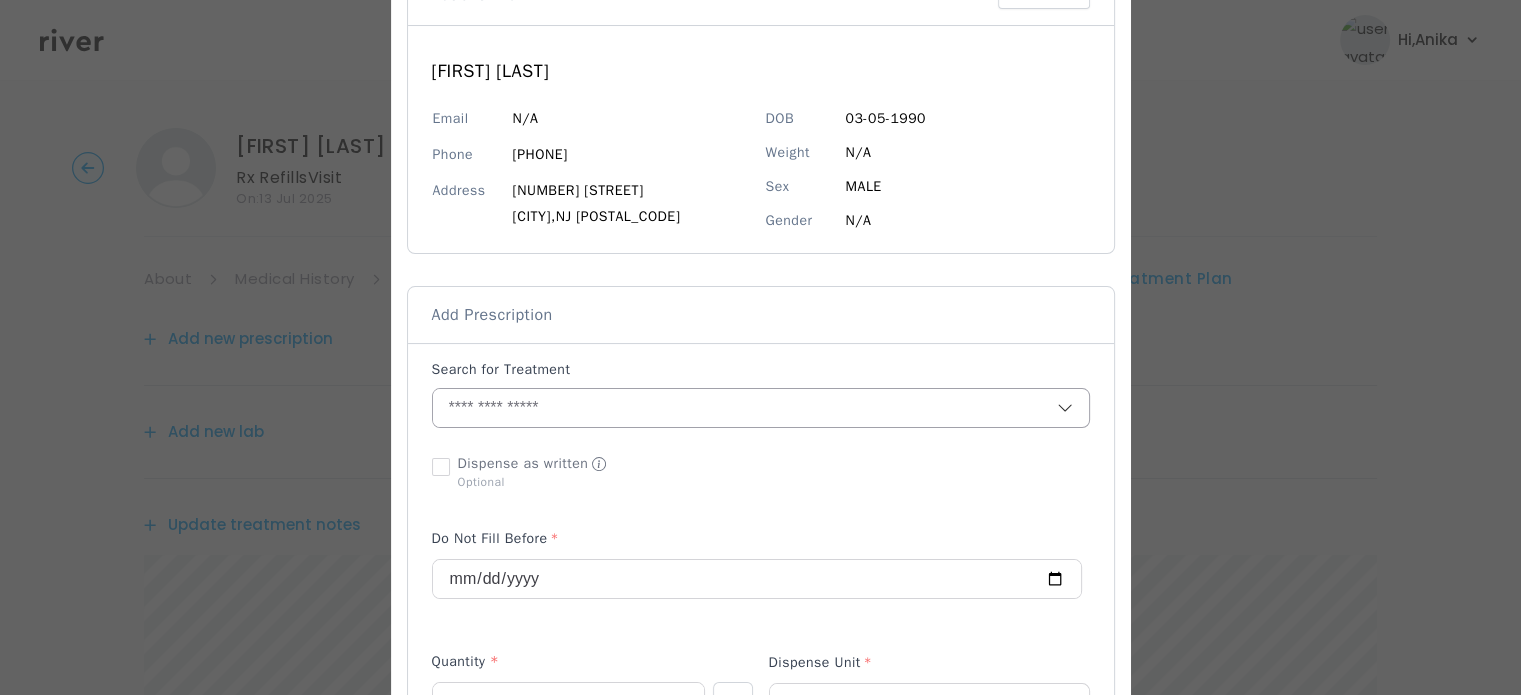 click at bounding box center [745, 408] 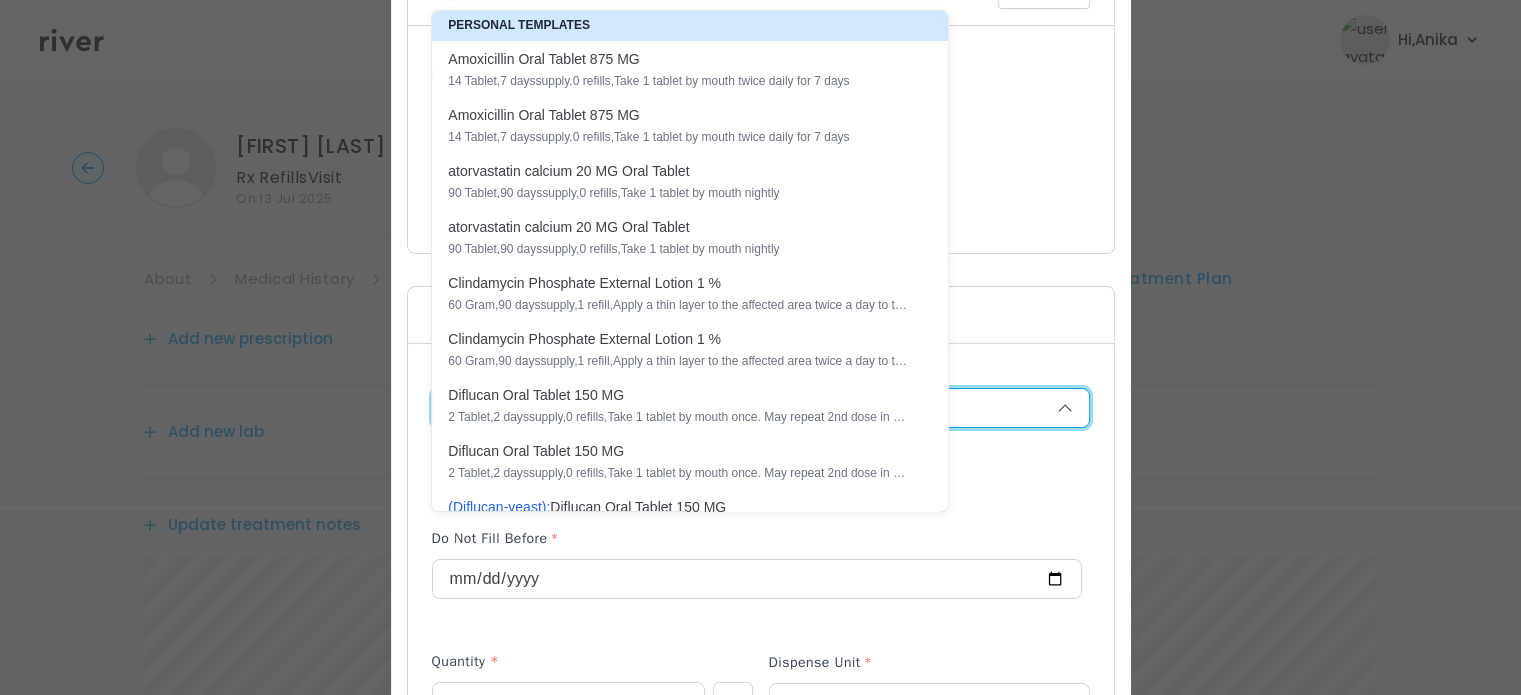 paste on "**********" 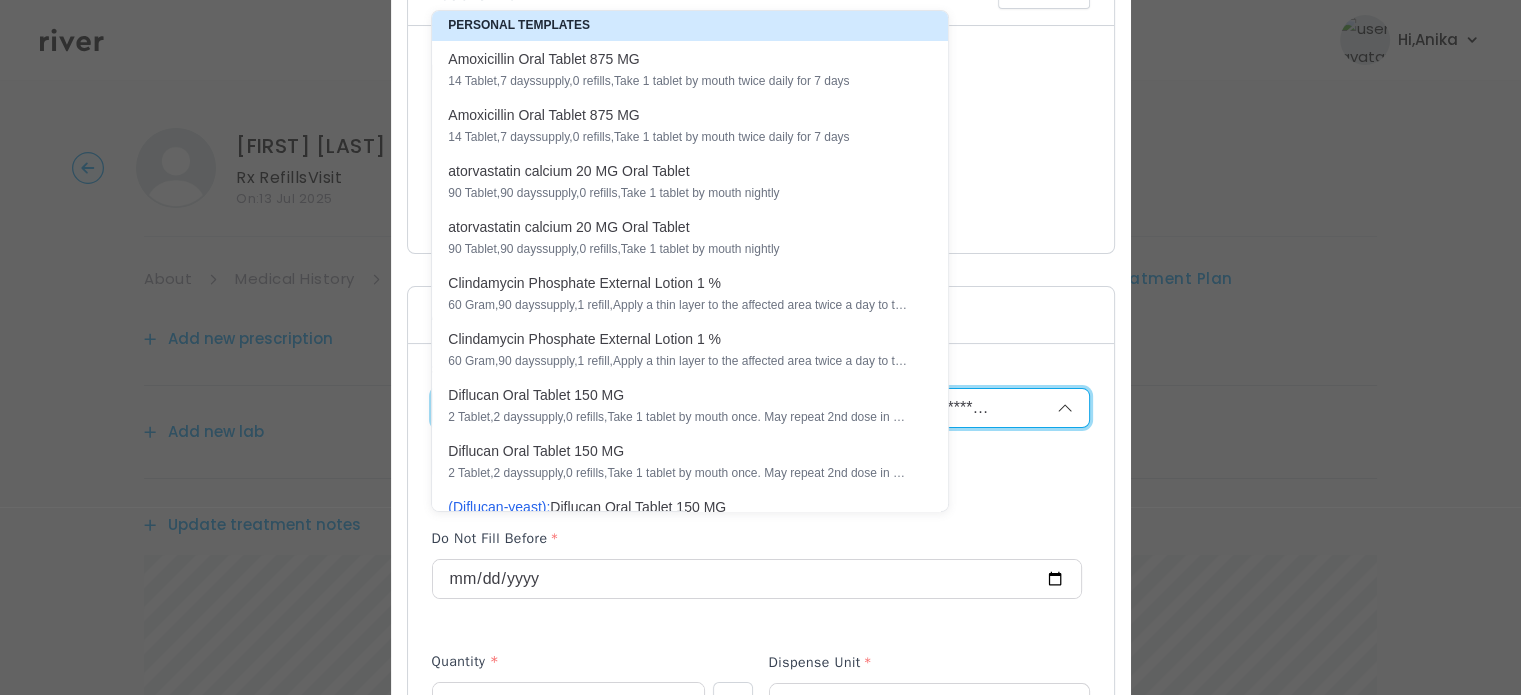 scroll, scrollTop: 0, scrollLeft: 13204, axis: horizontal 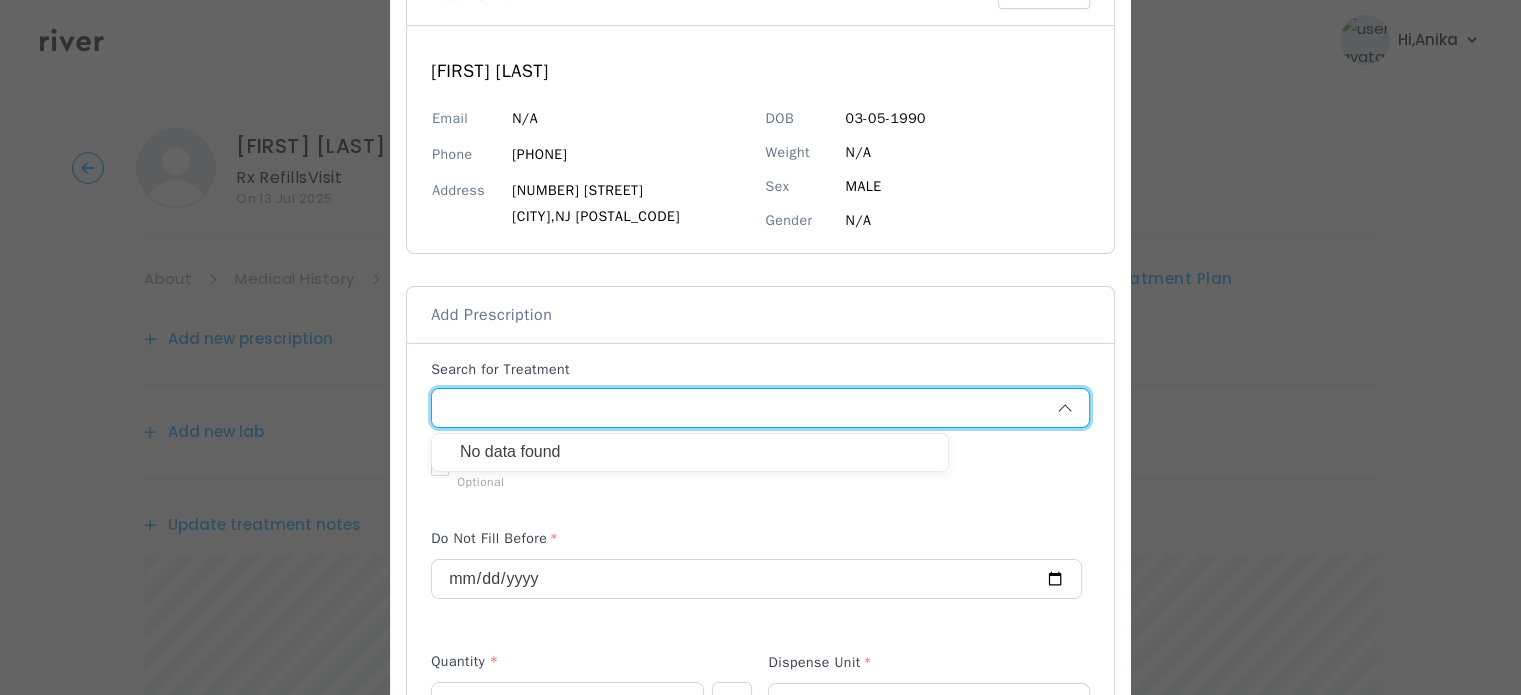 type on "**********" 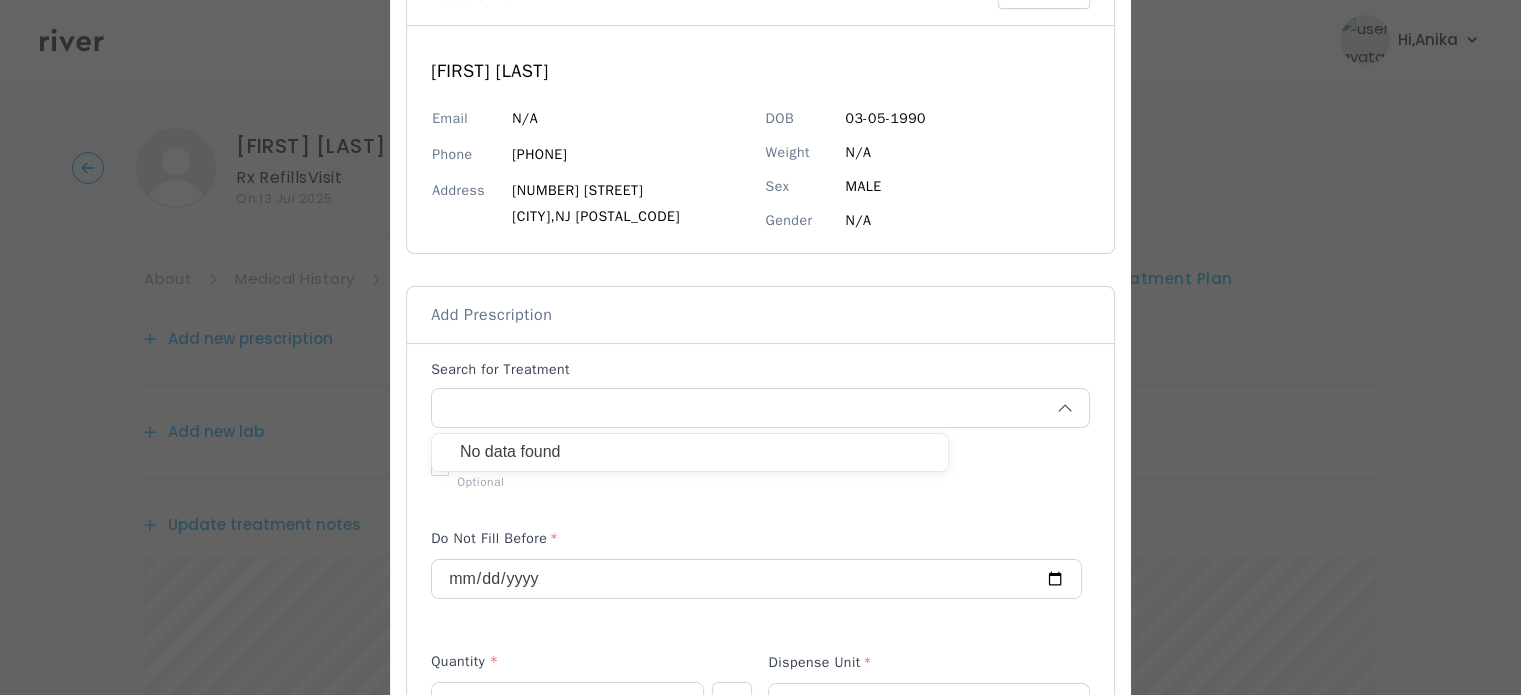 scroll, scrollTop: 0, scrollLeft: 0, axis: both 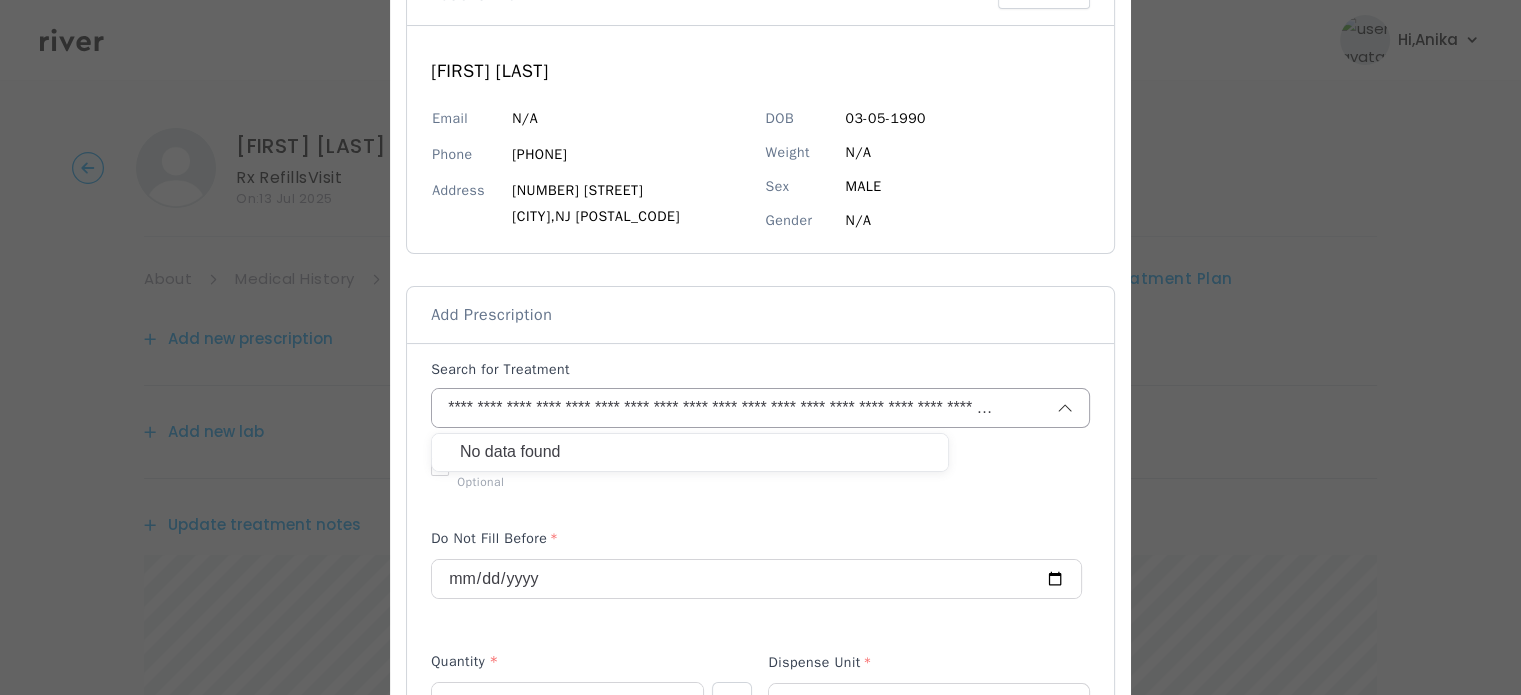 drag, startPoint x: 1007, startPoint y: 414, endPoint x: 432, endPoint y: 407, distance: 575.0426 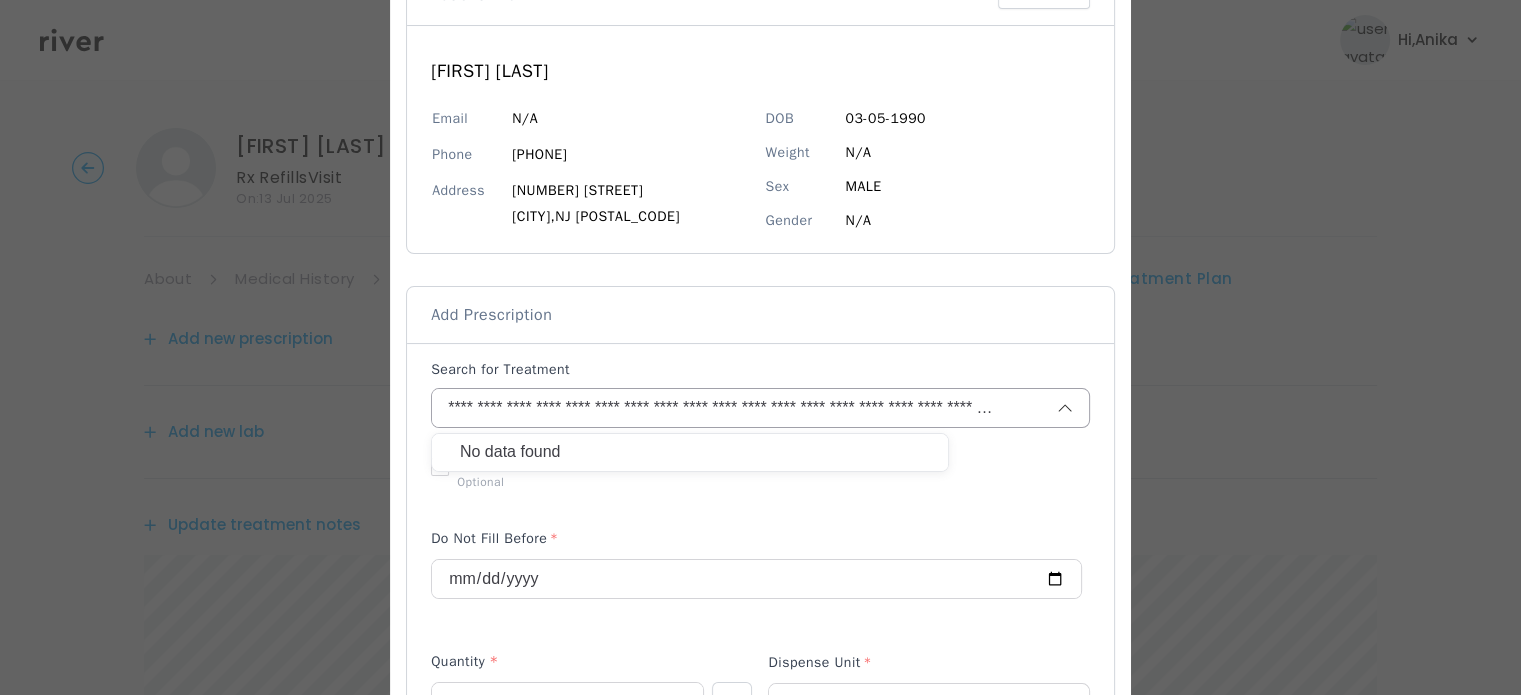 click at bounding box center [760, 408] 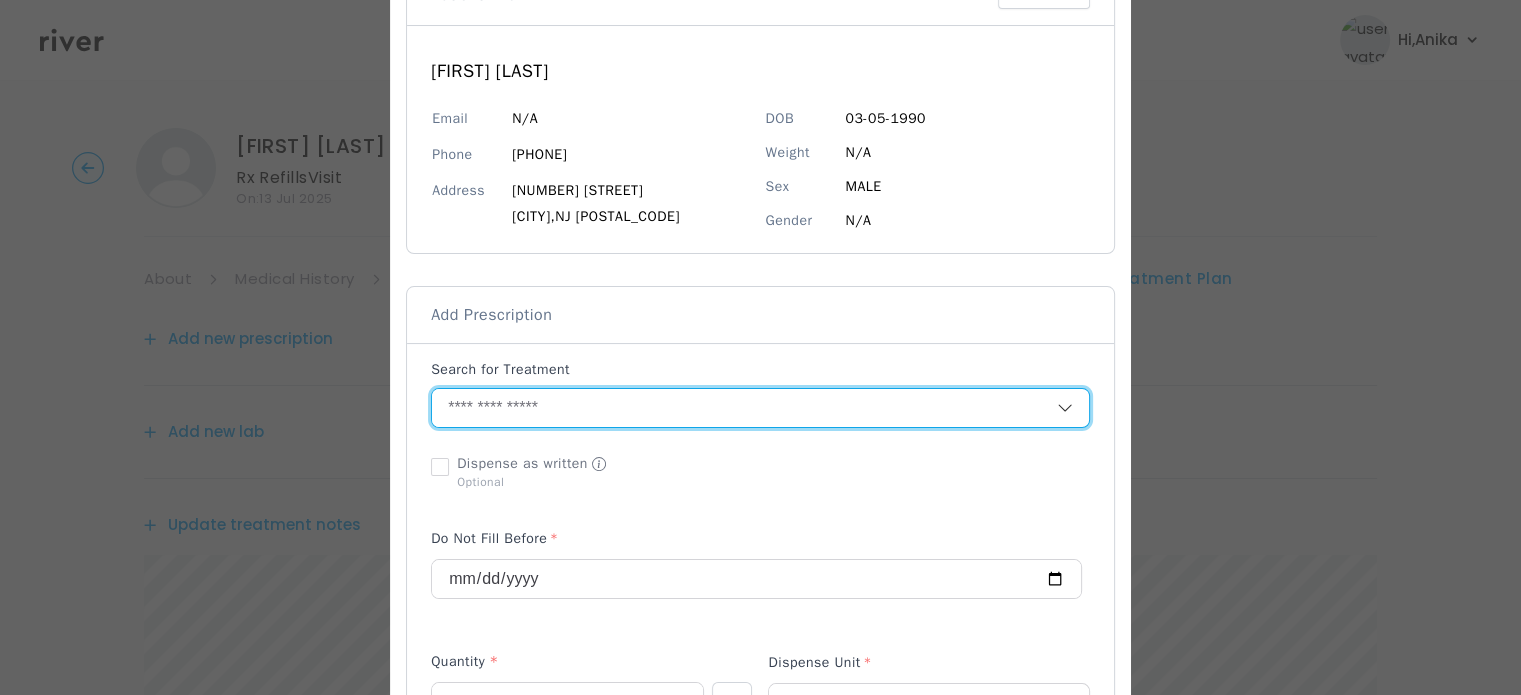 click at bounding box center (744, 408) 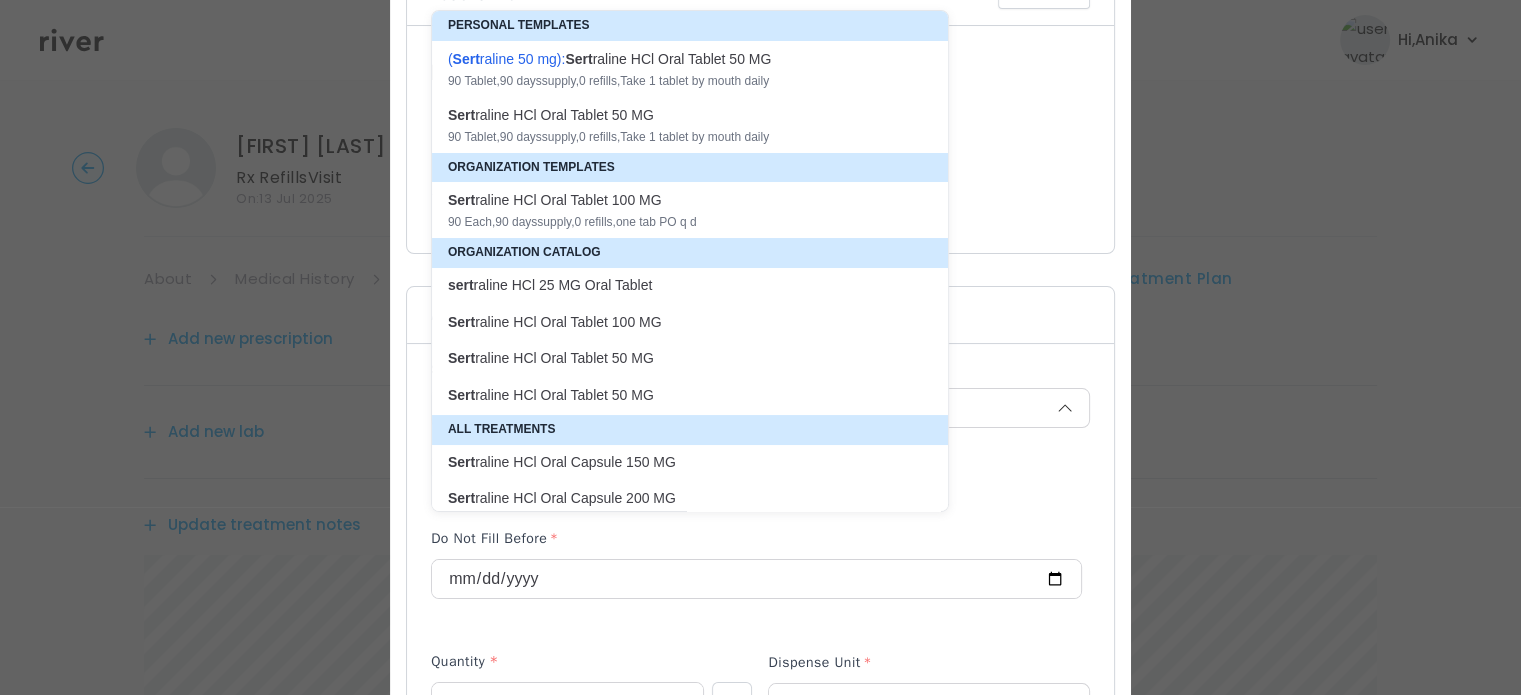 click on "90   Tablet ,  90   days  supply,  0   refills ,  Take 1 tablet by mouth daily" at bounding box center (678, 81) 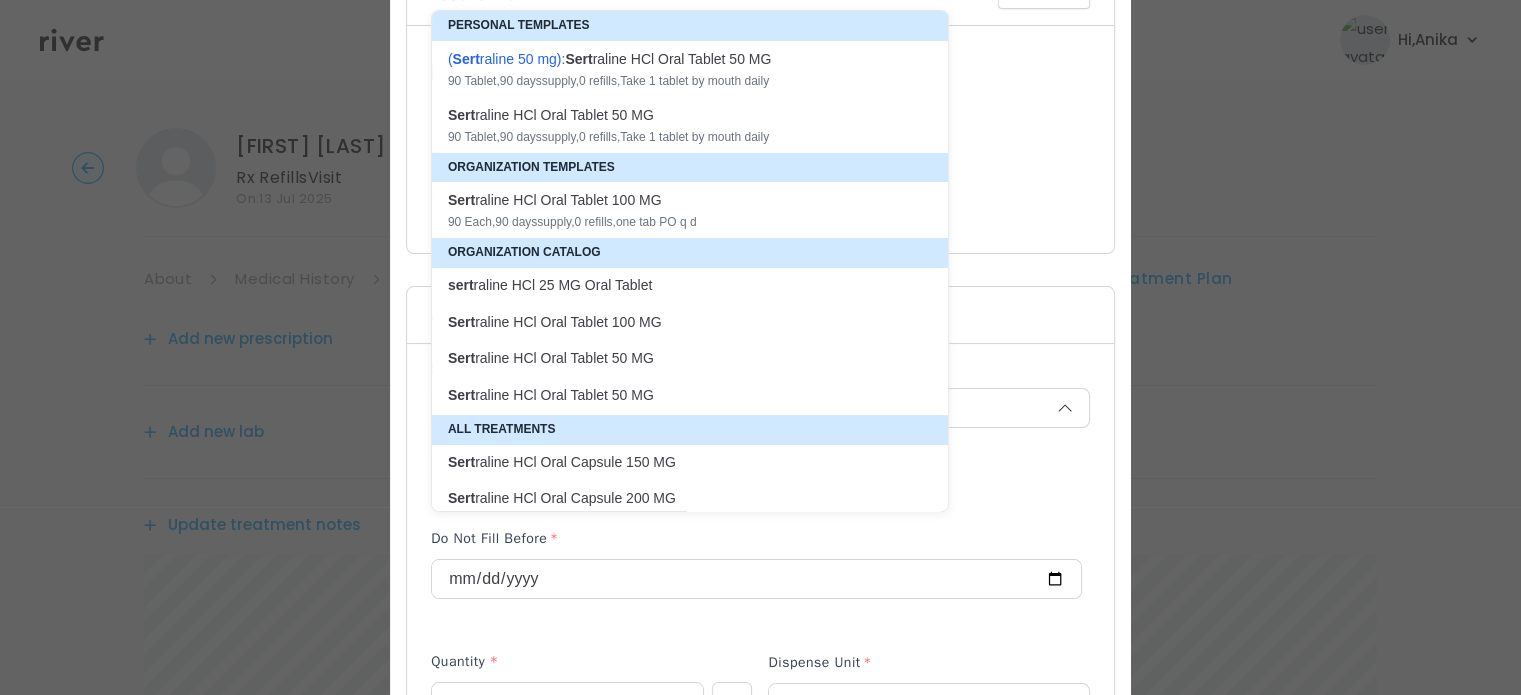 type on "**********" 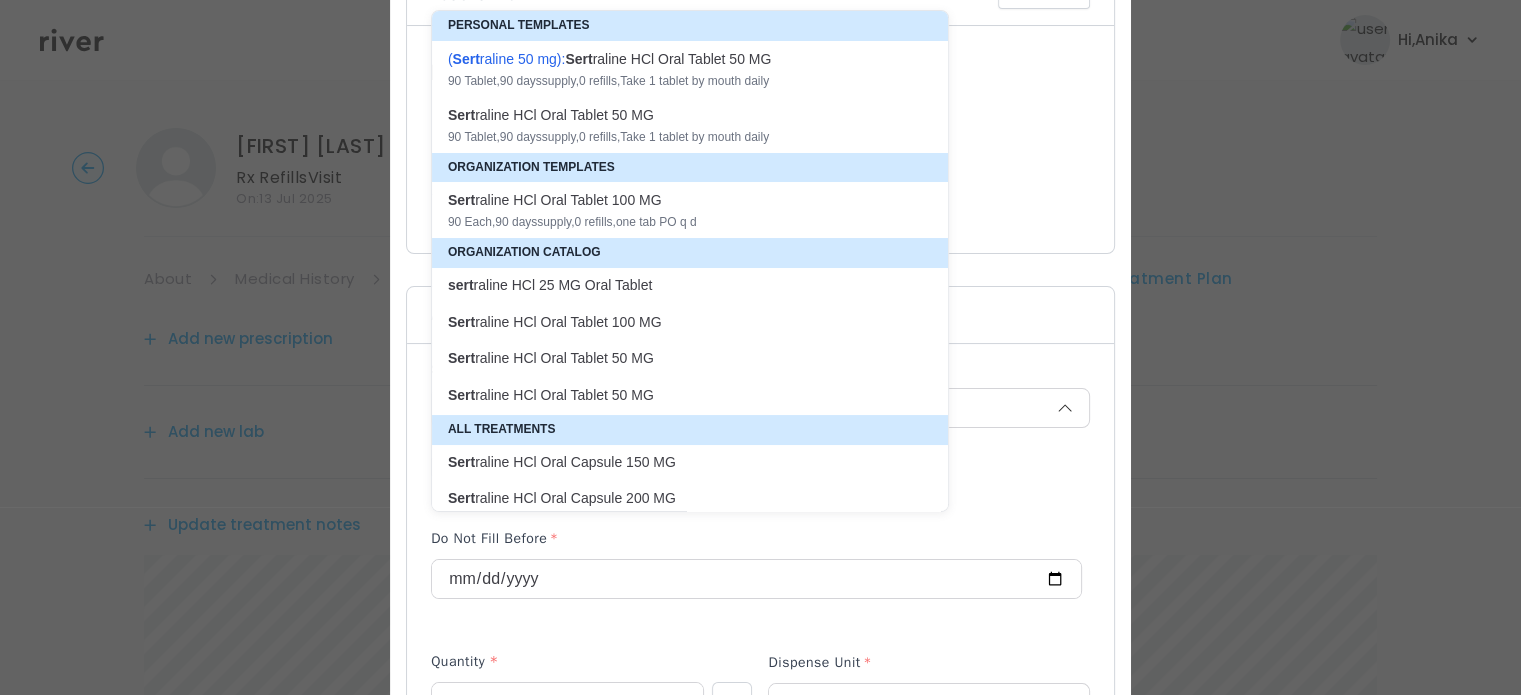 type on "**" 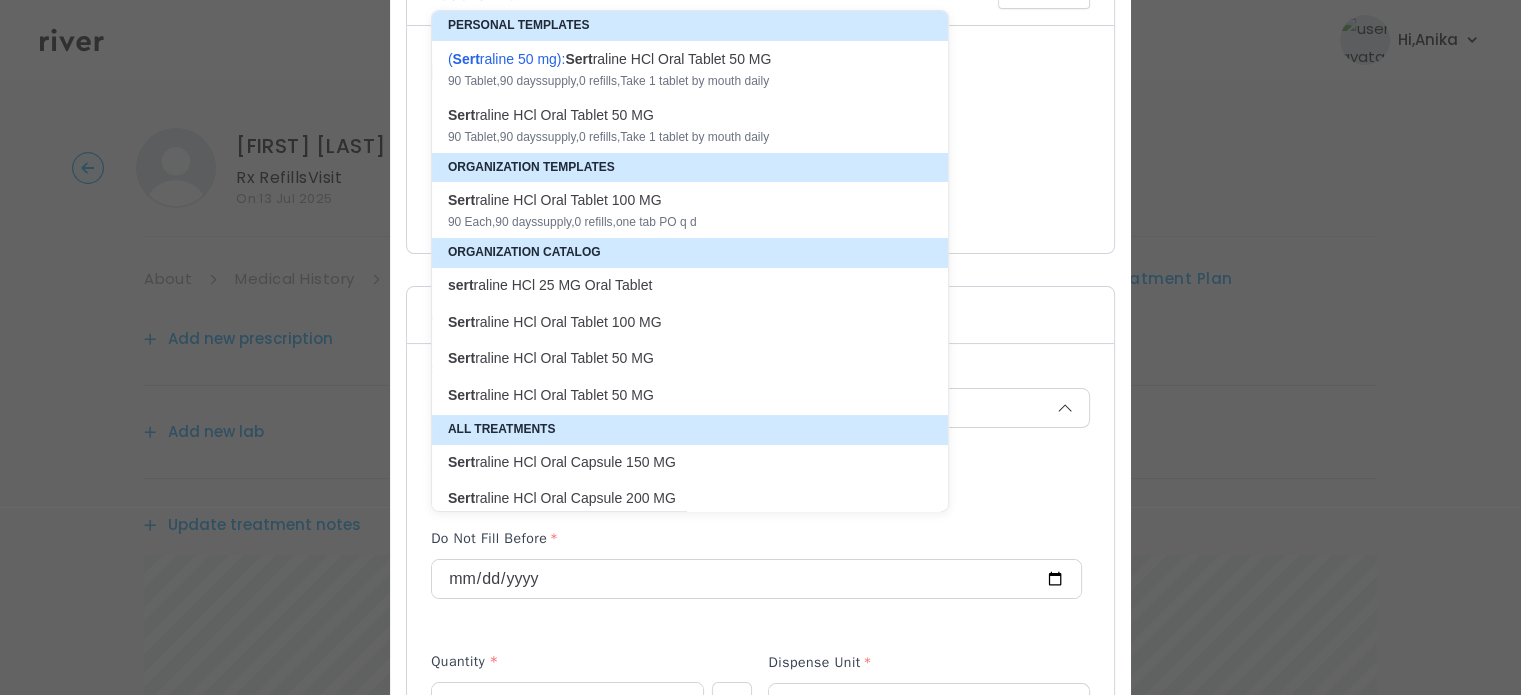 type on "**" 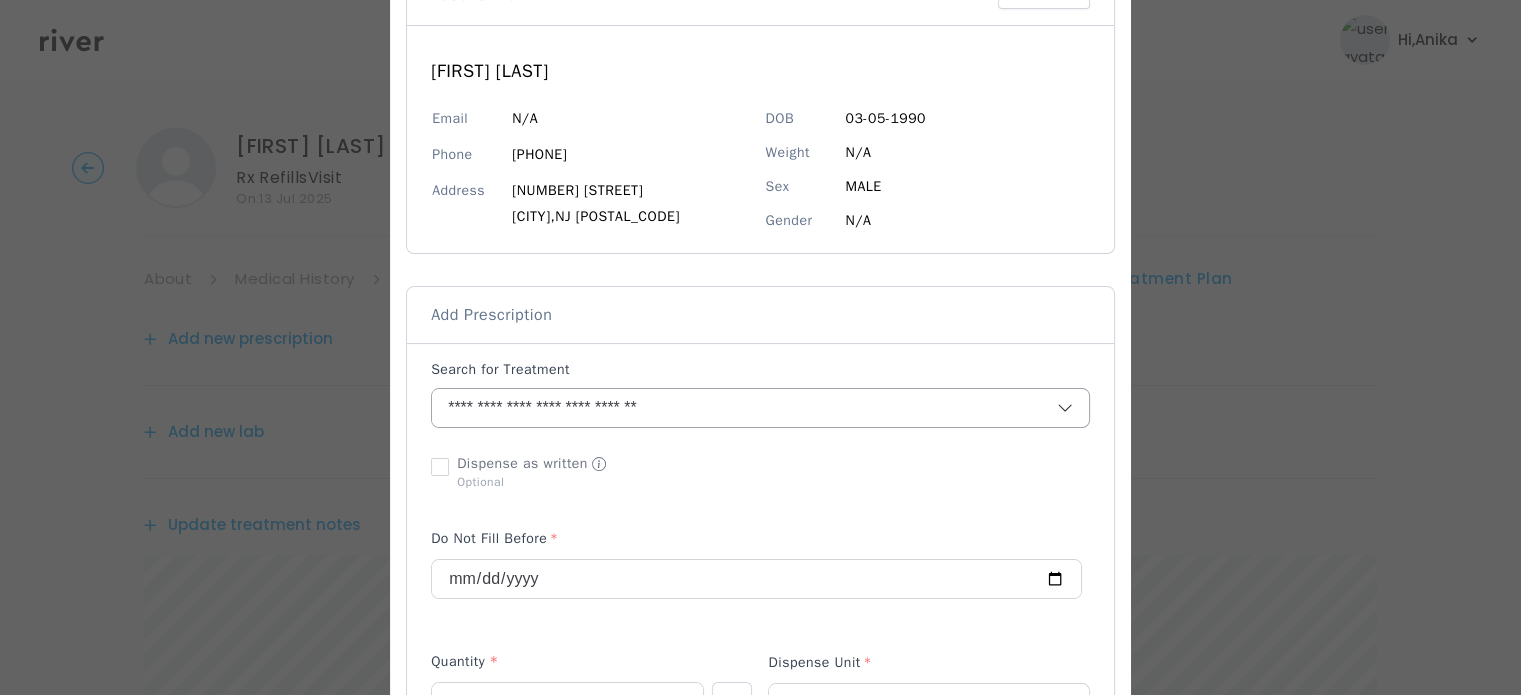 click on "**********" at bounding box center (720, 408) 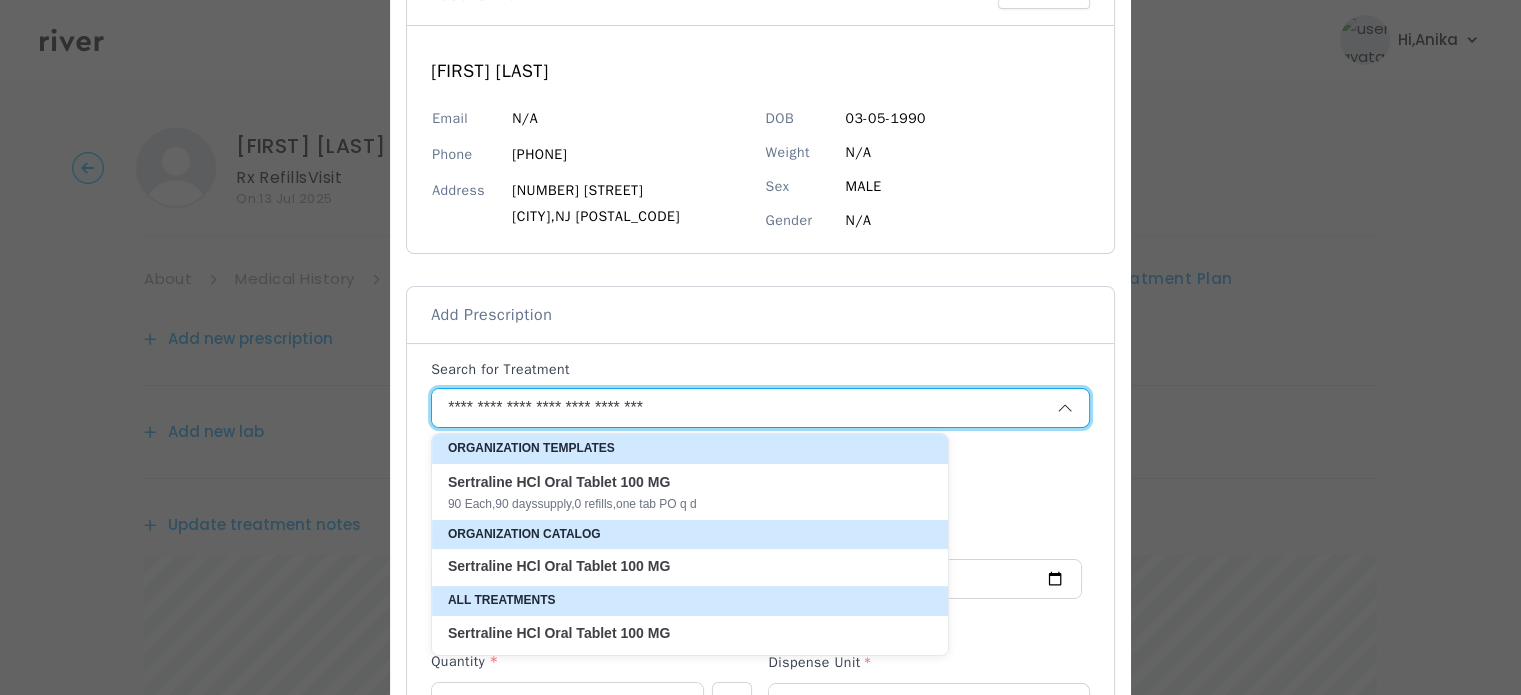 type on "**********" 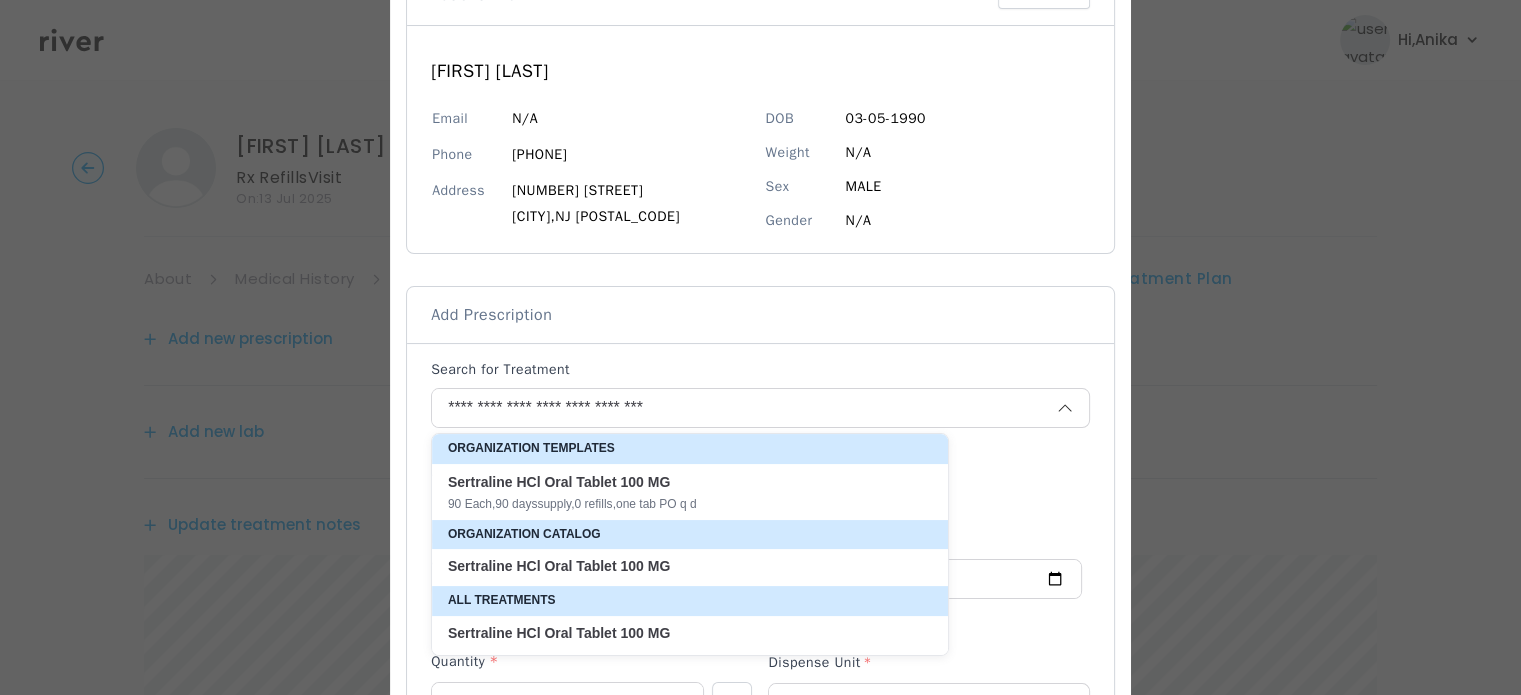 click on "90   Each ,  90   days  supply,  0   refills ,  one tab PO q d" at bounding box center [678, 504] 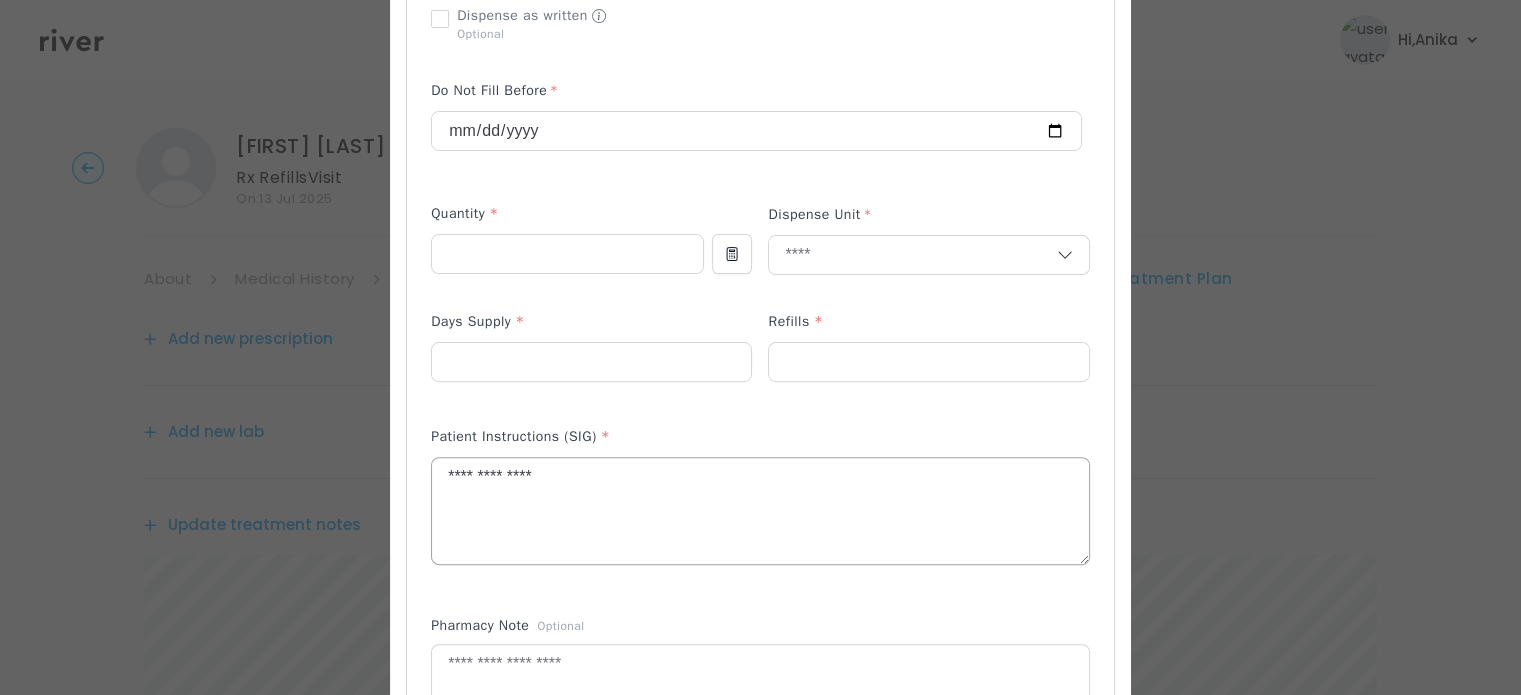 scroll, scrollTop: 612, scrollLeft: 0, axis: vertical 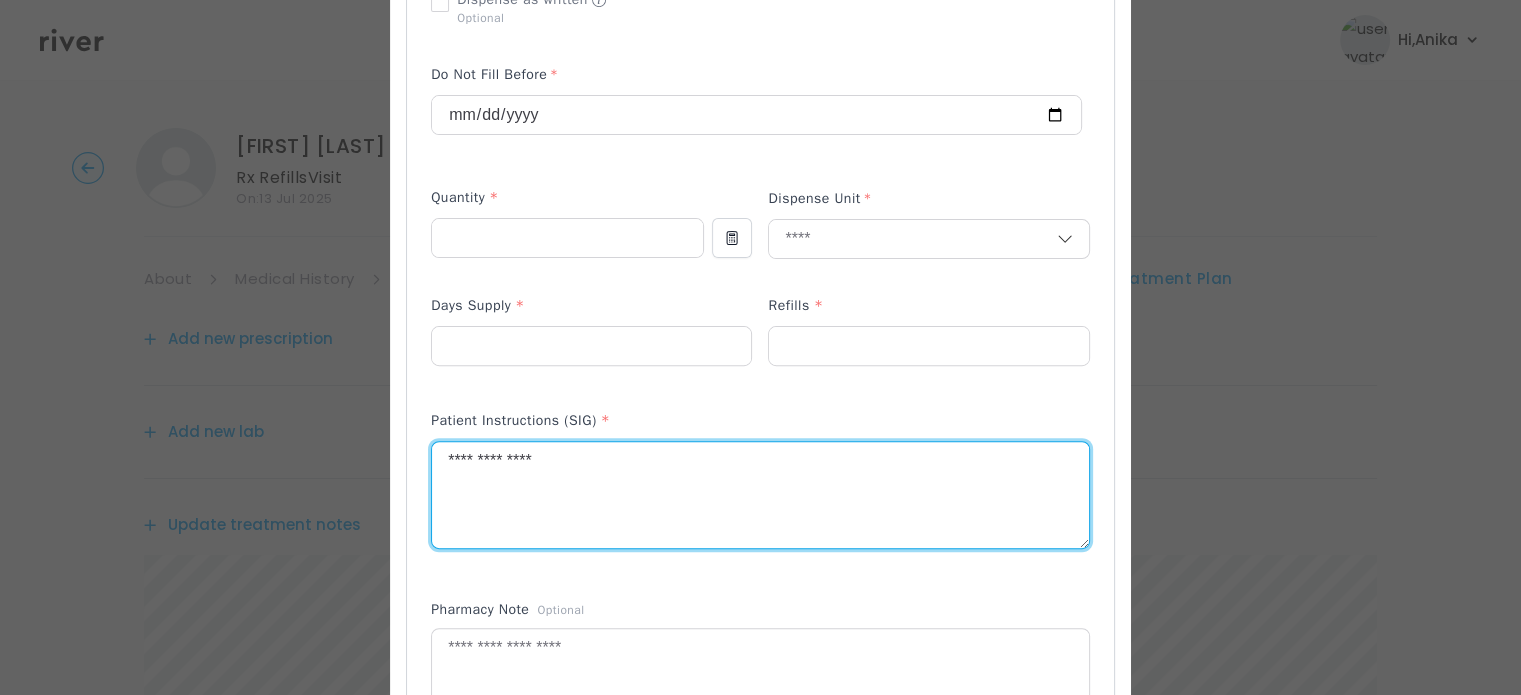 drag, startPoint x: 584, startPoint y: 473, endPoint x: 253, endPoint y: 438, distance: 332.8453 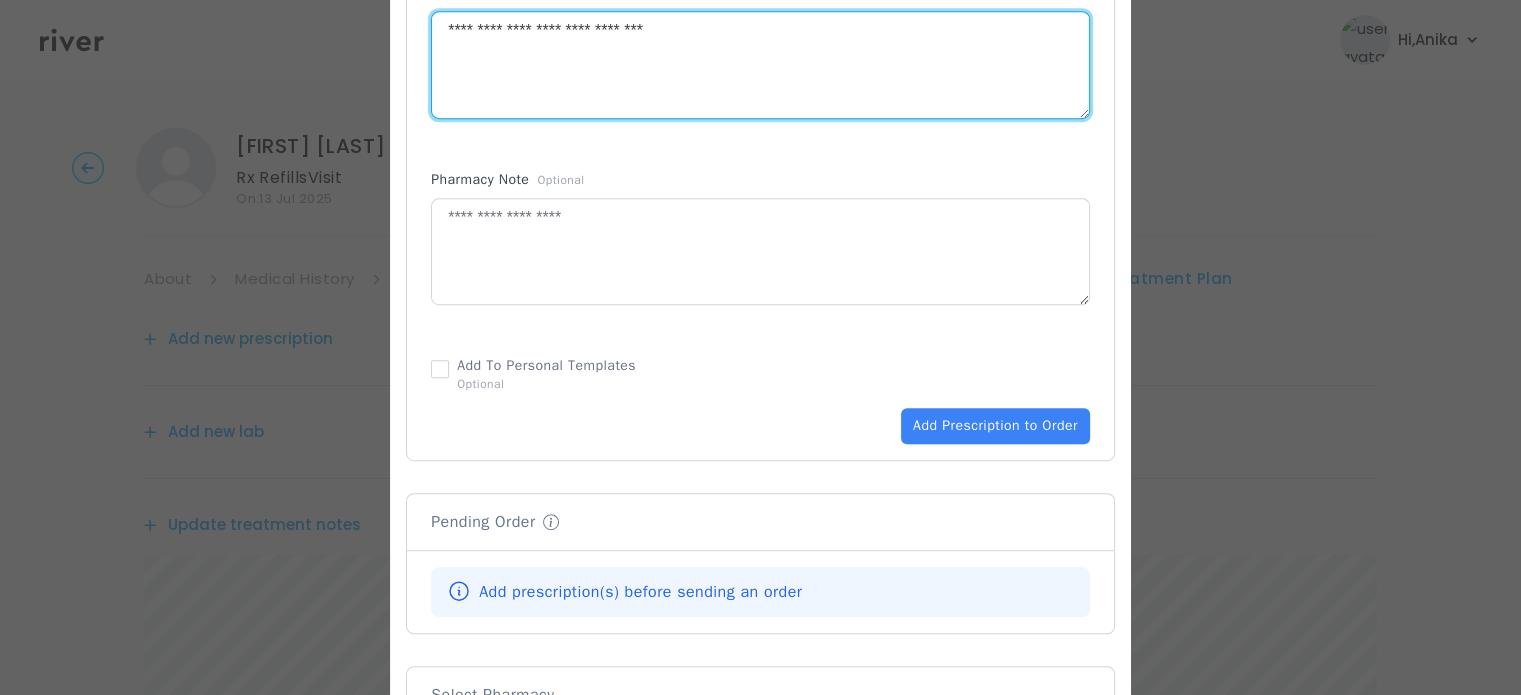 scroll, scrollTop: 1054, scrollLeft: 0, axis: vertical 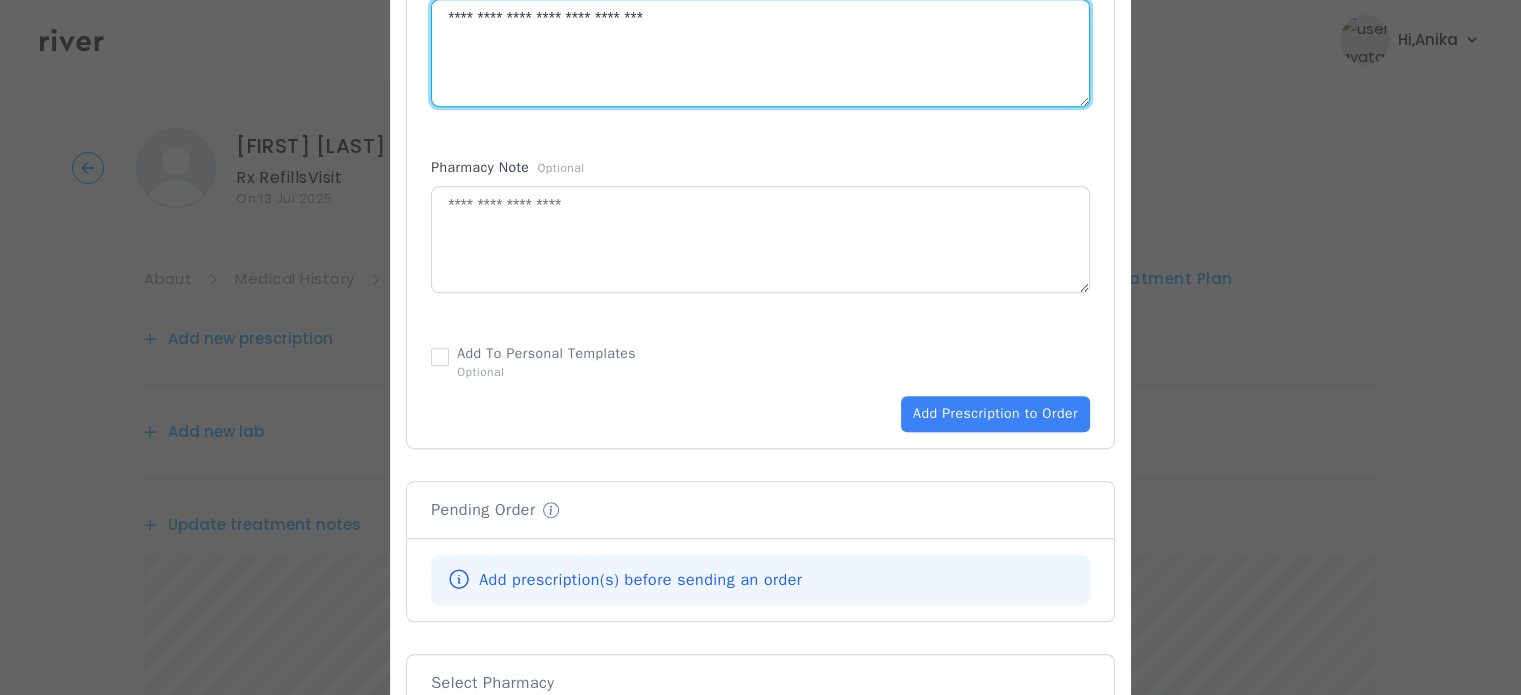 type on "**********" 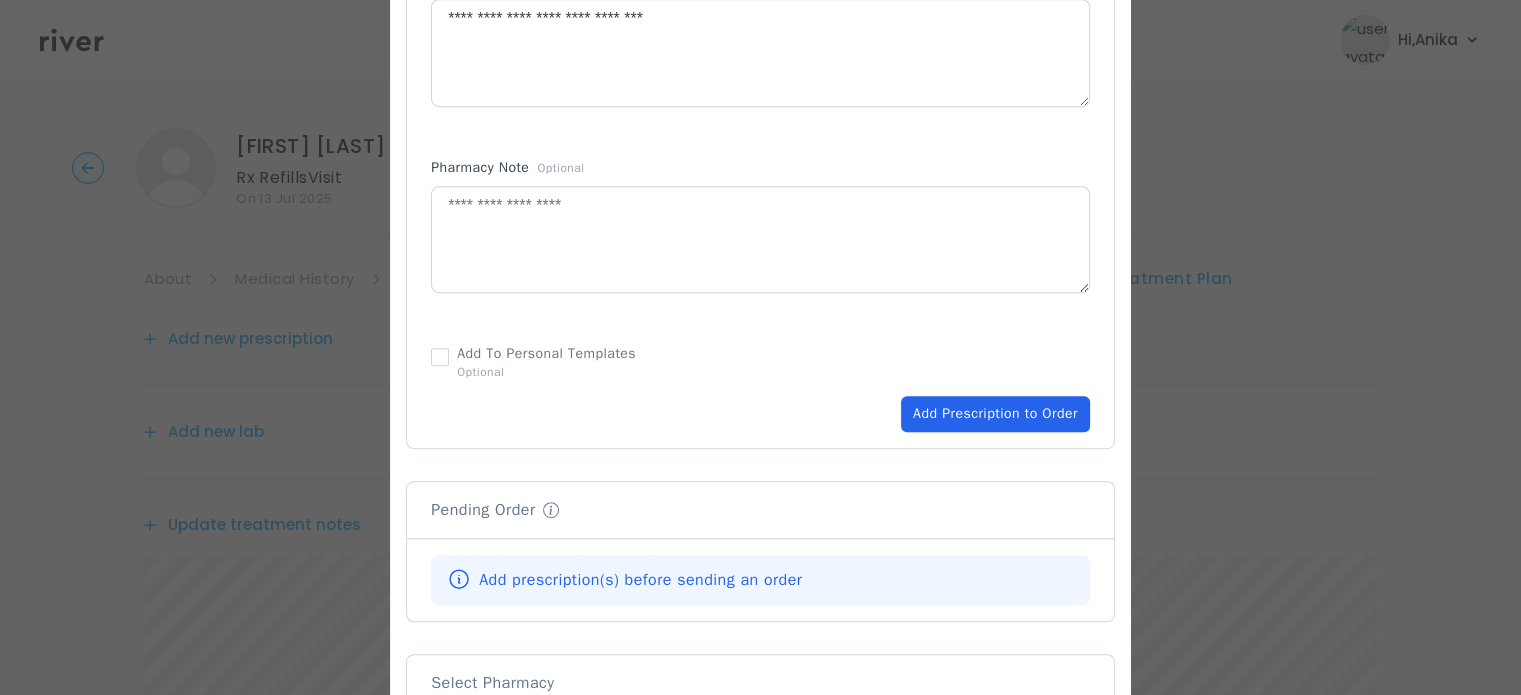click on "Add Prescription to Order" at bounding box center (995, 414) 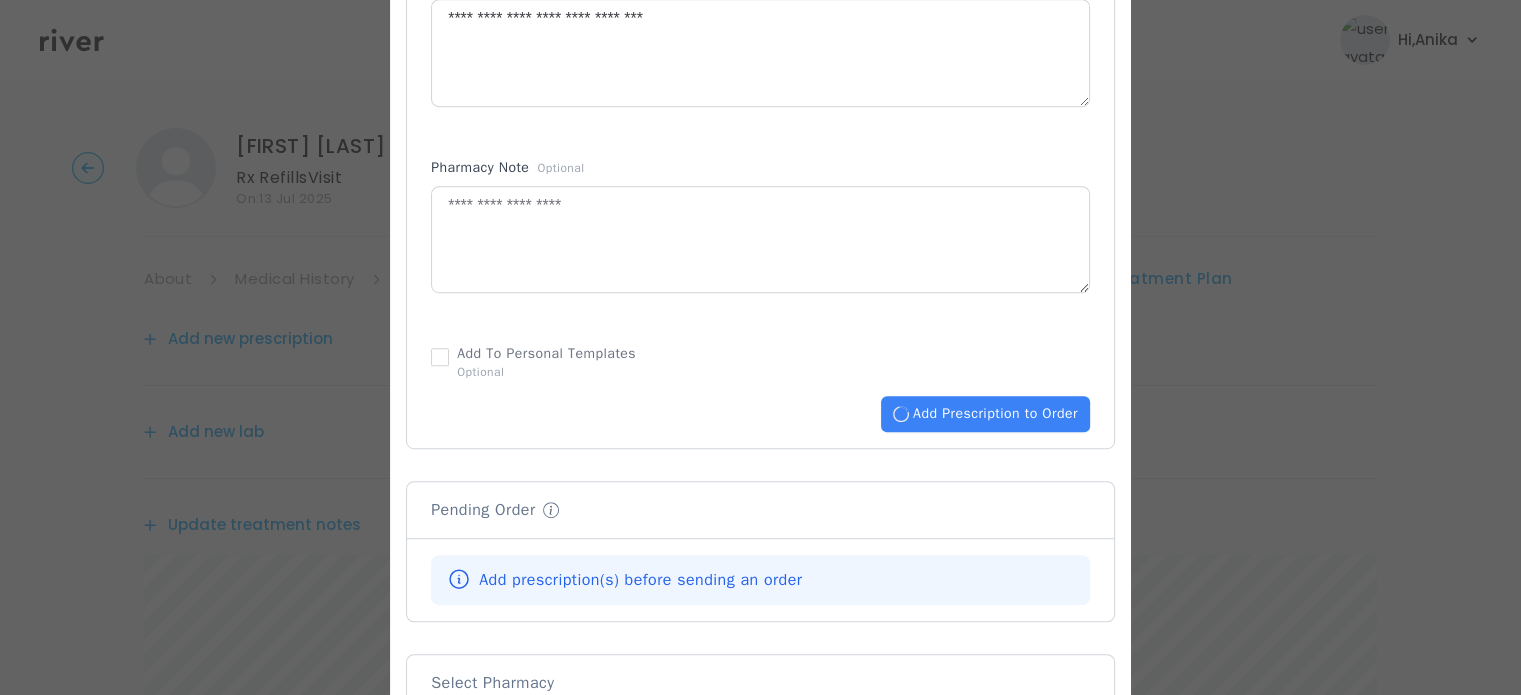 type 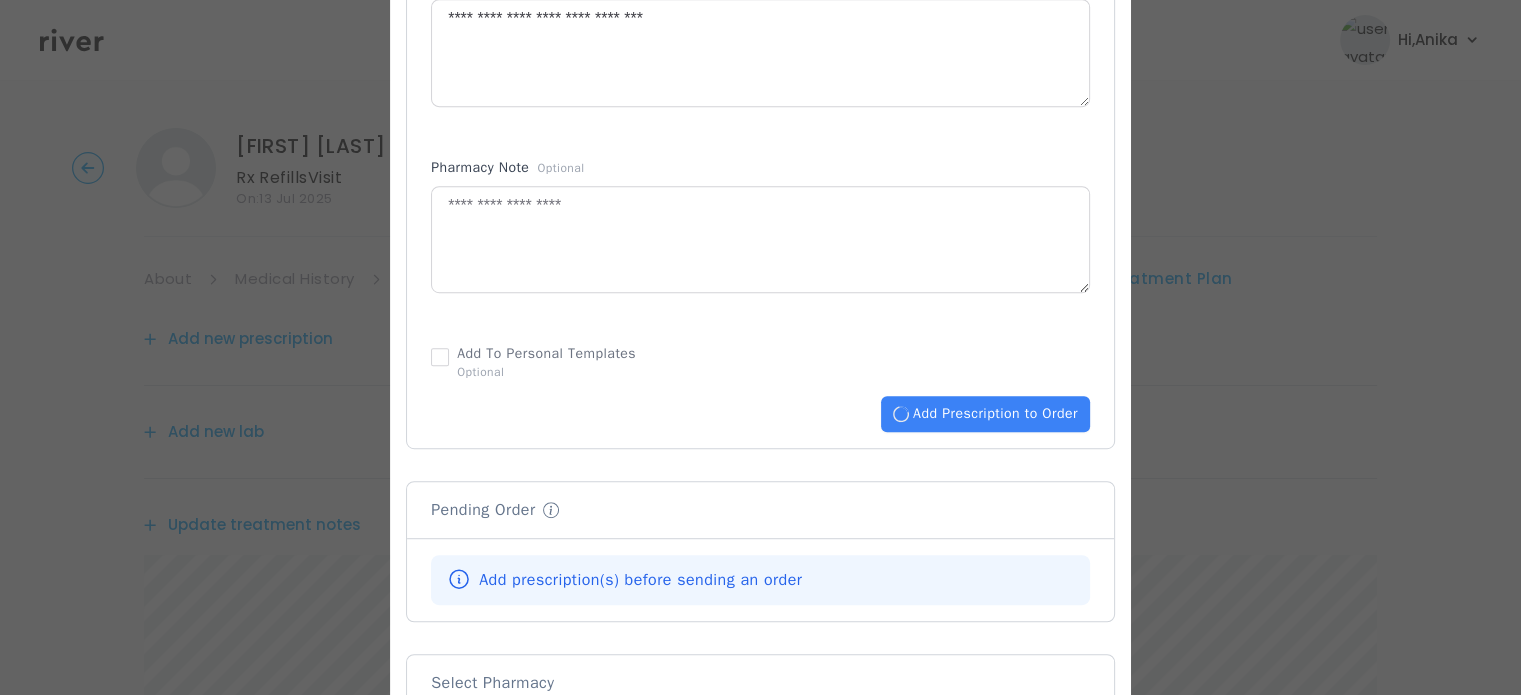 type 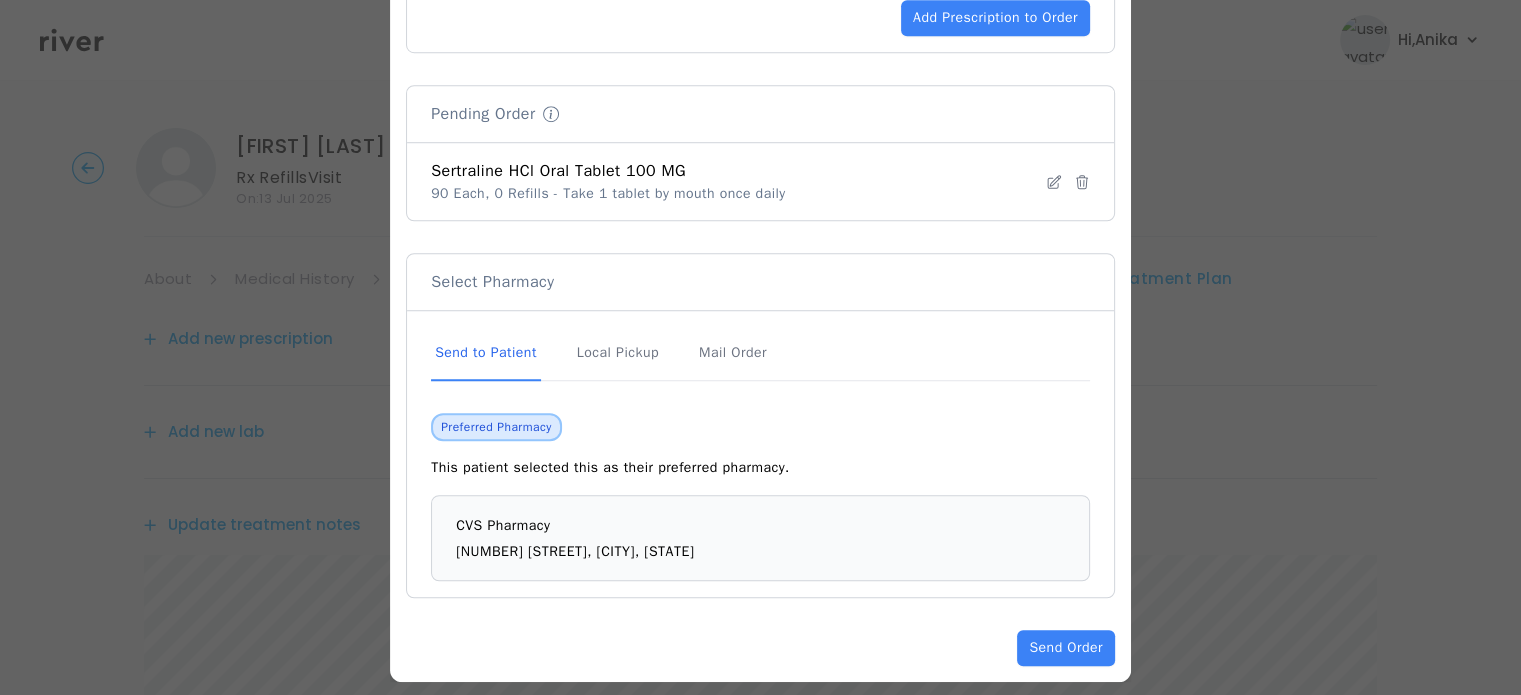 scroll, scrollTop: 1464, scrollLeft: 0, axis: vertical 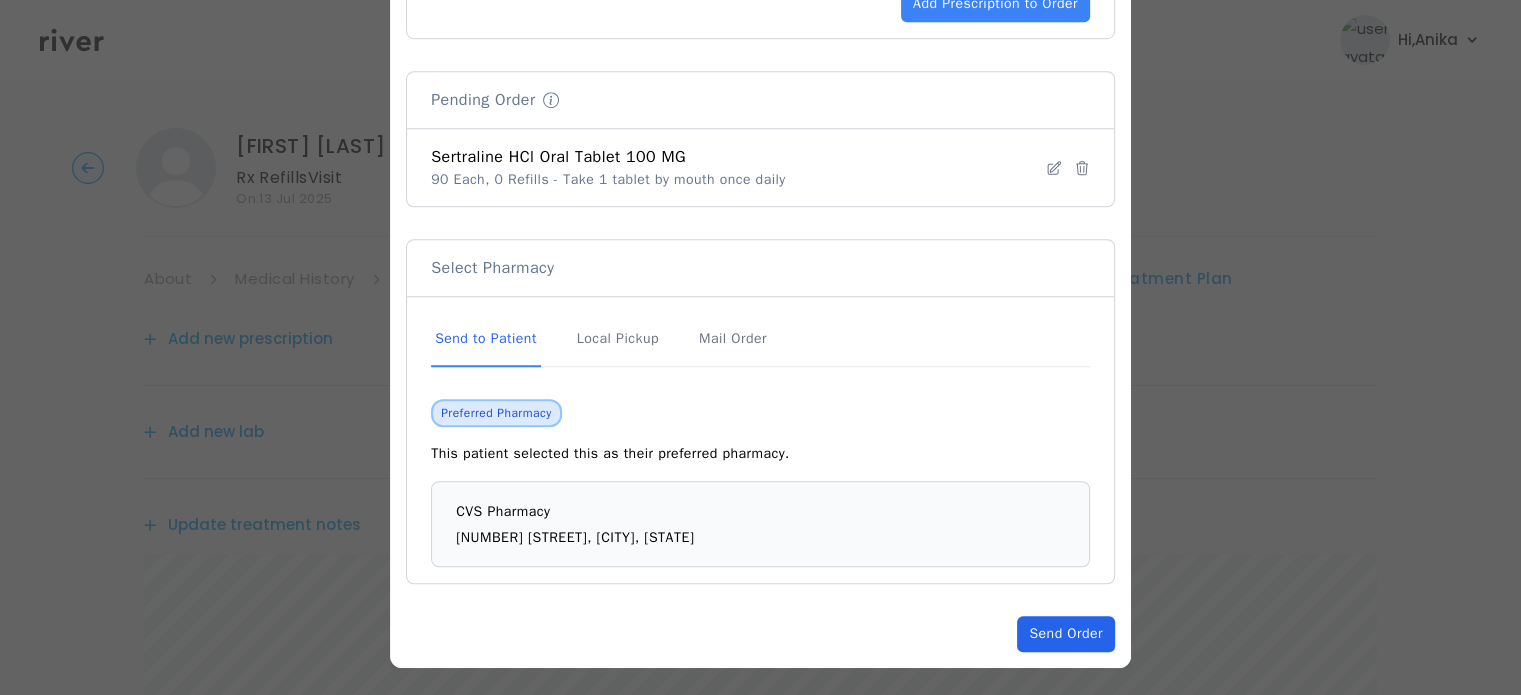 click on "Send Order" 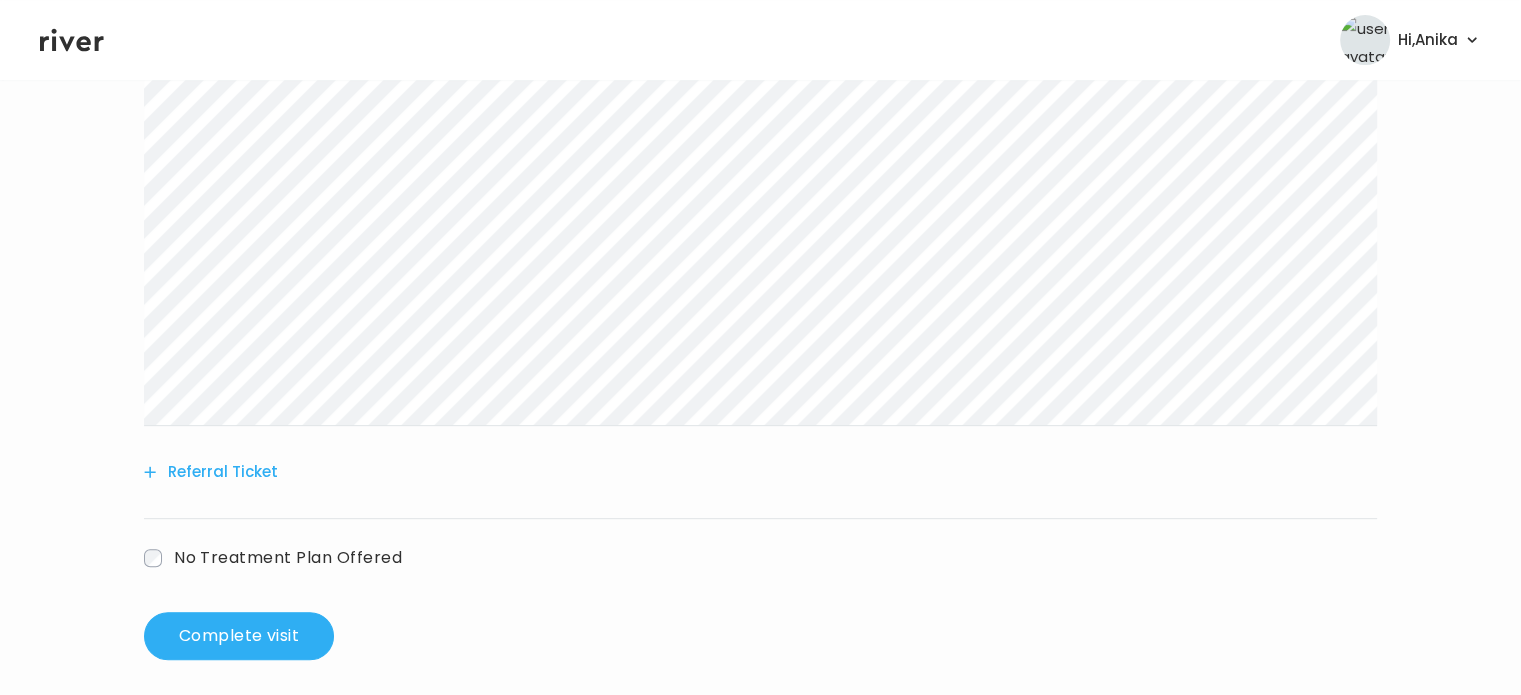 scroll, scrollTop: 716, scrollLeft: 0, axis: vertical 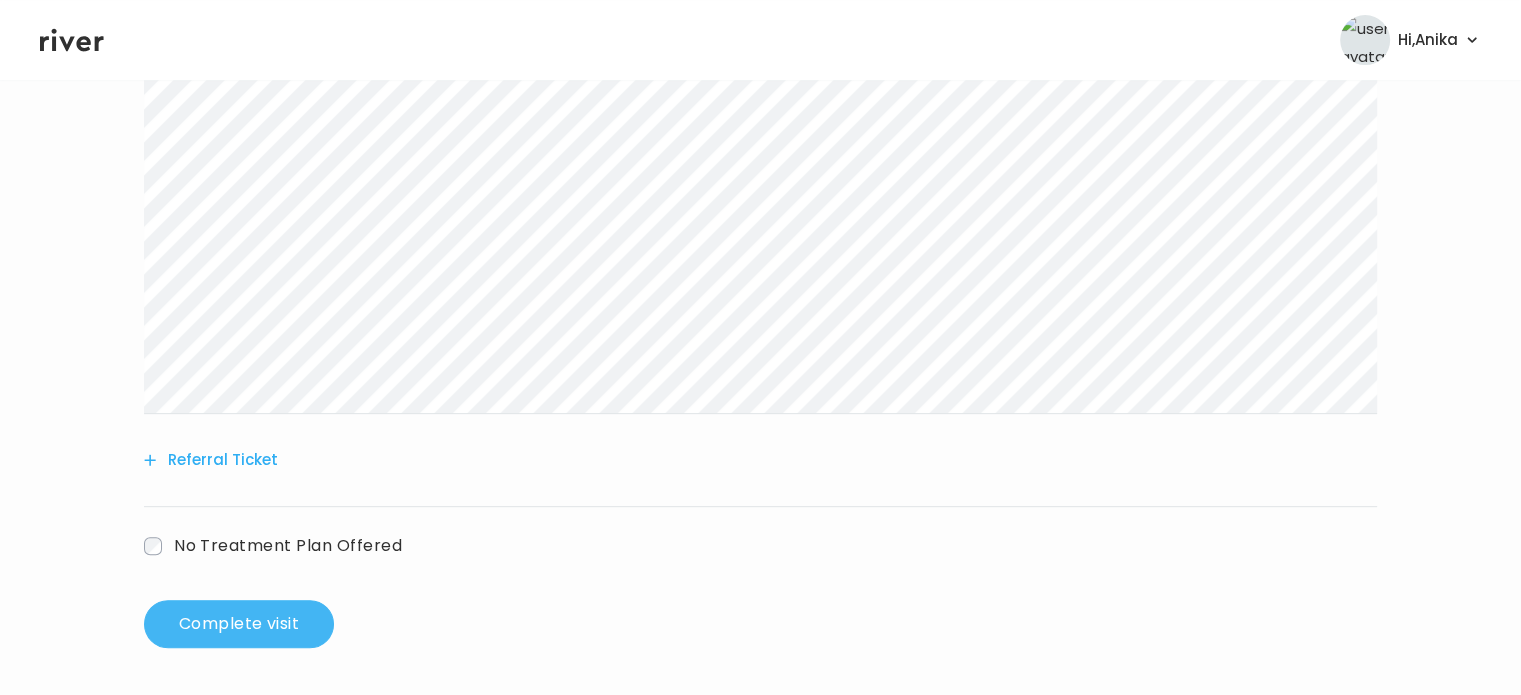 click on "Complete visit" at bounding box center [239, 624] 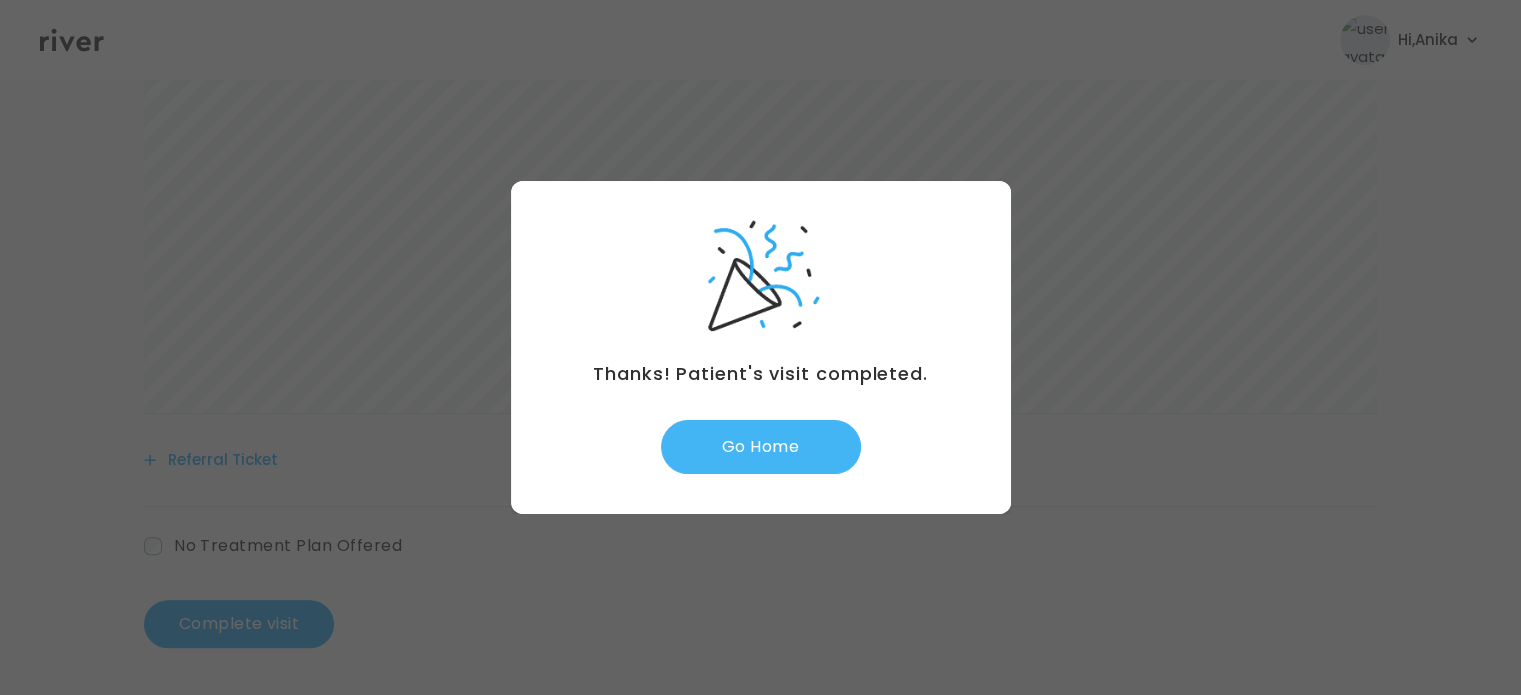 click on "Go Home" at bounding box center (761, 447) 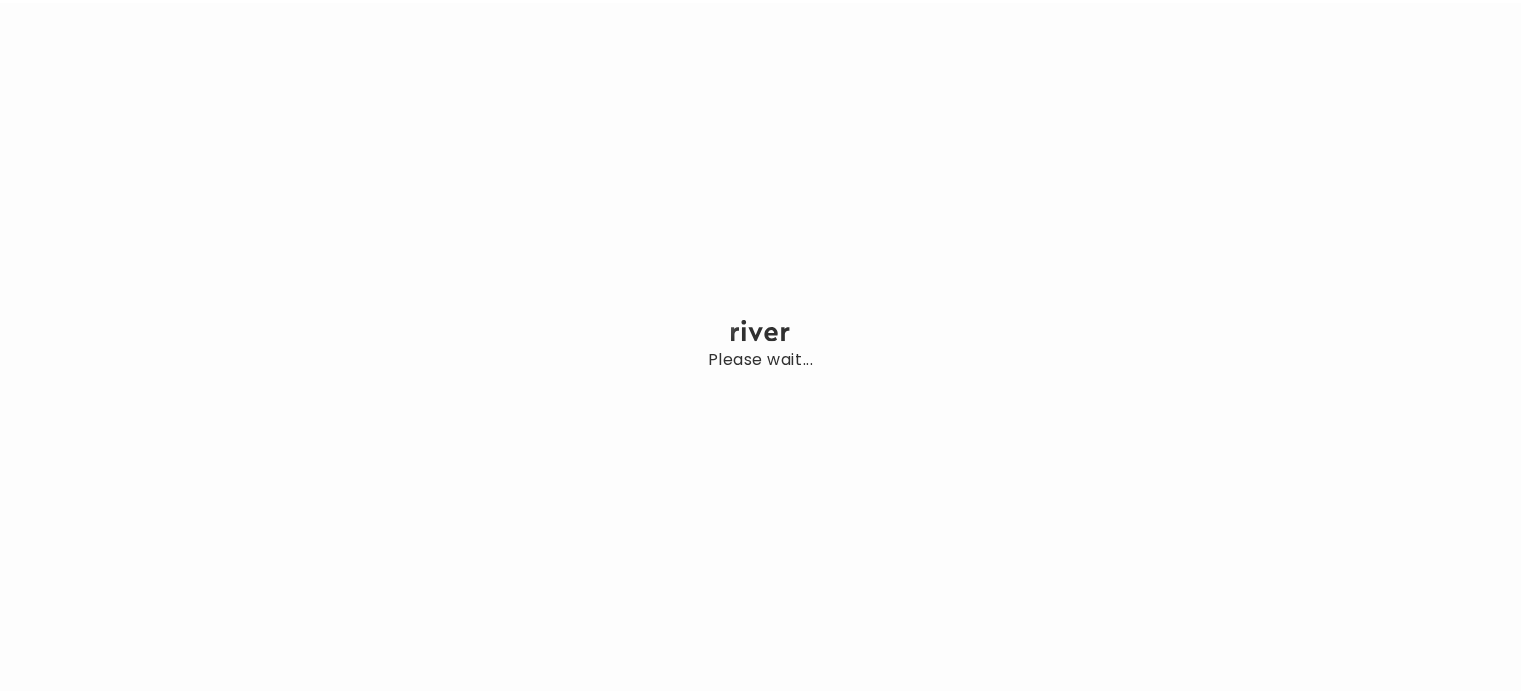 scroll, scrollTop: 0, scrollLeft: 0, axis: both 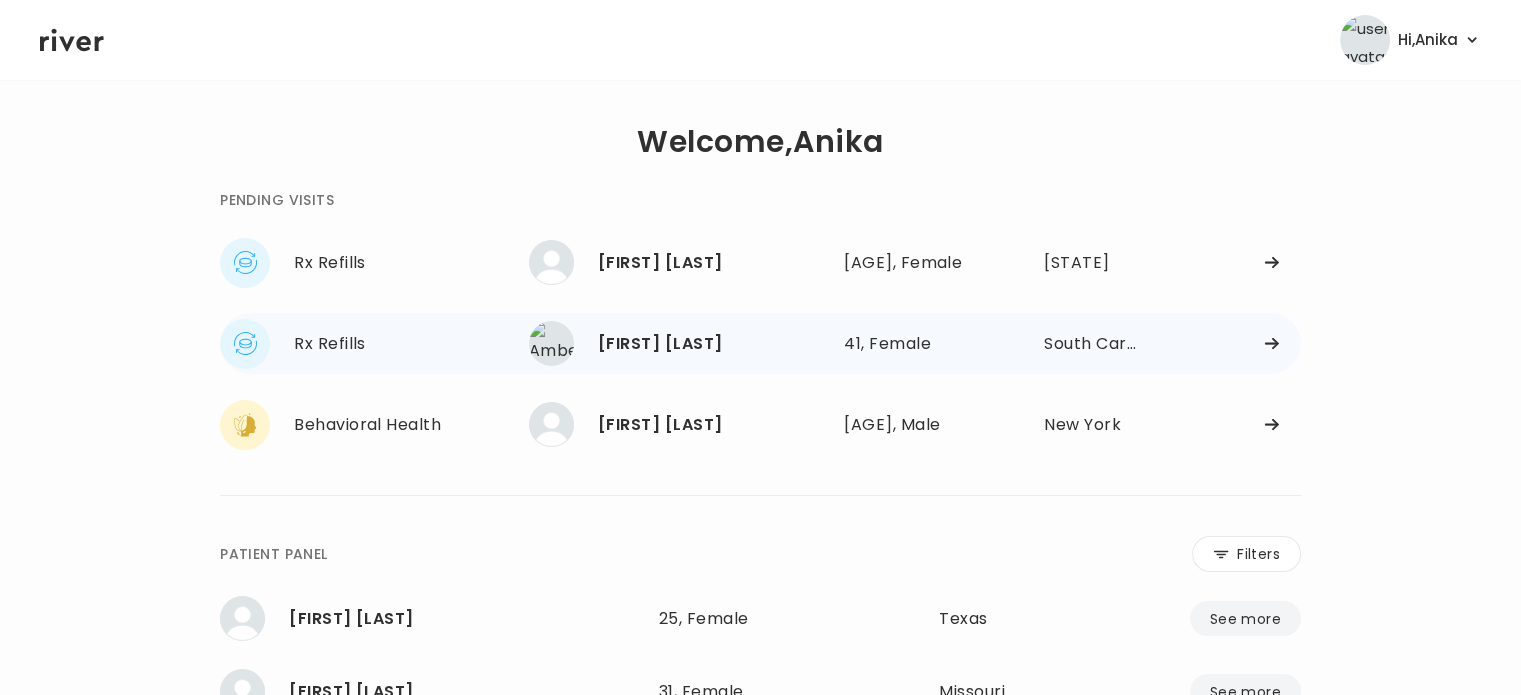 click on "[FIRST] [LAST]" at bounding box center [713, 344] 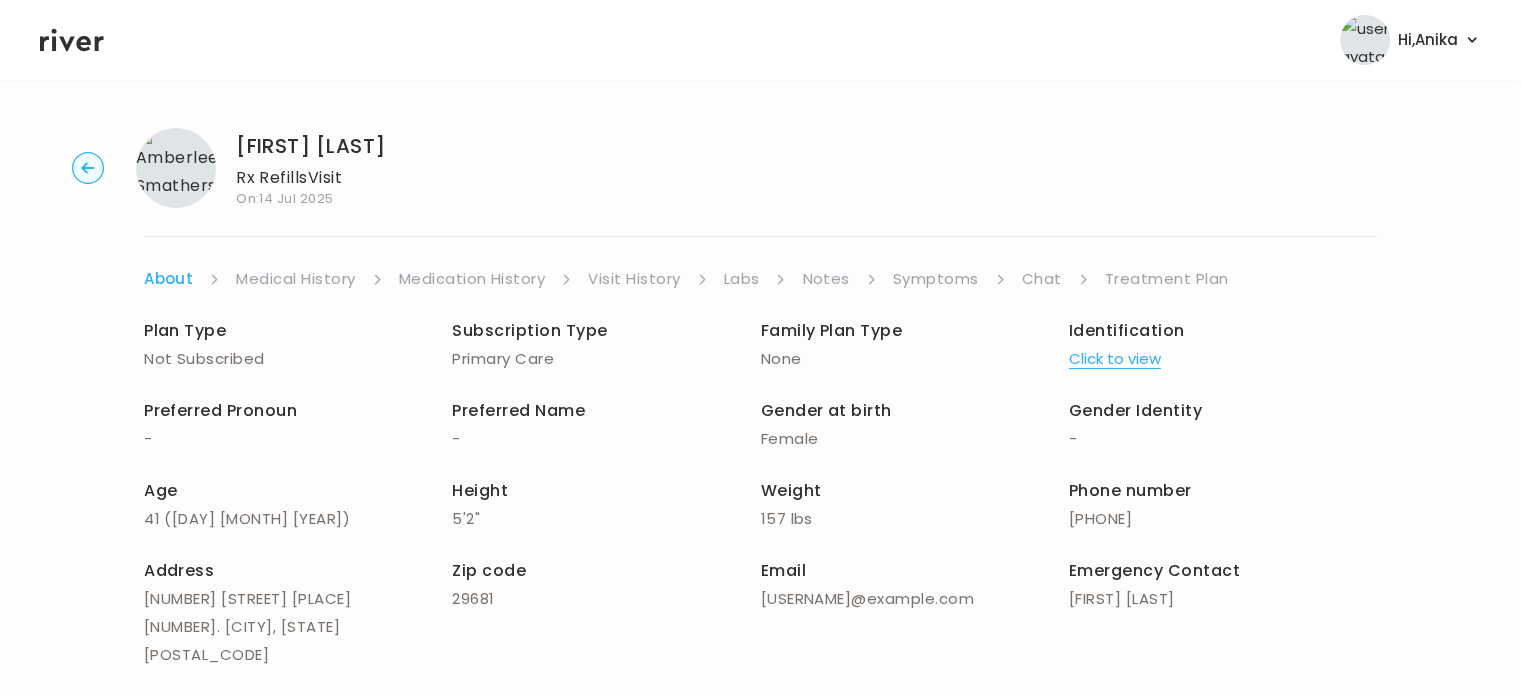 click on "Click to view" at bounding box center [1115, 359] 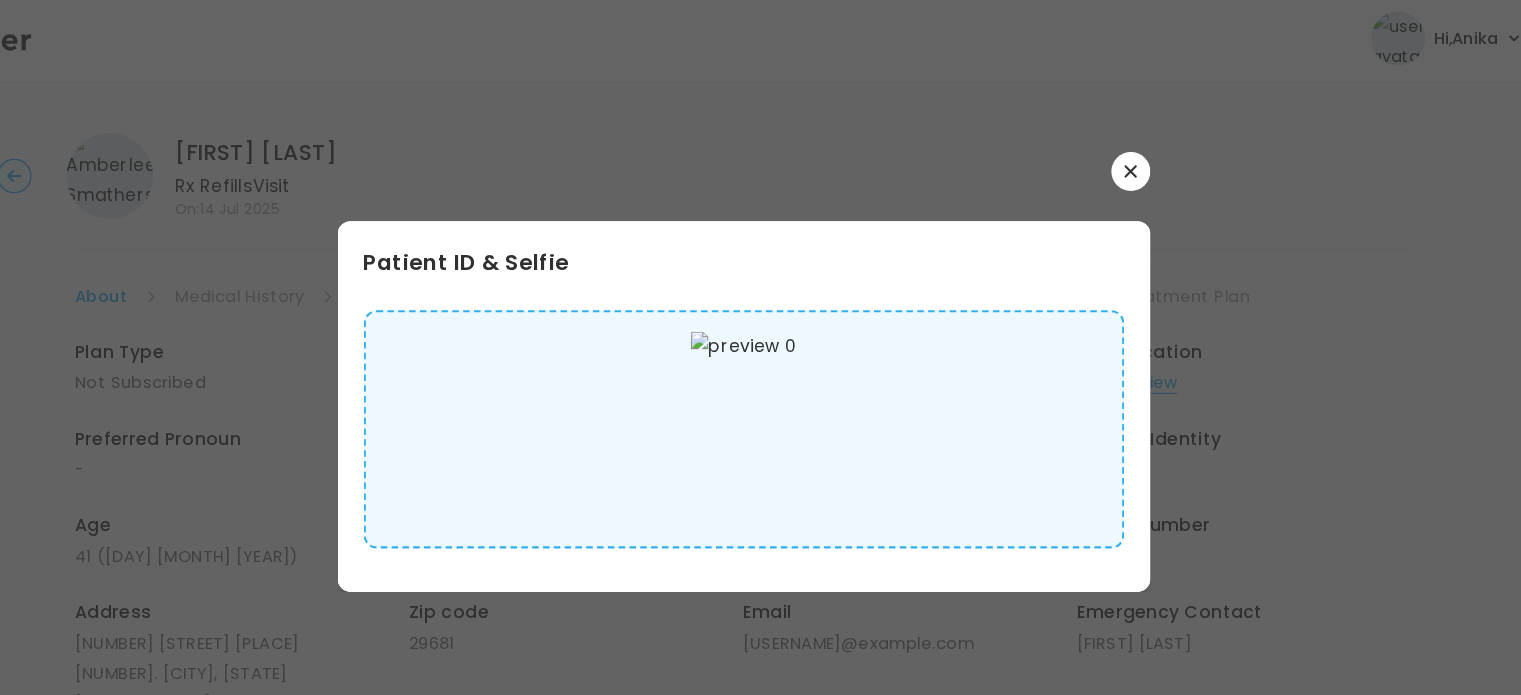 scroll, scrollTop: 1, scrollLeft: 0, axis: vertical 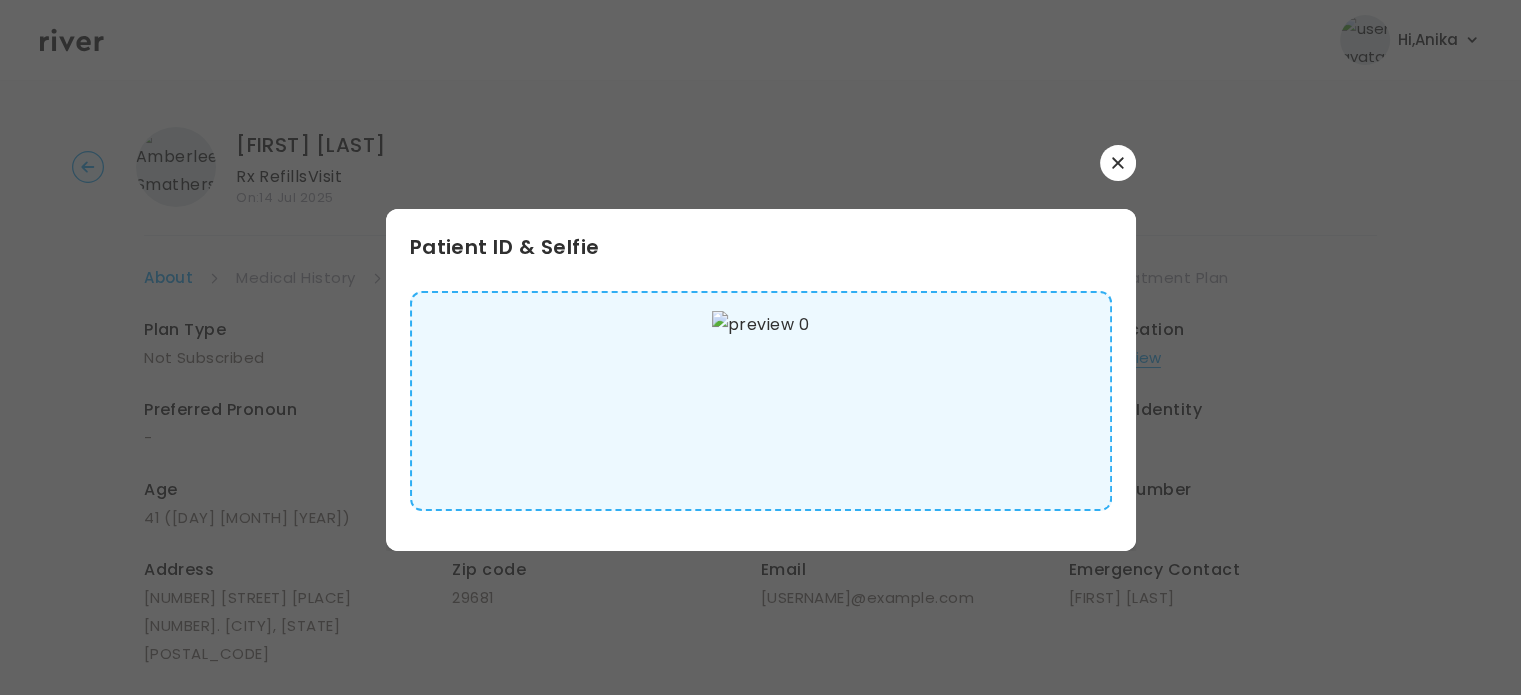 click at bounding box center (1118, 163) 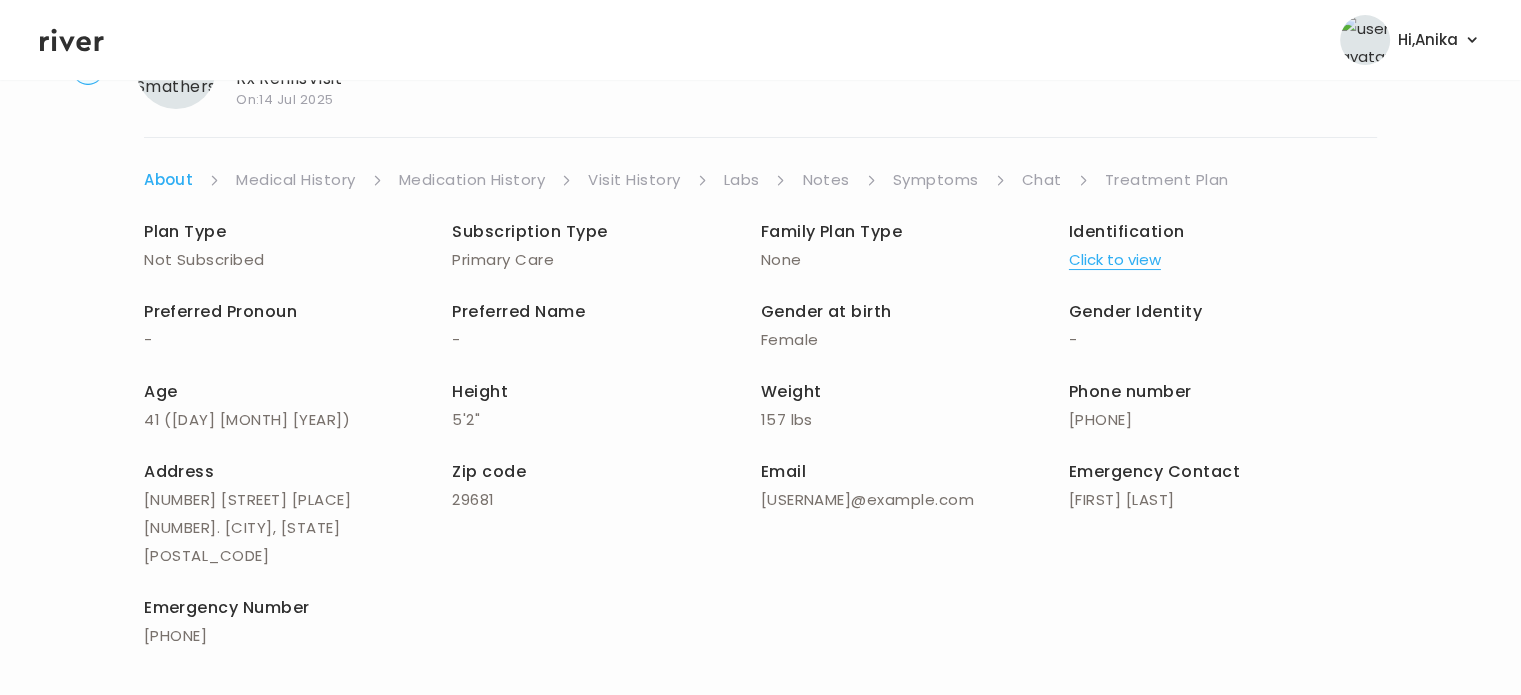 scroll, scrollTop: 0, scrollLeft: 0, axis: both 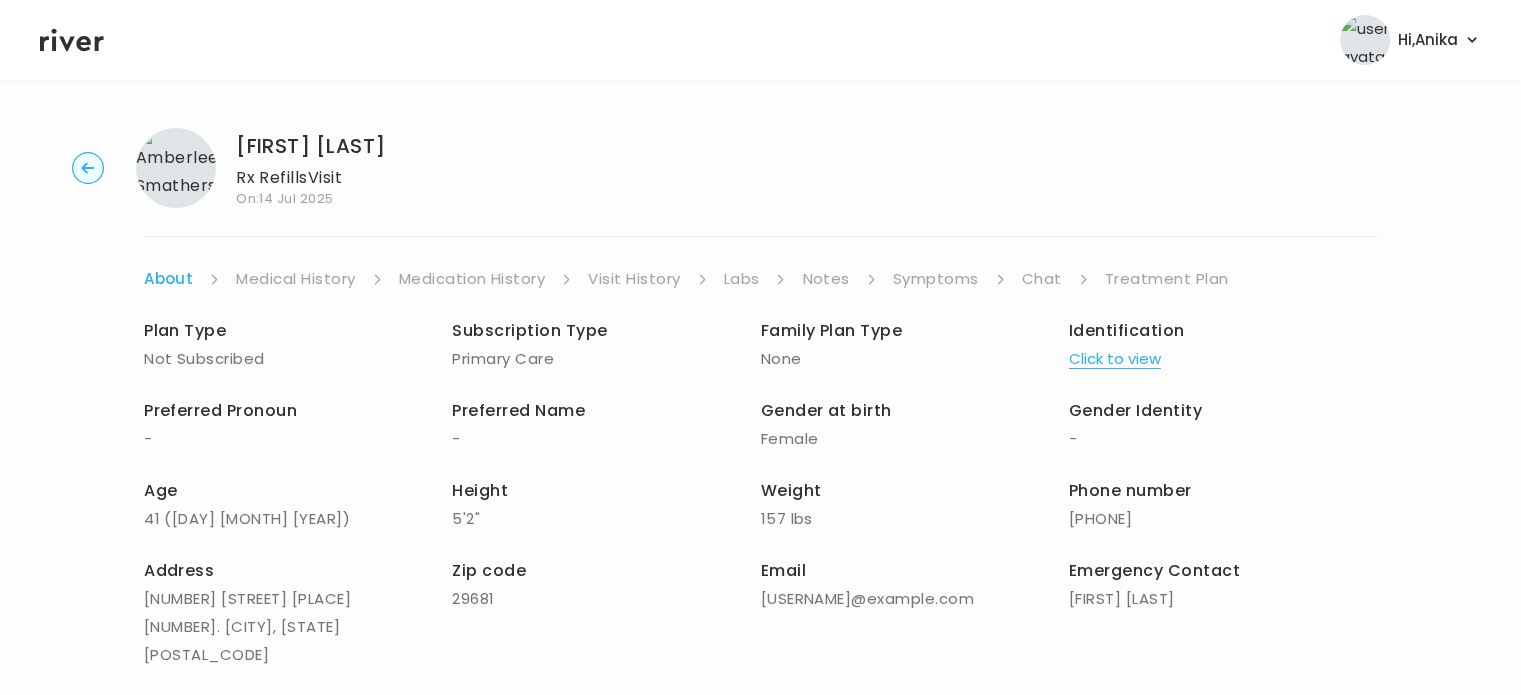 click on "Medical History" at bounding box center [295, 279] 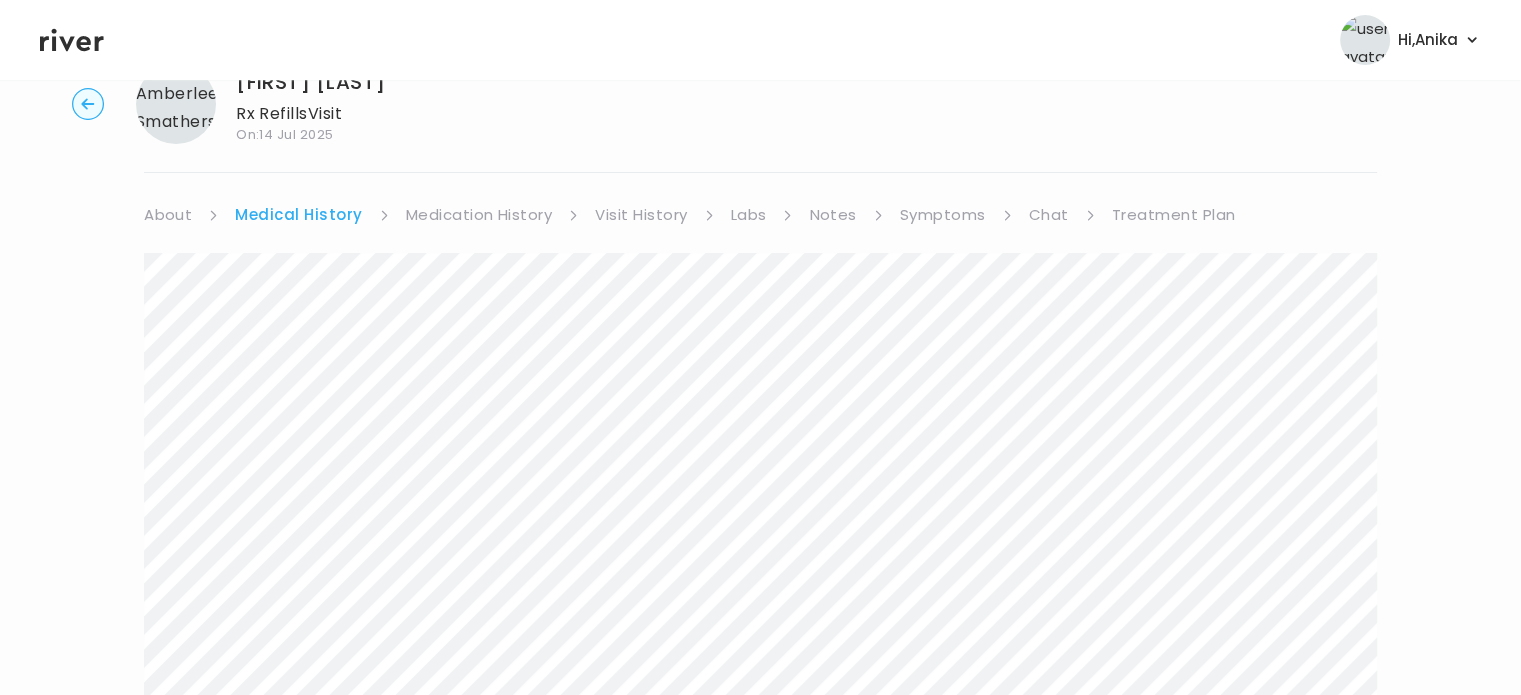 scroll, scrollTop: 16, scrollLeft: 0, axis: vertical 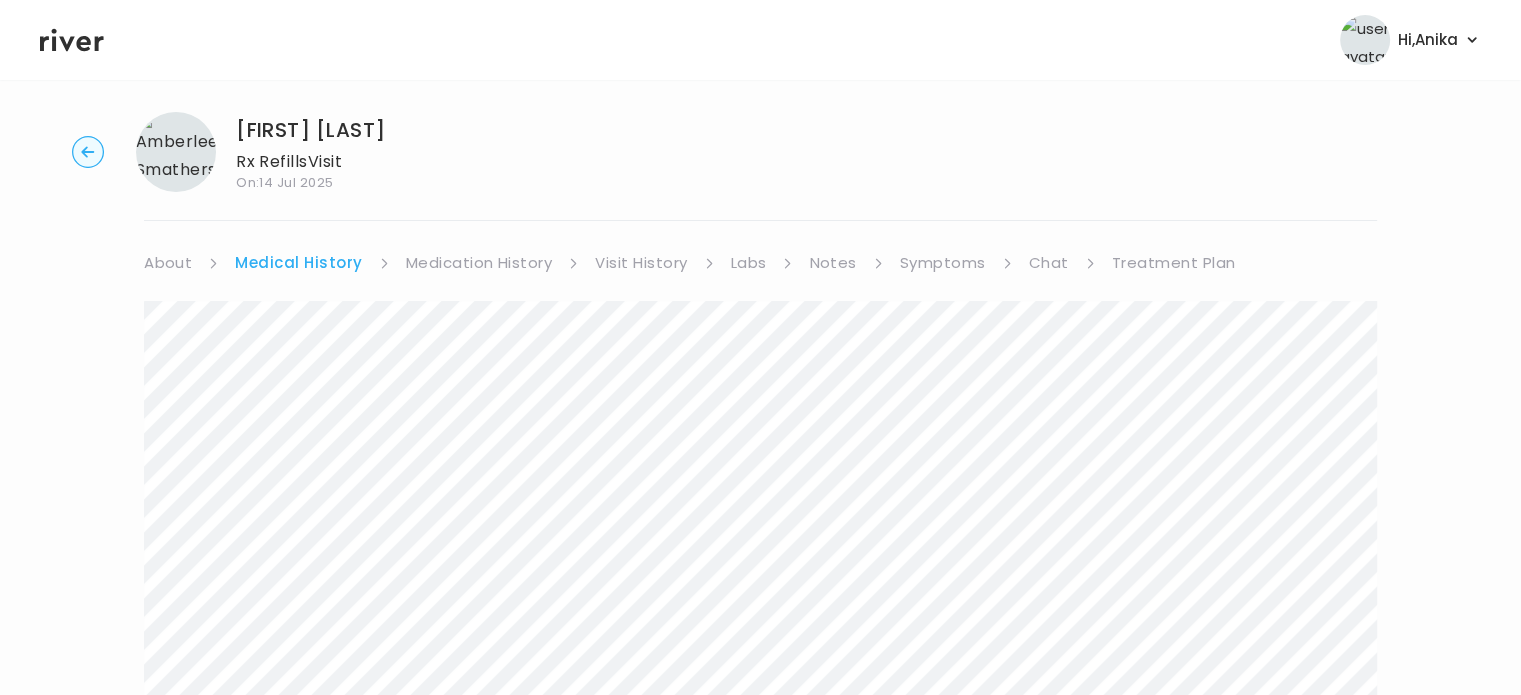 click on "Next" at bounding box center [760, 781] 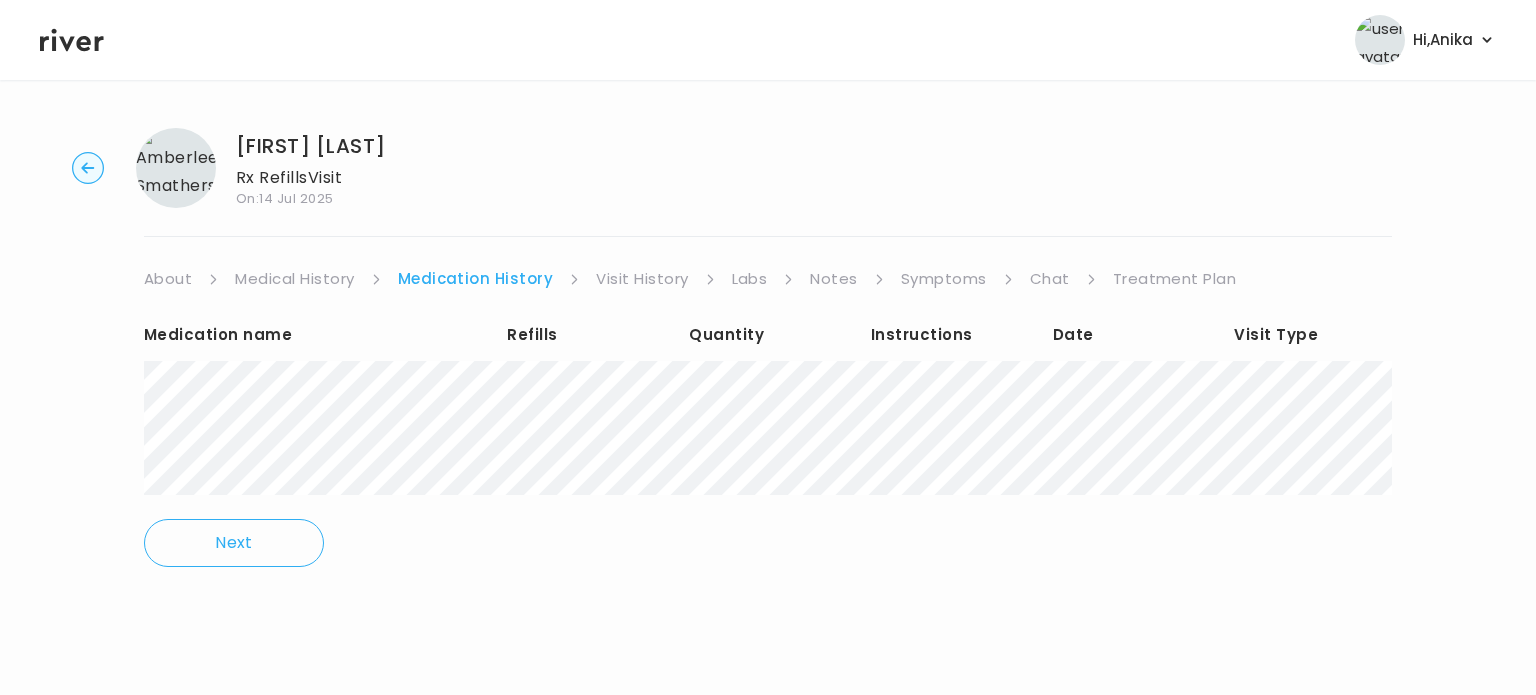 click on "Visit History" at bounding box center [642, 279] 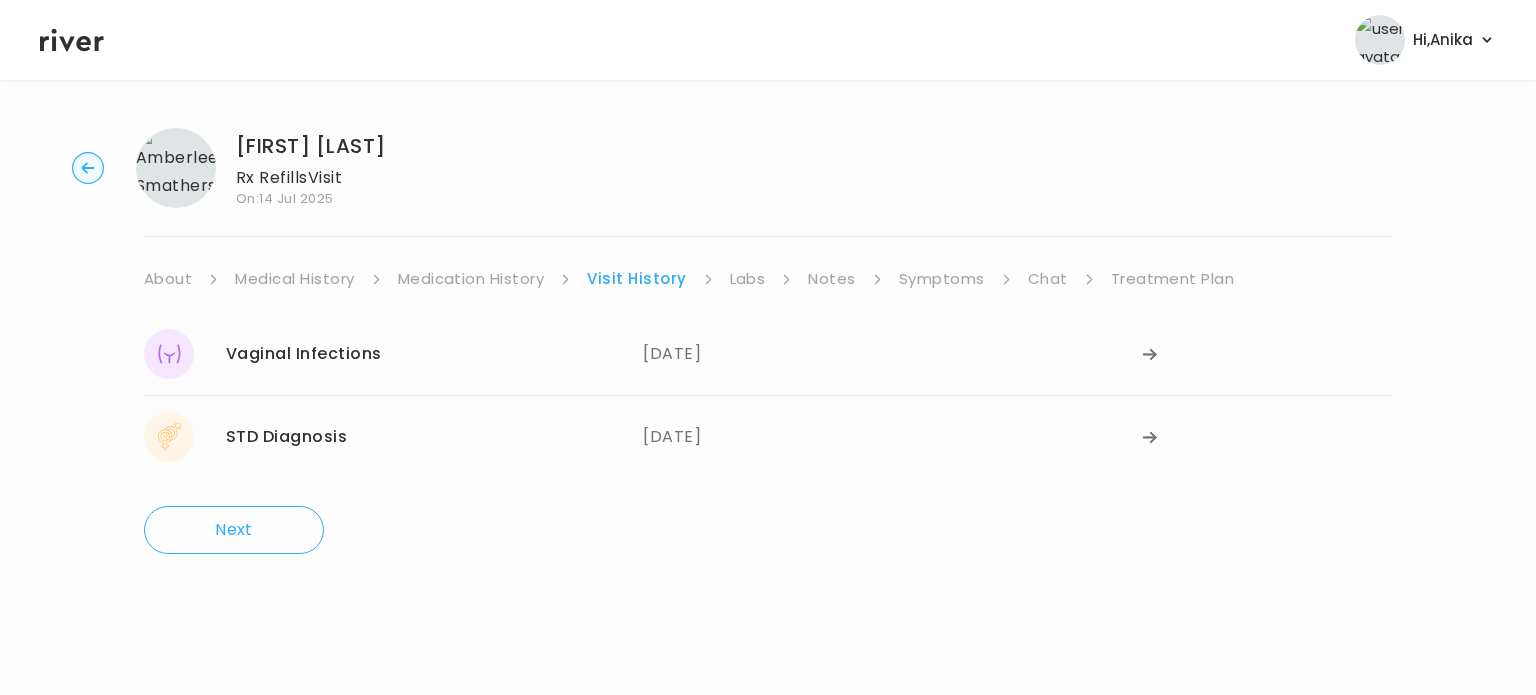 click on "Labs" at bounding box center (748, 279) 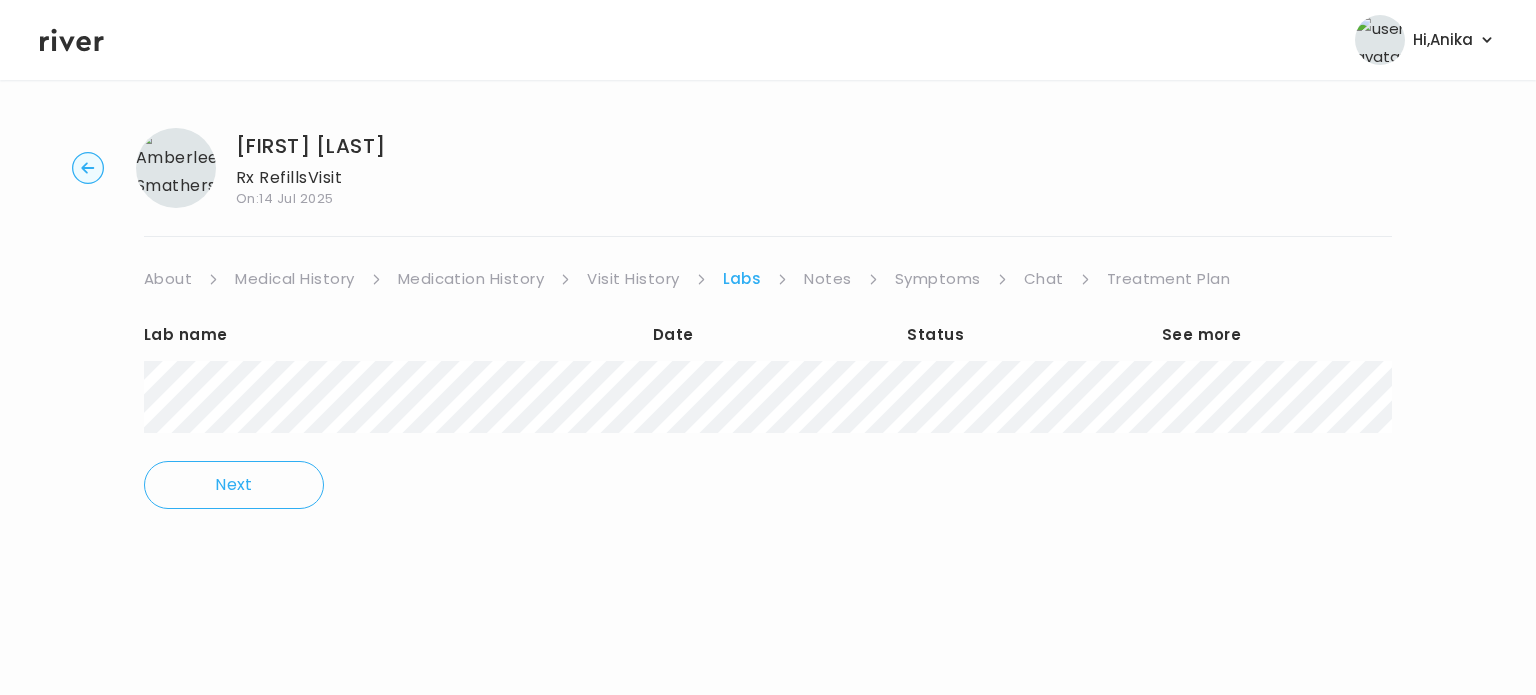click on "Notes" at bounding box center (827, 279) 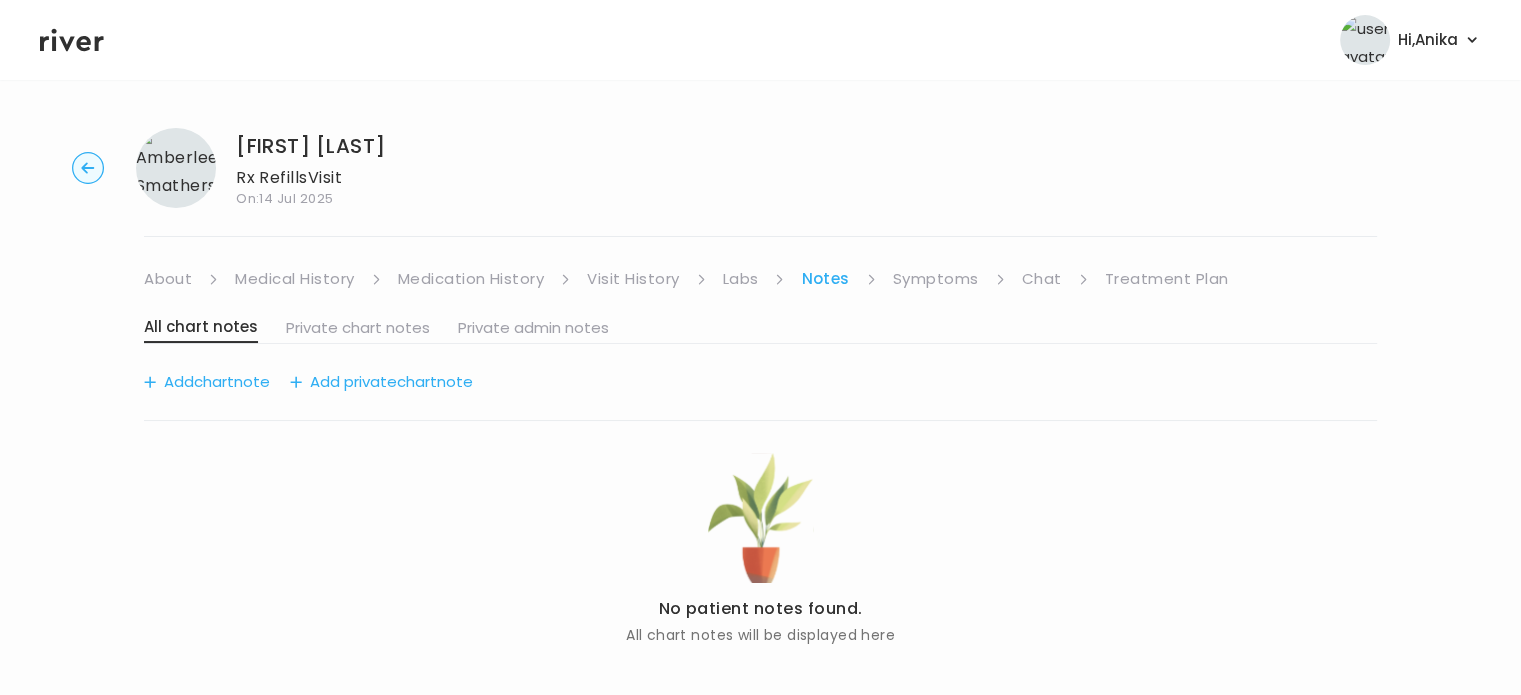 click on "Labs" at bounding box center (741, 279) 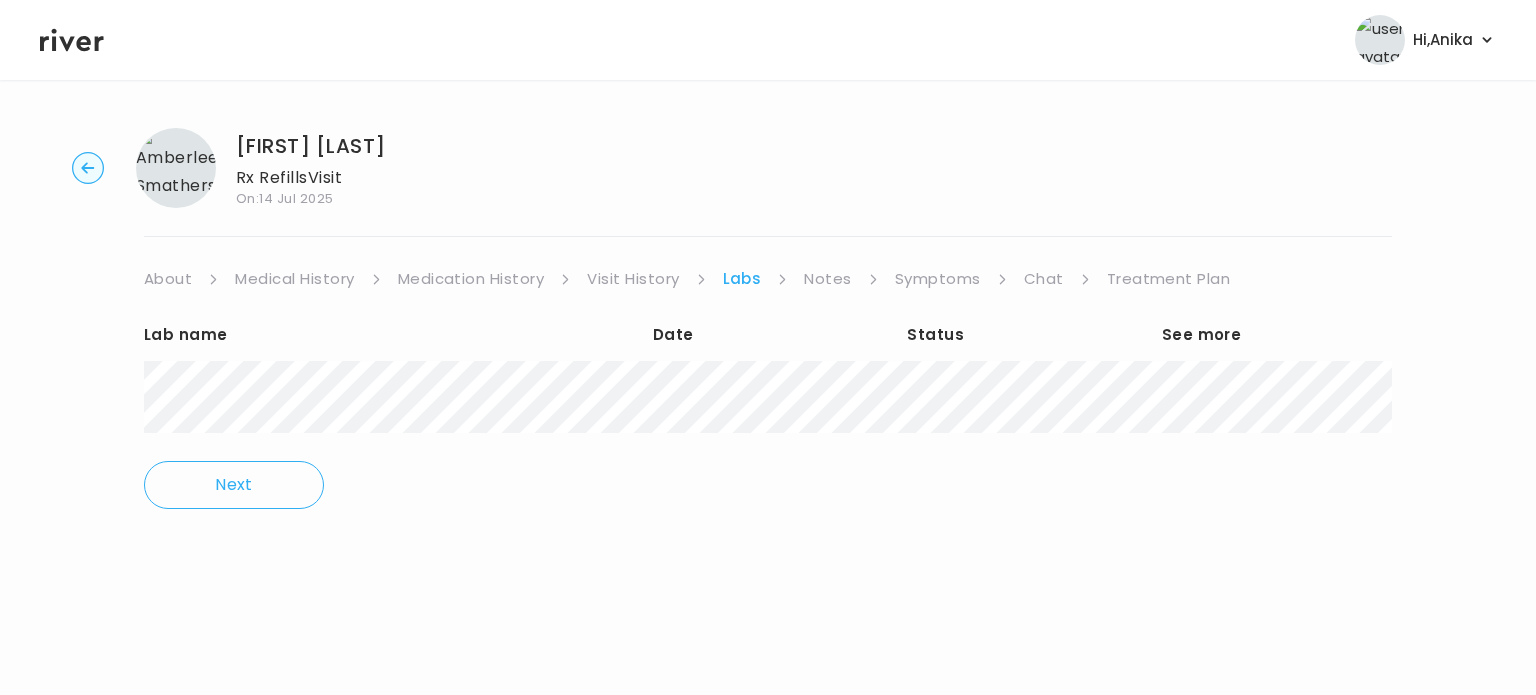 click on "Notes" at bounding box center (827, 279) 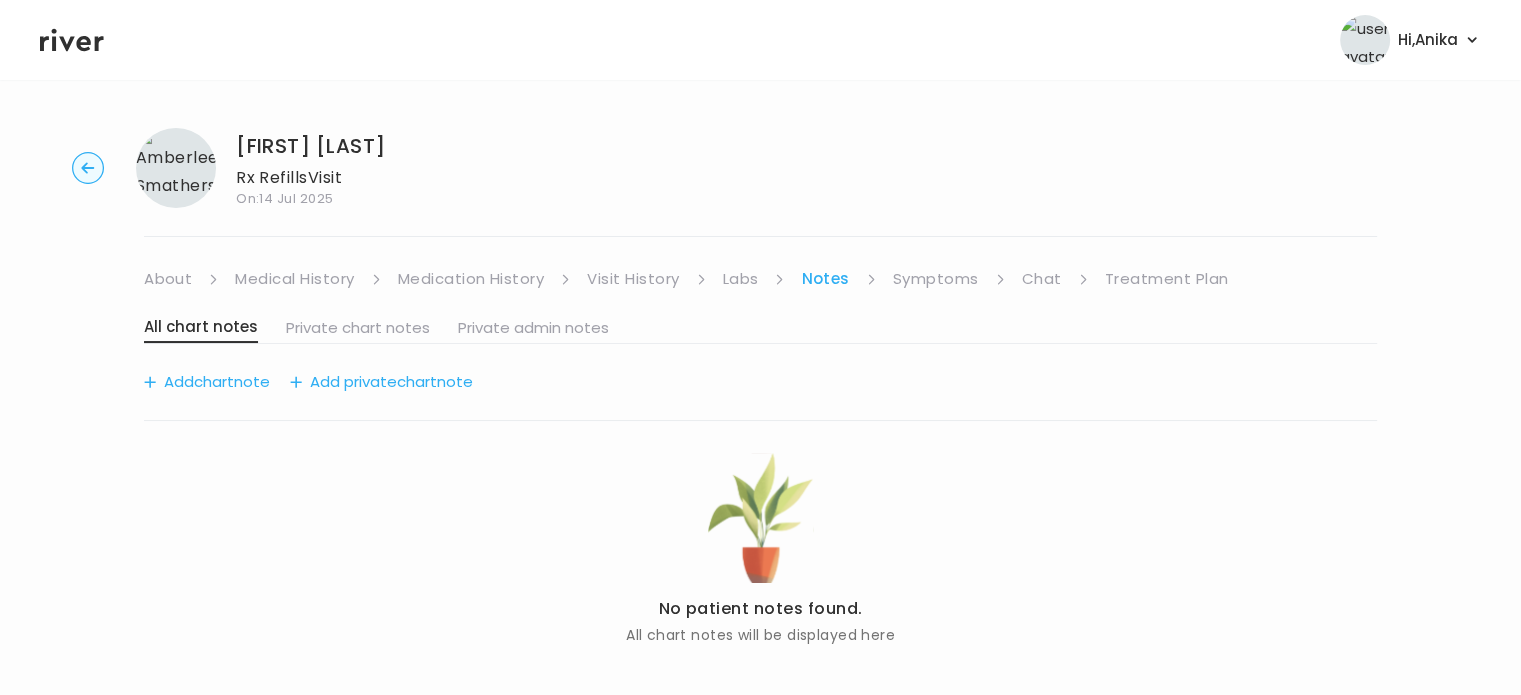 click on "Symptoms" at bounding box center [936, 279] 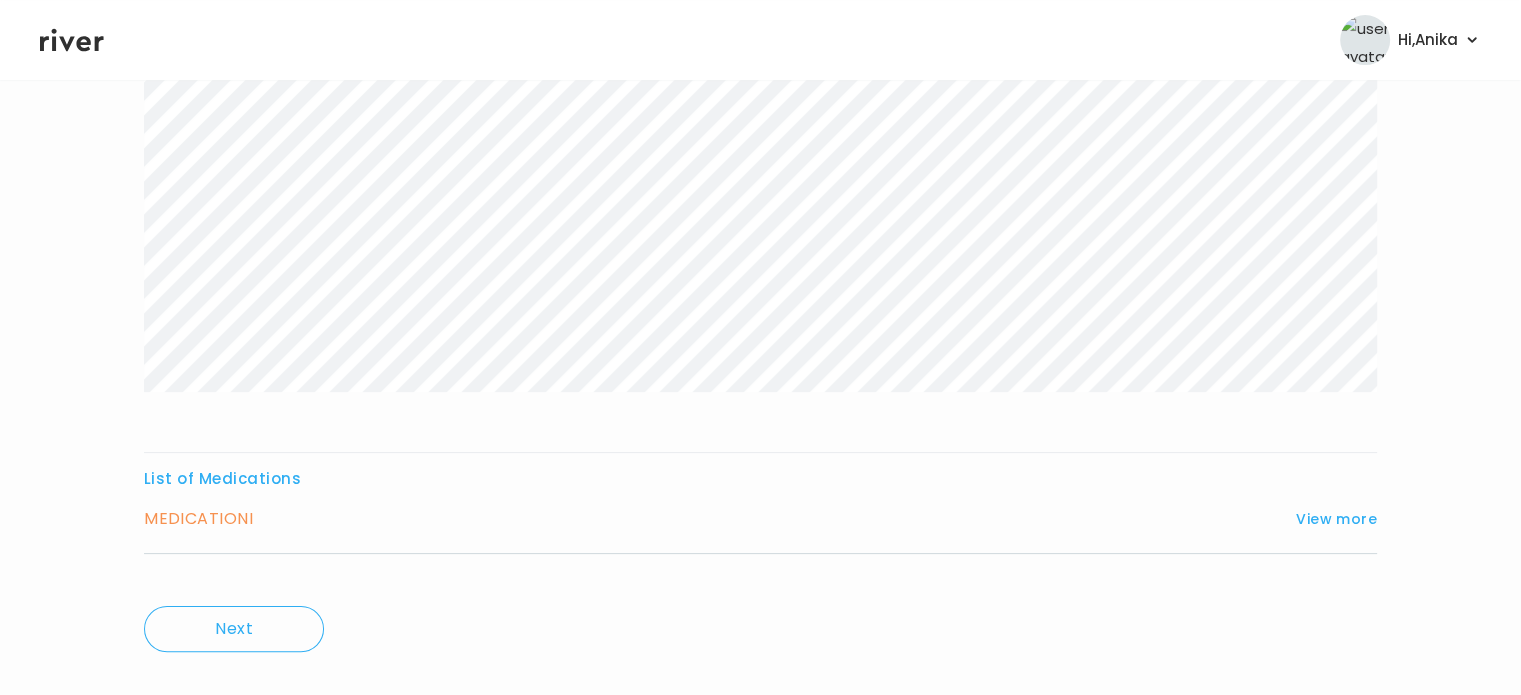 scroll, scrollTop: 332, scrollLeft: 0, axis: vertical 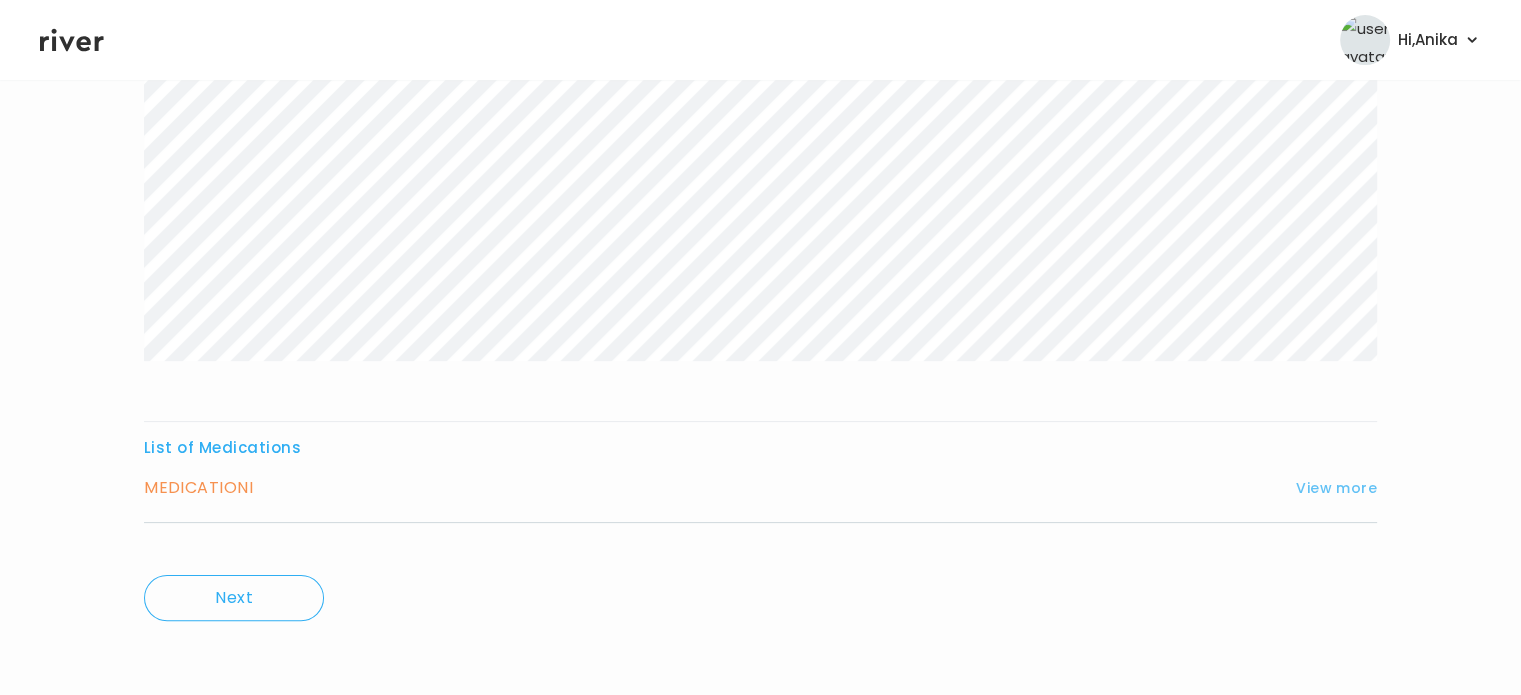 click on "View more" at bounding box center (1336, 488) 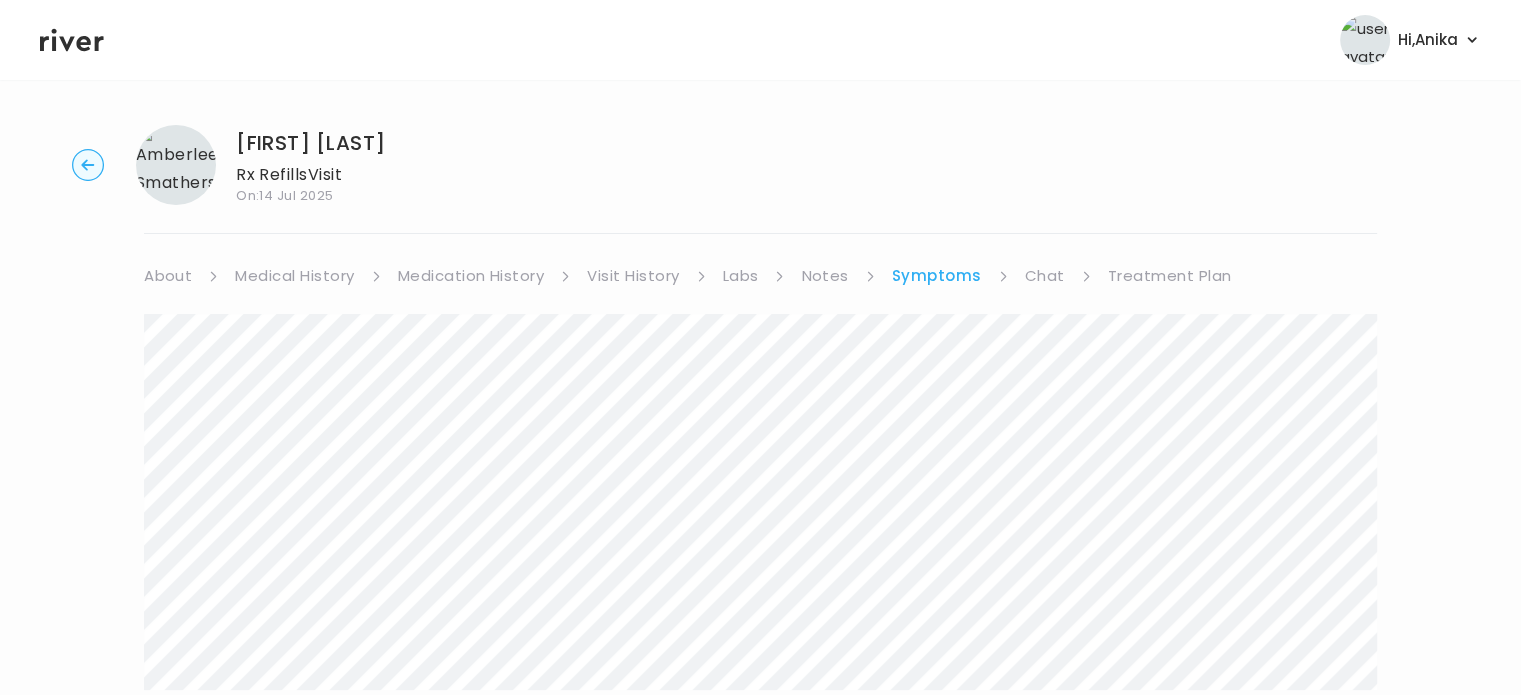 scroll, scrollTop: 0, scrollLeft: 0, axis: both 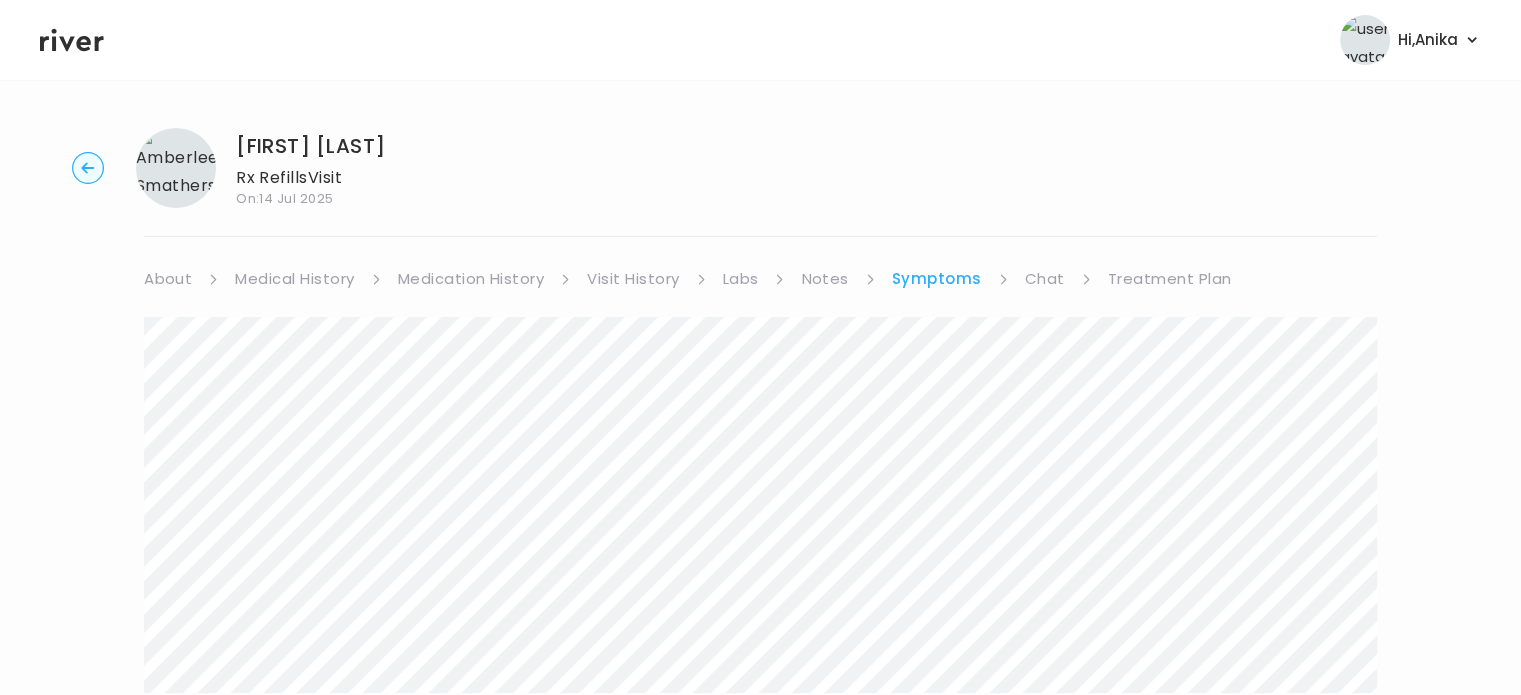 click on "Treatment Plan" at bounding box center (1170, 279) 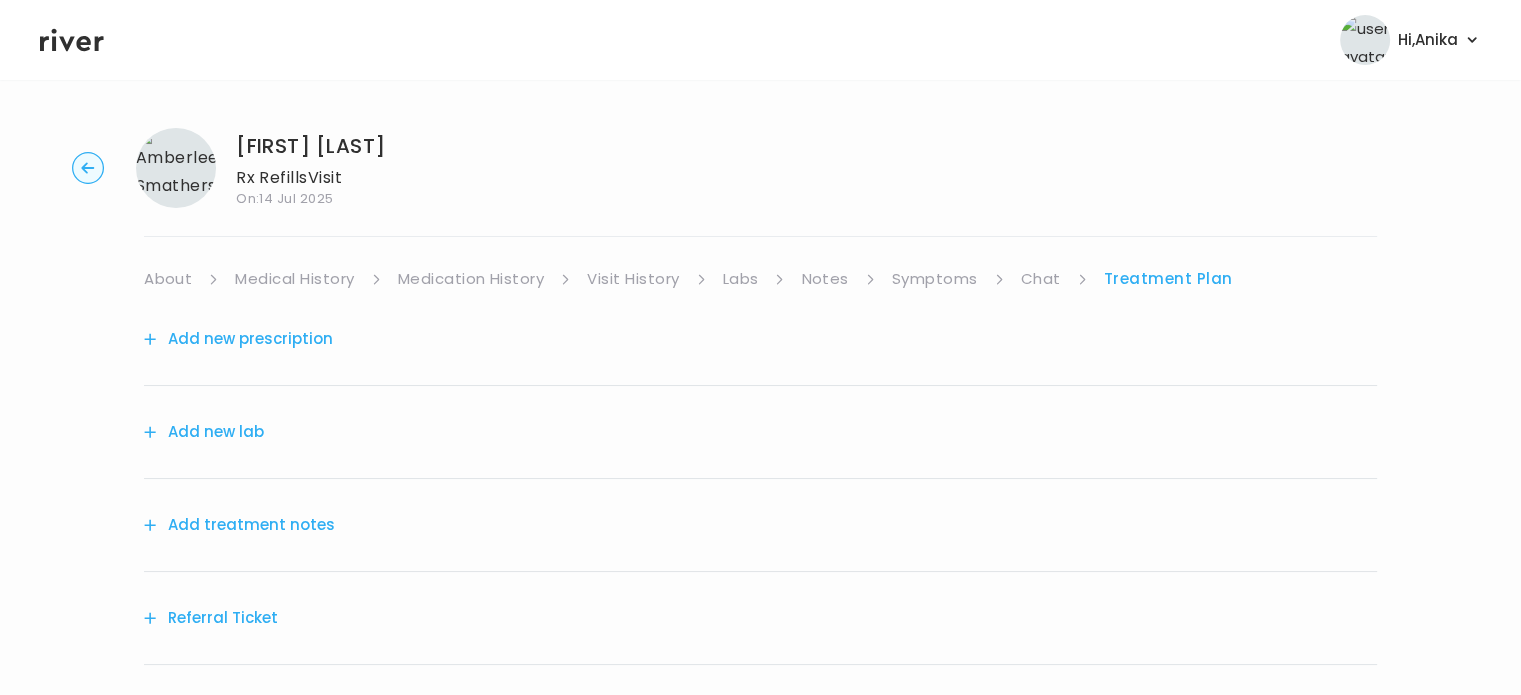 click on "Add treatment notes" at bounding box center [239, 525] 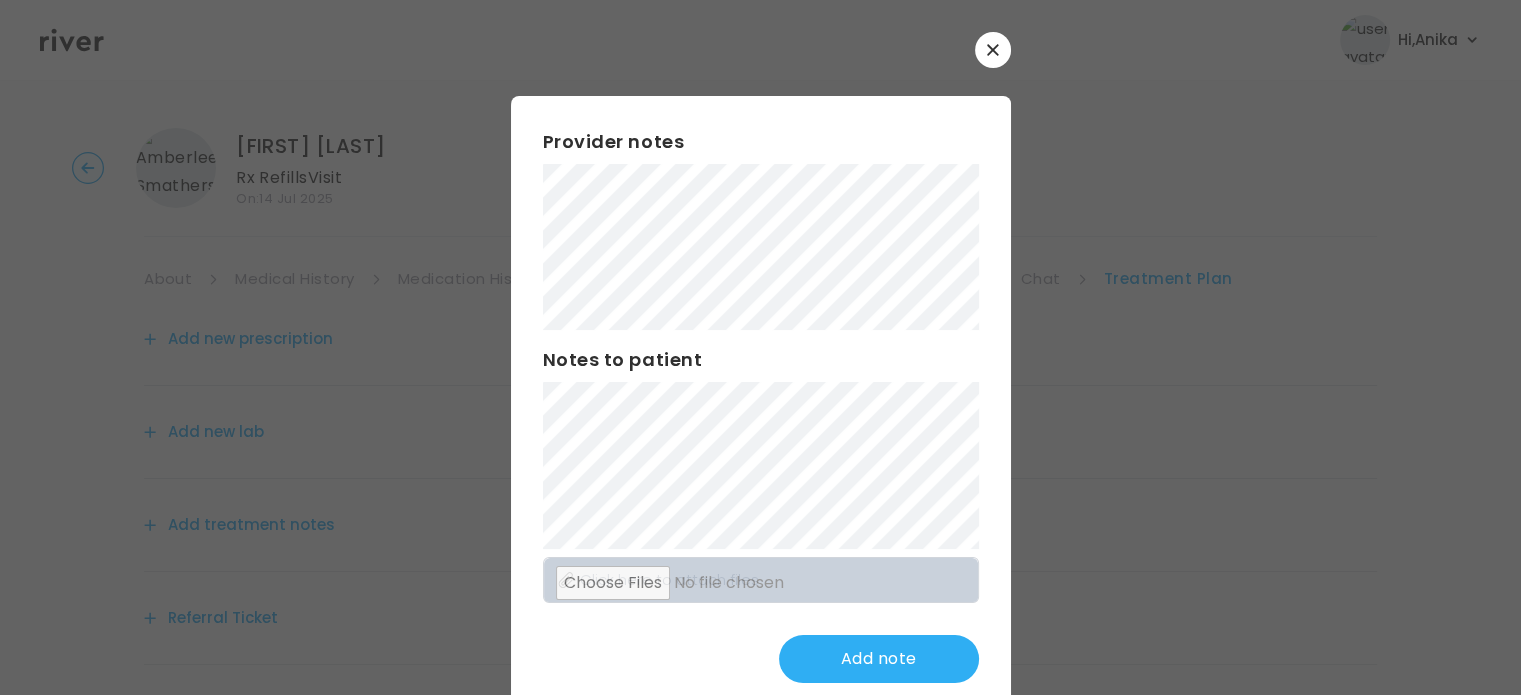 click at bounding box center (993, 50) 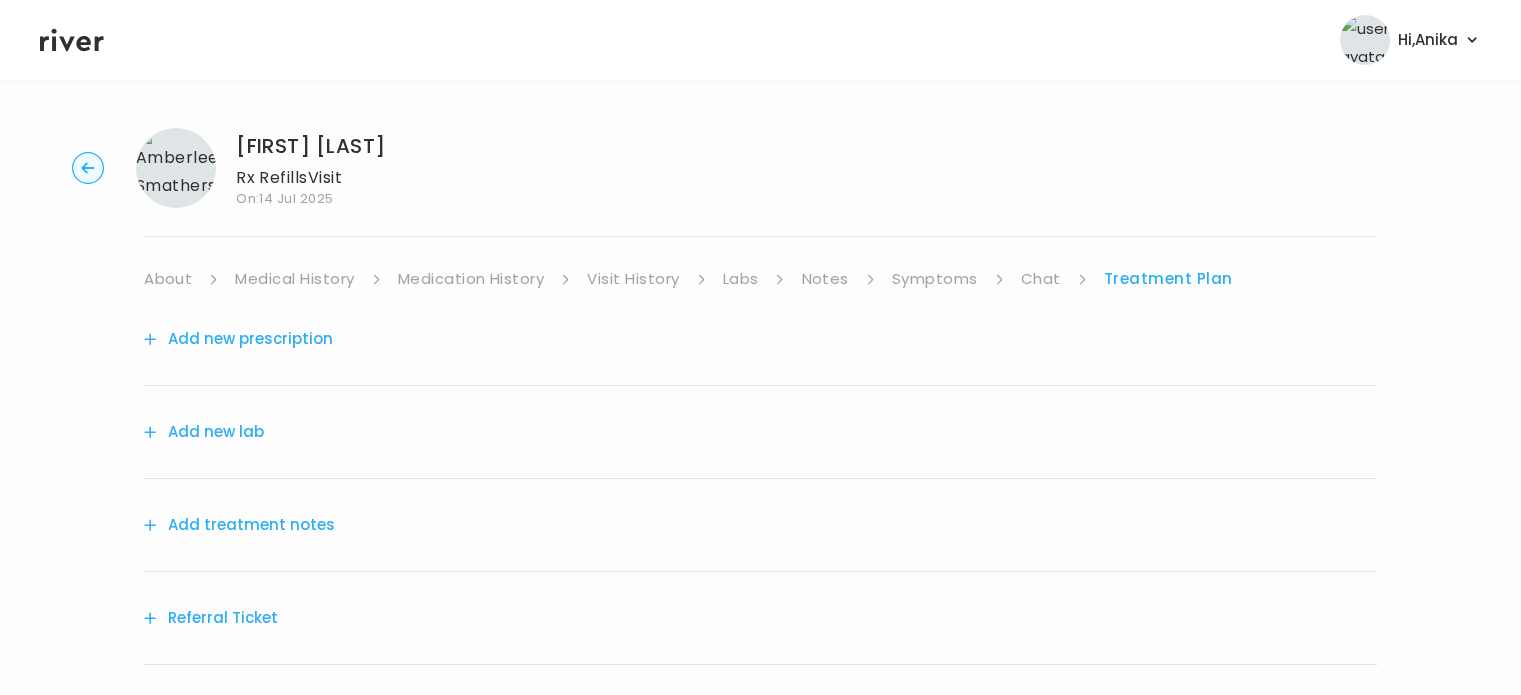click on "Add treatment notes" at bounding box center (239, 525) 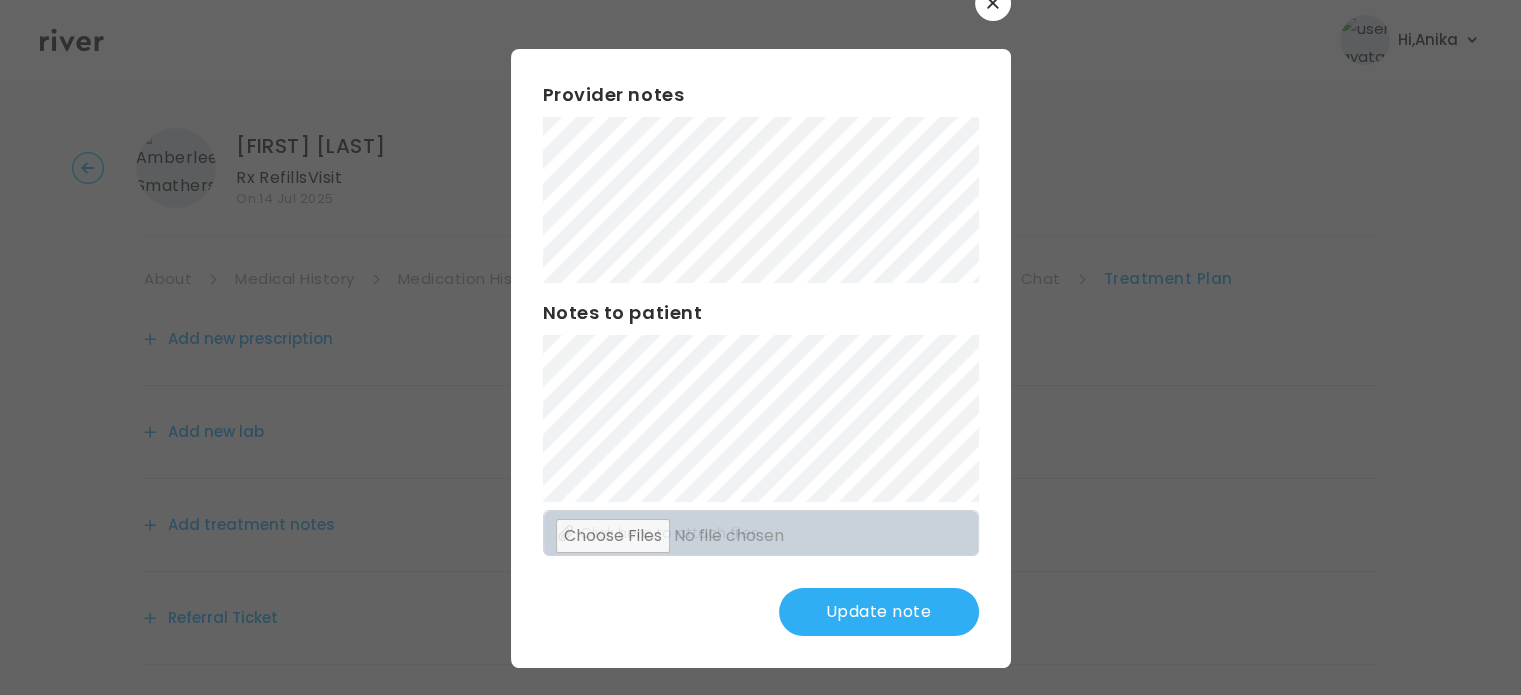 scroll, scrollTop: 52, scrollLeft: 0, axis: vertical 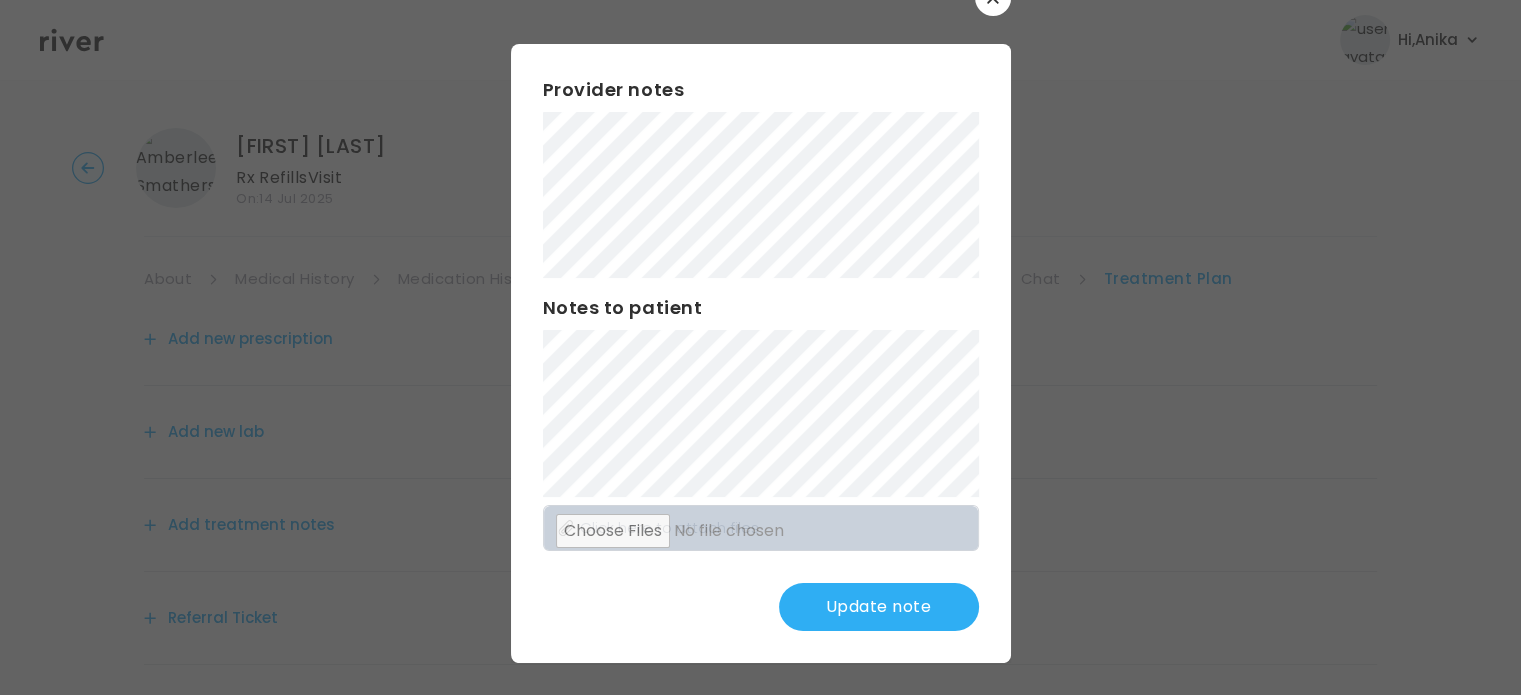 click on "Update note" at bounding box center (879, 607) 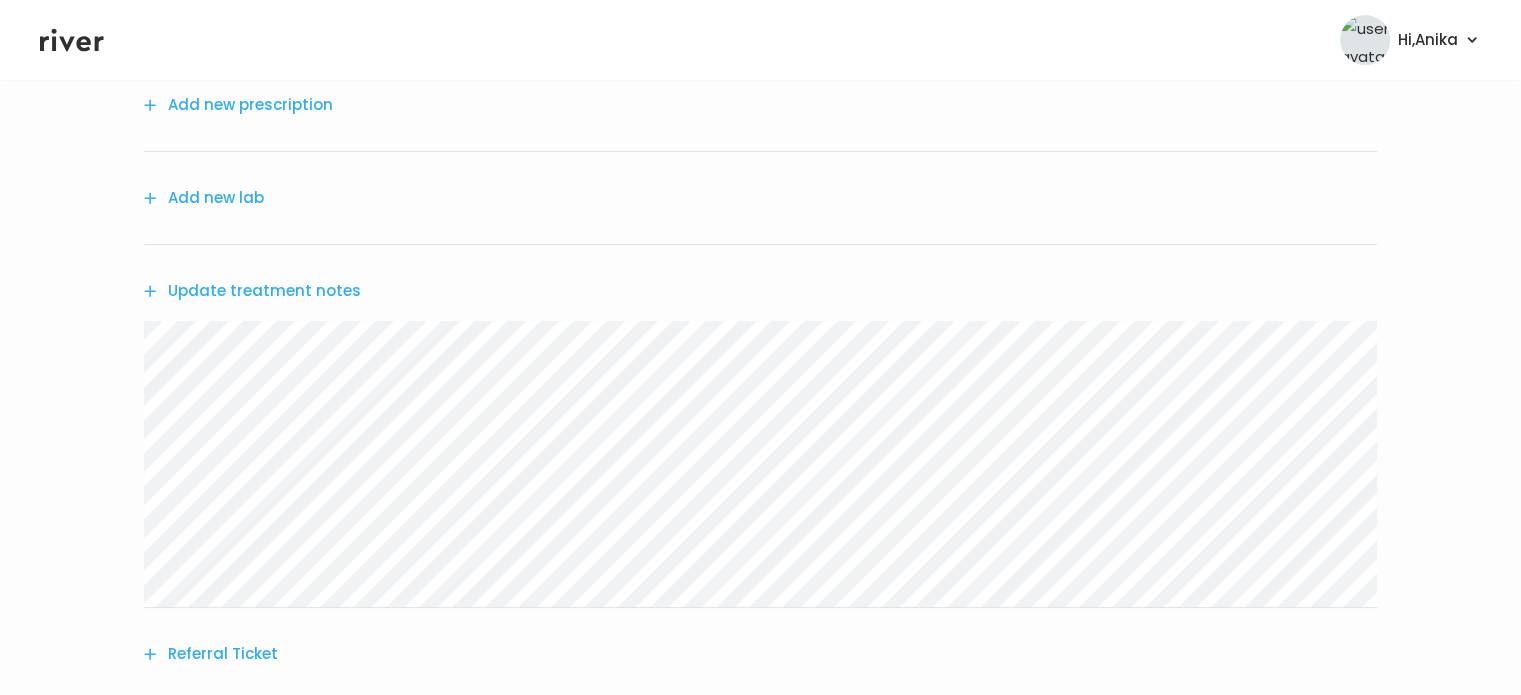scroll, scrollTop: 428, scrollLeft: 0, axis: vertical 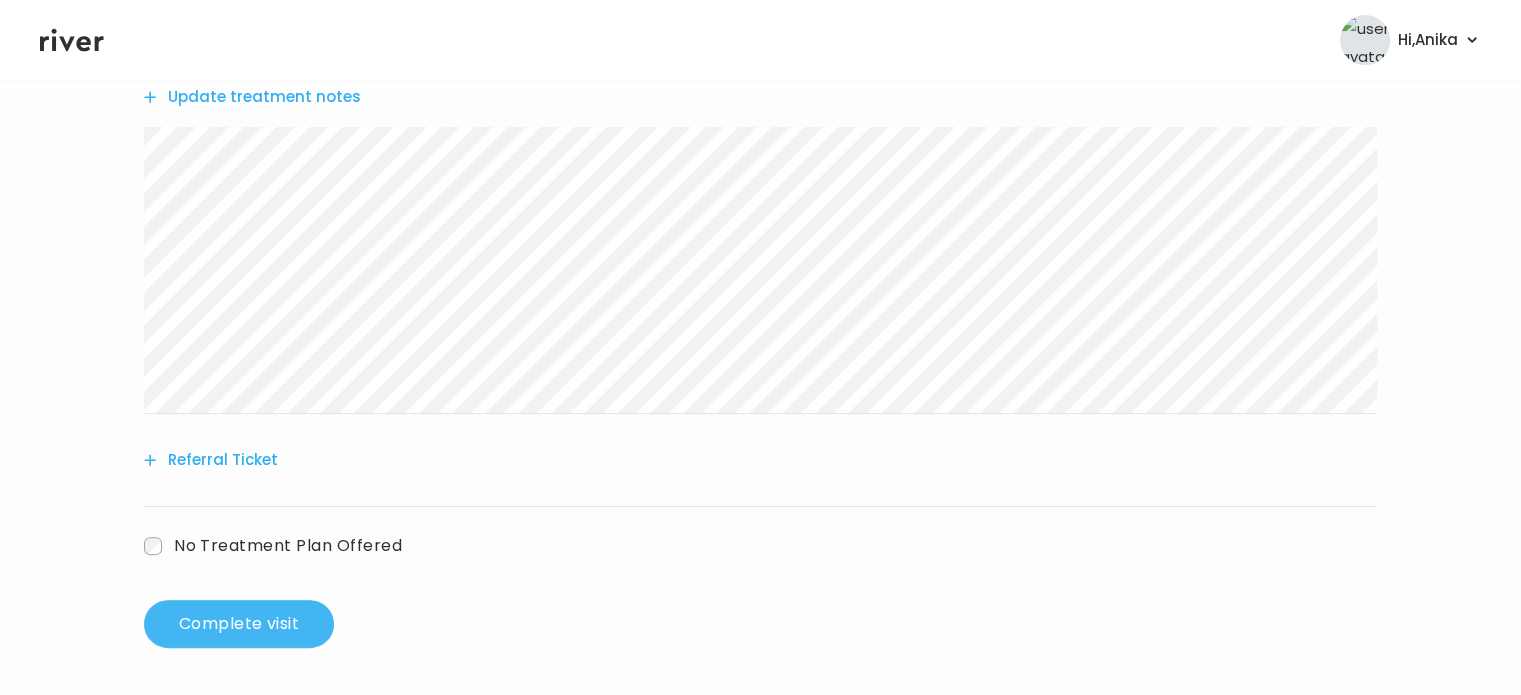 click on "Complete visit" at bounding box center [239, 624] 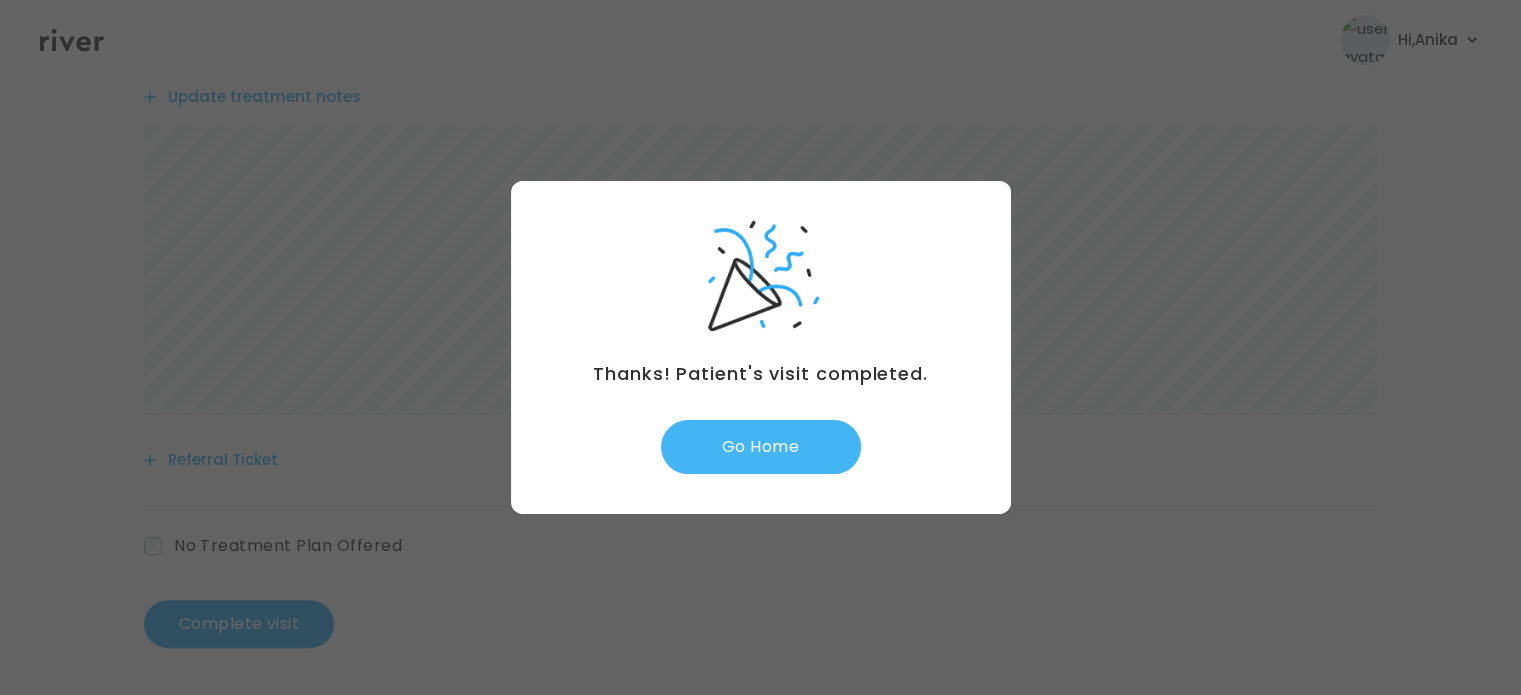 click on "Go Home" at bounding box center (761, 447) 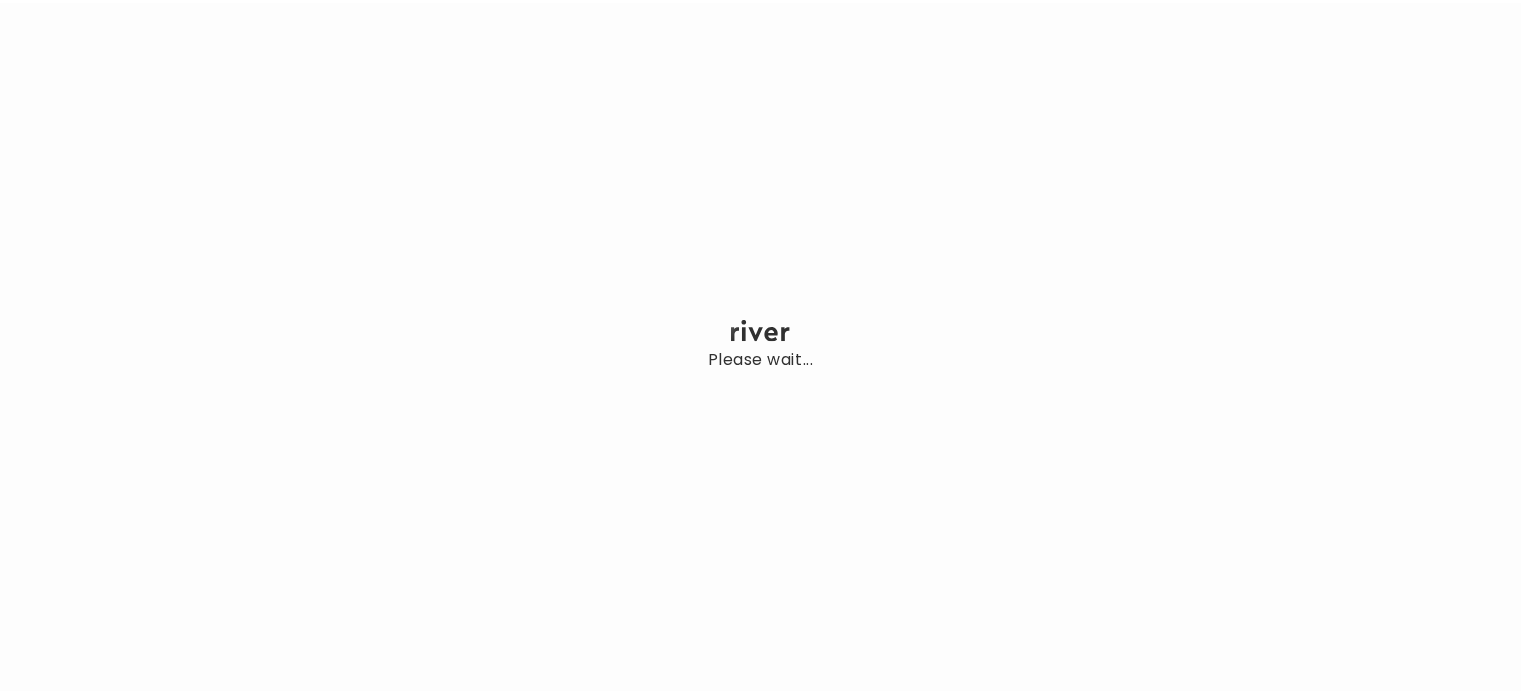 scroll, scrollTop: 0, scrollLeft: 0, axis: both 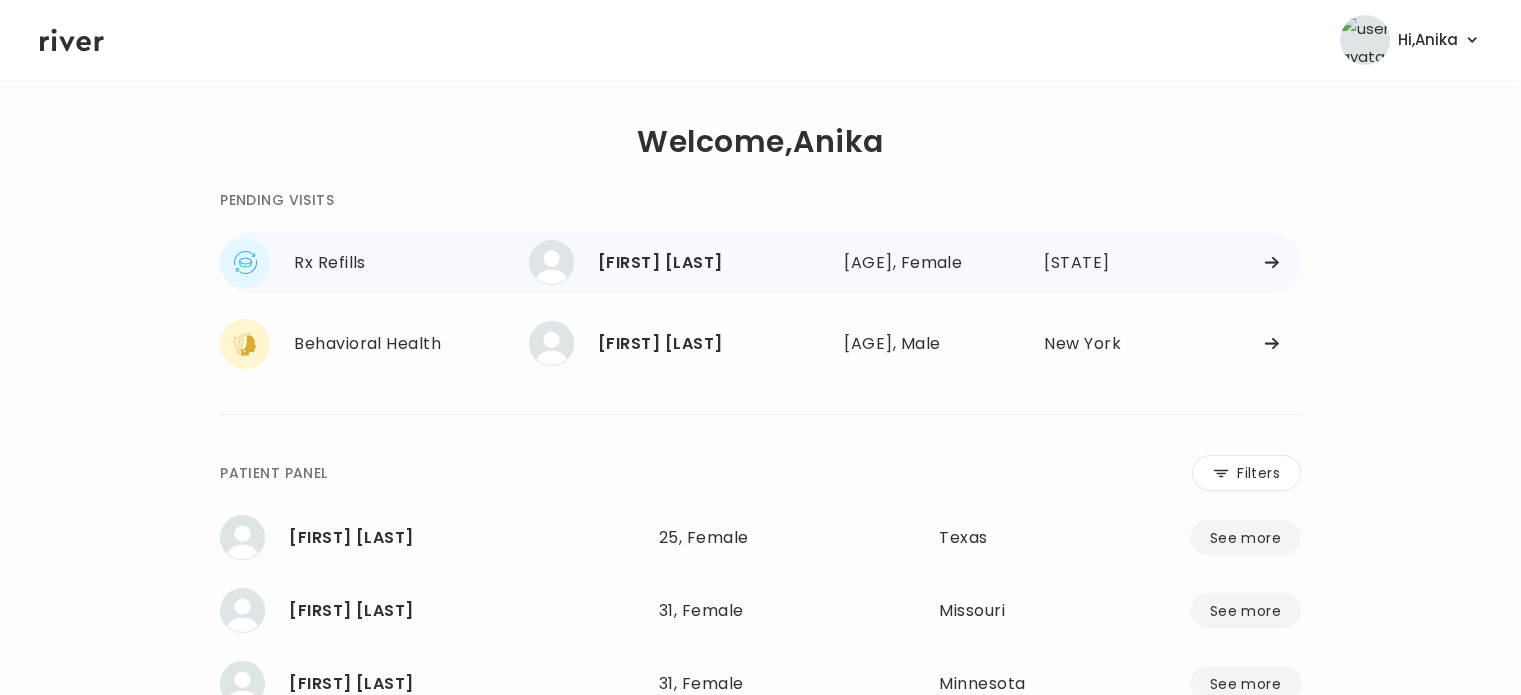 click on "[AGE], Female" at bounding box center [915, 263] 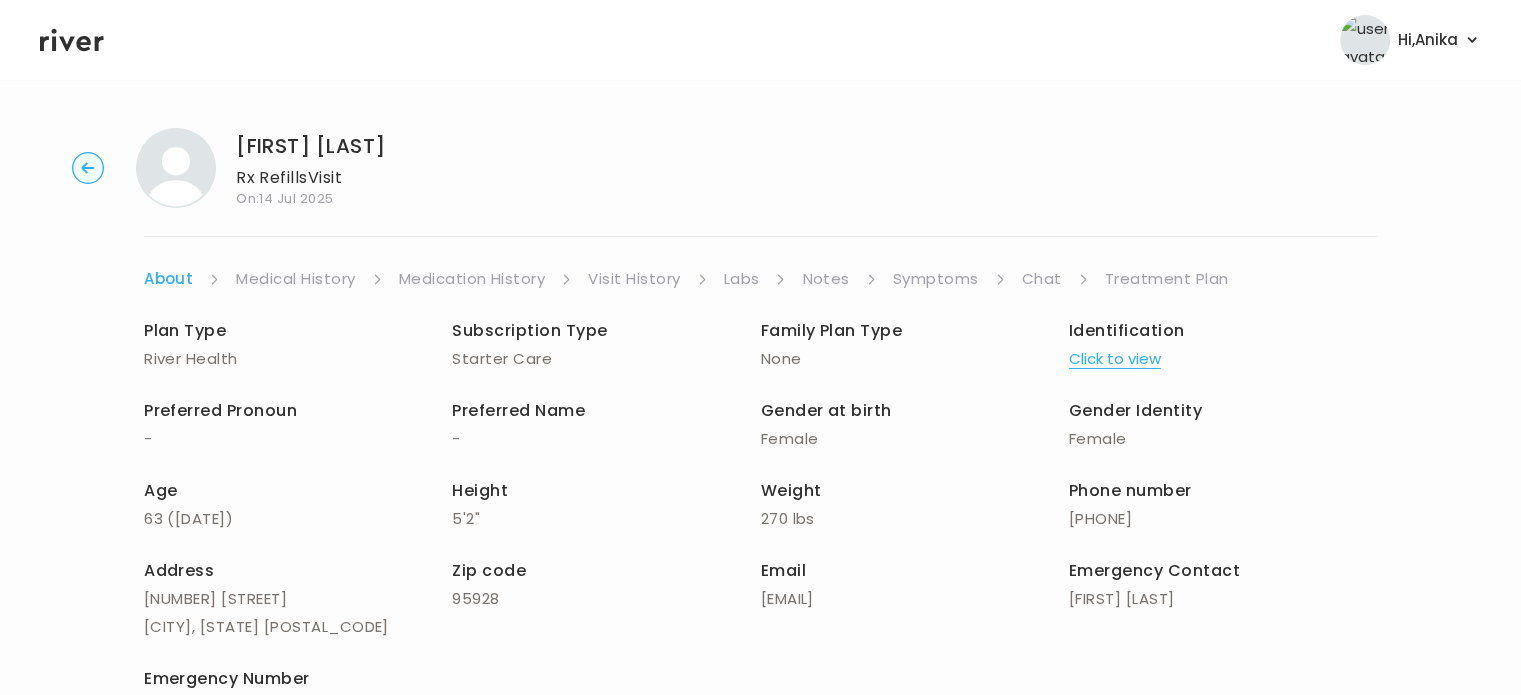 click on "Click to view" at bounding box center [1115, 359] 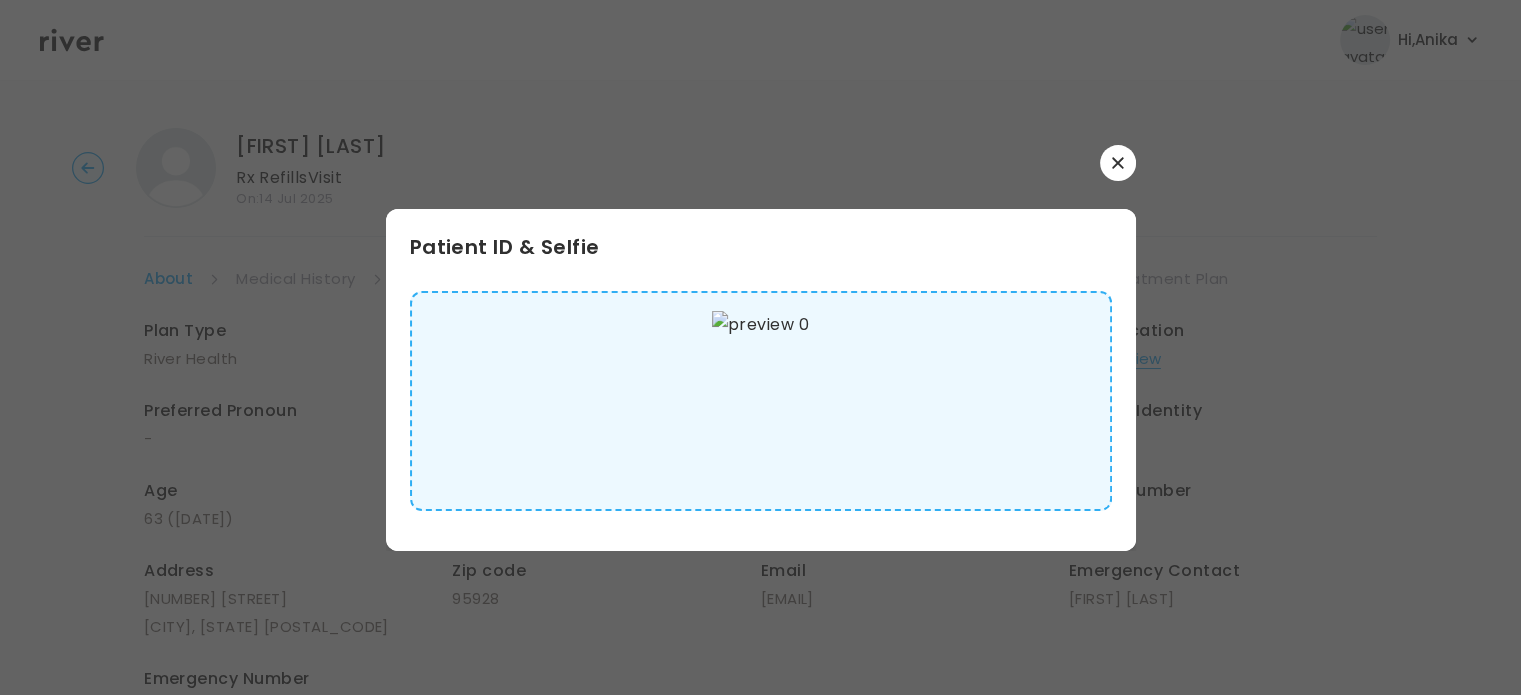 scroll, scrollTop: 8, scrollLeft: 0, axis: vertical 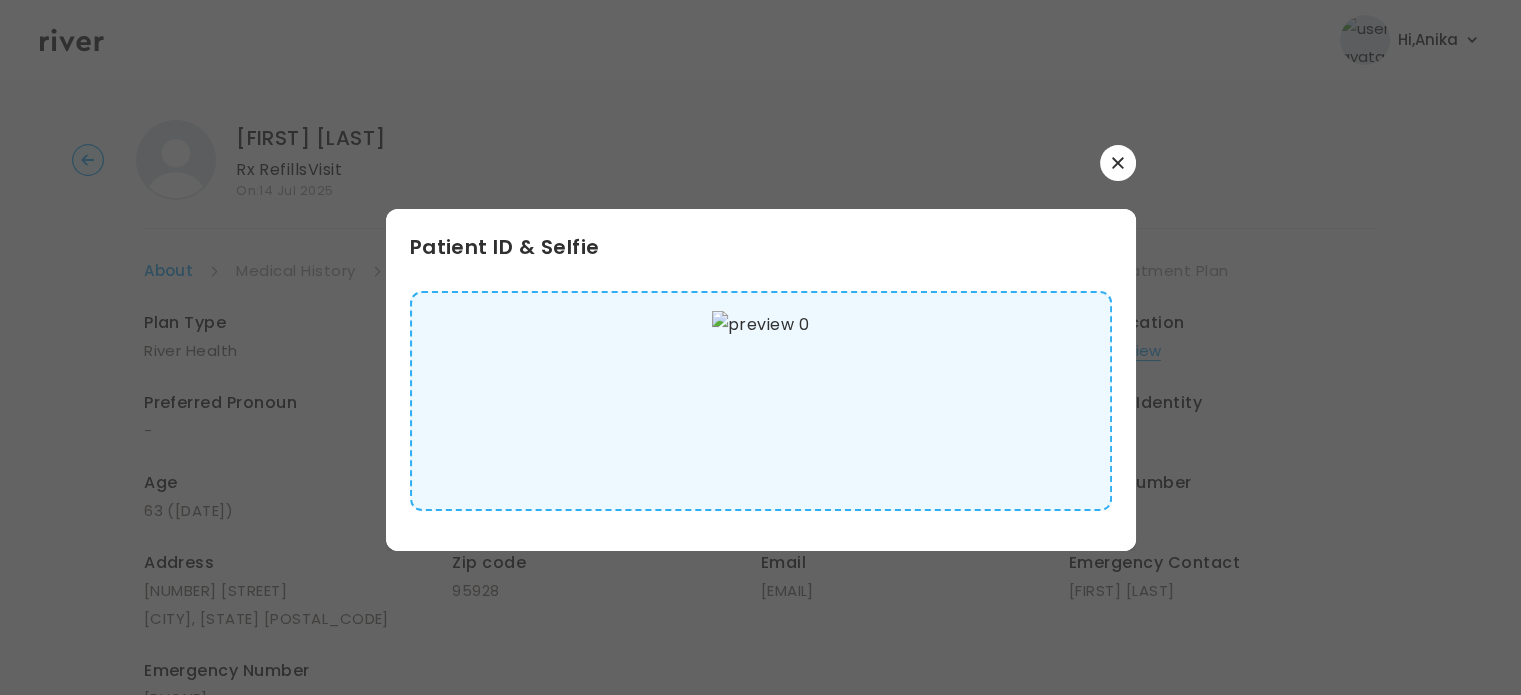 click at bounding box center [1118, 163] 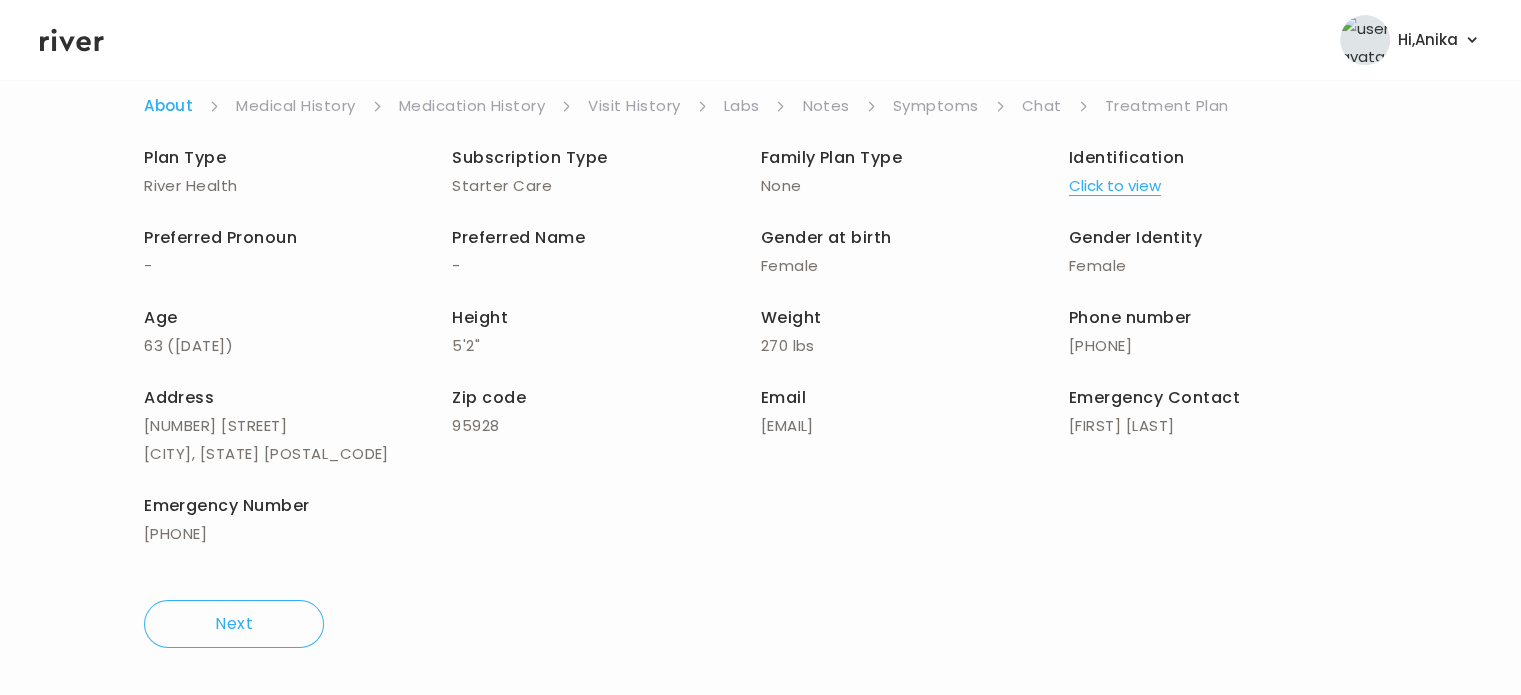 scroll, scrollTop: 0, scrollLeft: 0, axis: both 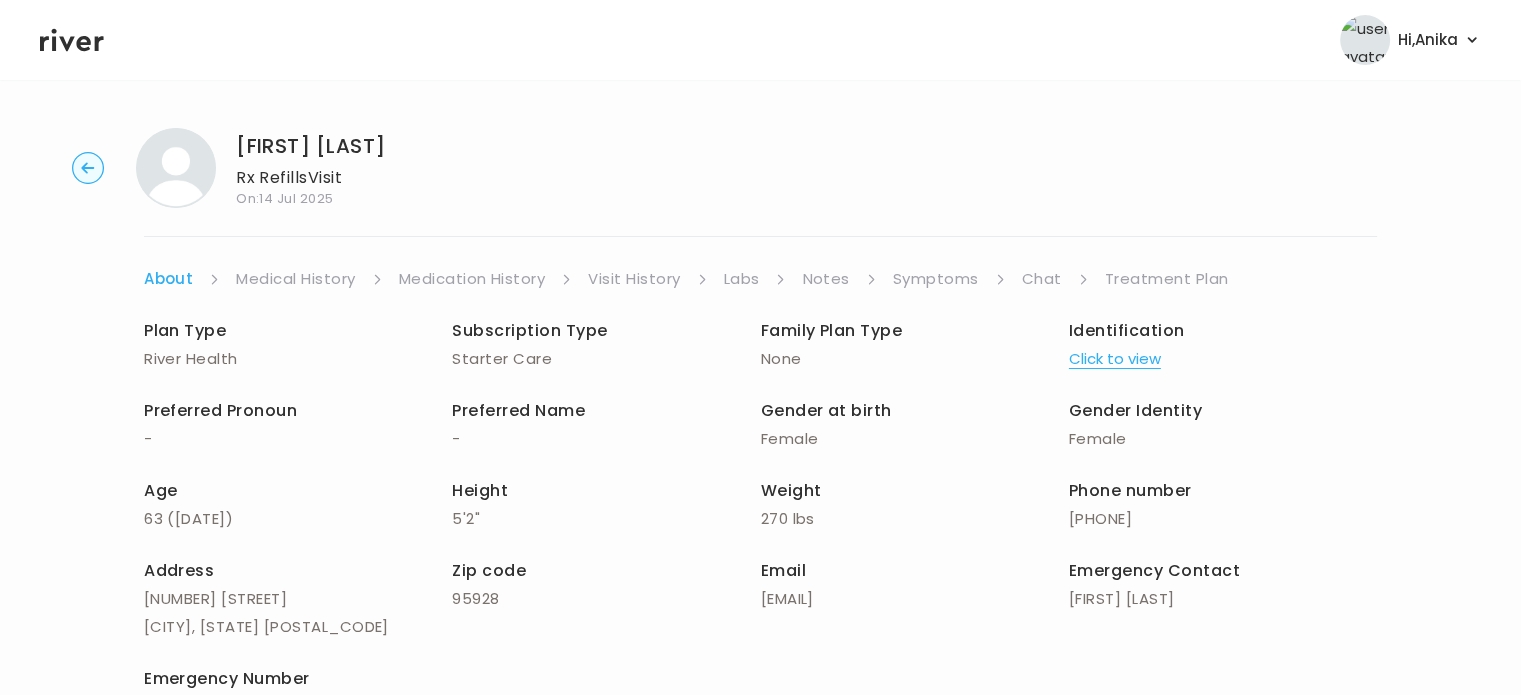 click on "Medical History" at bounding box center (295, 279) 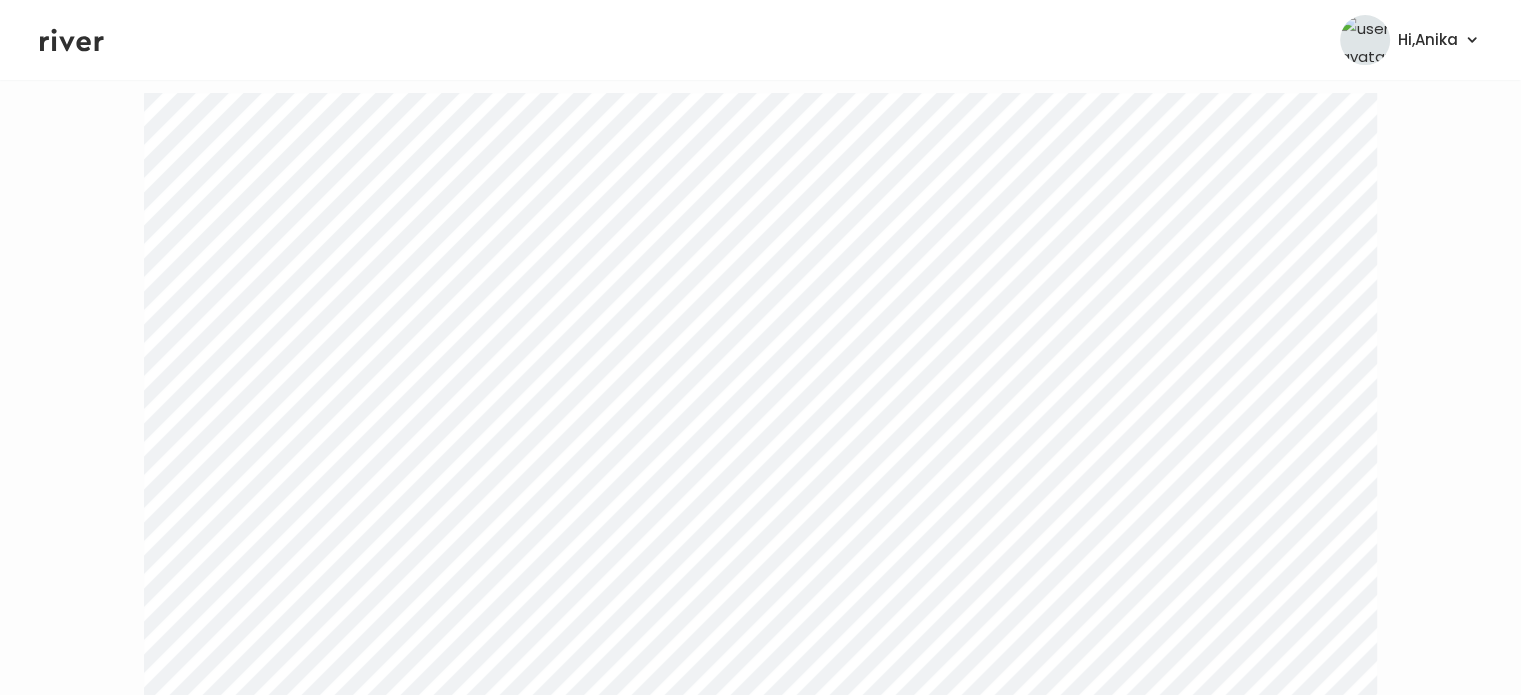 scroll, scrollTop: 0, scrollLeft: 0, axis: both 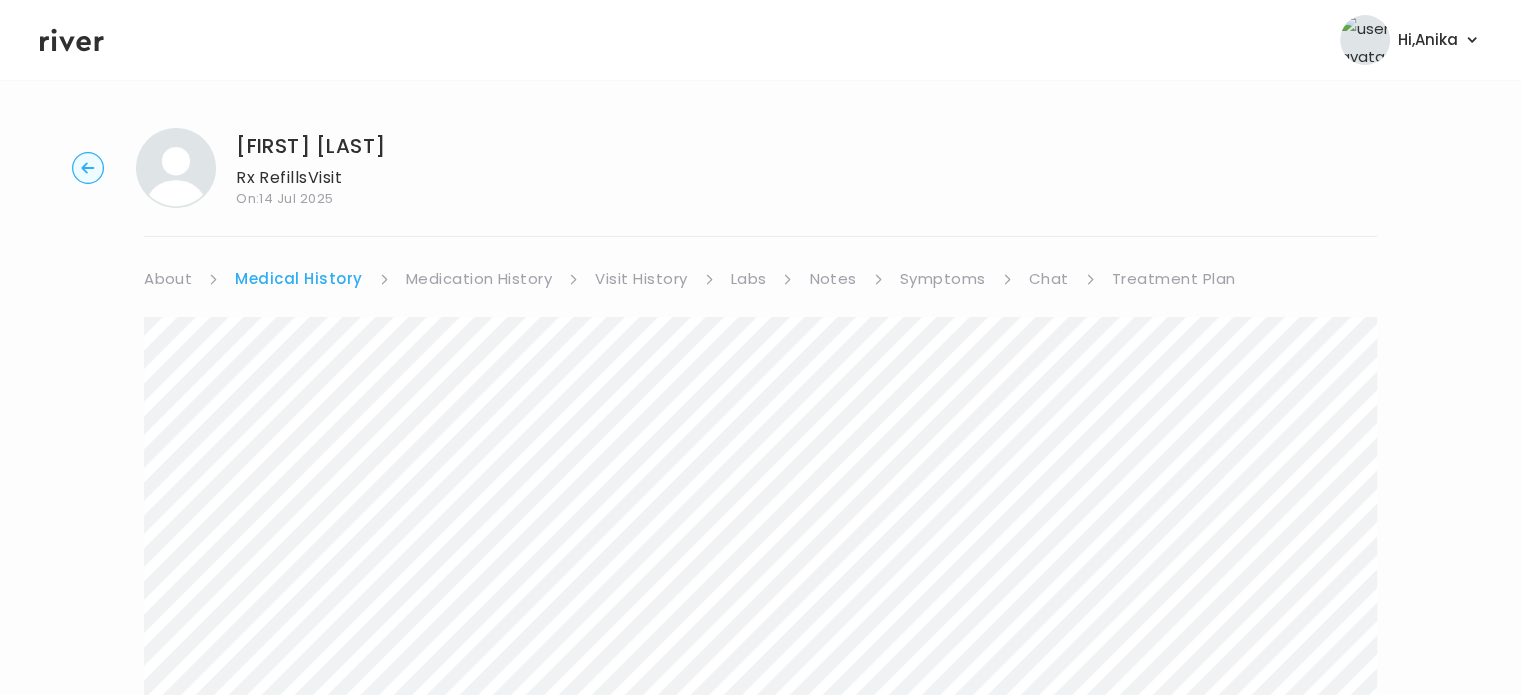 click on "Medication History" at bounding box center (479, 279) 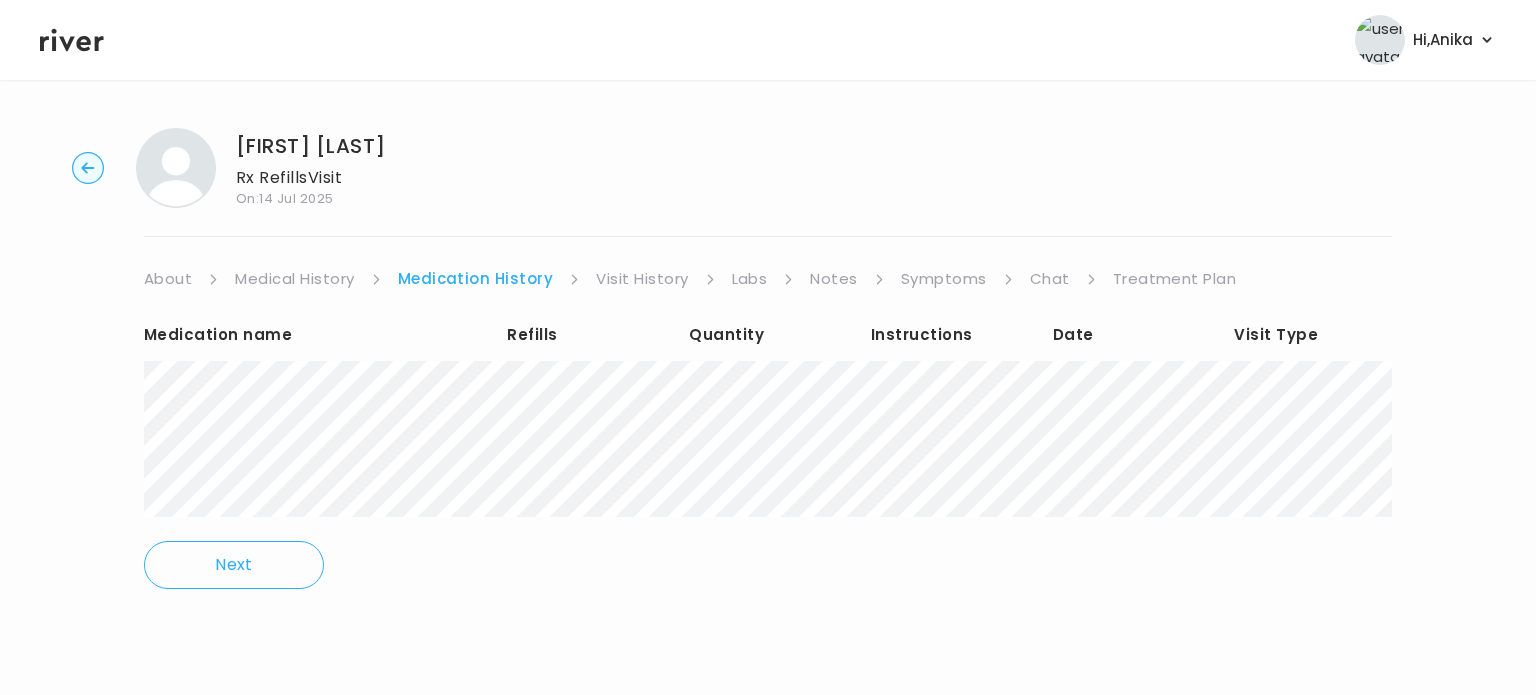 click on "Visit History" at bounding box center (642, 279) 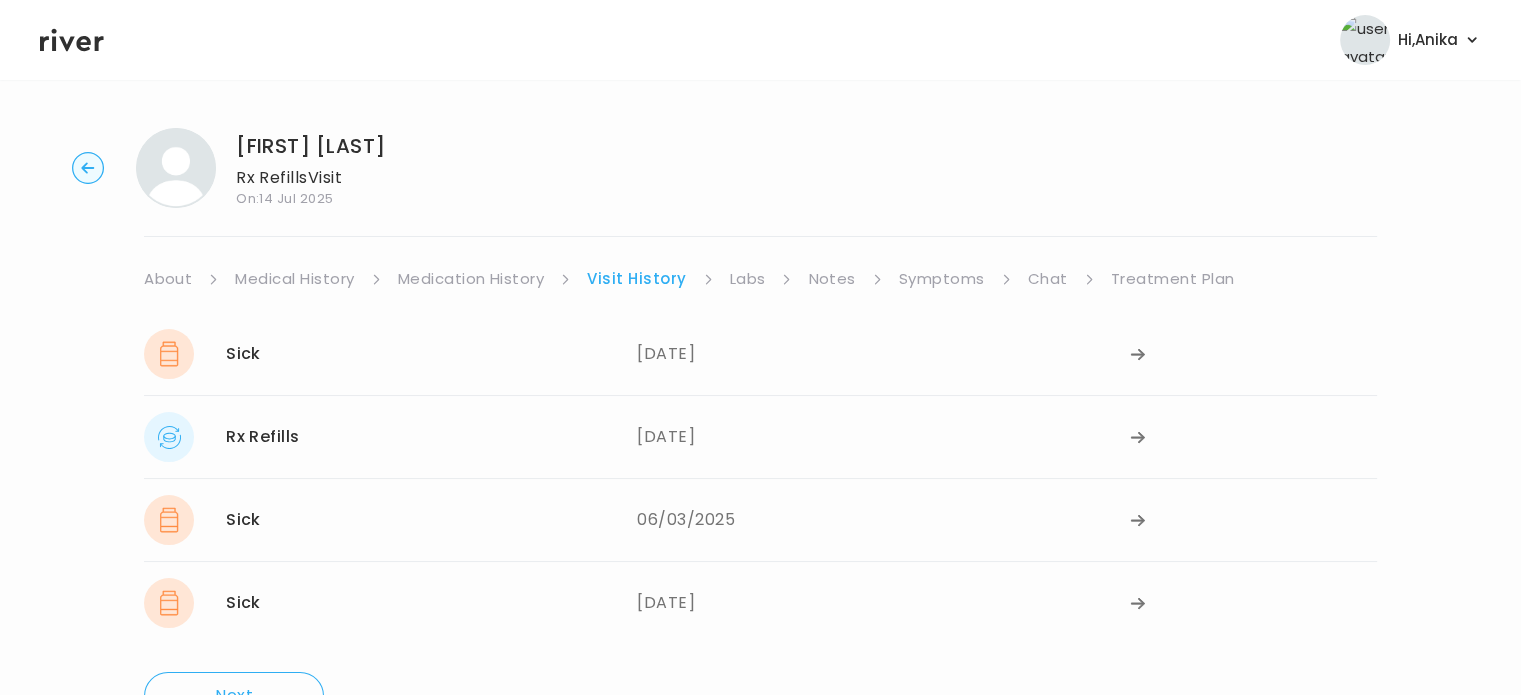 click on "Labs" at bounding box center [748, 279] 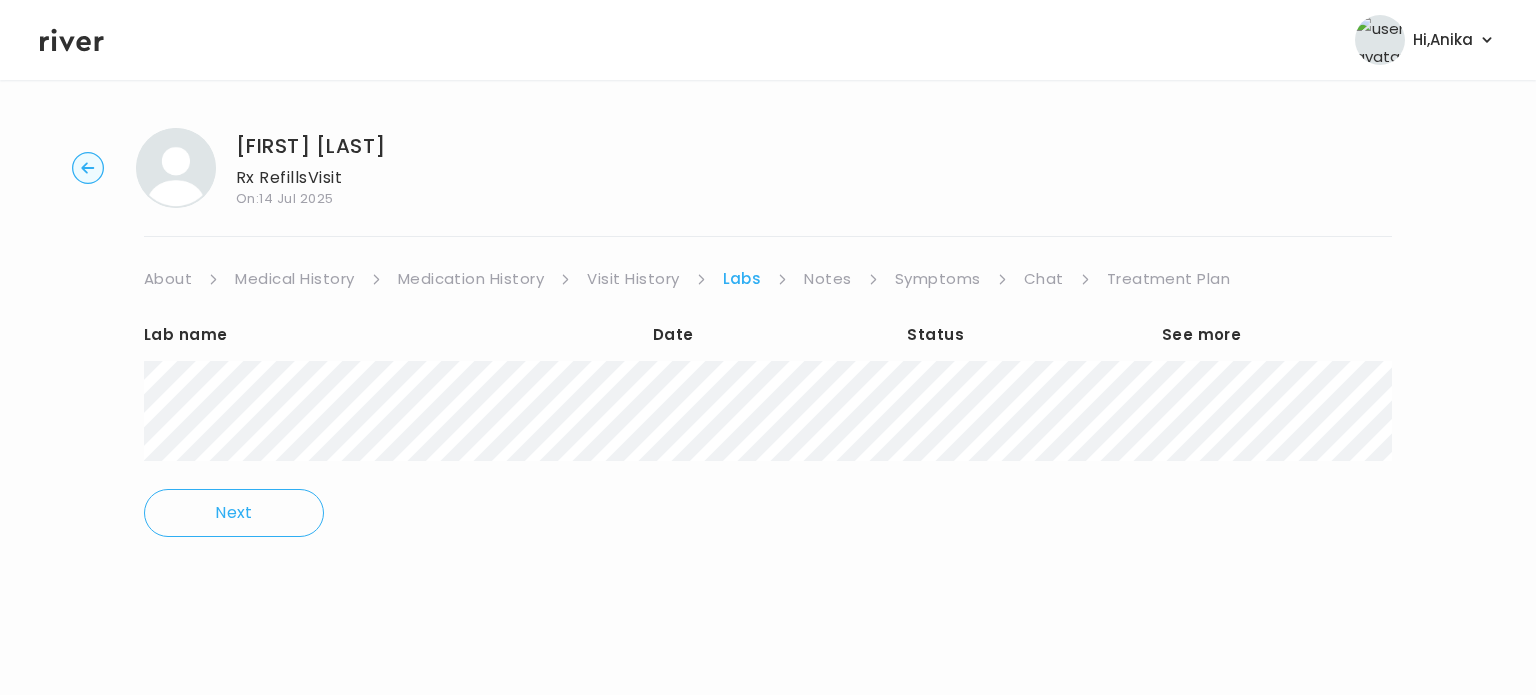 click on "Notes" at bounding box center [827, 279] 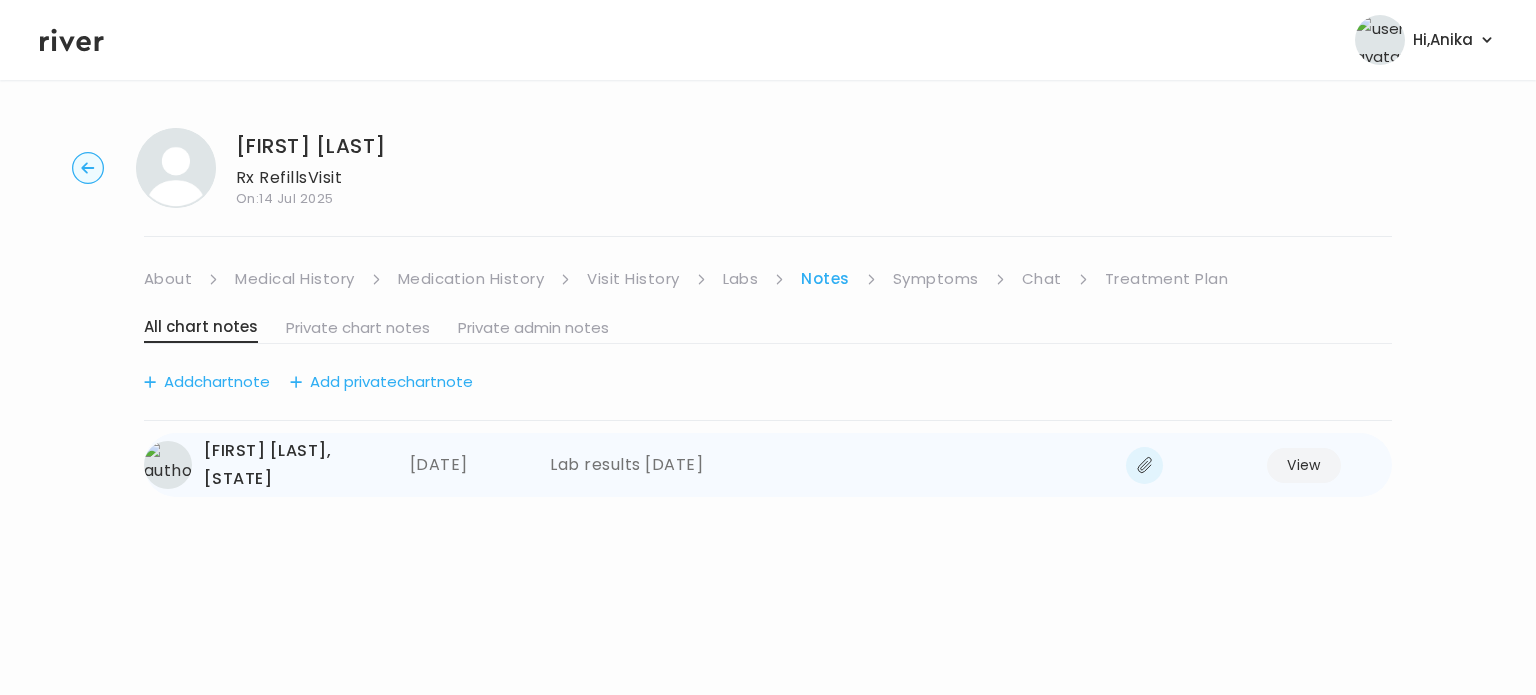 click on "Lab results [DATE]" at bounding box center [830, 465] 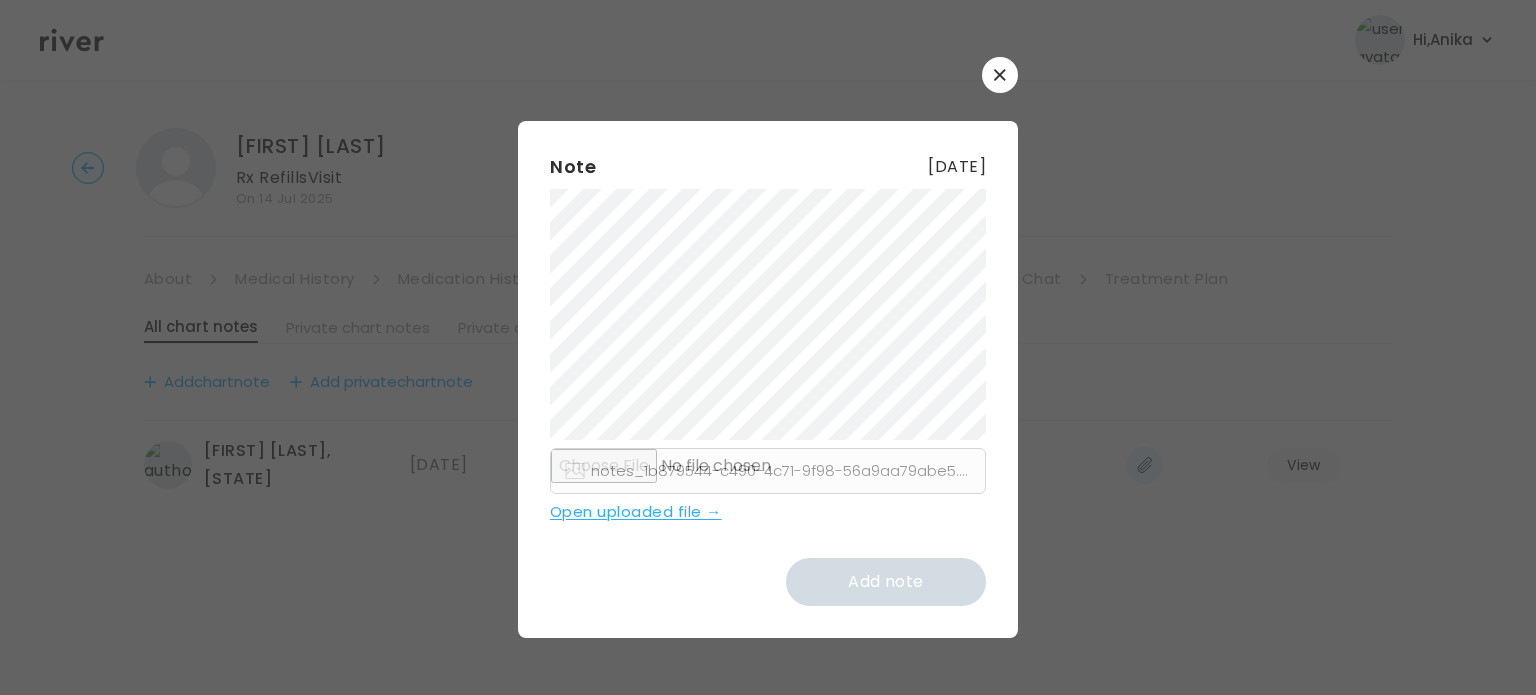 click at bounding box center (1000, 75) 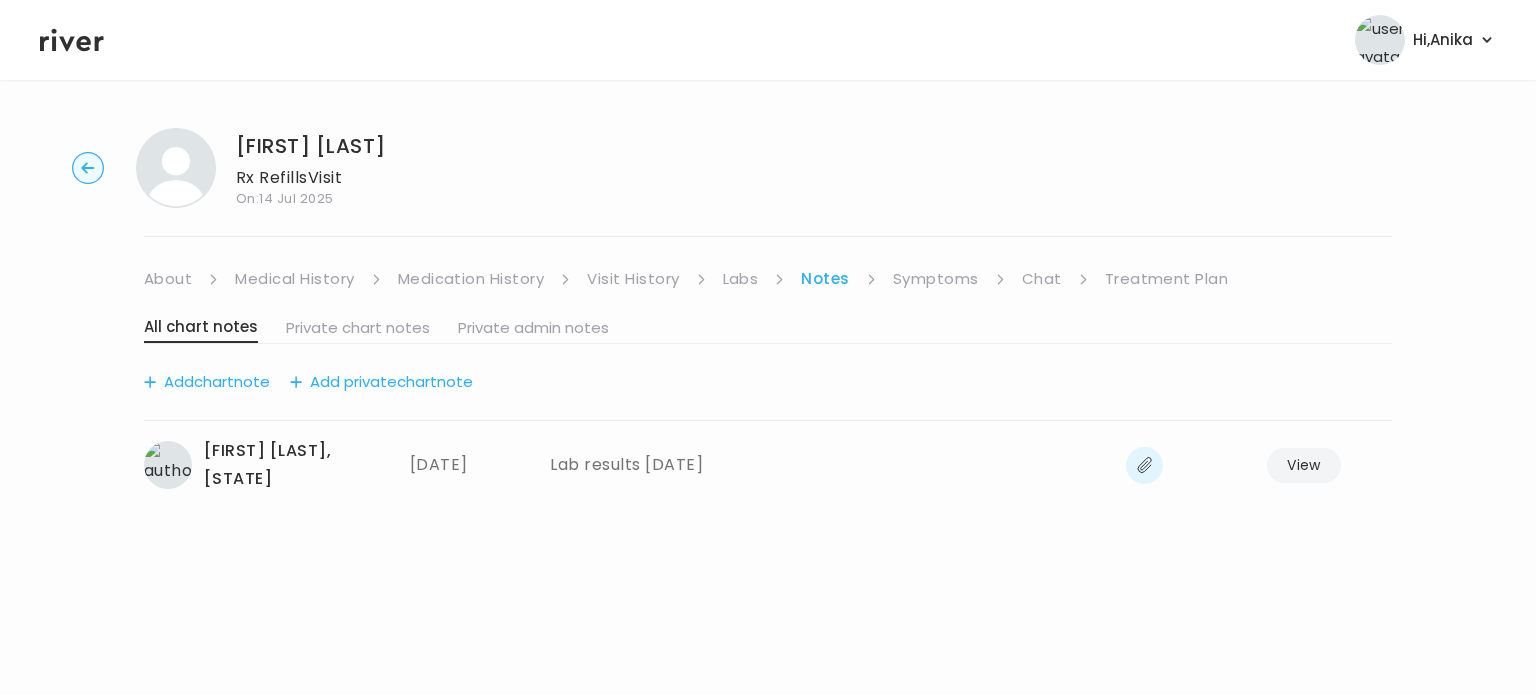 click on "Symptoms" at bounding box center (936, 279) 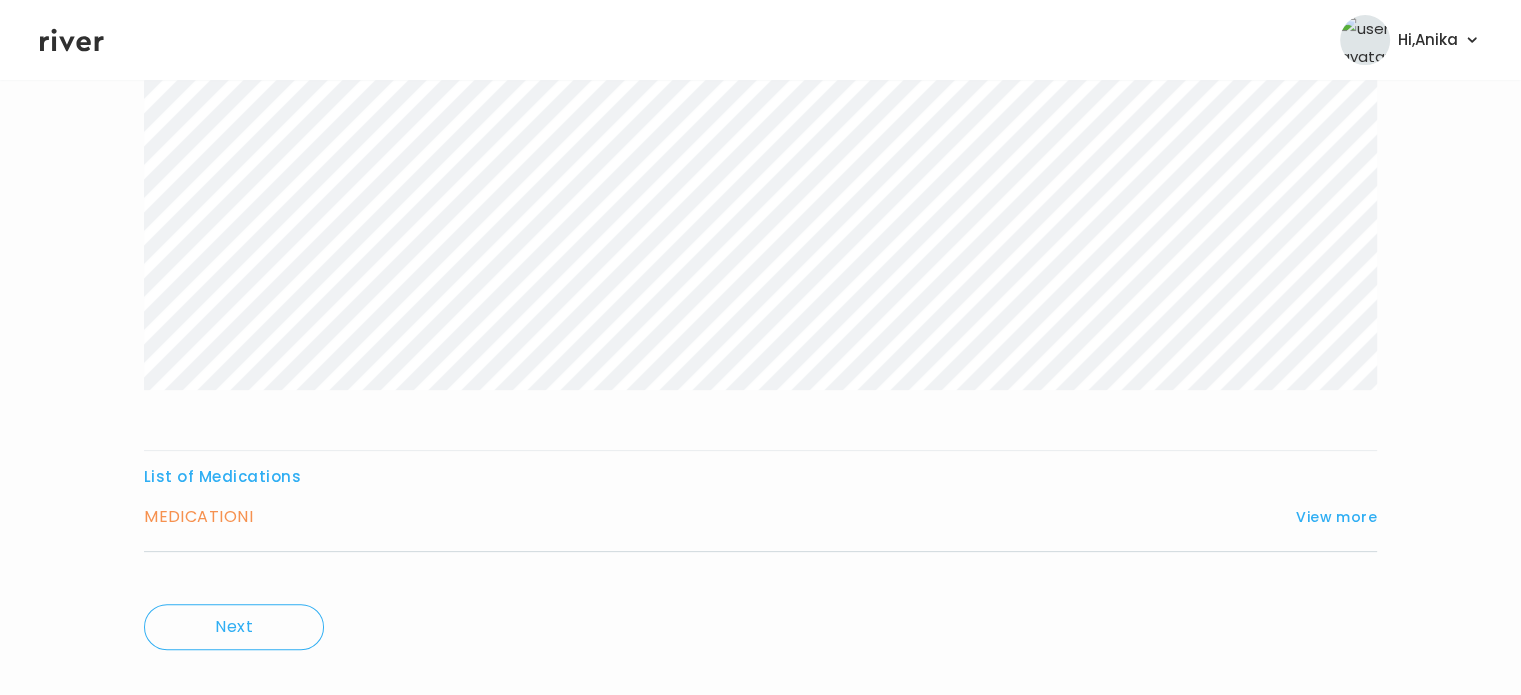 scroll, scrollTop: 464, scrollLeft: 0, axis: vertical 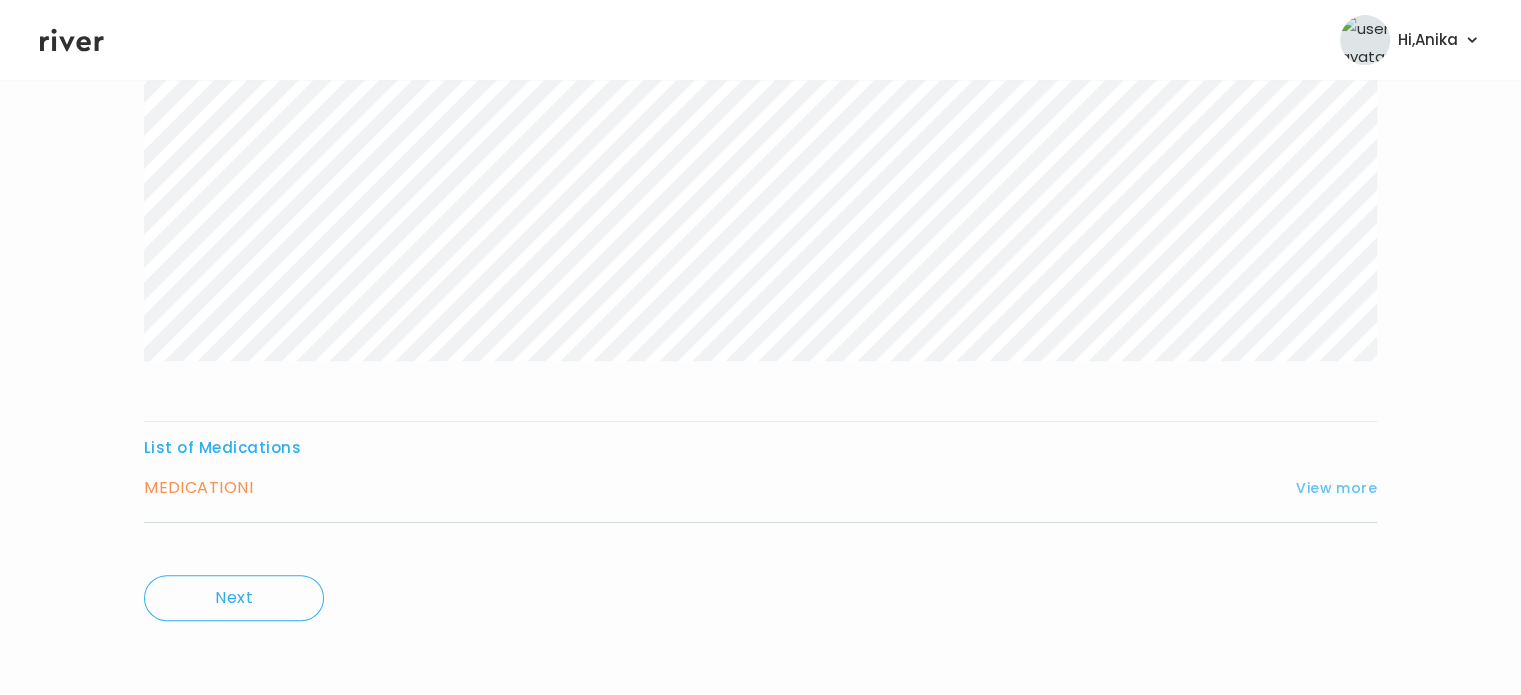 click on "View more" at bounding box center (1336, 488) 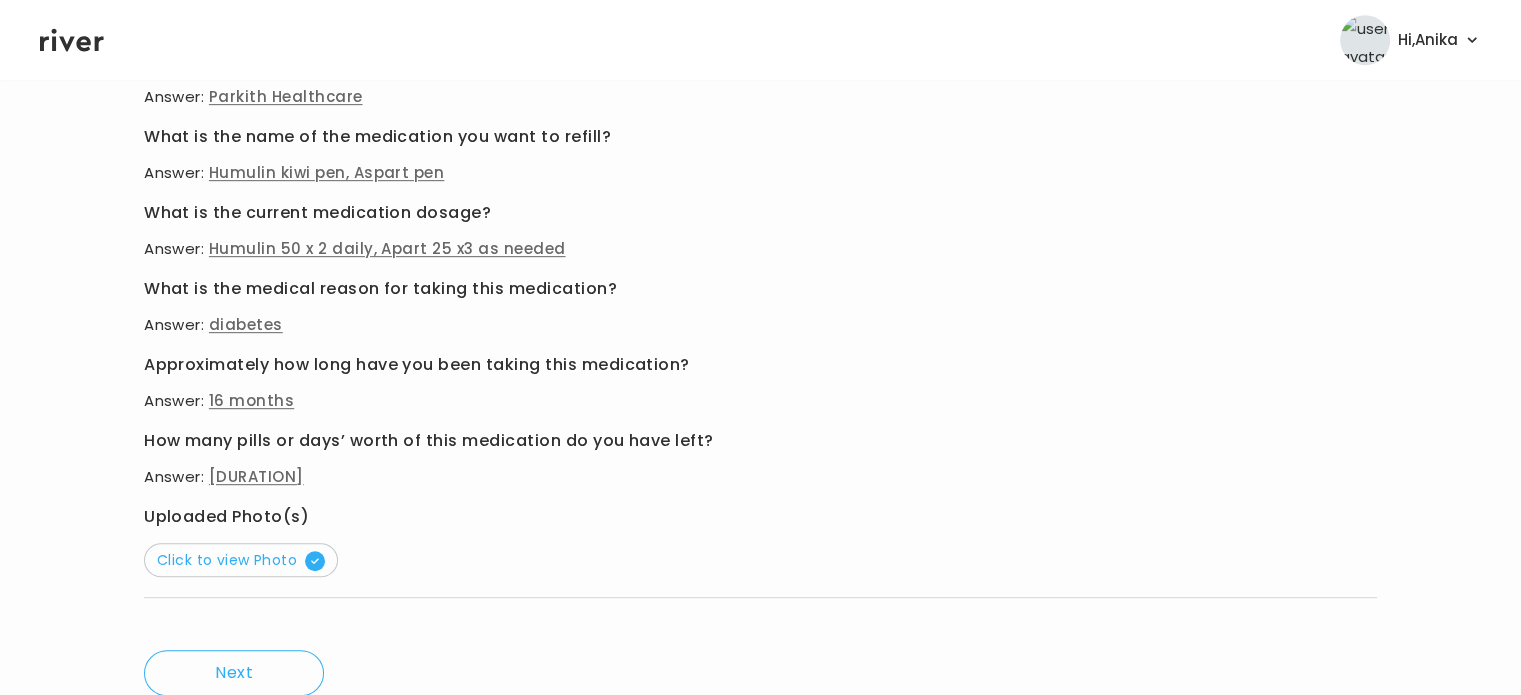 scroll, scrollTop: 1077, scrollLeft: 0, axis: vertical 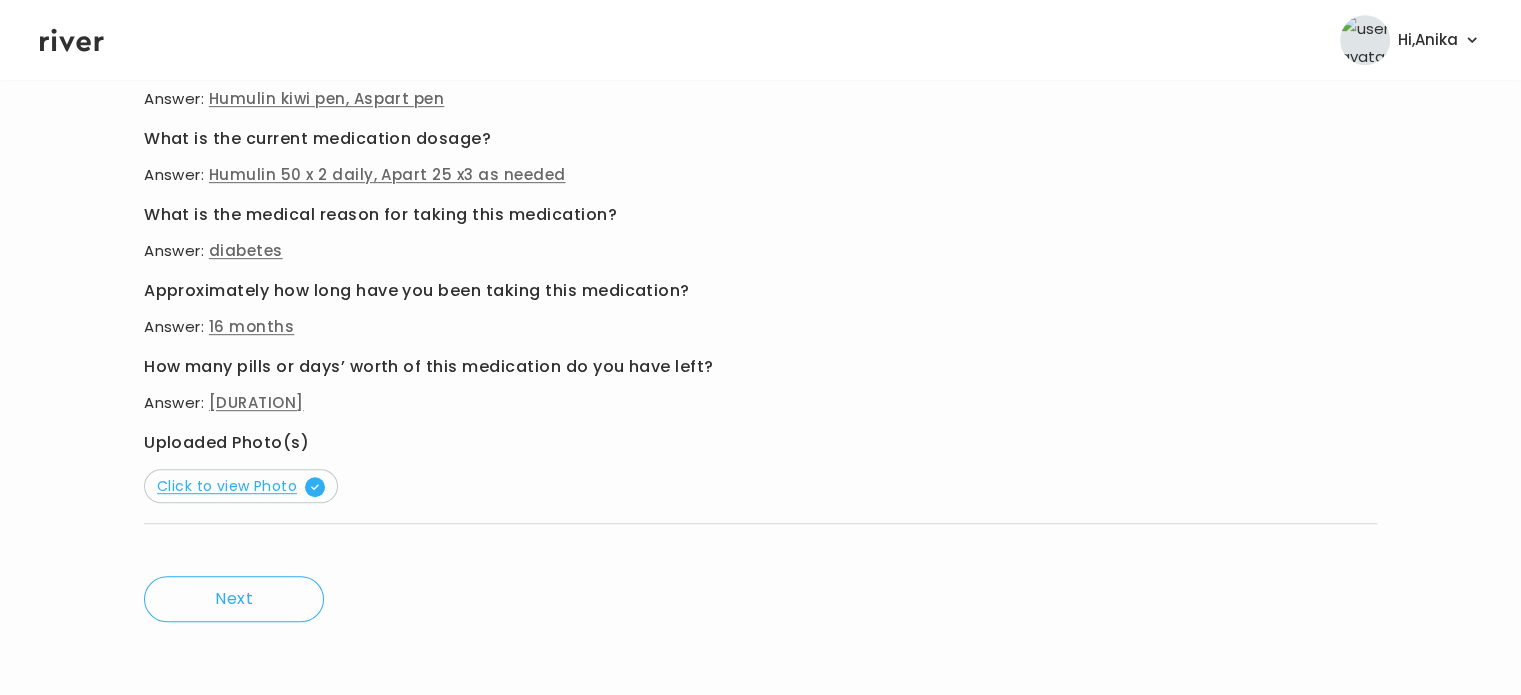 click on "Click to view Photo" at bounding box center [241, 486] 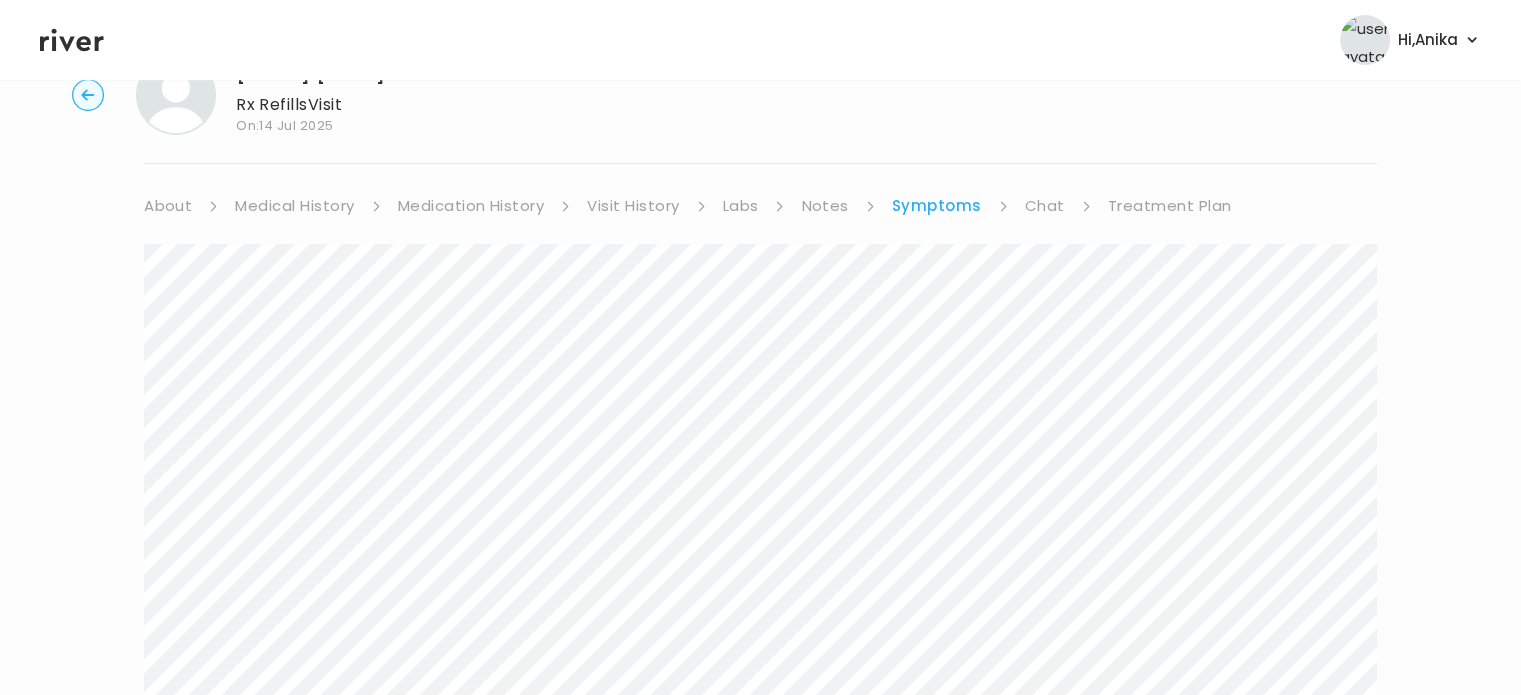 scroll, scrollTop: 0, scrollLeft: 0, axis: both 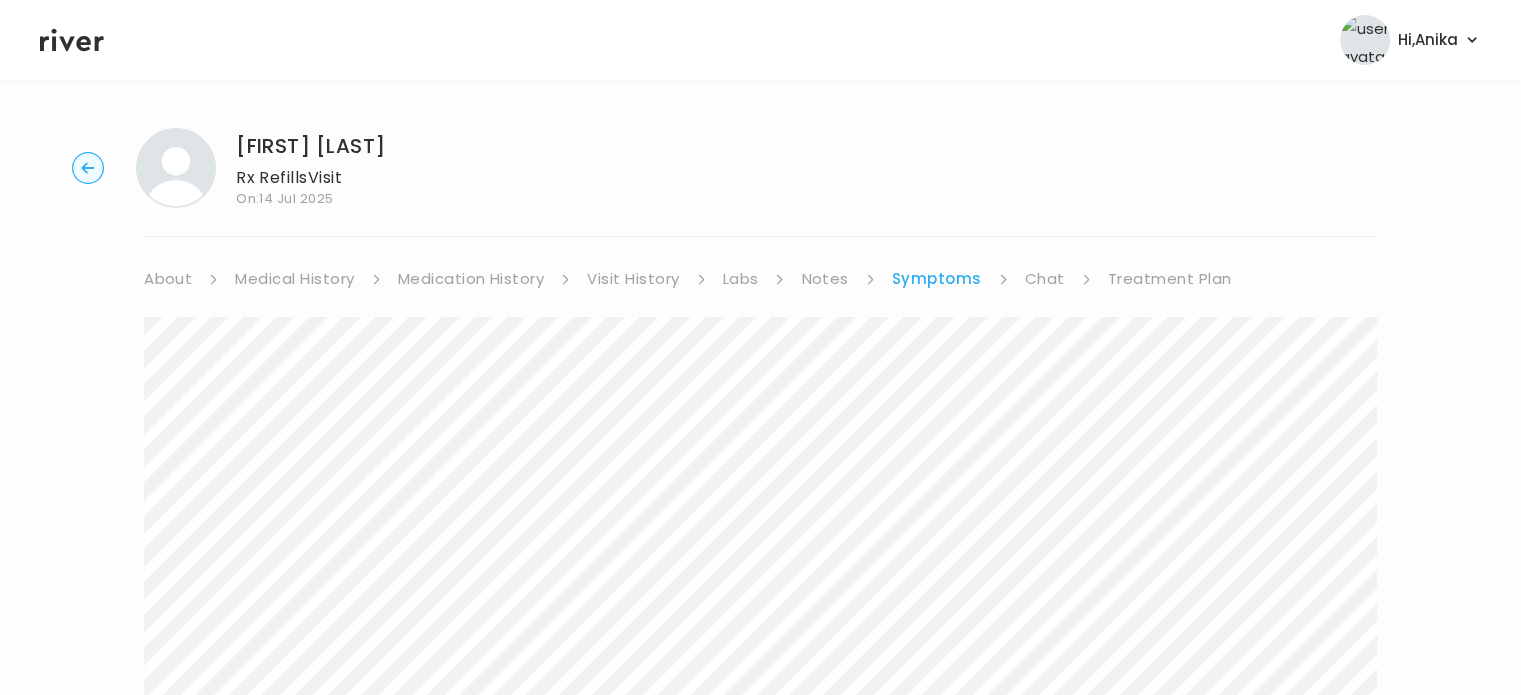 click on "Hi,  [FIRST] Profile Logout" at bounding box center [760, 40] 